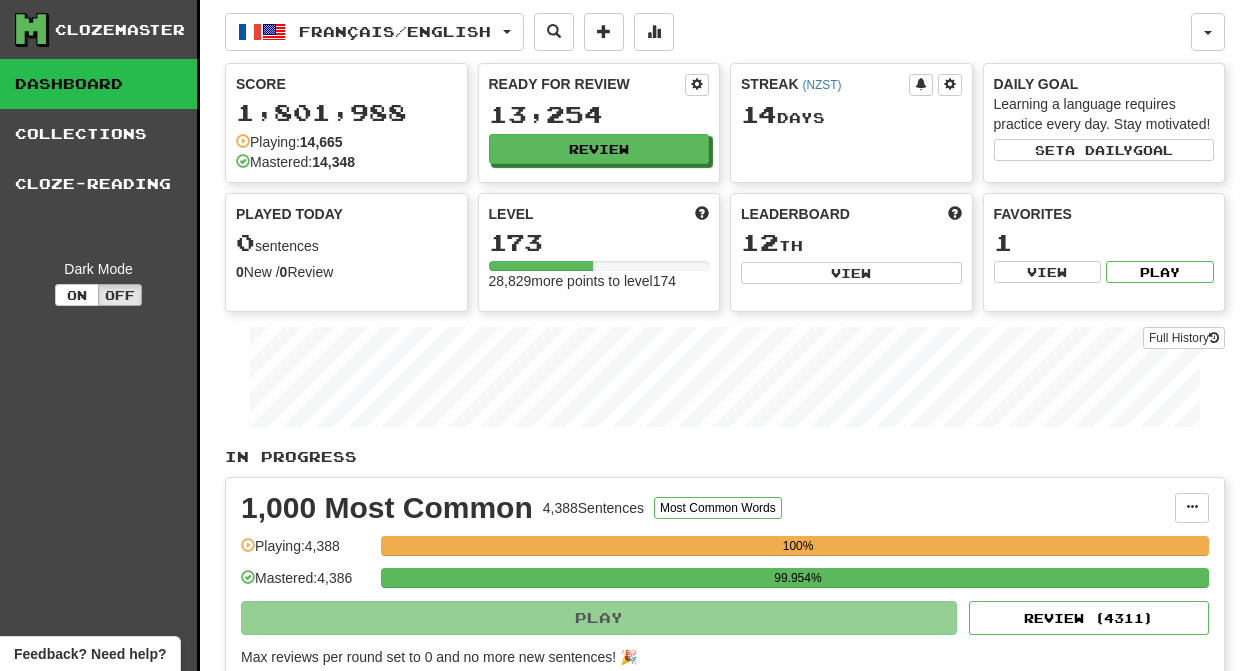 scroll, scrollTop: 0, scrollLeft: 0, axis: both 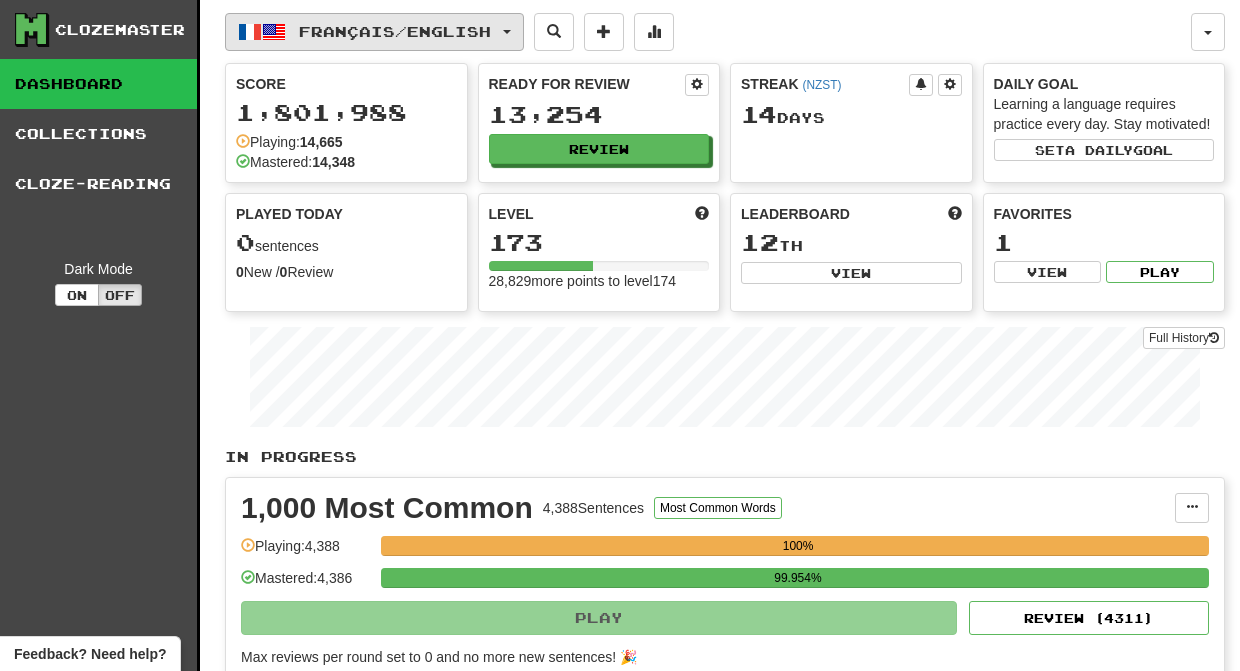 click on "Français  /  English" at bounding box center (374, 32) 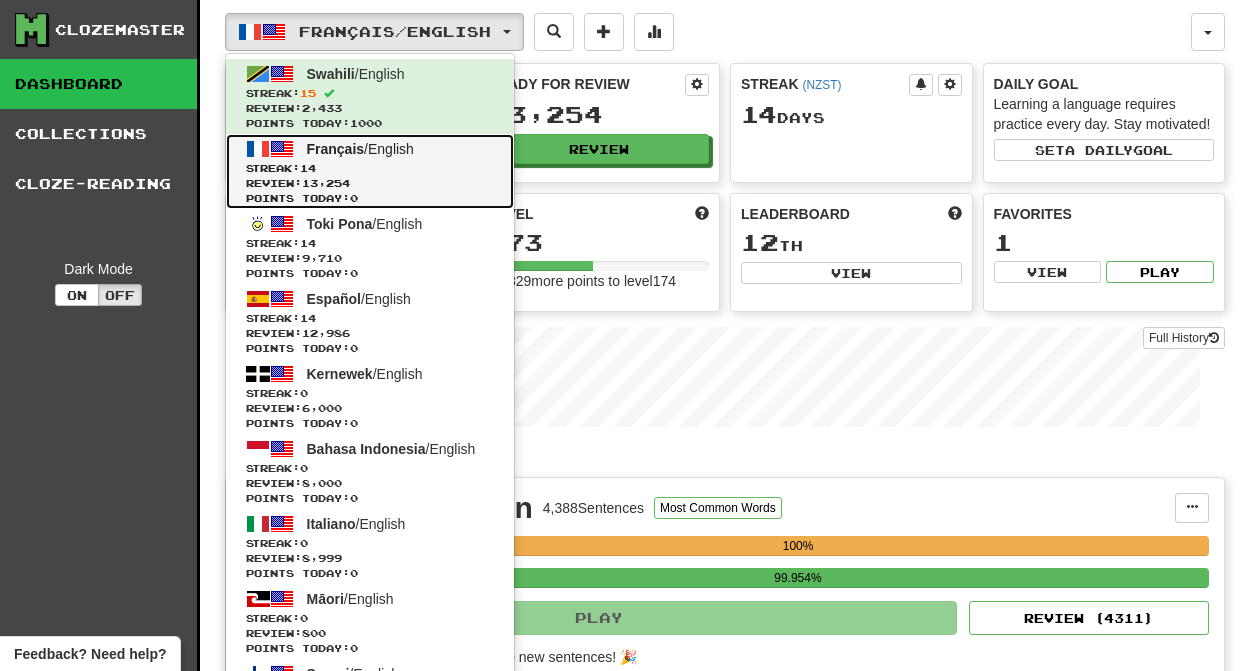 click on "Français" at bounding box center [336, 149] 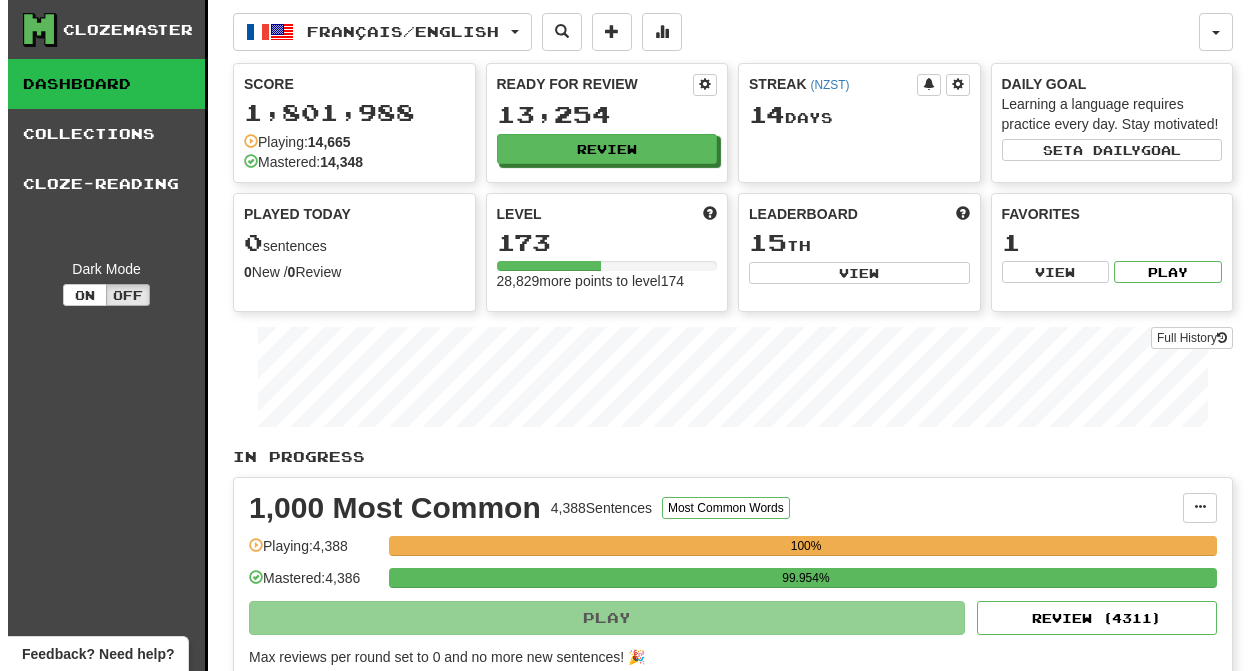 scroll, scrollTop: 0, scrollLeft: 0, axis: both 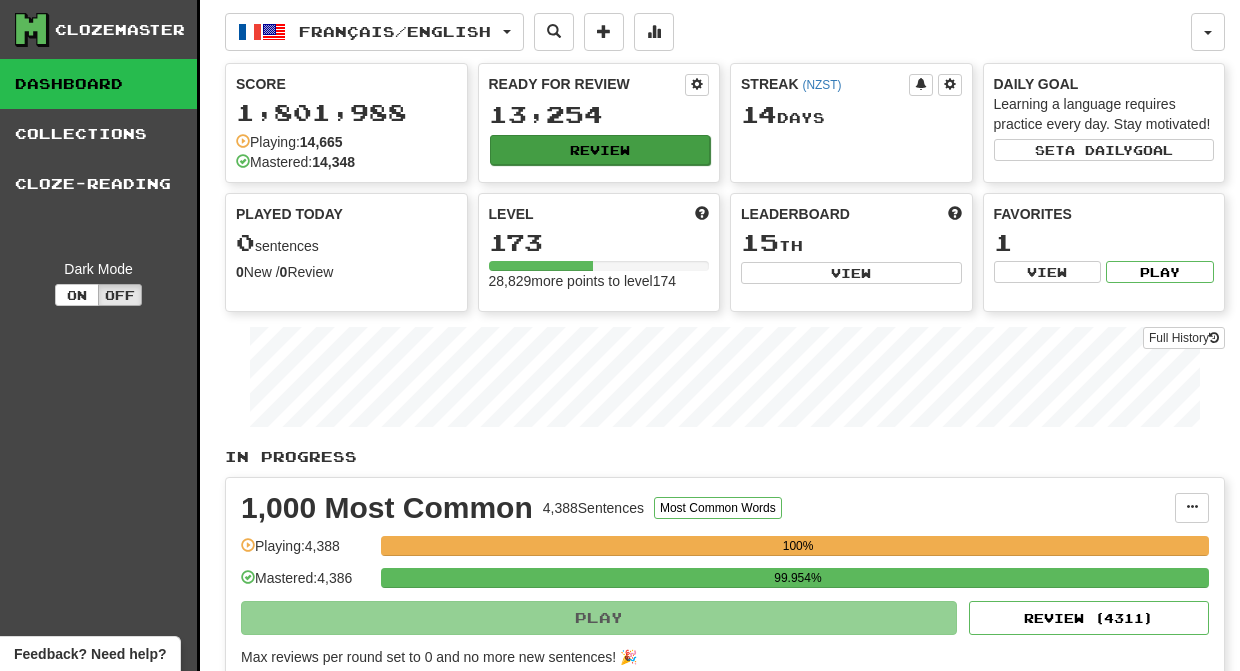 click on "Review" at bounding box center (600, 150) 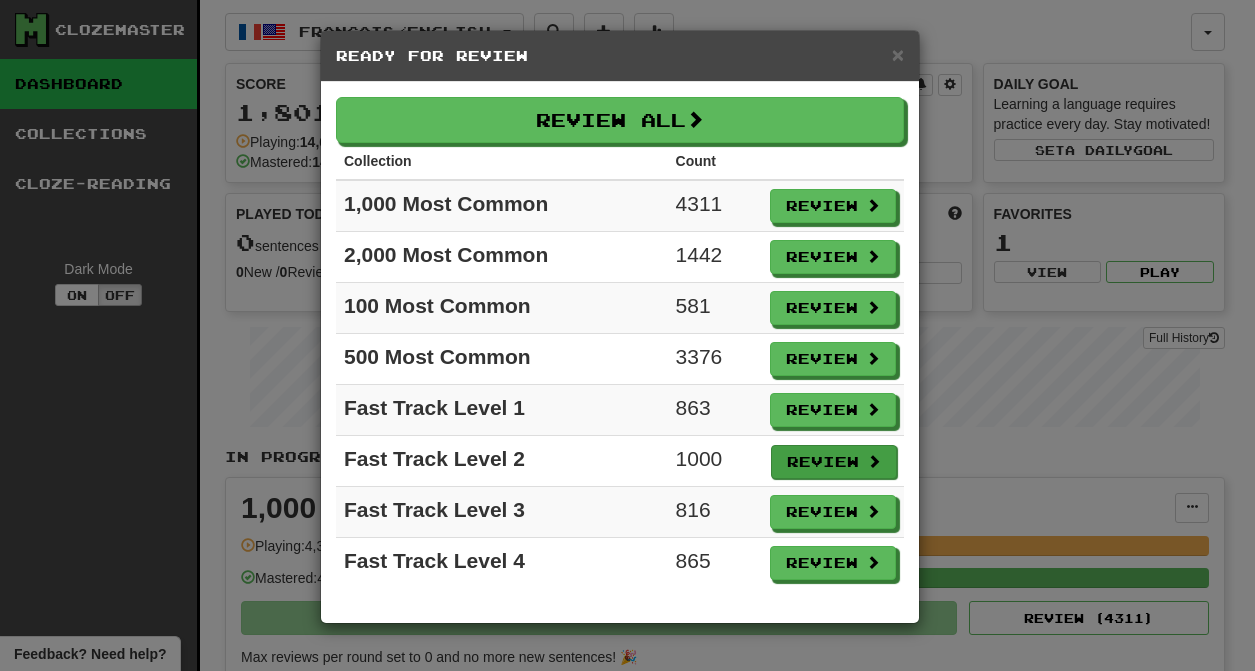 click on "Review" at bounding box center [834, 462] 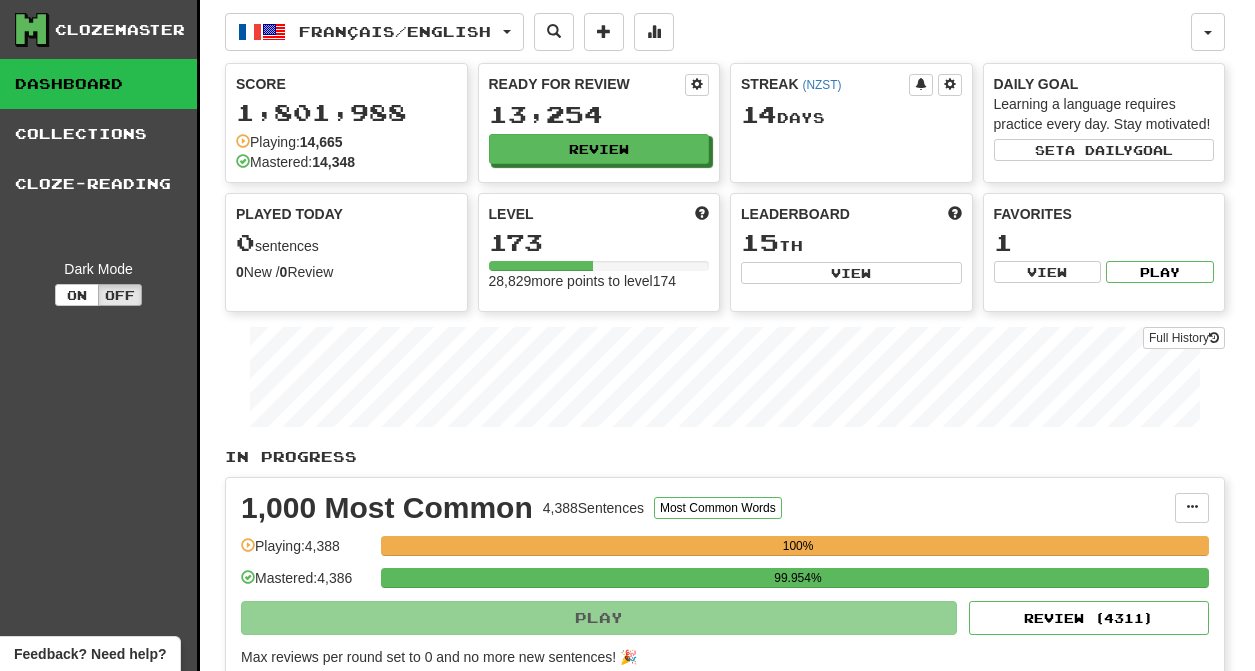 select on "********" 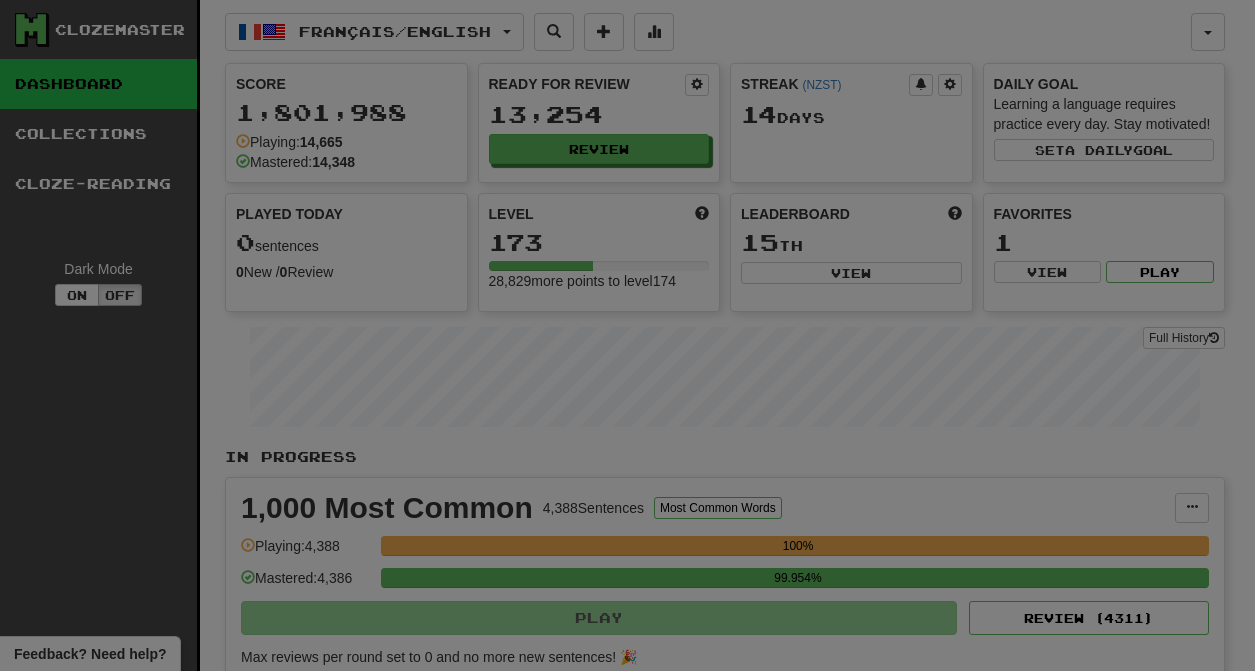 scroll, scrollTop: 0, scrollLeft: 0, axis: both 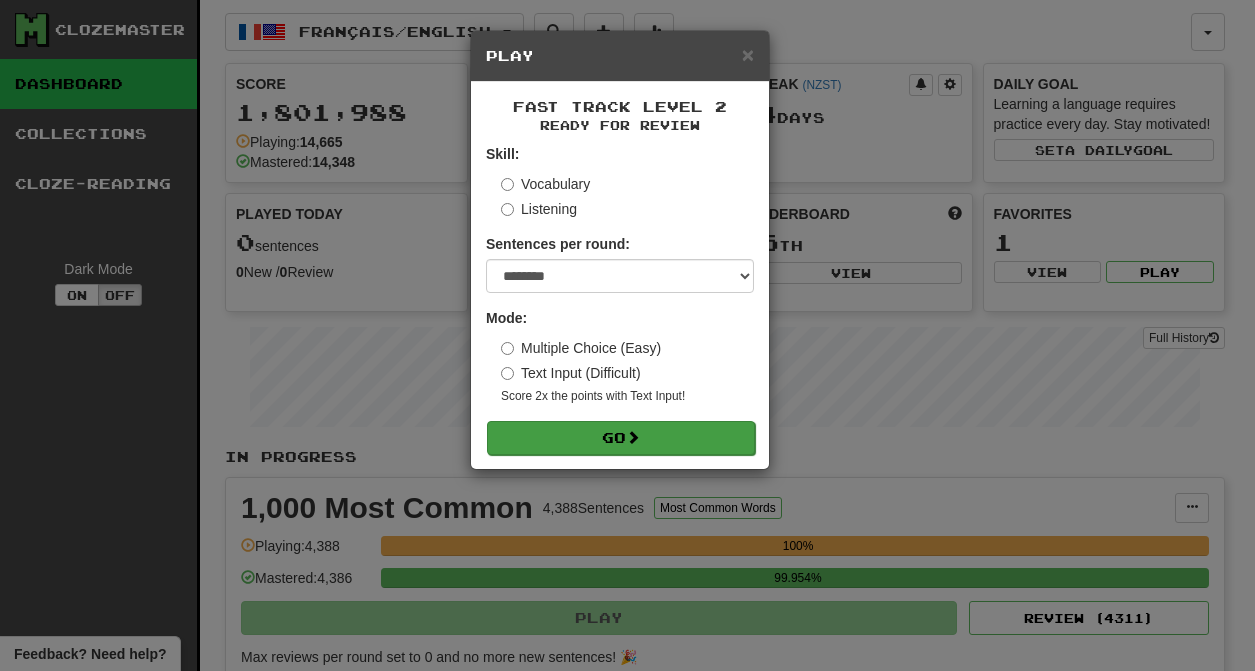 click on "Go" at bounding box center (621, 438) 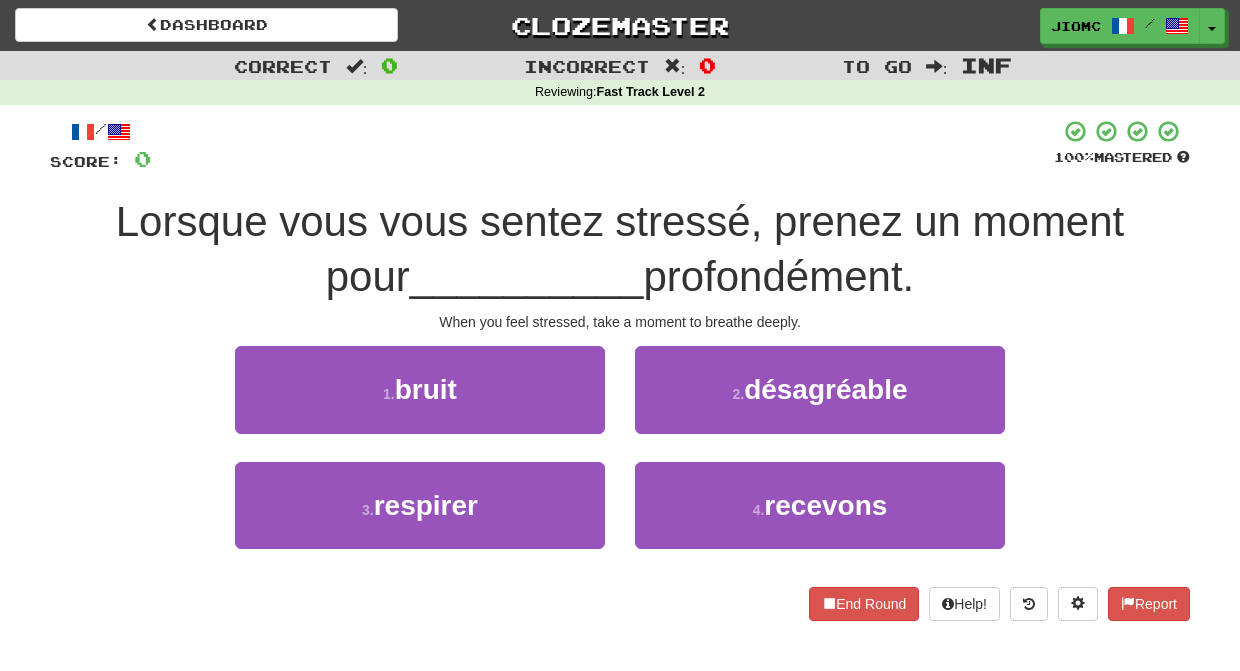 scroll, scrollTop: 0, scrollLeft: 0, axis: both 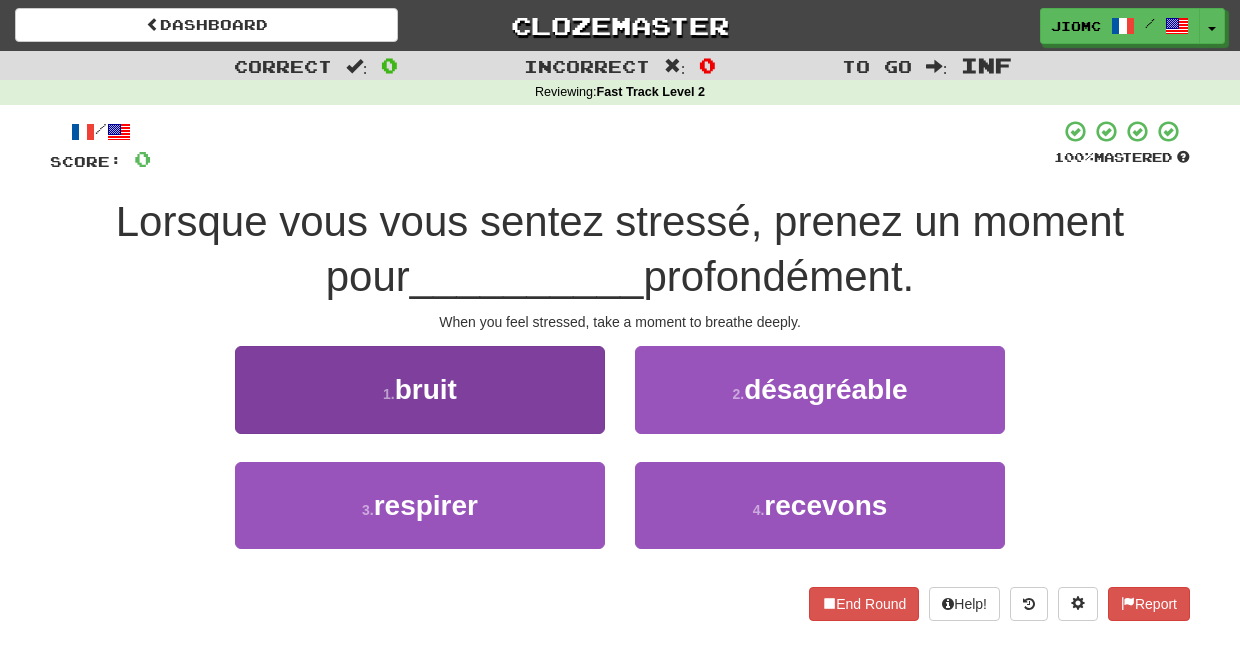 click on "3 .  respirer" at bounding box center [420, 505] 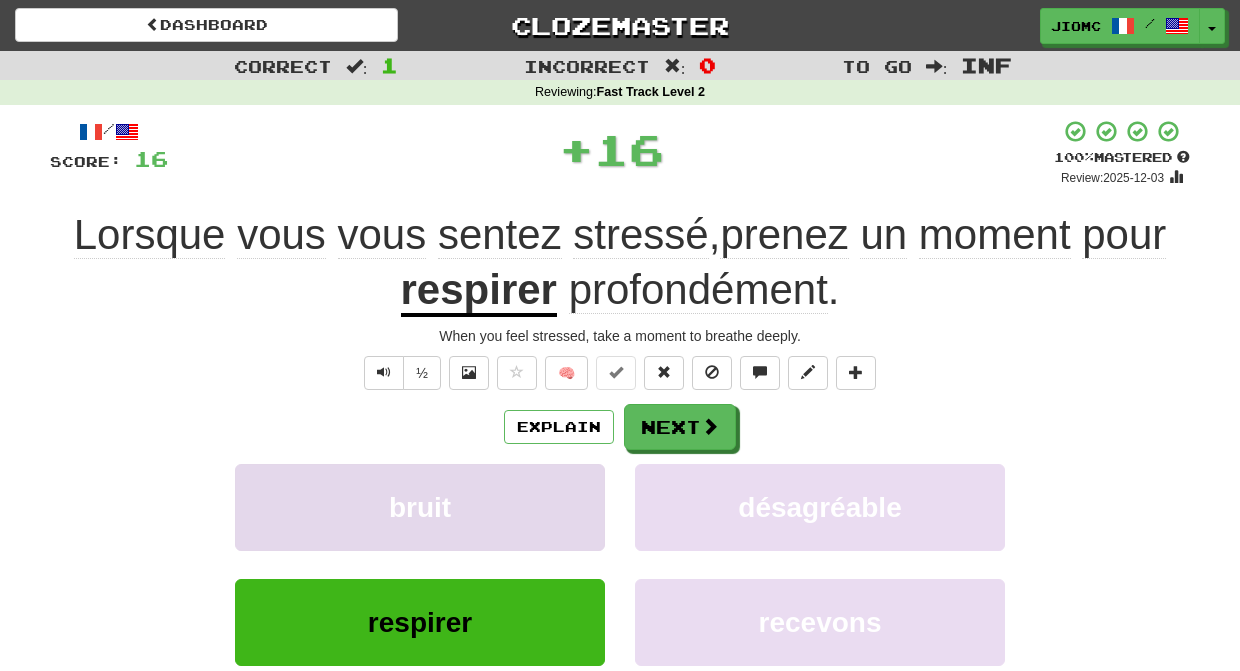 click on "bruit" at bounding box center (420, 507) 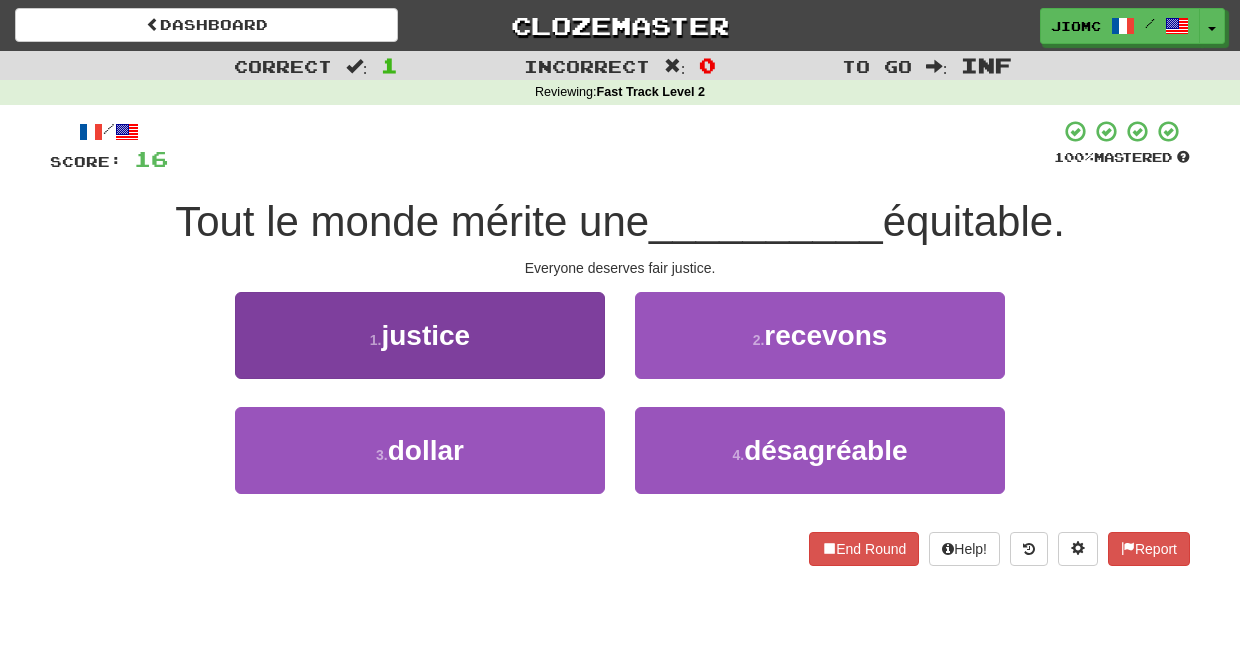 click on "1 .  justice" at bounding box center [420, 335] 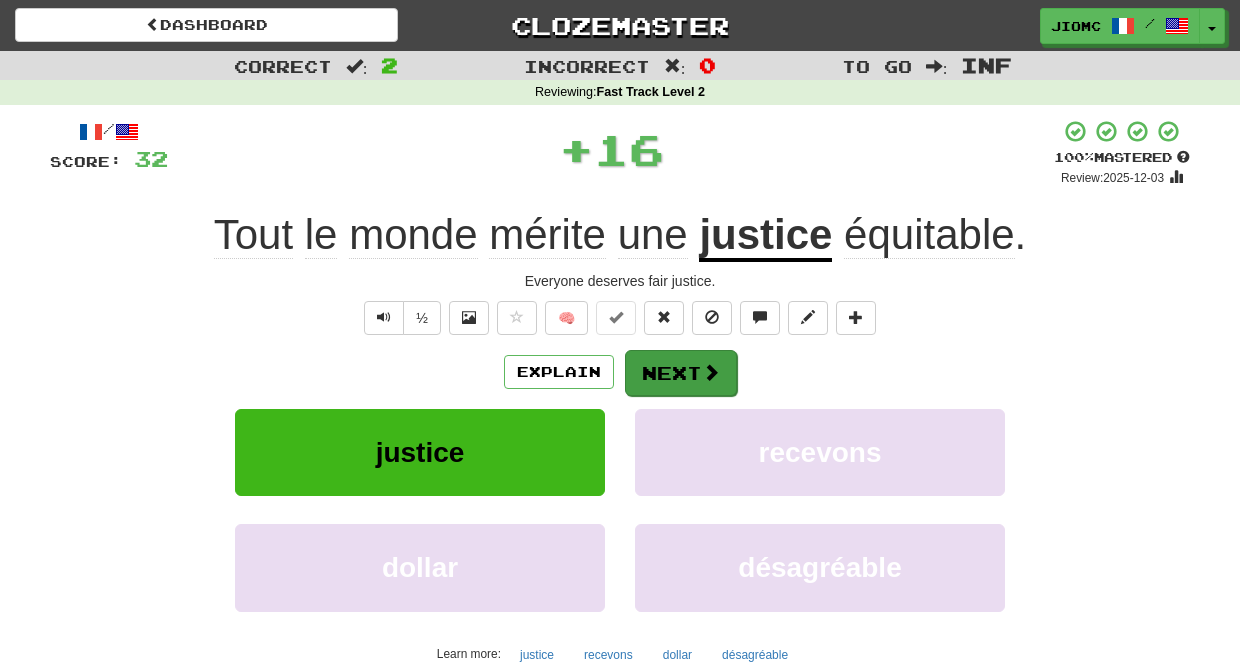 click on "Next" at bounding box center (681, 373) 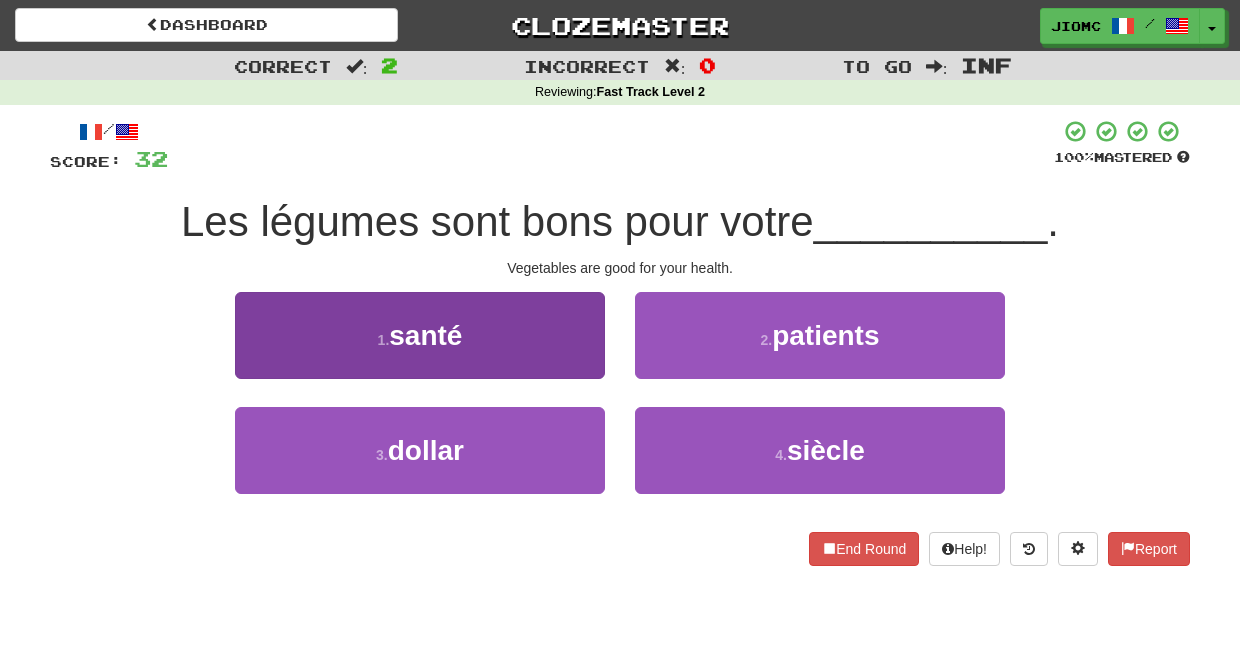 click on "1 .  santé" at bounding box center (420, 335) 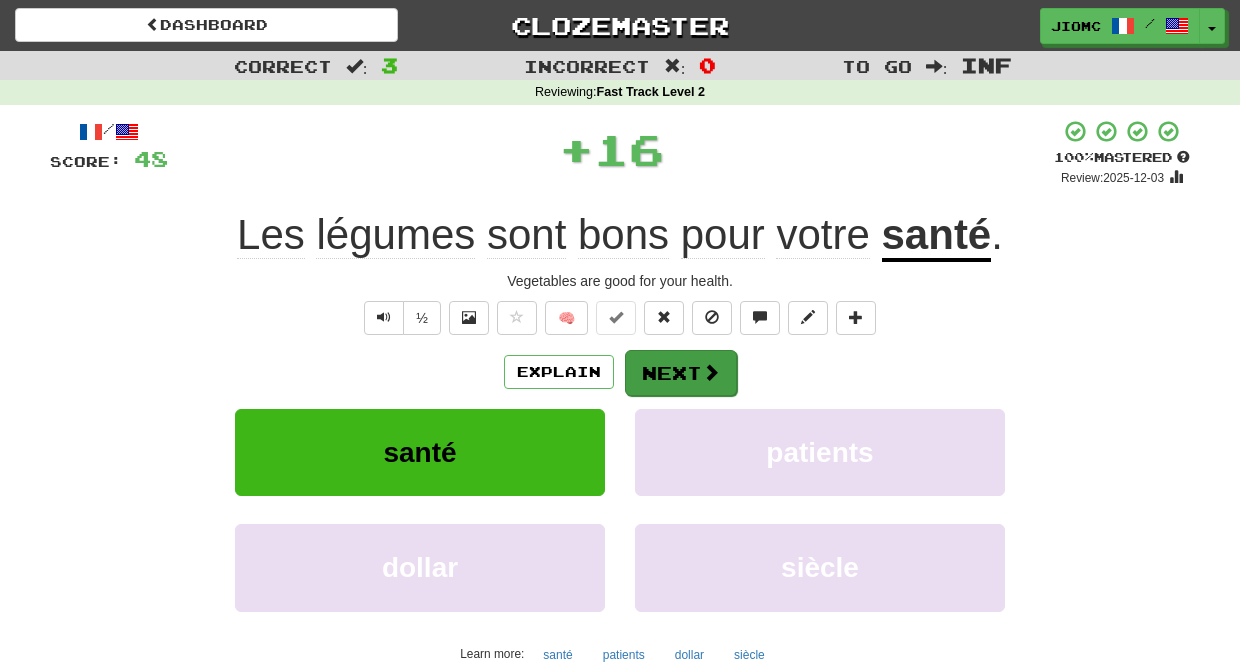 click on "Next" at bounding box center (681, 373) 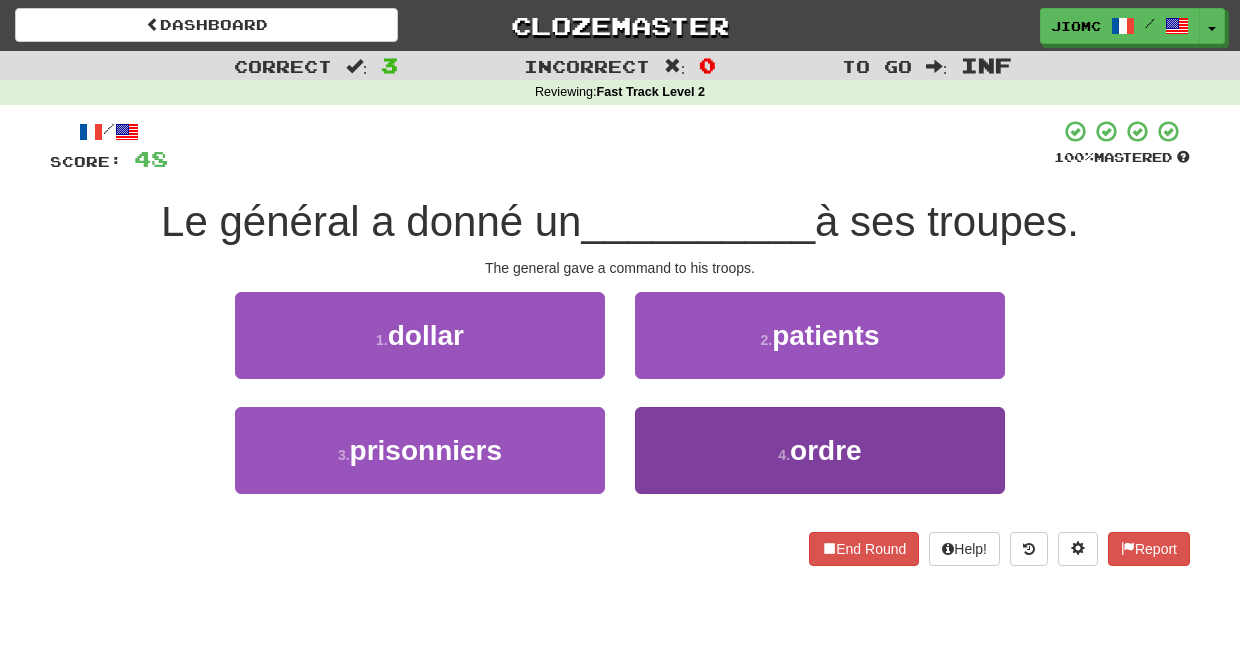 click on "4 .  ordre" at bounding box center (820, 450) 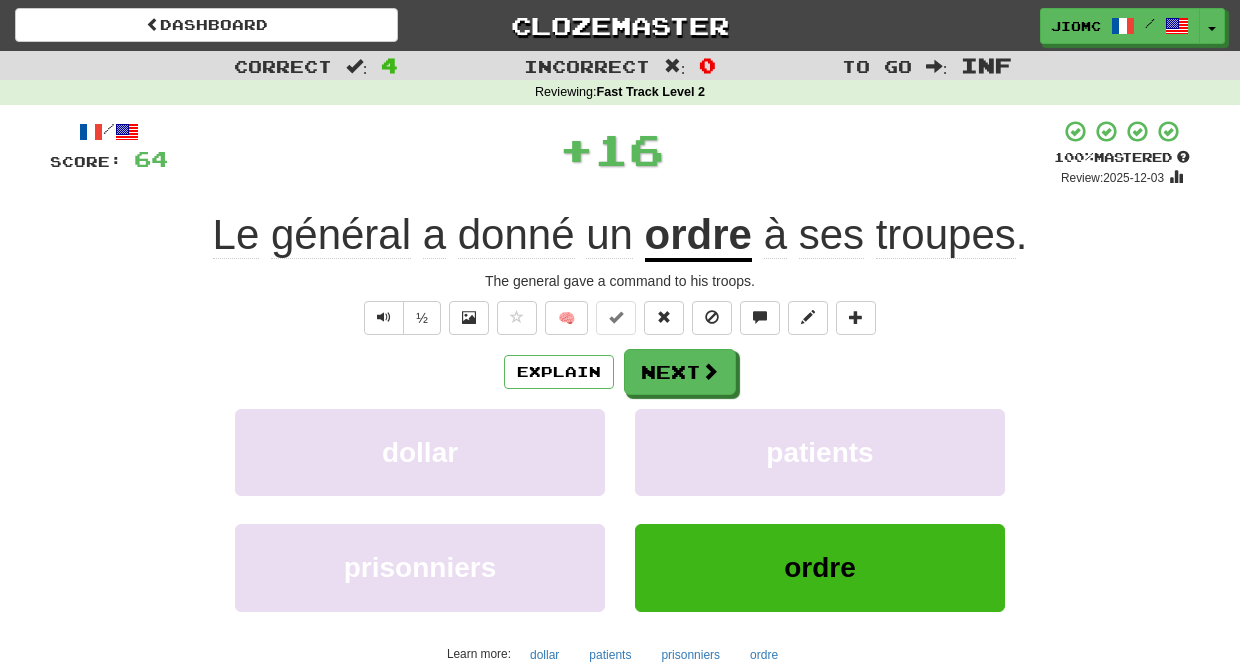 click on "patients" at bounding box center [820, 452] 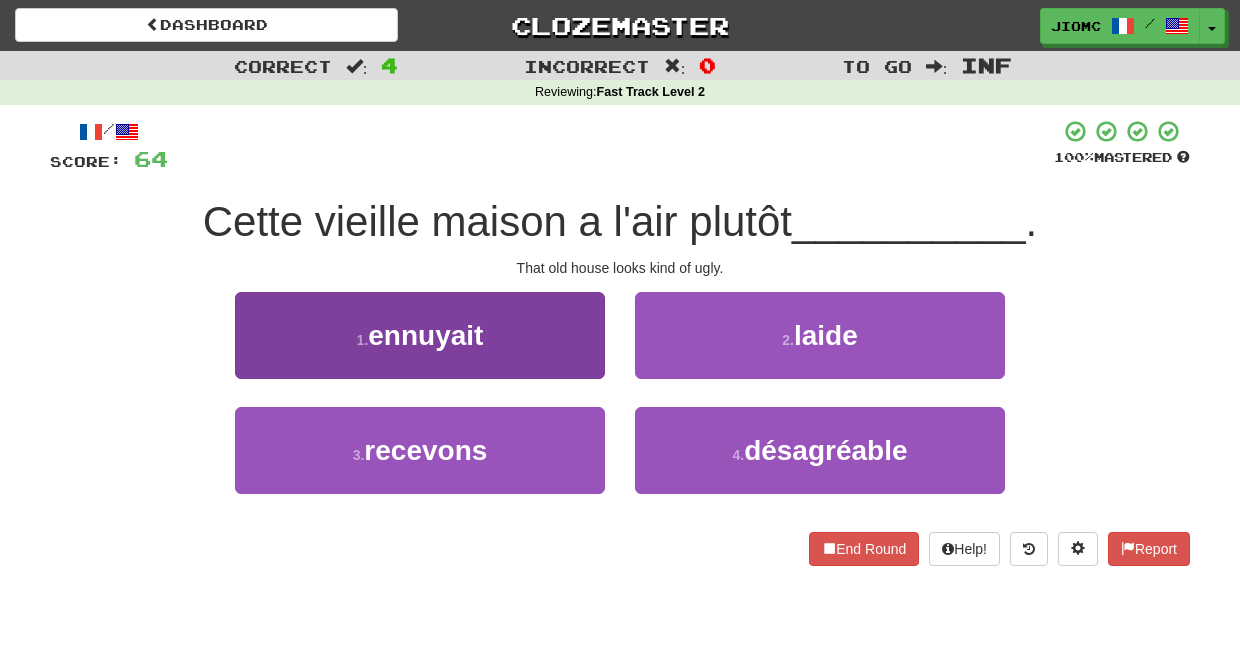 click on "1 .  ennuyait" at bounding box center (420, 335) 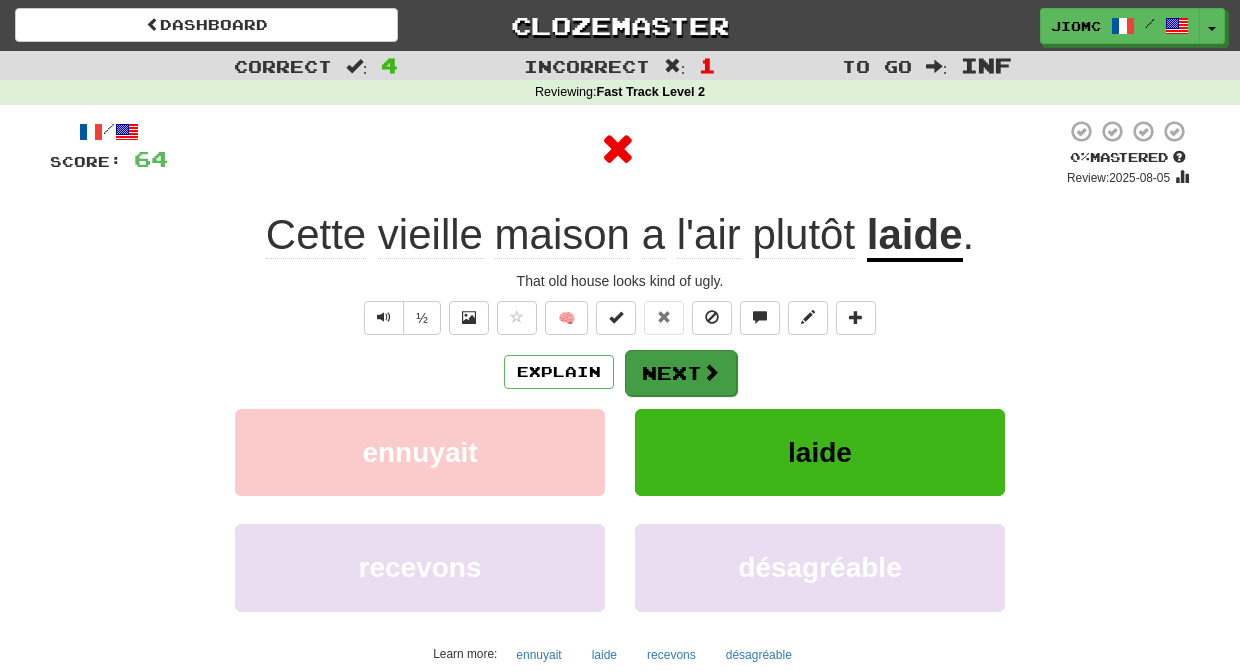 click on "Next" at bounding box center [681, 373] 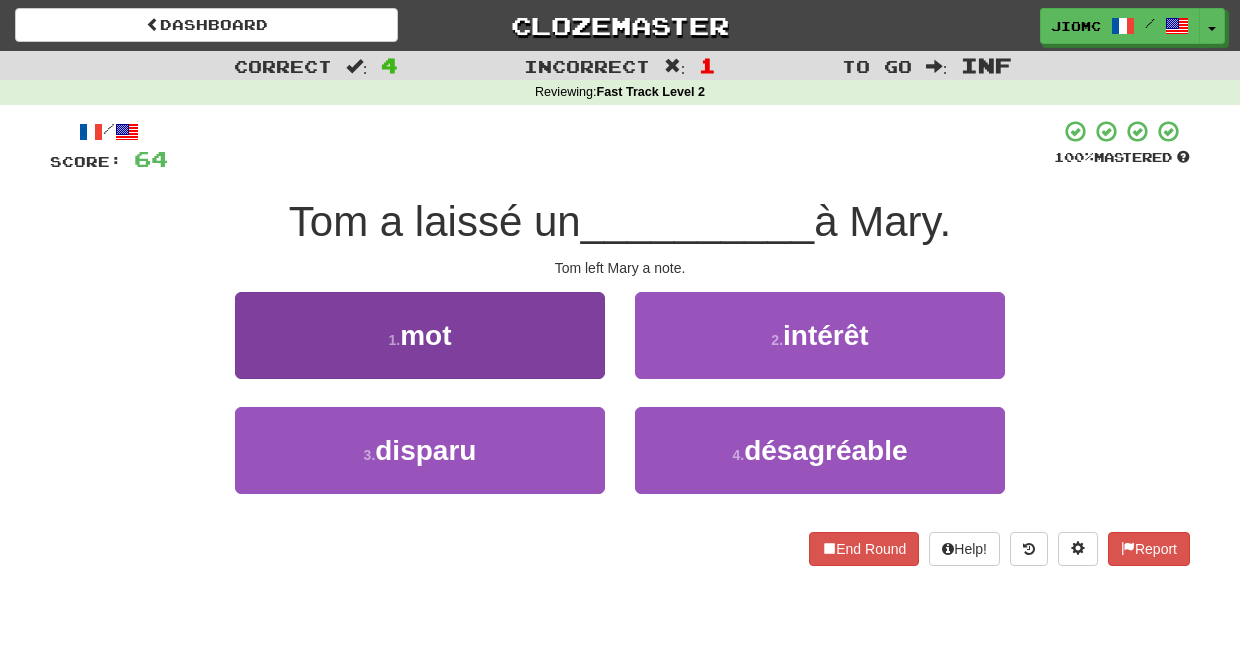 click on "1 .  mot" at bounding box center [420, 335] 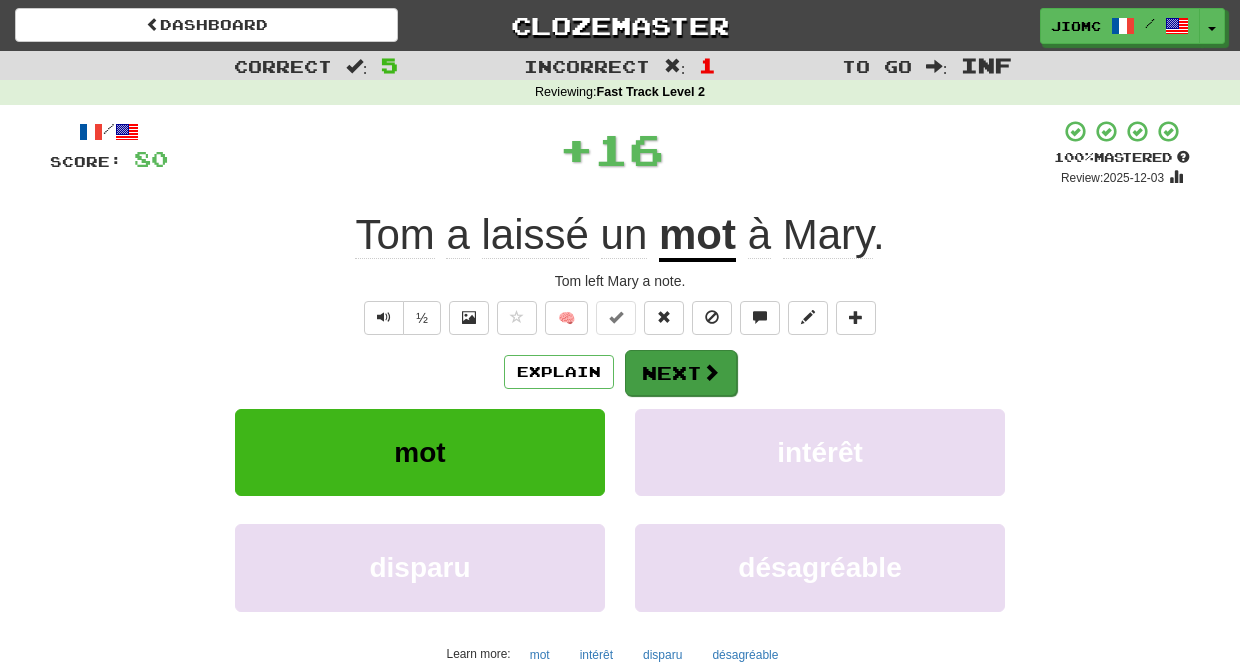 click on "Next" at bounding box center [681, 373] 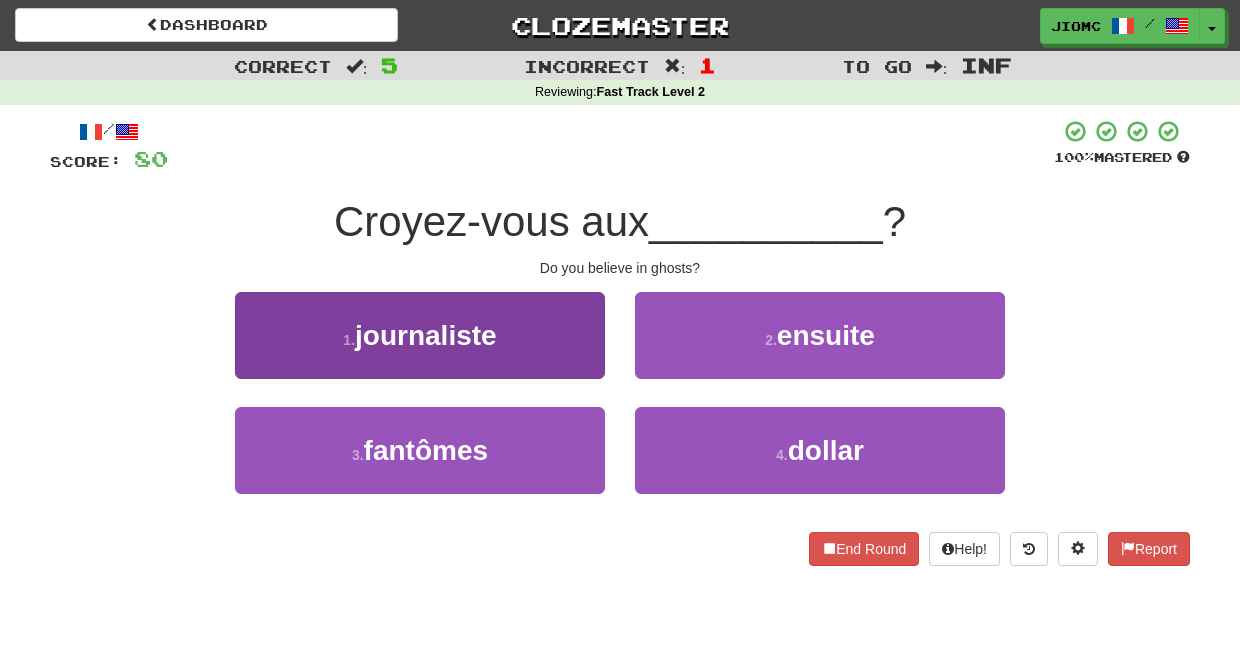 click on "3 .  fantômes" at bounding box center (420, 450) 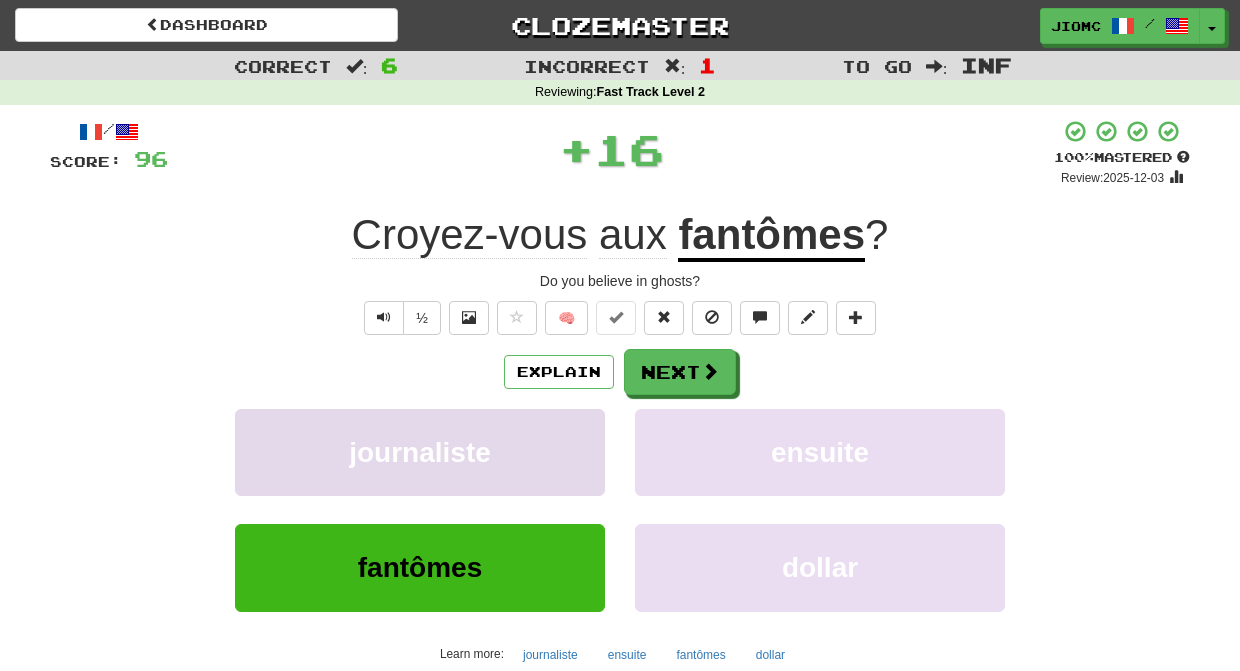 click on "journaliste" at bounding box center (420, 452) 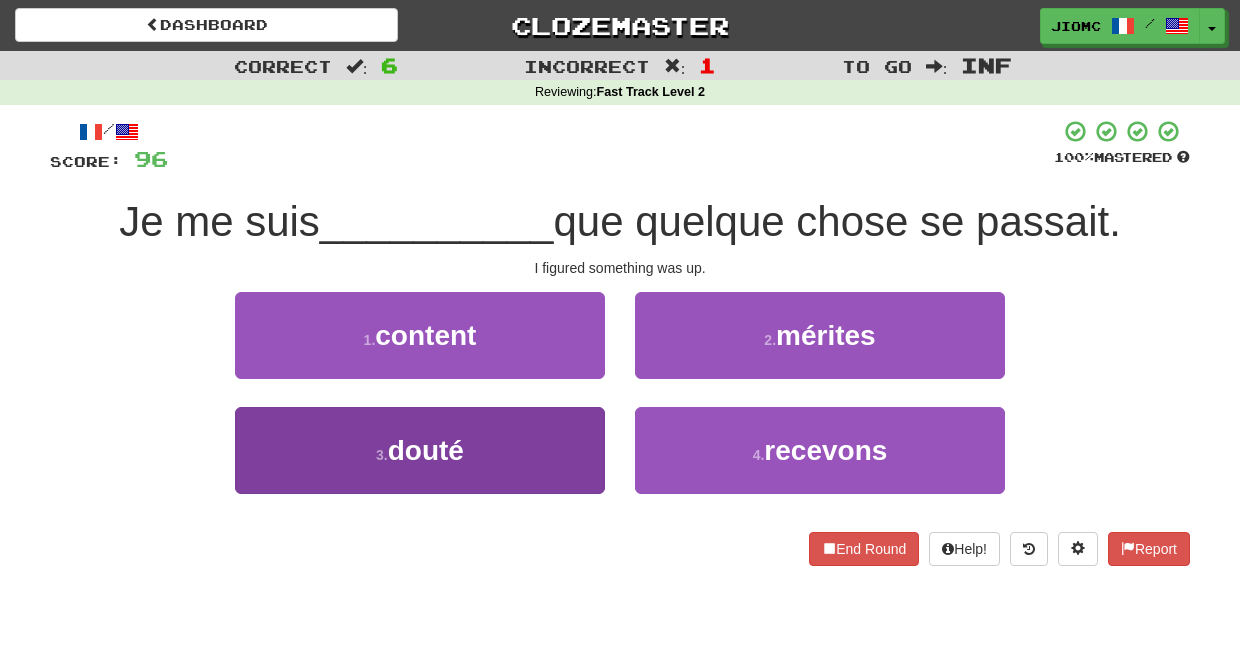 click on "3 .  douté" at bounding box center (420, 450) 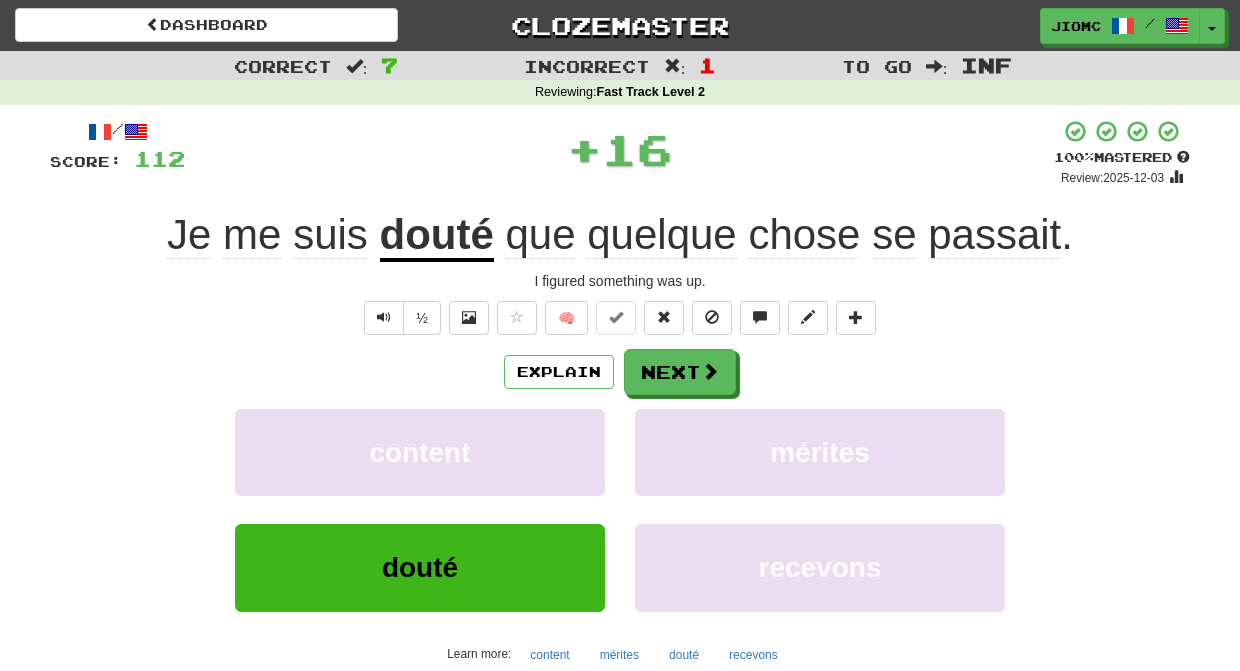 click on "content" at bounding box center (420, 452) 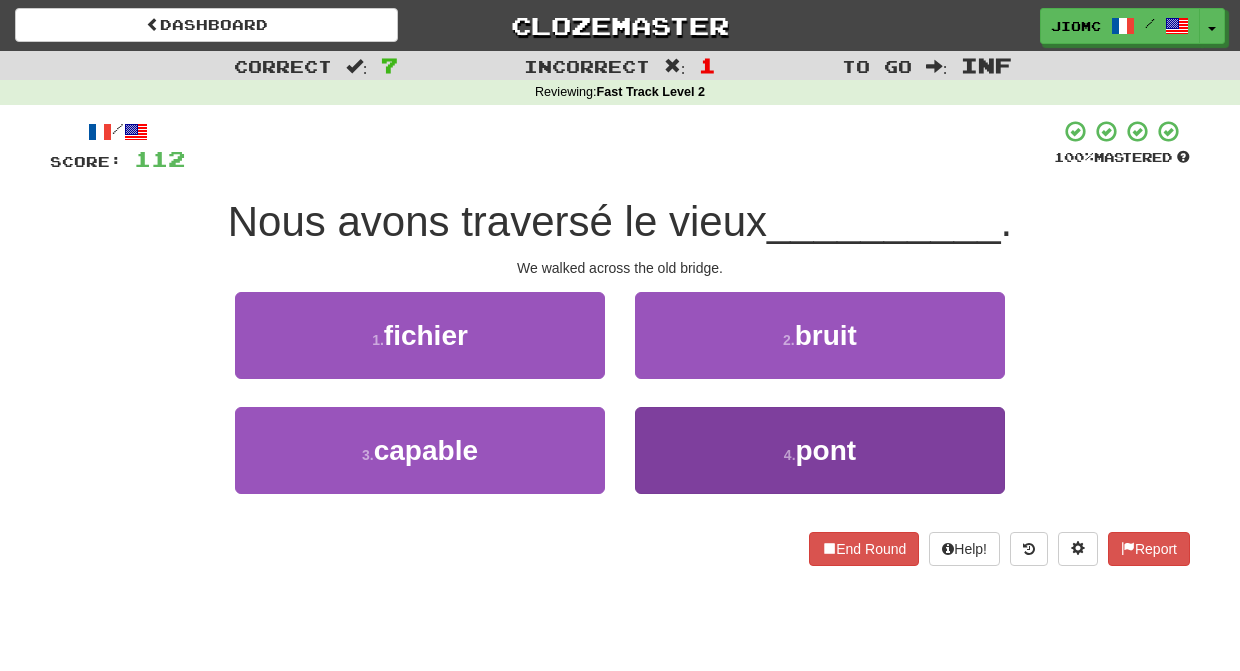 click on "4 .  pont" at bounding box center (820, 450) 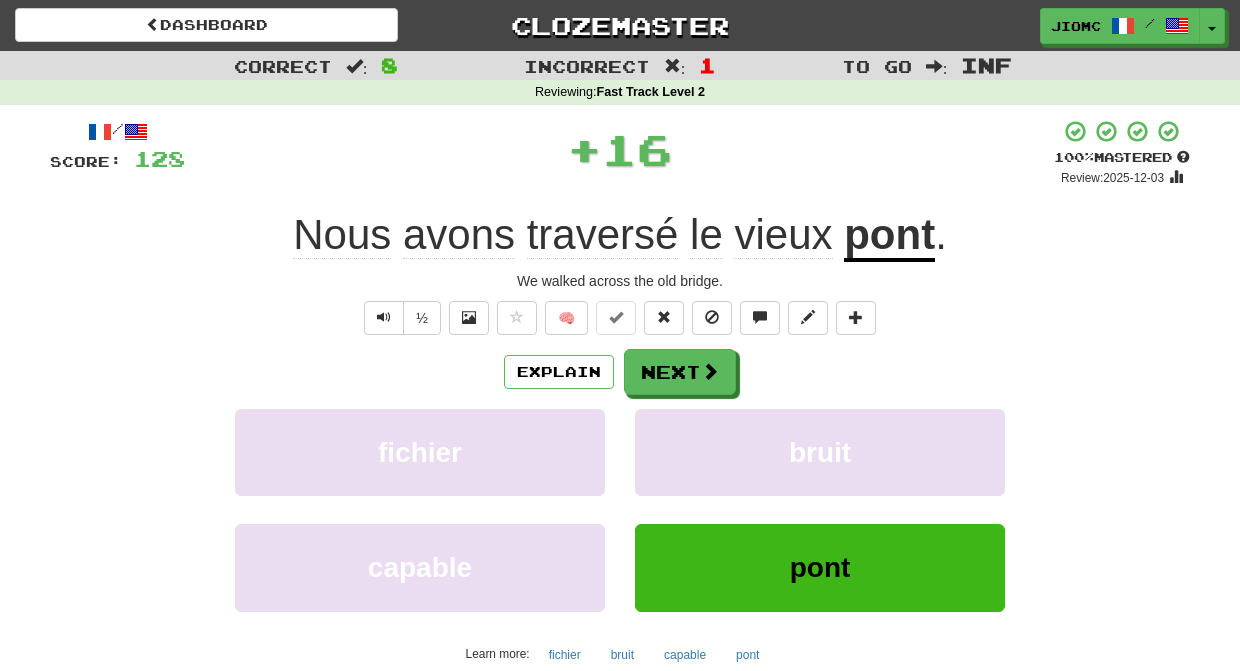 click on "bruit" at bounding box center (820, 452) 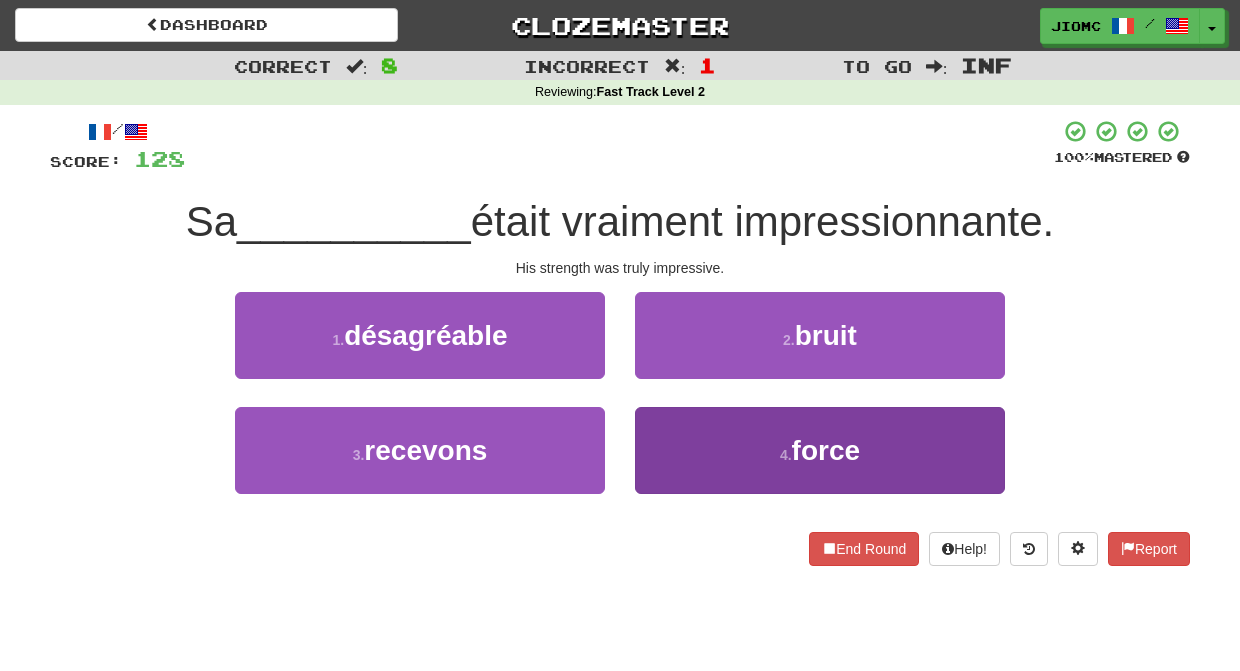 click on "4 .  force" at bounding box center (820, 450) 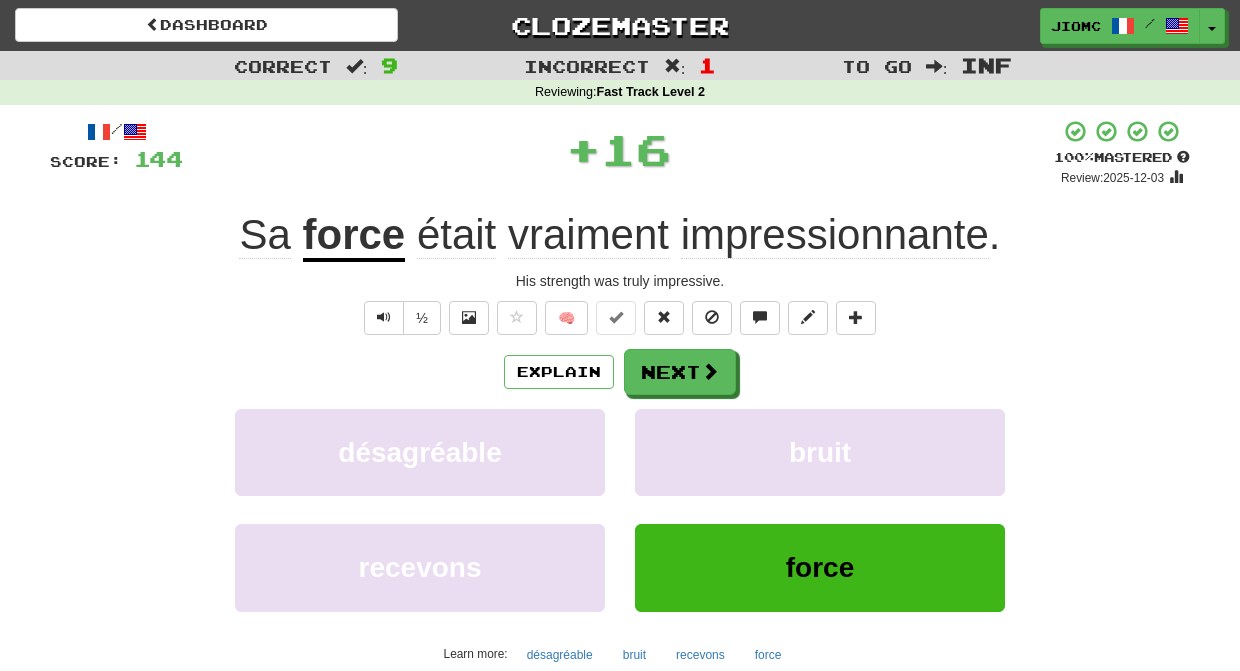 click on "bruit" at bounding box center [820, 452] 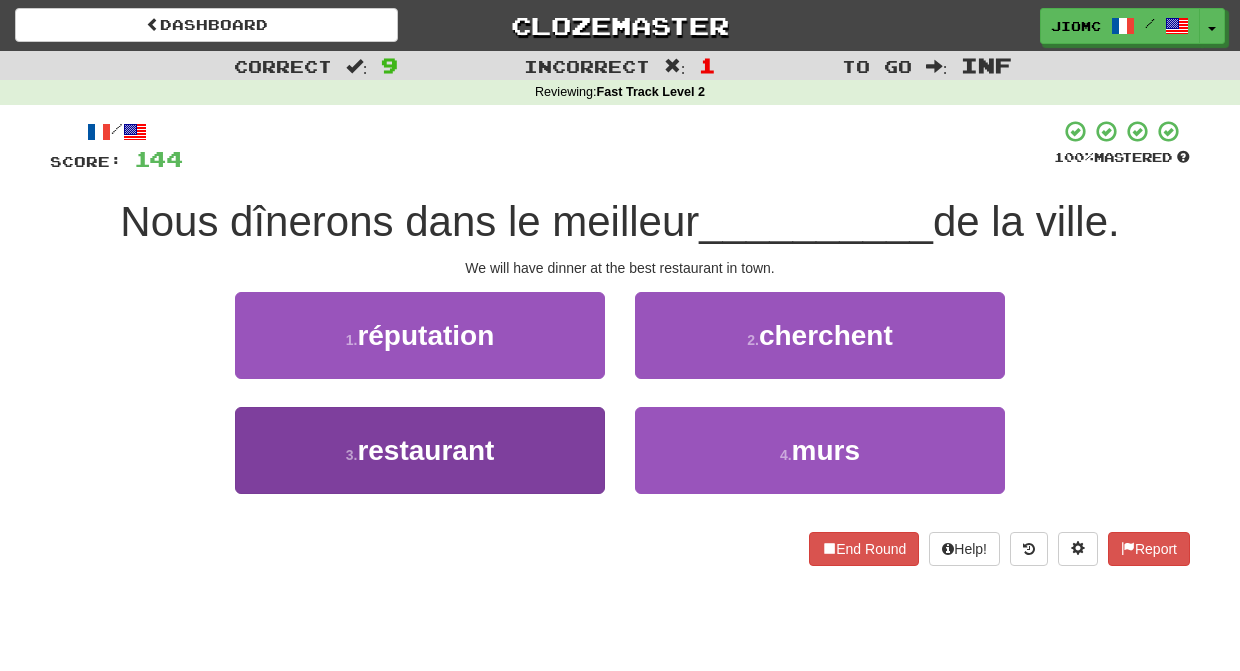 click on "3 .  restaurant" at bounding box center [420, 450] 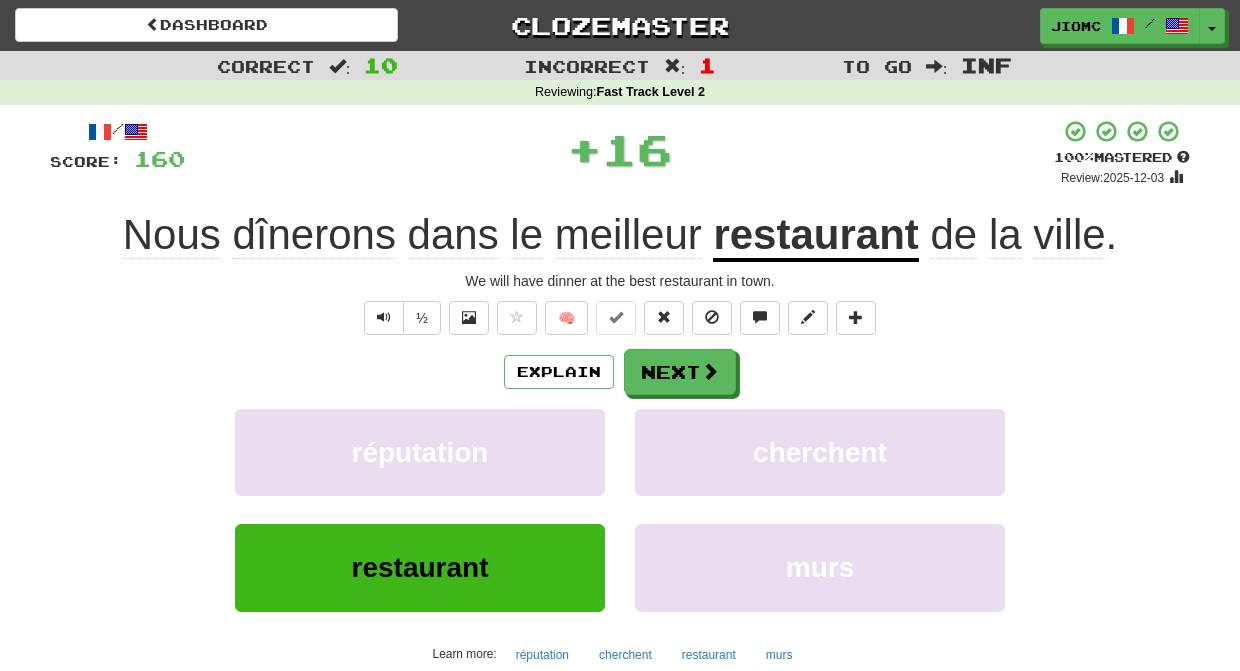 click on "réputation" at bounding box center [420, 452] 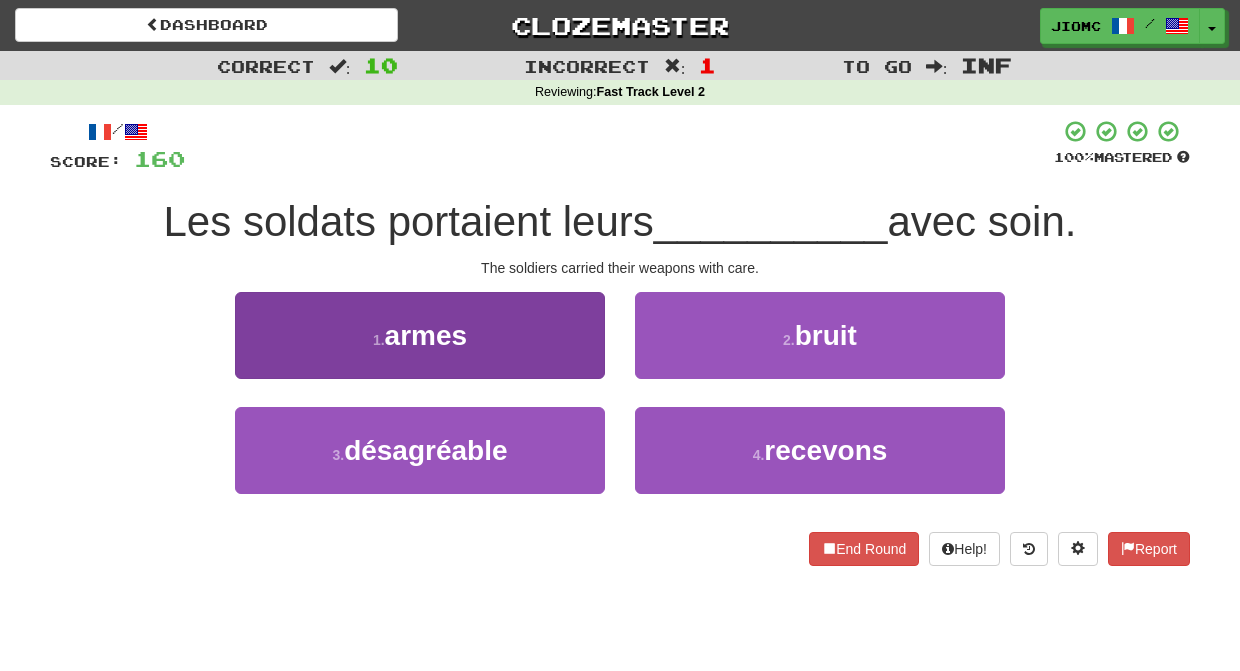 click on "1 .  armes" at bounding box center (420, 335) 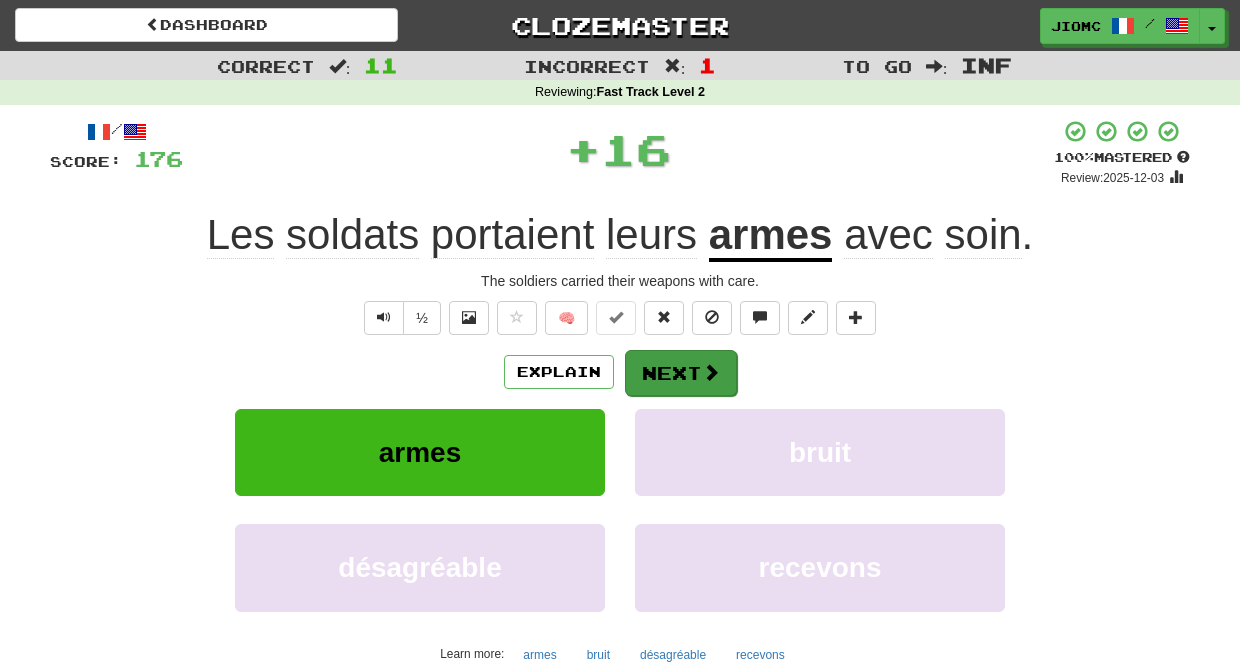 click on "Next" at bounding box center [681, 373] 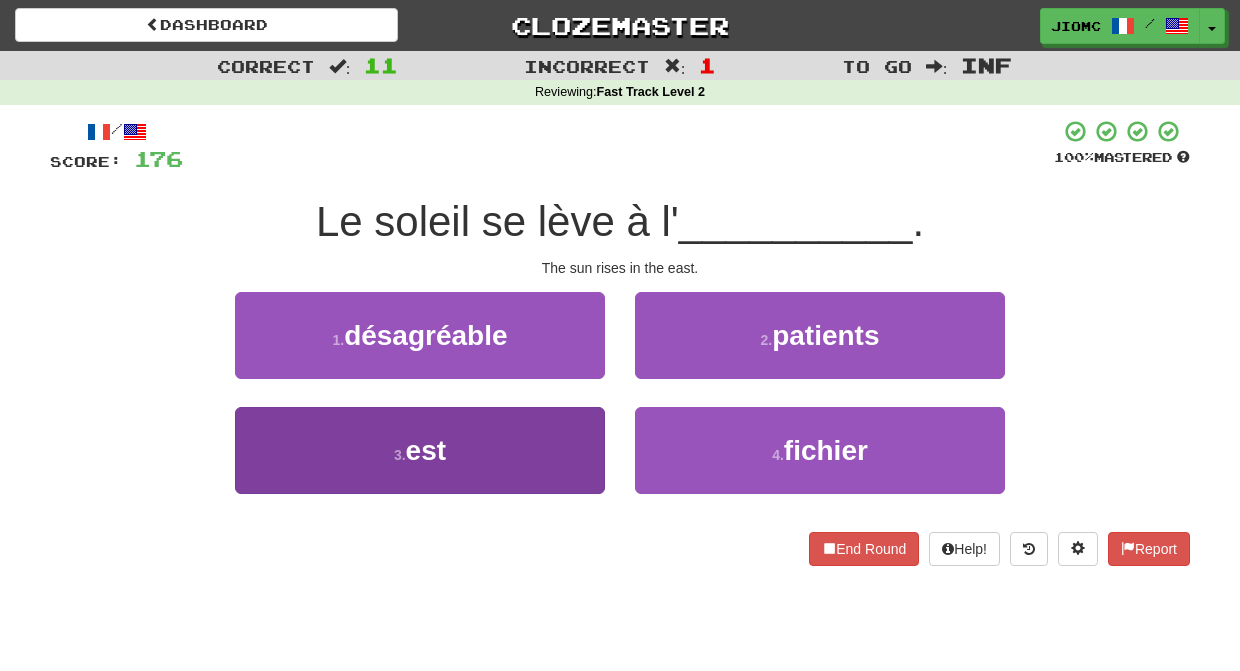 click on "3 .  est" at bounding box center [420, 450] 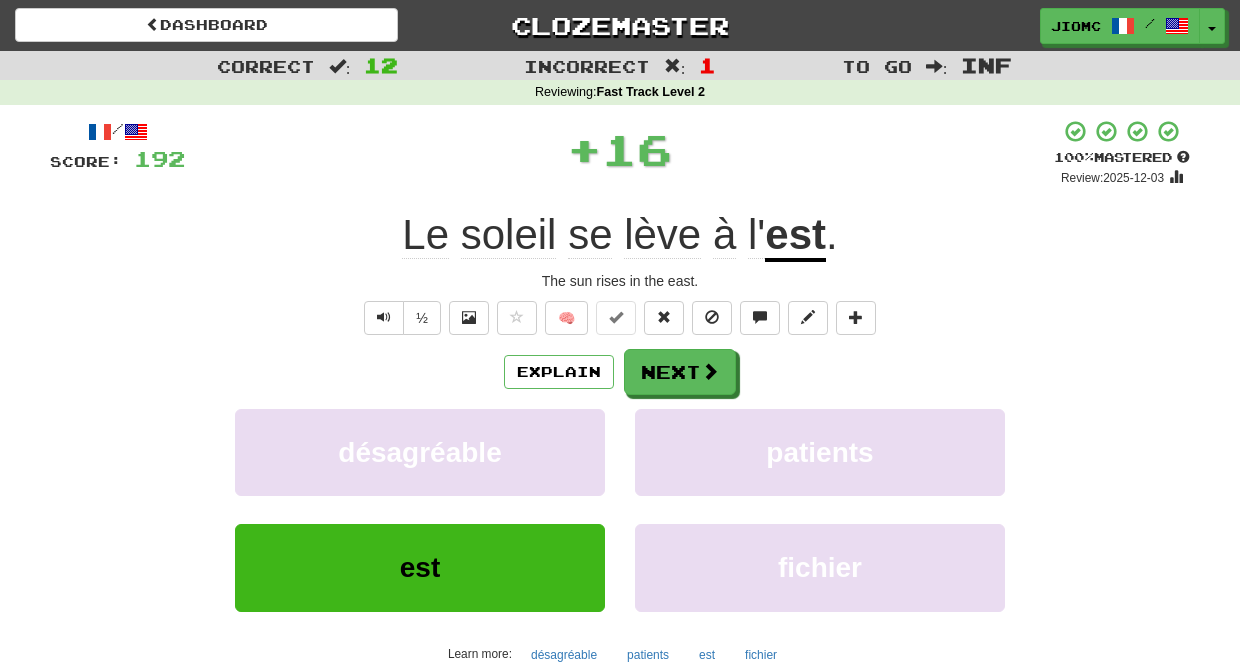 click on "désagréable" at bounding box center (420, 452) 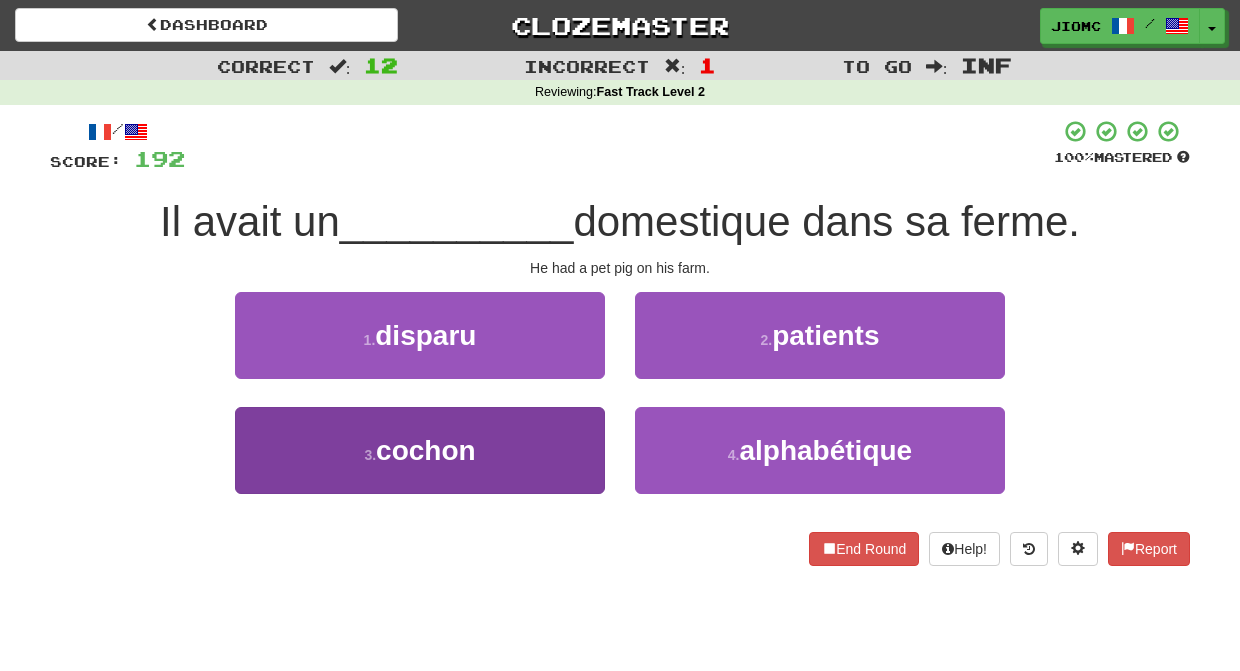 click on "3 .  cochon" at bounding box center [420, 450] 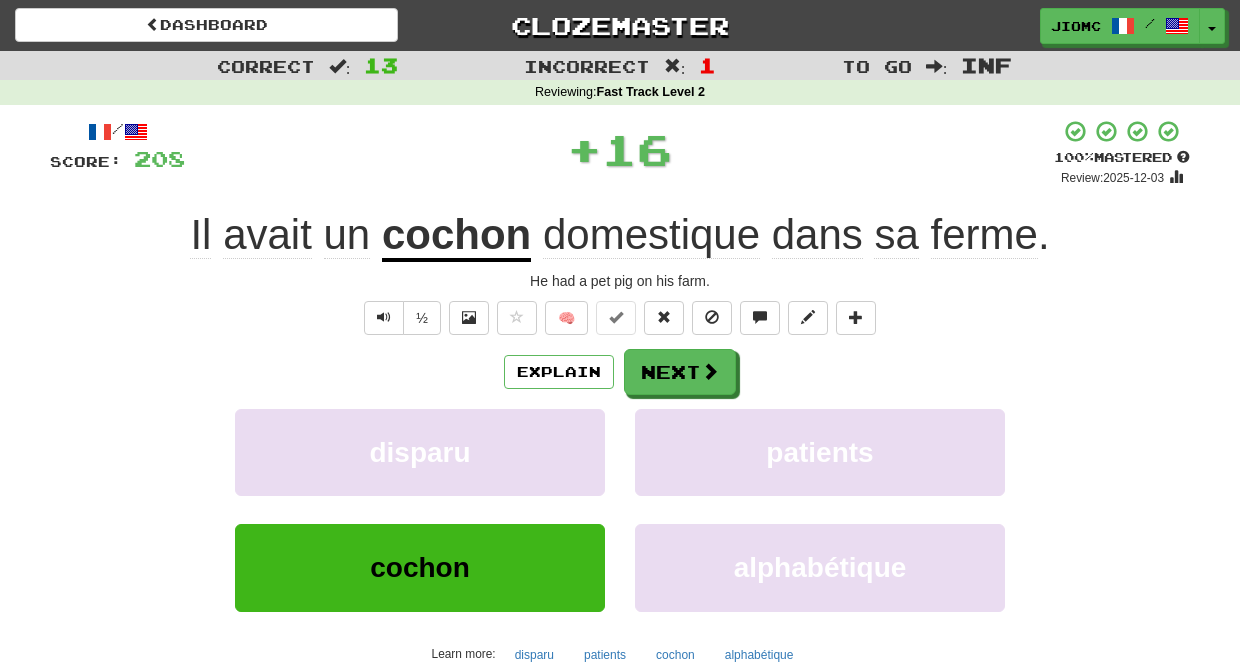 click on "disparu" at bounding box center (420, 452) 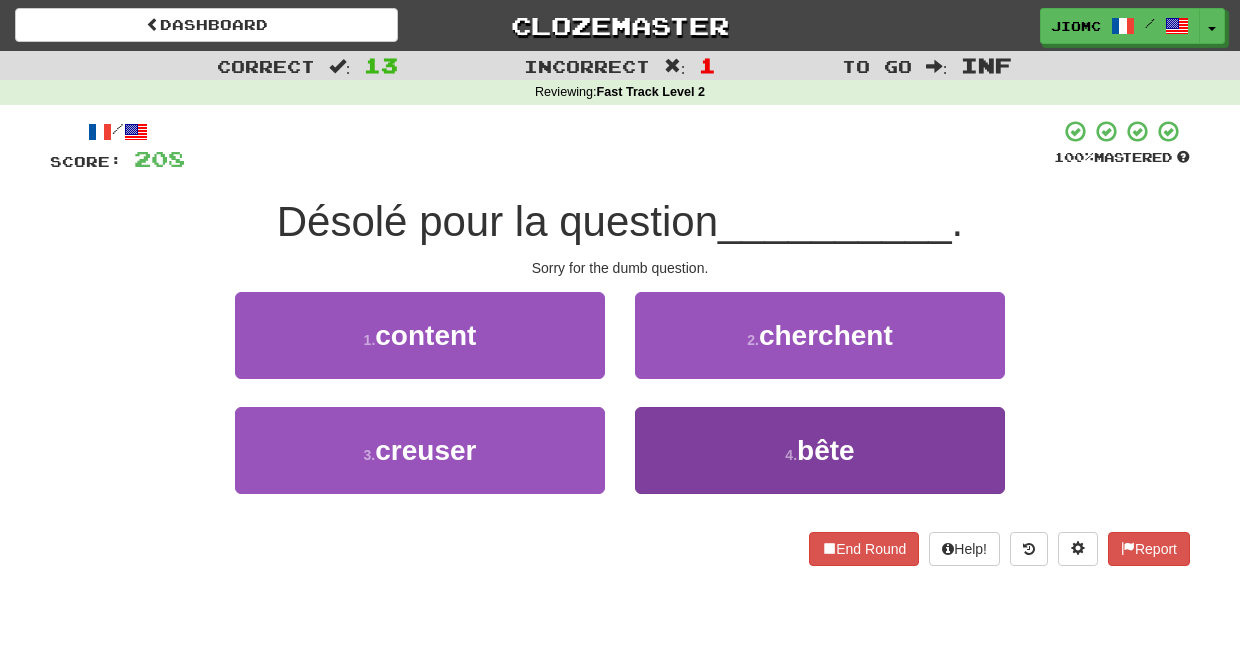 click on "4 .  bête" at bounding box center (820, 450) 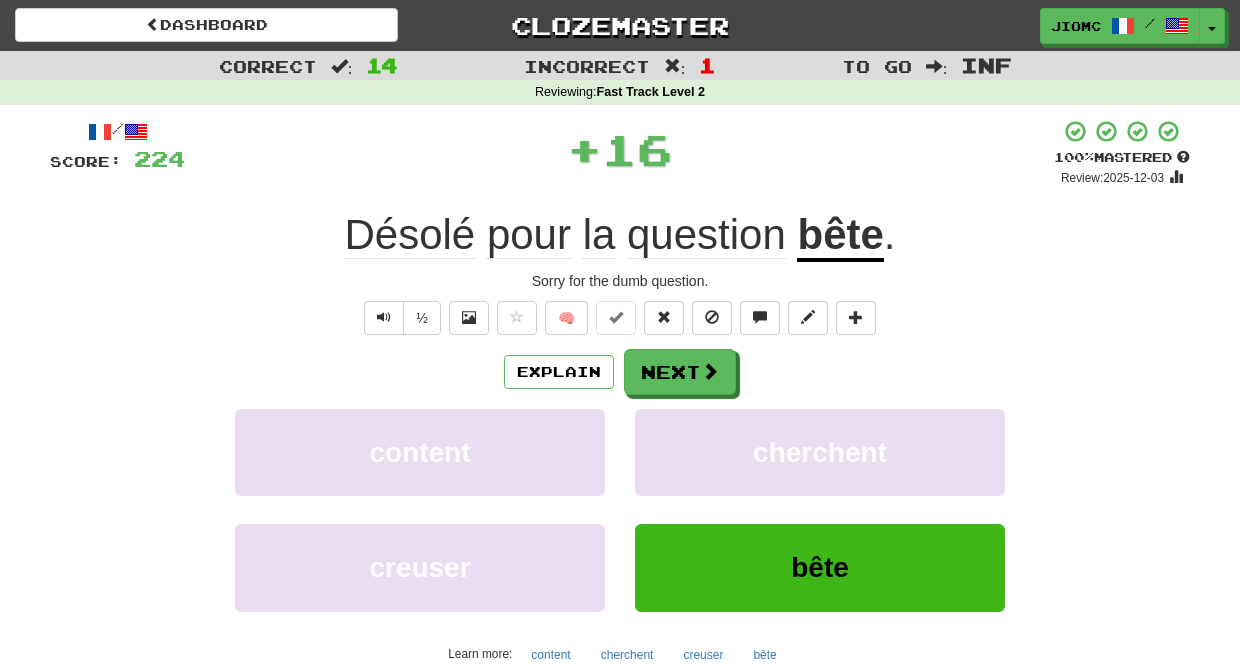 click on "cherchent" at bounding box center [820, 452] 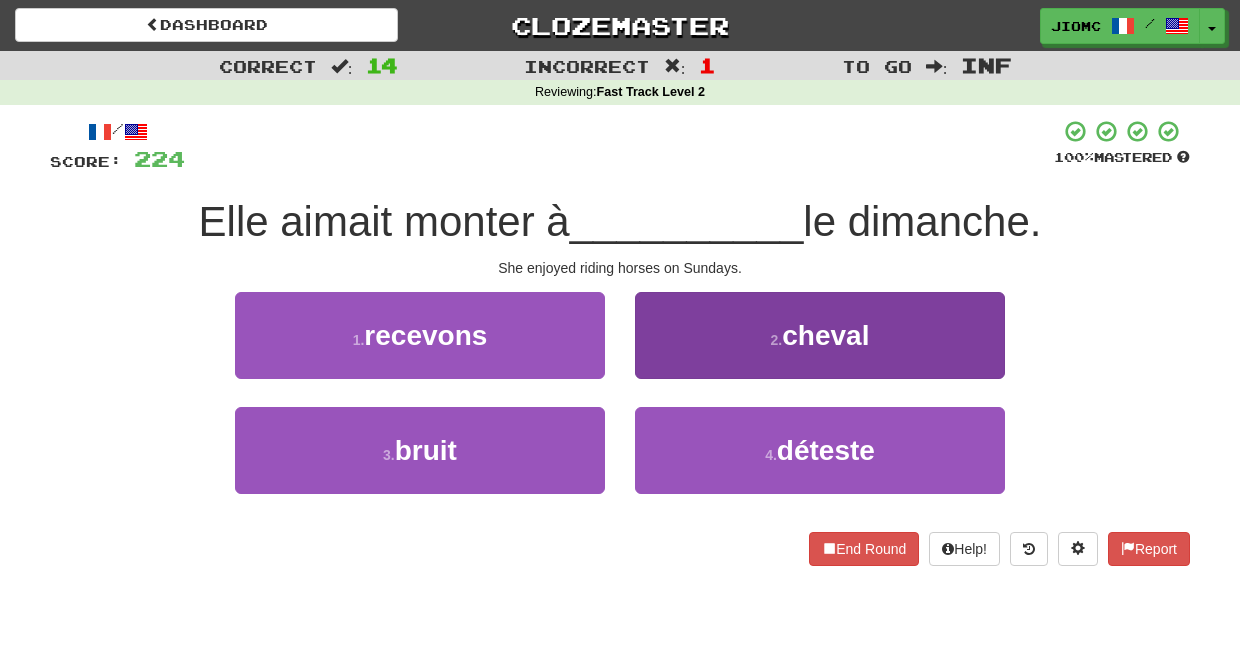 click on "2 .  cheval" at bounding box center [820, 335] 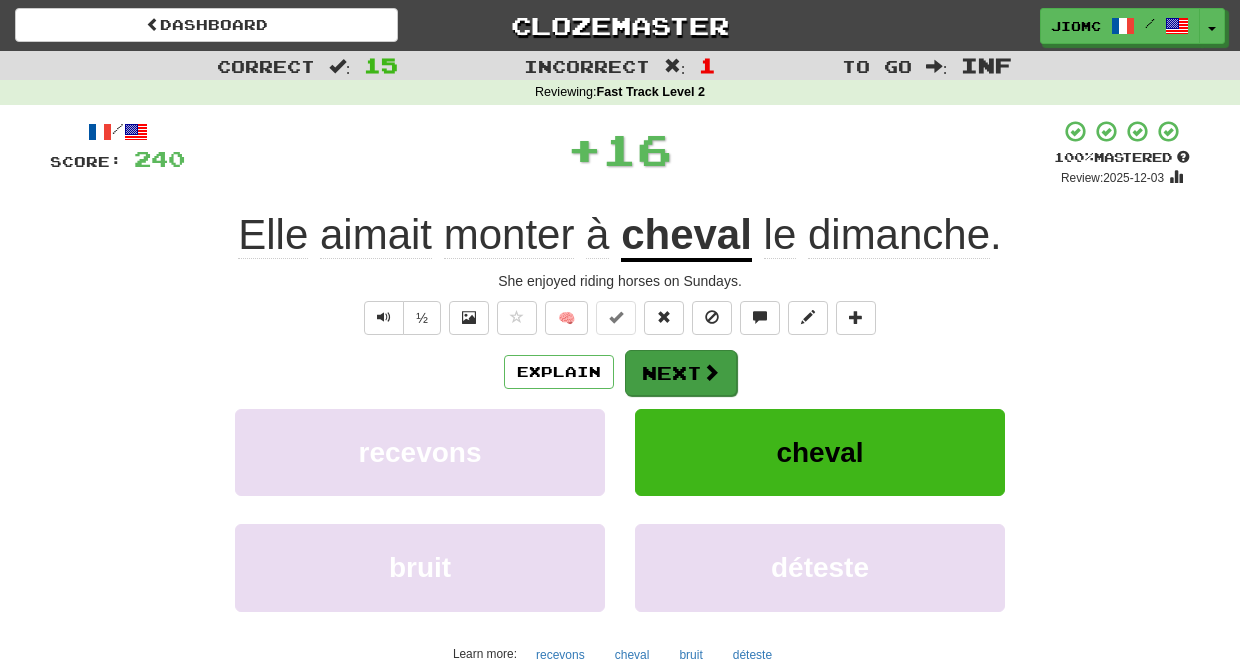 click on "Next" at bounding box center [681, 373] 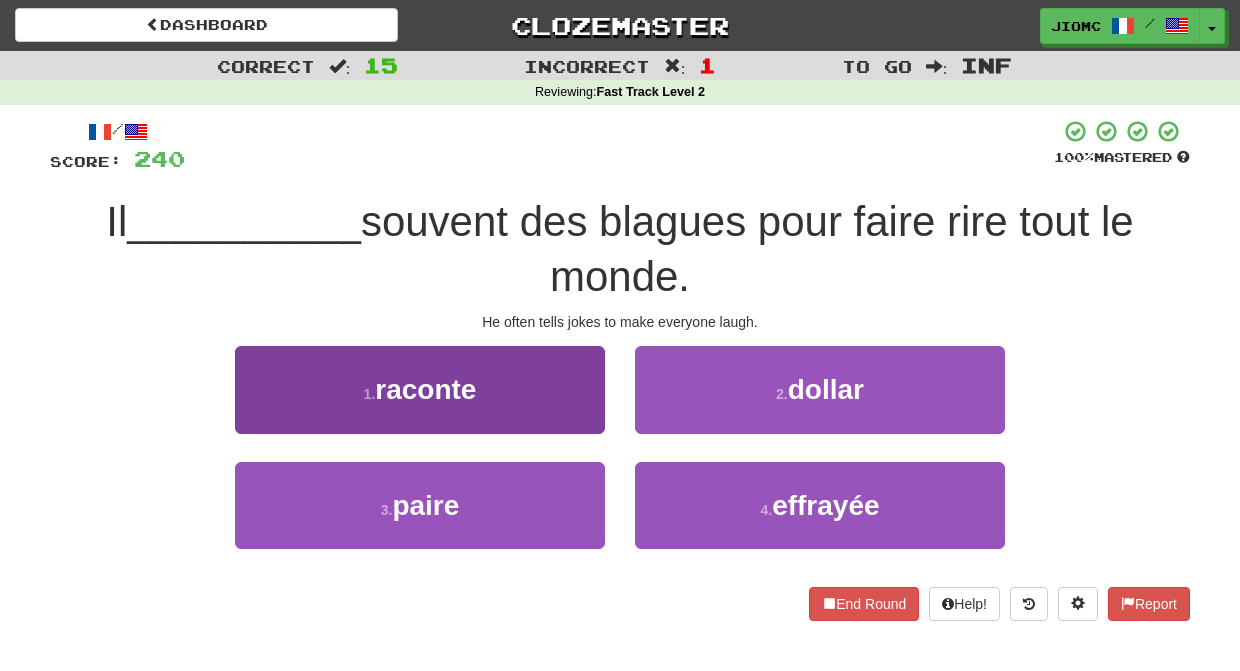 click on "1 .  raconte" at bounding box center (420, 389) 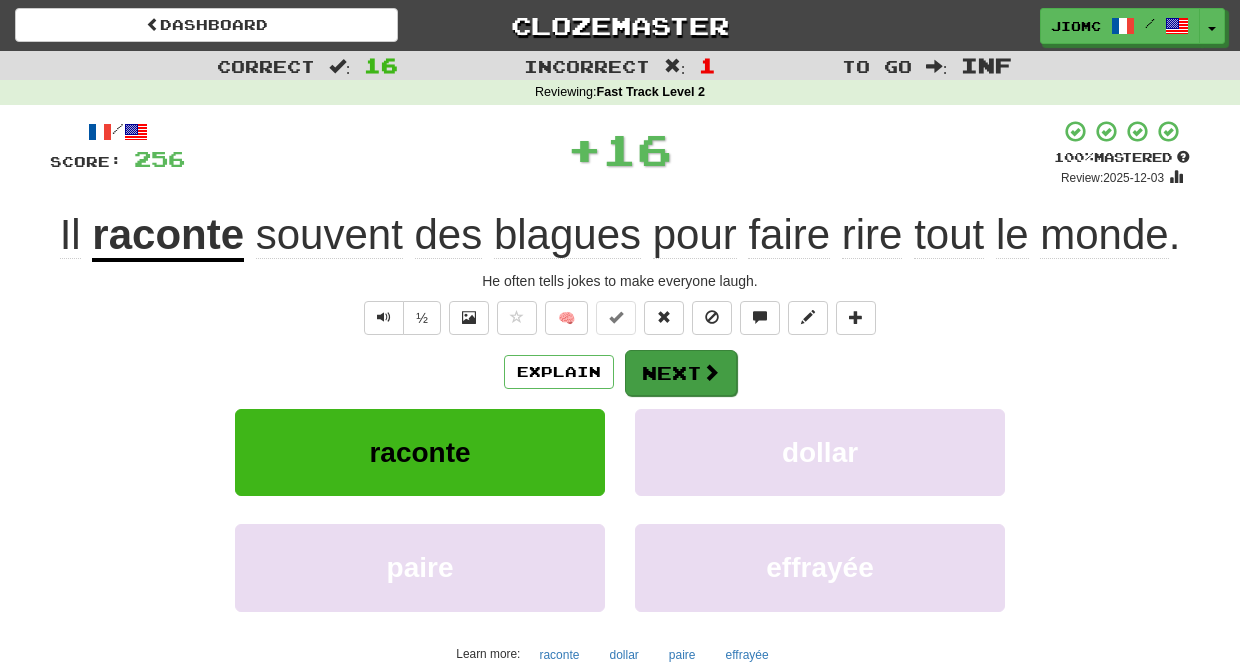 click on "Next" at bounding box center (681, 373) 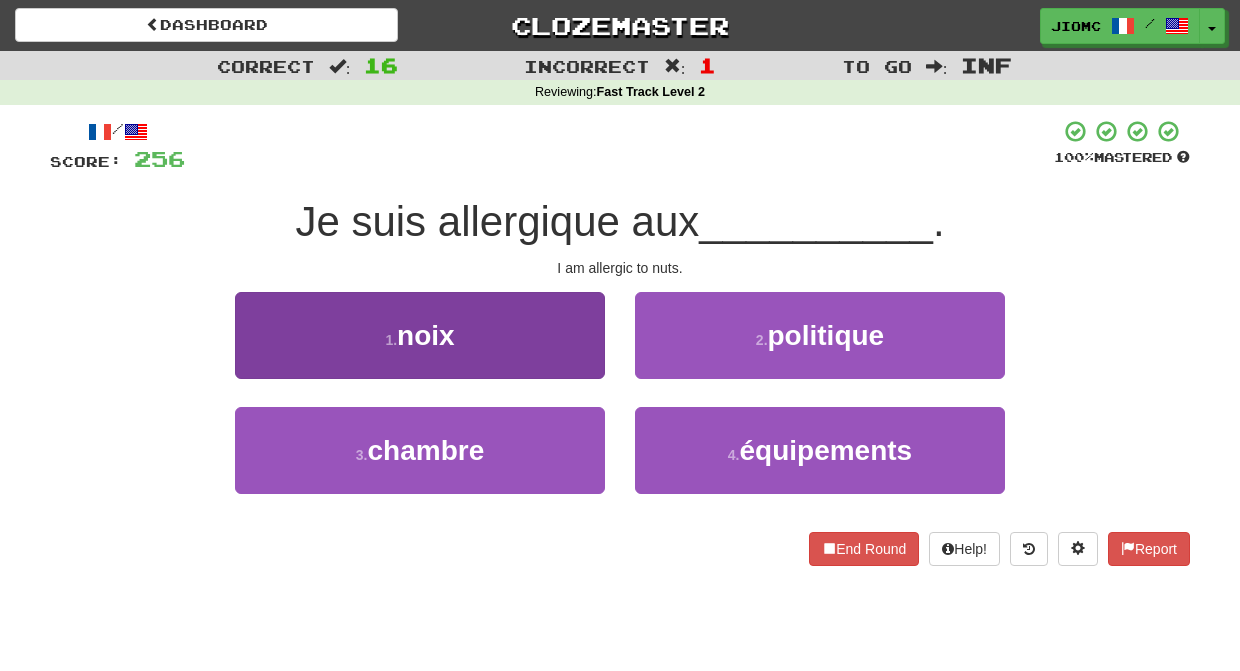 click on "1 .  noix" at bounding box center (420, 335) 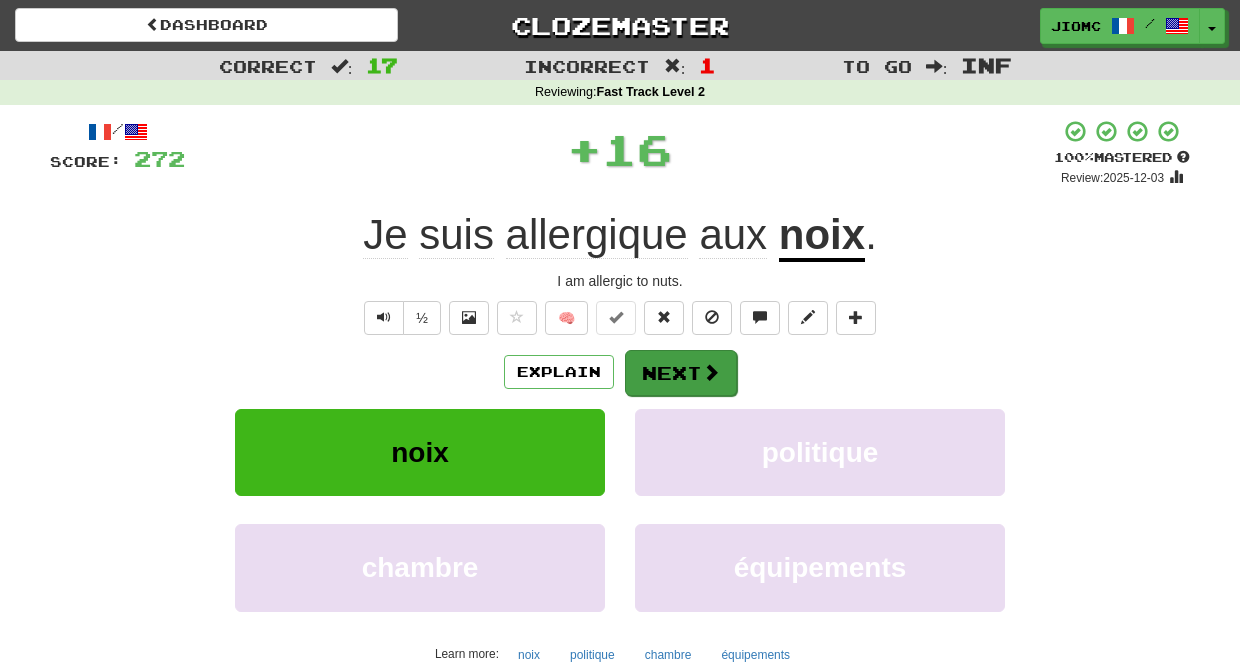 click on "Next" at bounding box center [681, 373] 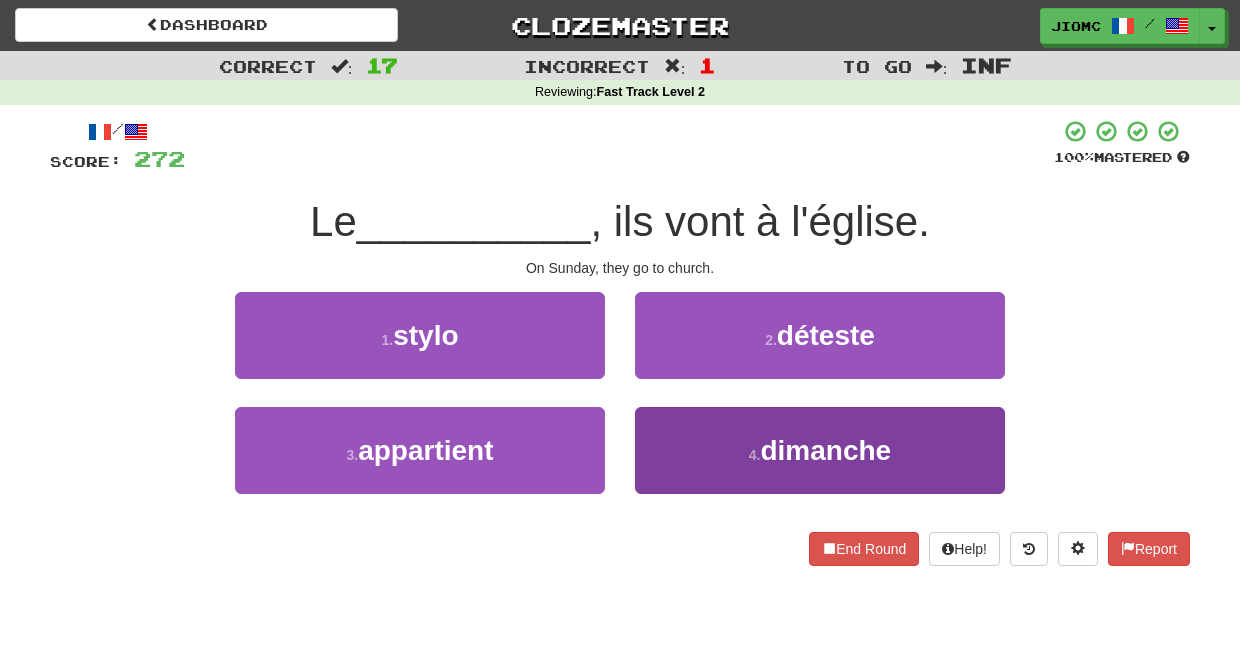 click on "4 .  dimanche" at bounding box center [820, 450] 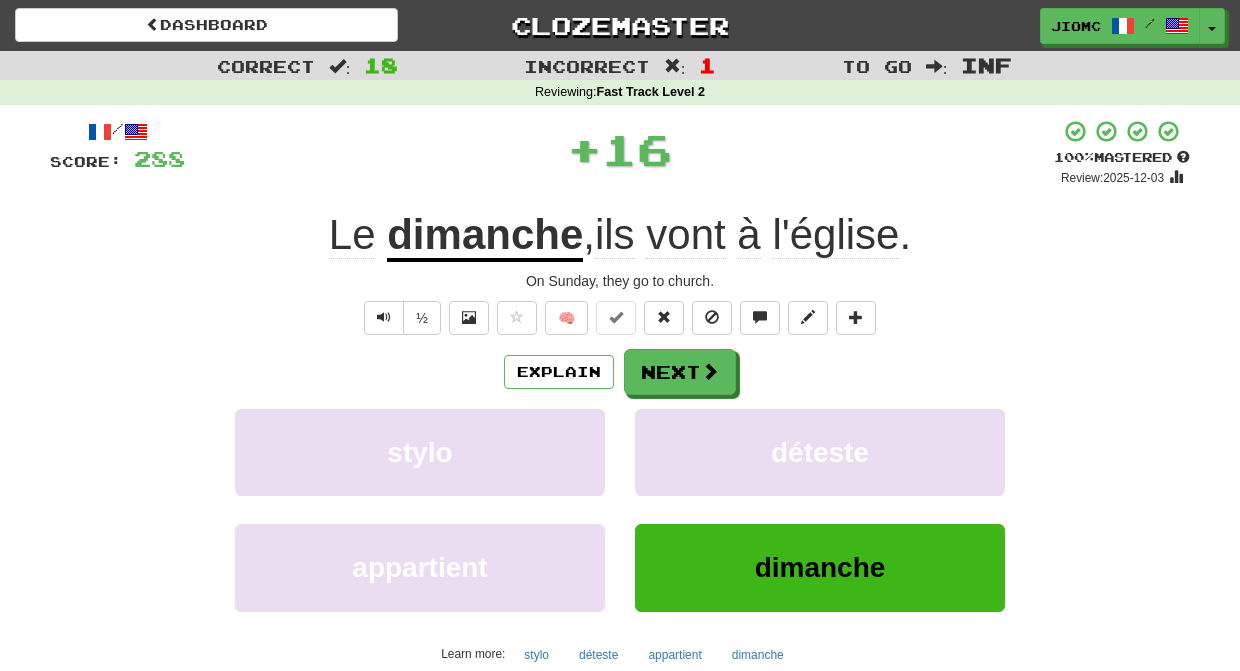 click on "déteste" at bounding box center [820, 452] 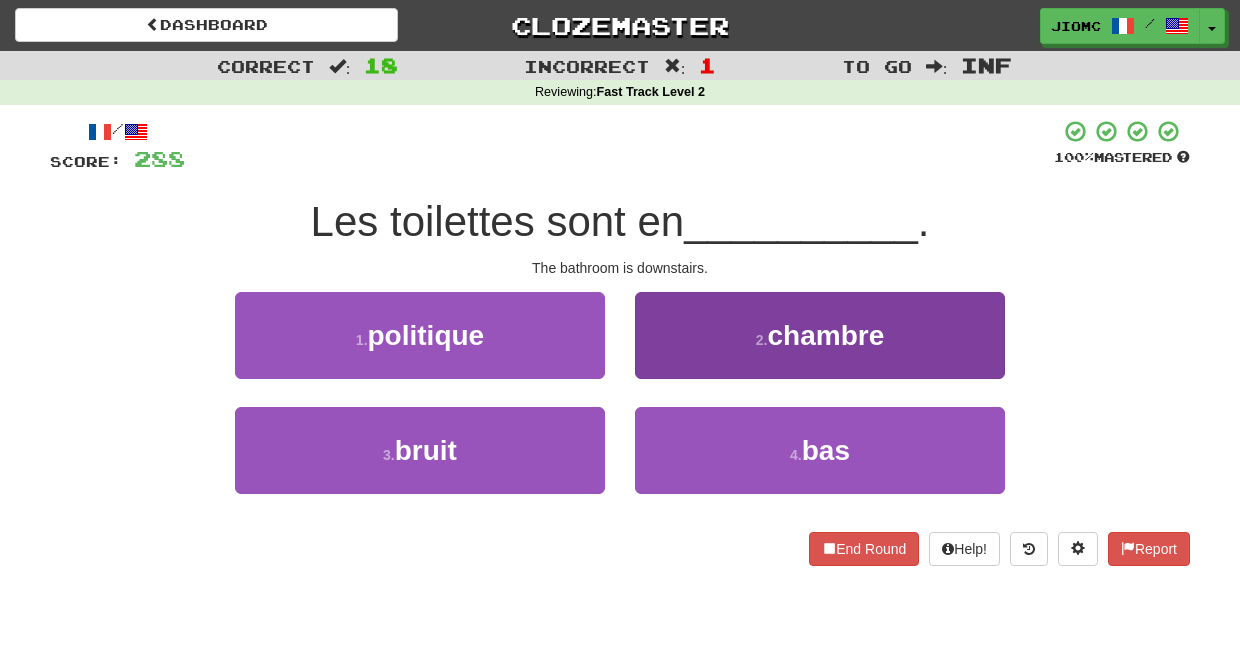 click on "4 .  bas" at bounding box center (820, 450) 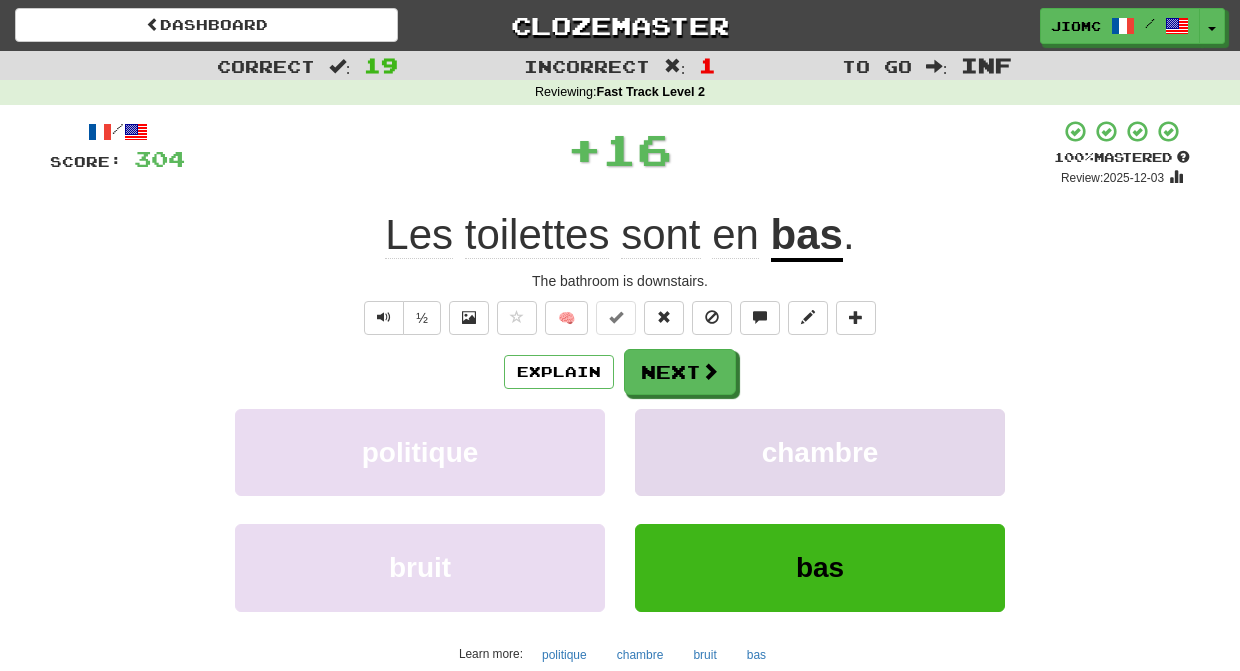 click on "chambre" at bounding box center [820, 452] 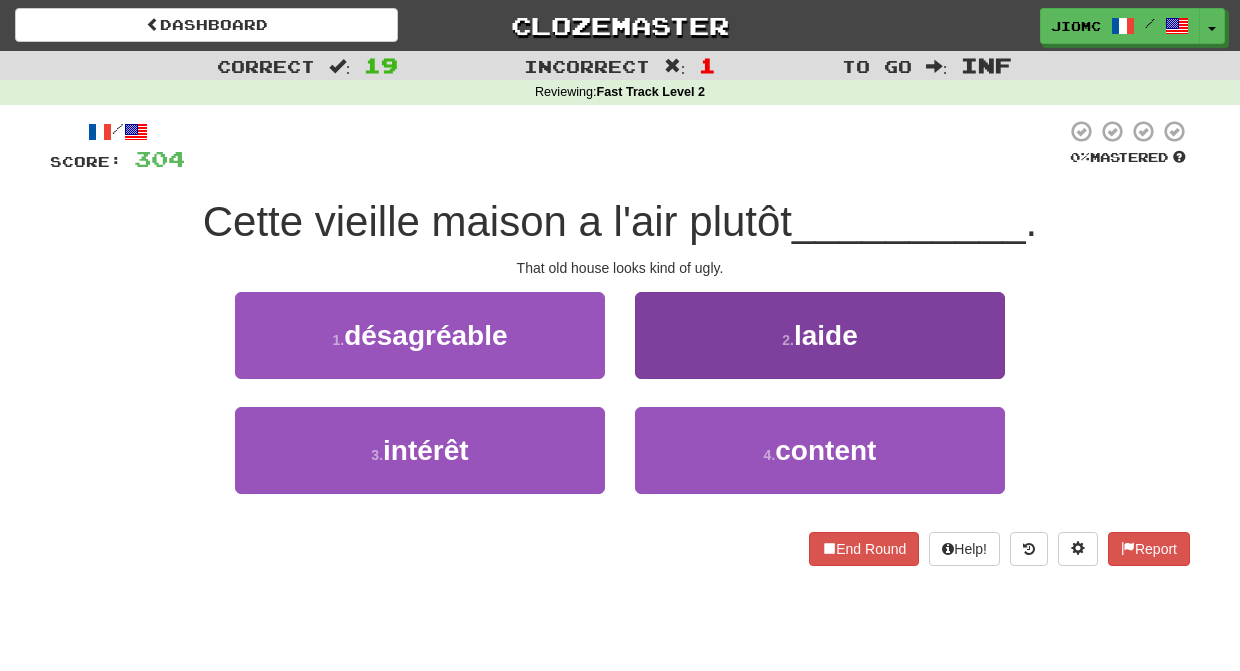 click on "2 .  laide" at bounding box center [820, 335] 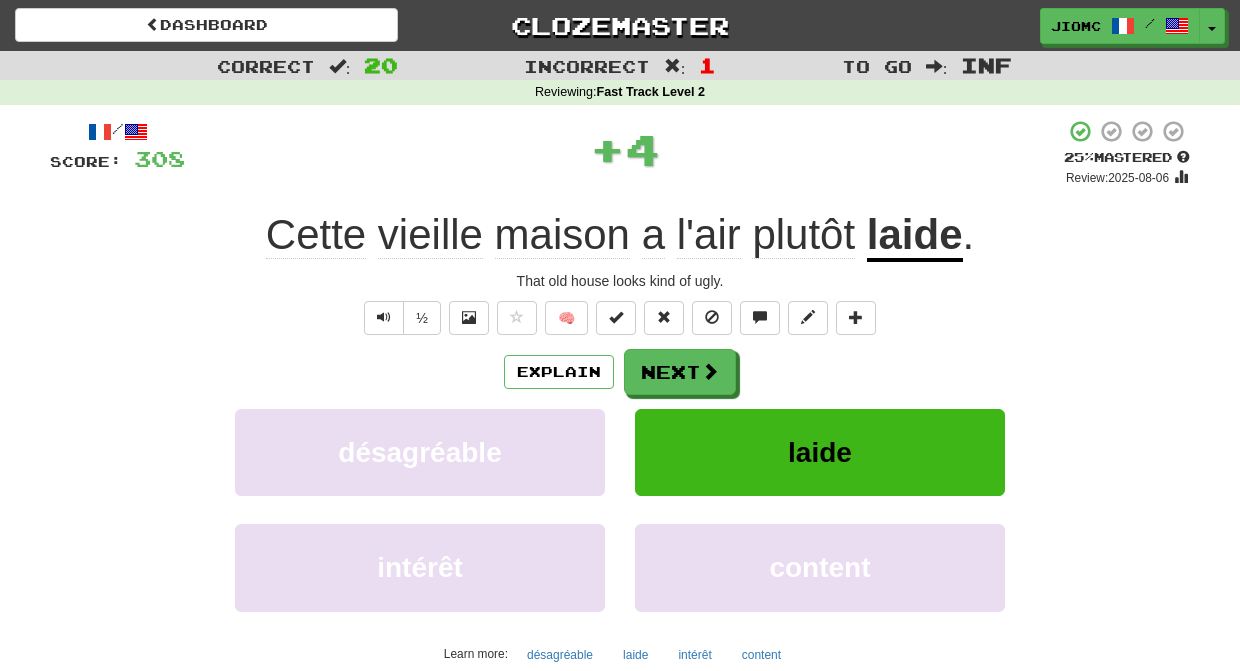 click on "Next" at bounding box center (680, 372) 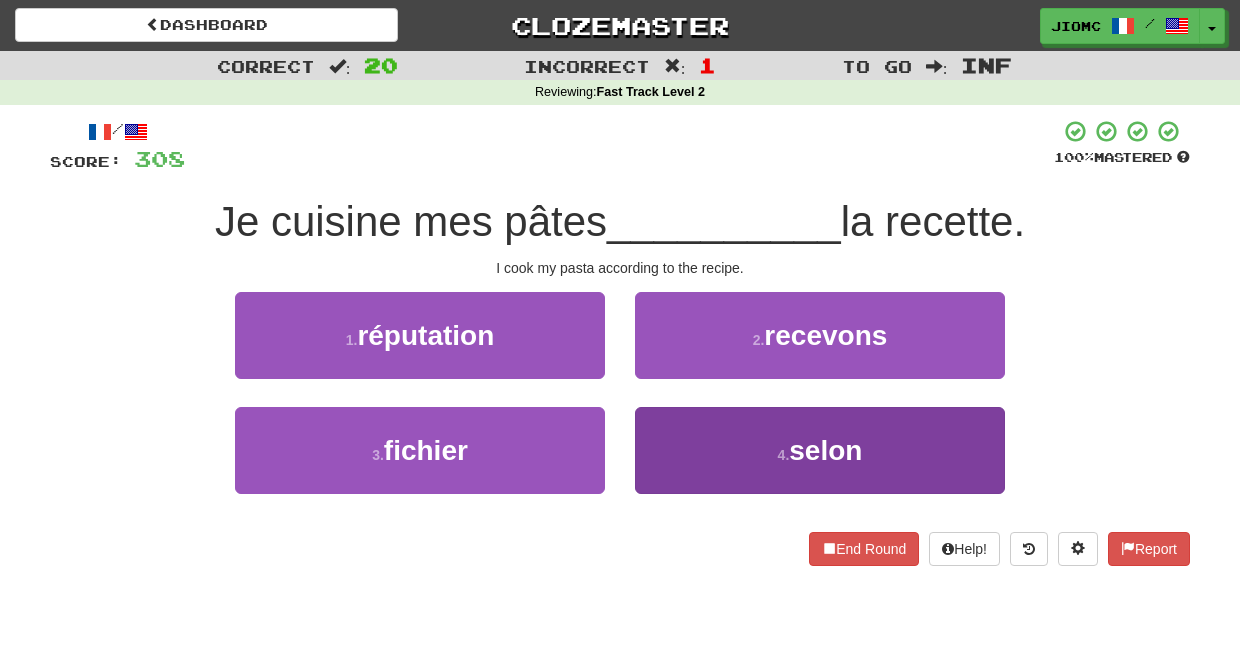 click on "4 .  selon" at bounding box center (820, 450) 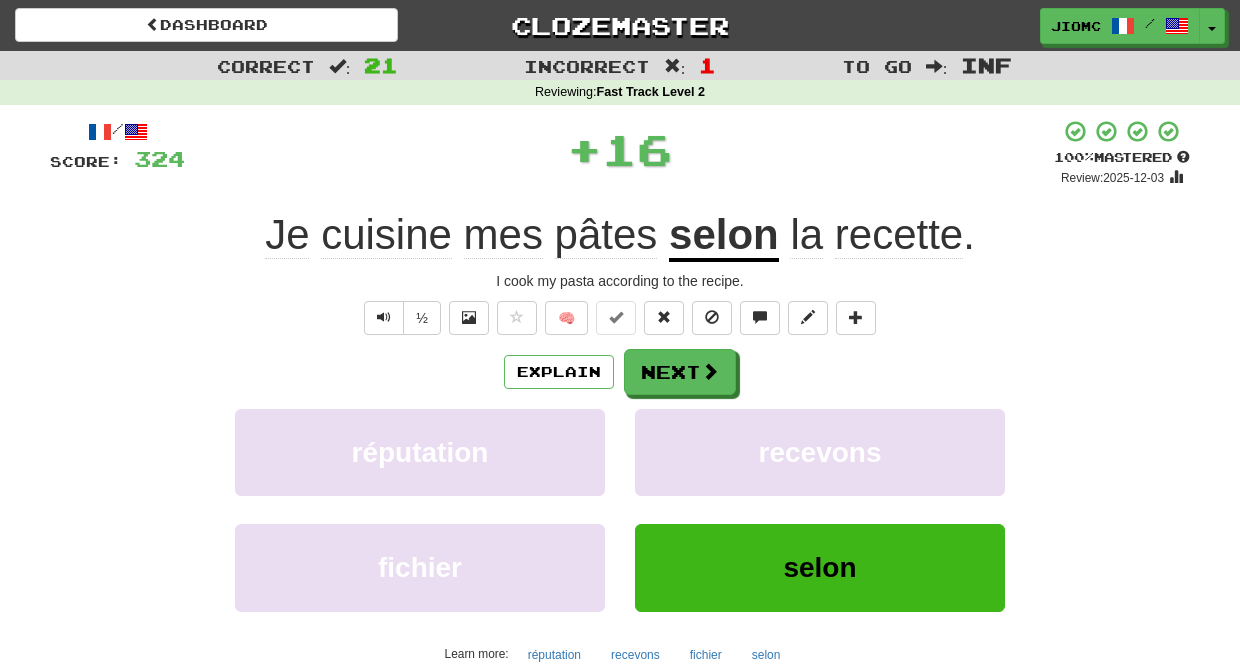 click on "recevons" at bounding box center [820, 452] 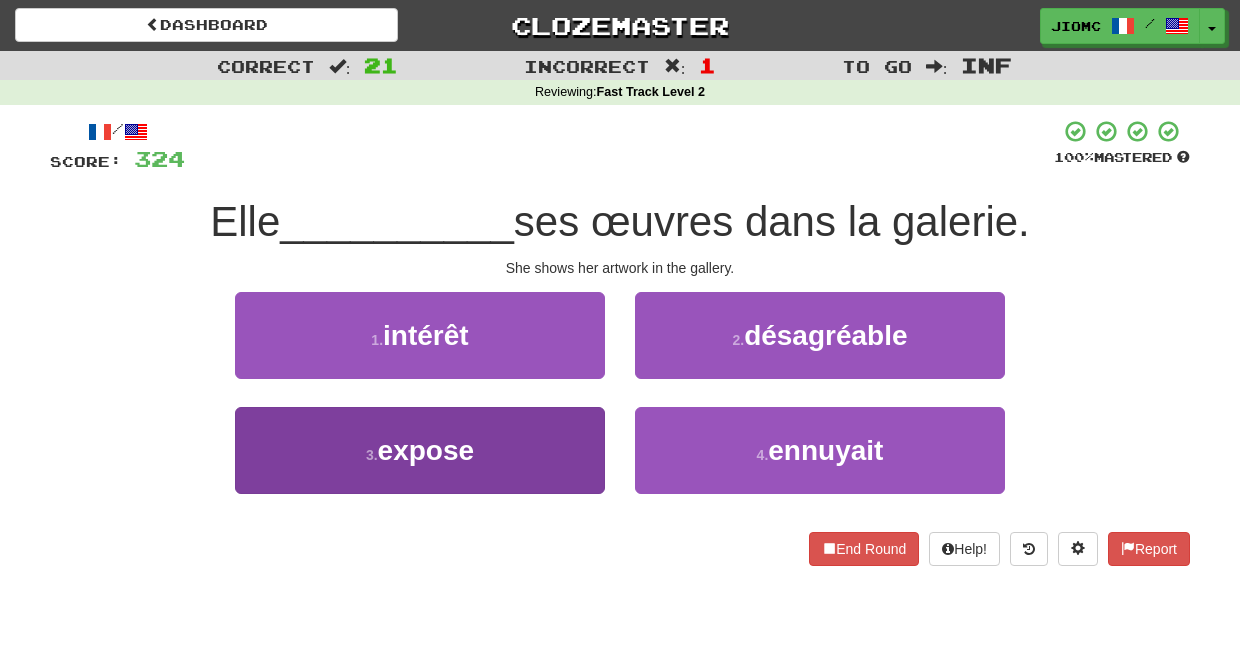 click on "3 .  expose" at bounding box center [420, 450] 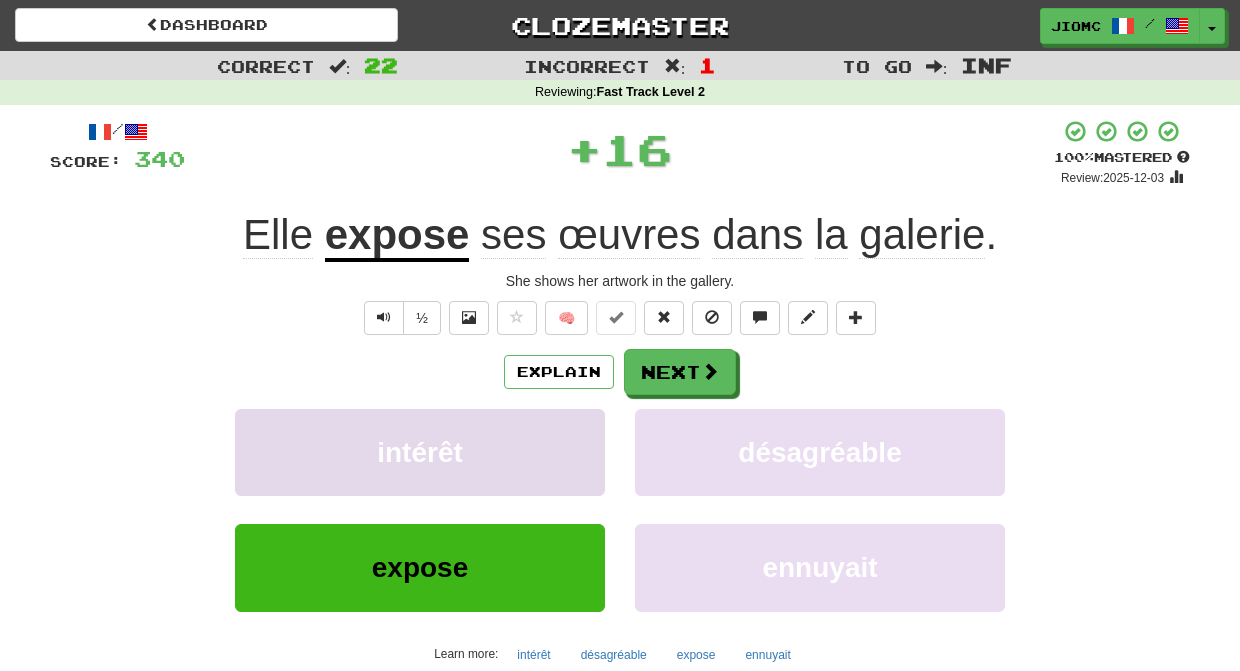 click on "intérêt" at bounding box center [420, 452] 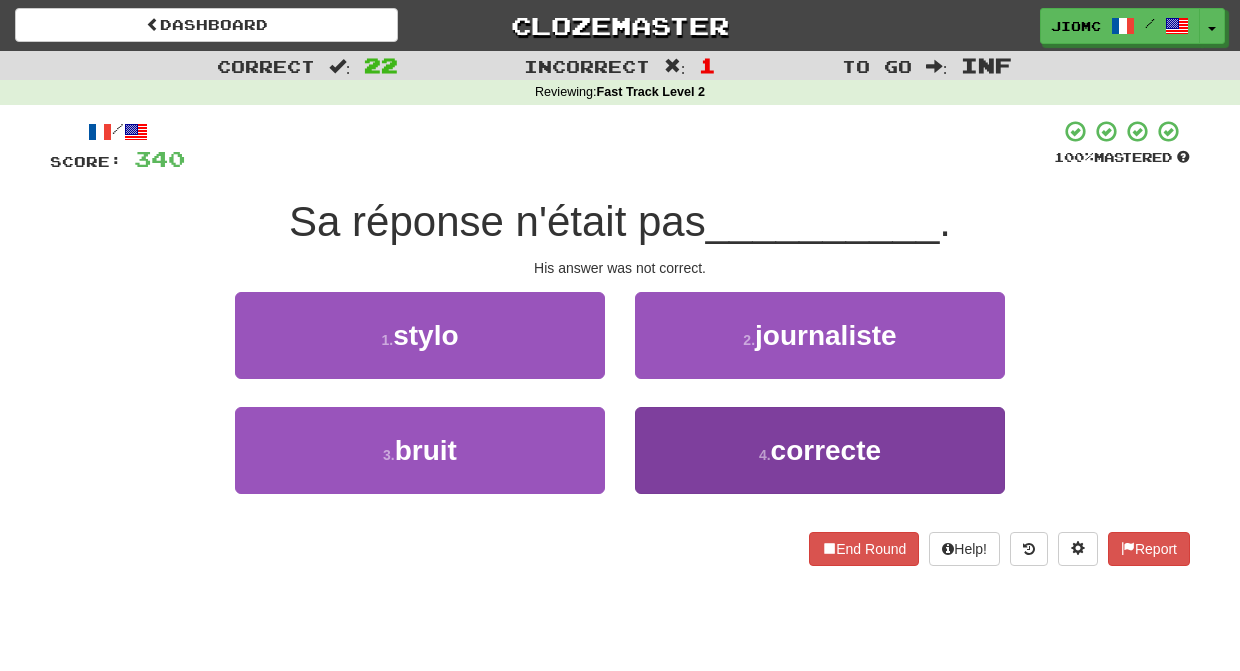 click on "4 .  correcte" at bounding box center (820, 450) 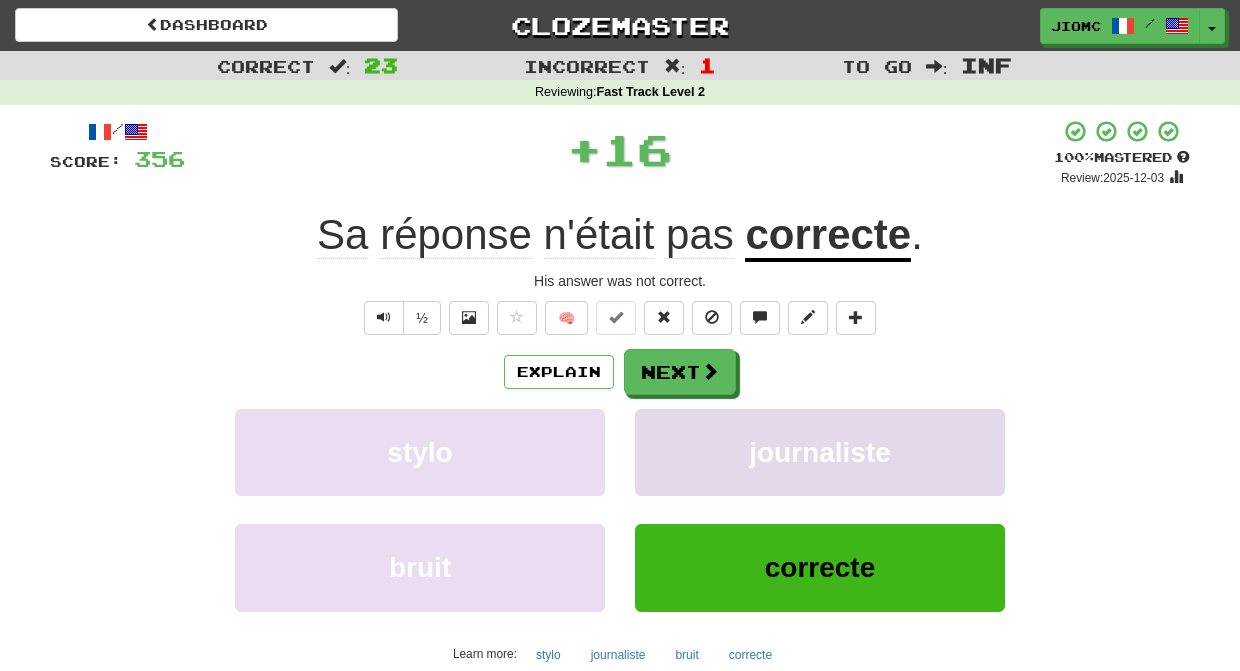 click on "journaliste" at bounding box center [820, 452] 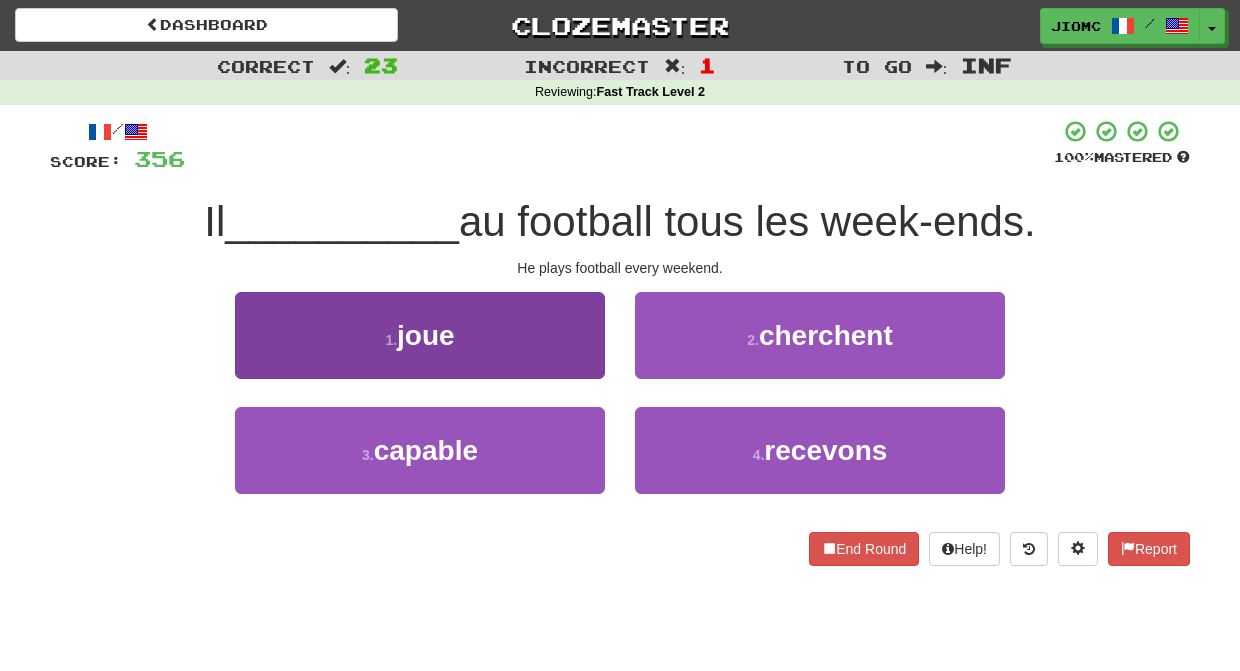 click on "1 .  joue" at bounding box center (420, 335) 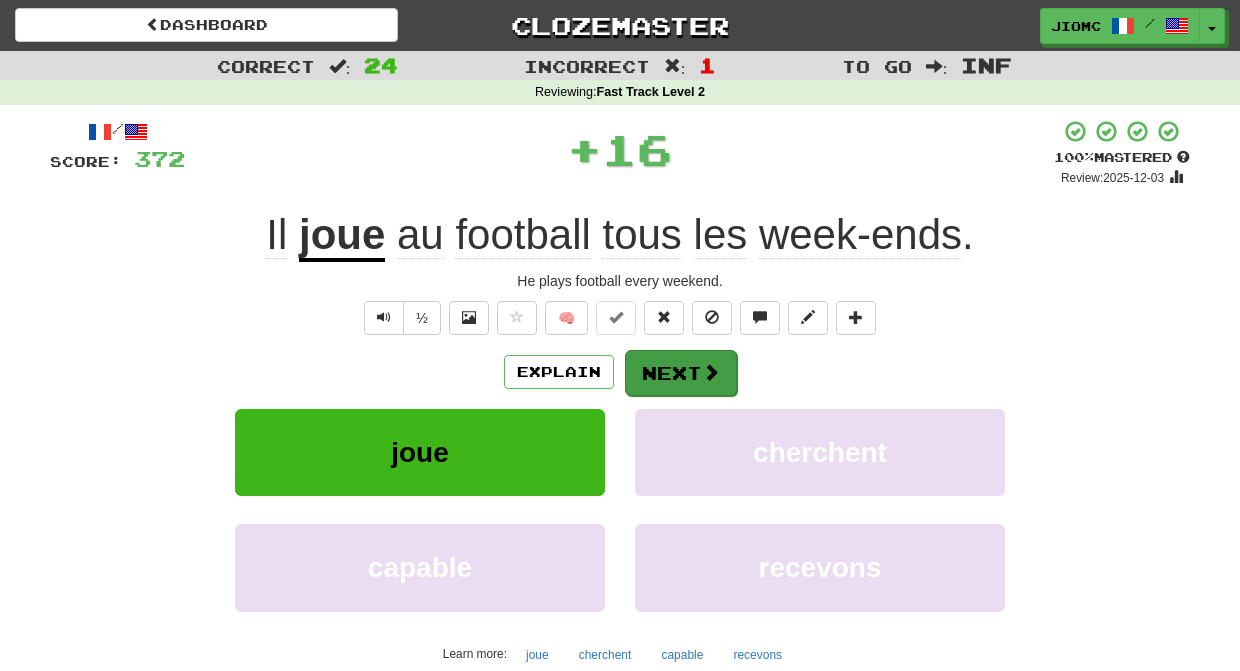click on "Next" at bounding box center [681, 373] 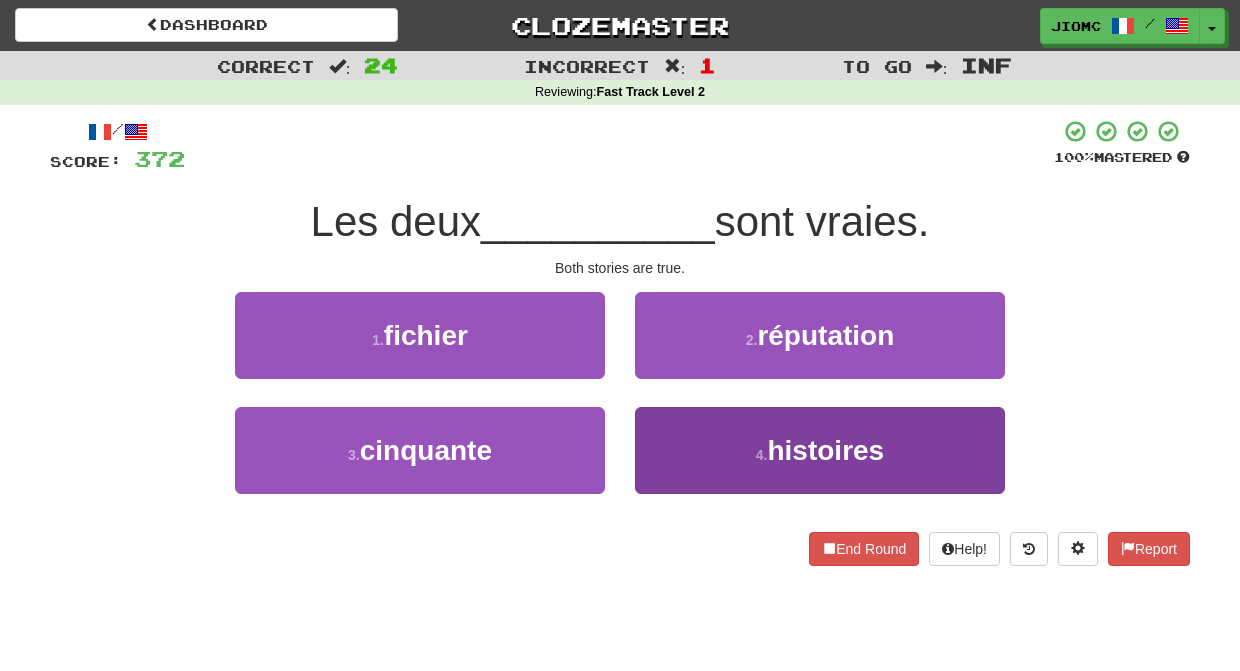 click on "4 .  histoires" at bounding box center (820, 450) 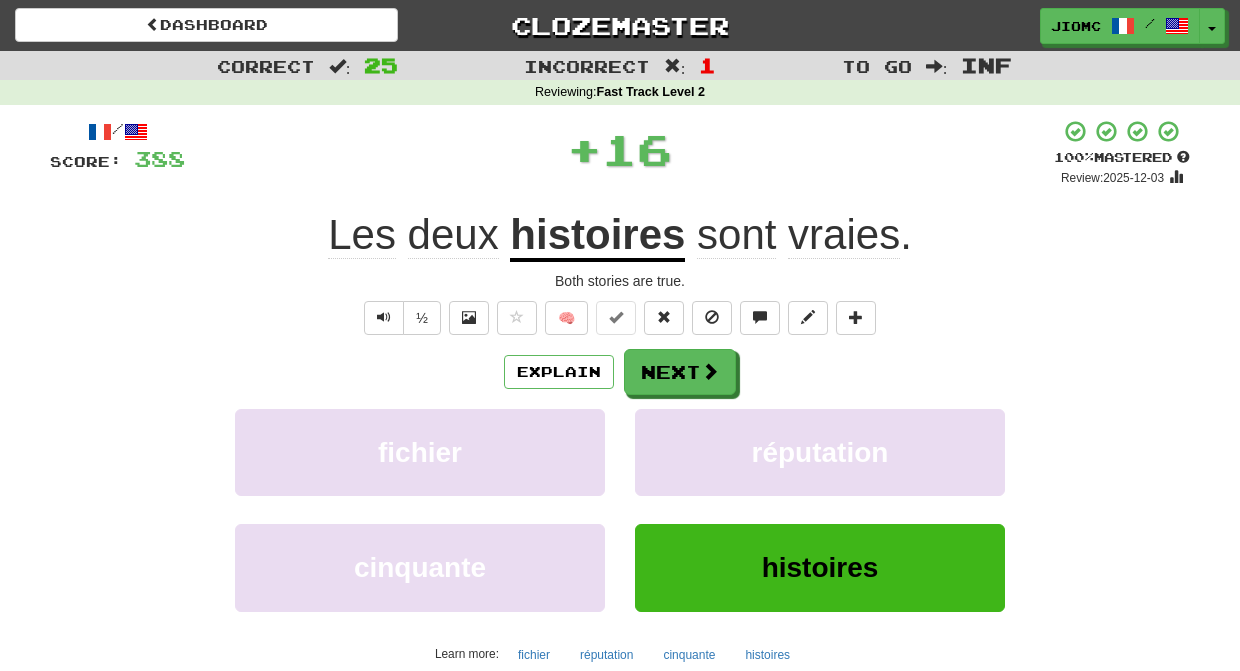 click on "réputation" at bounding box center [820, 452] 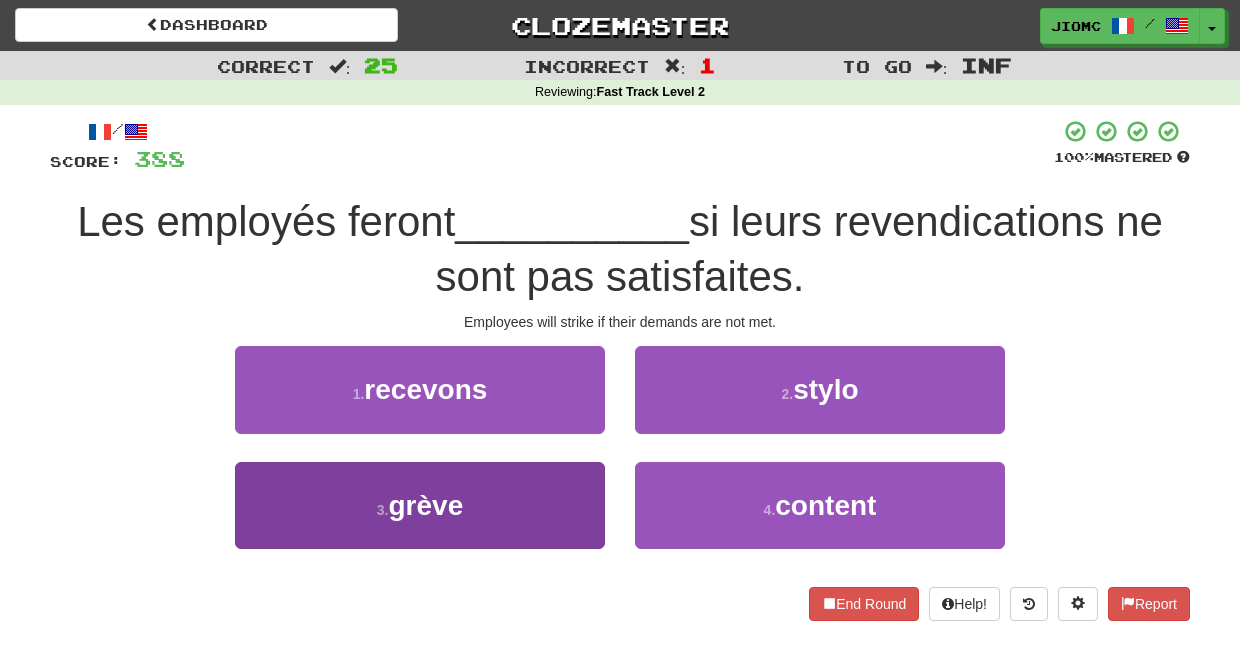 click on "3 .  grève" at bounding box center [420, 505] 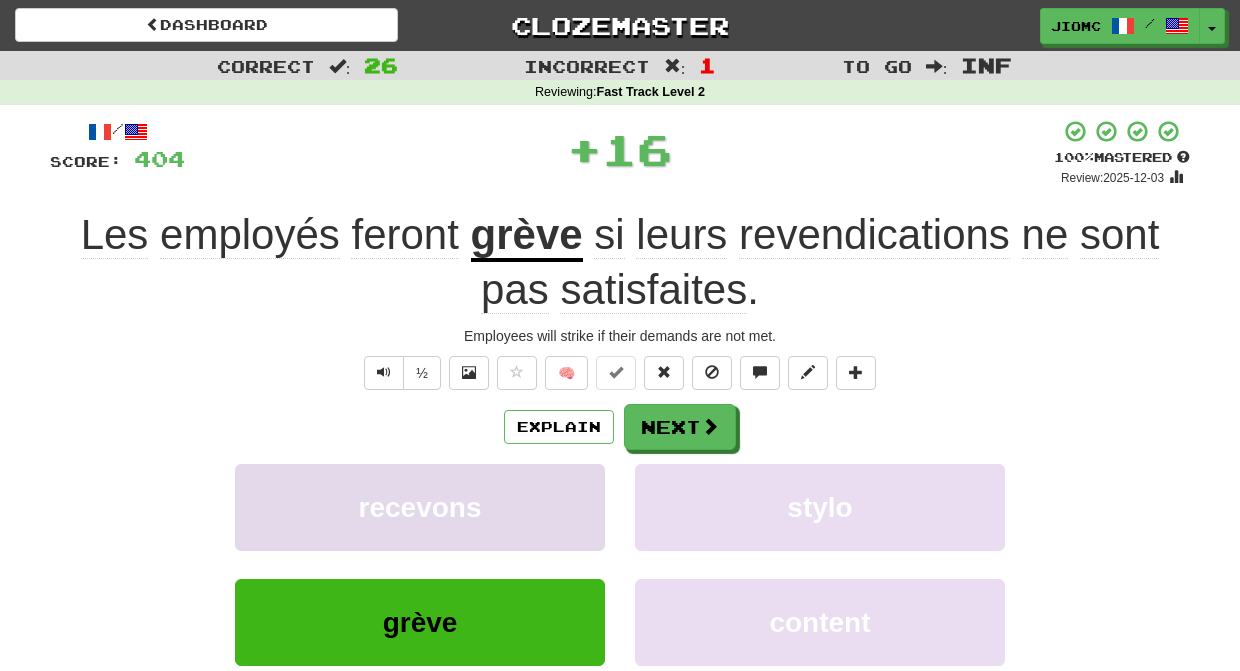 click on "recevons" at bounding box center [420, 507] 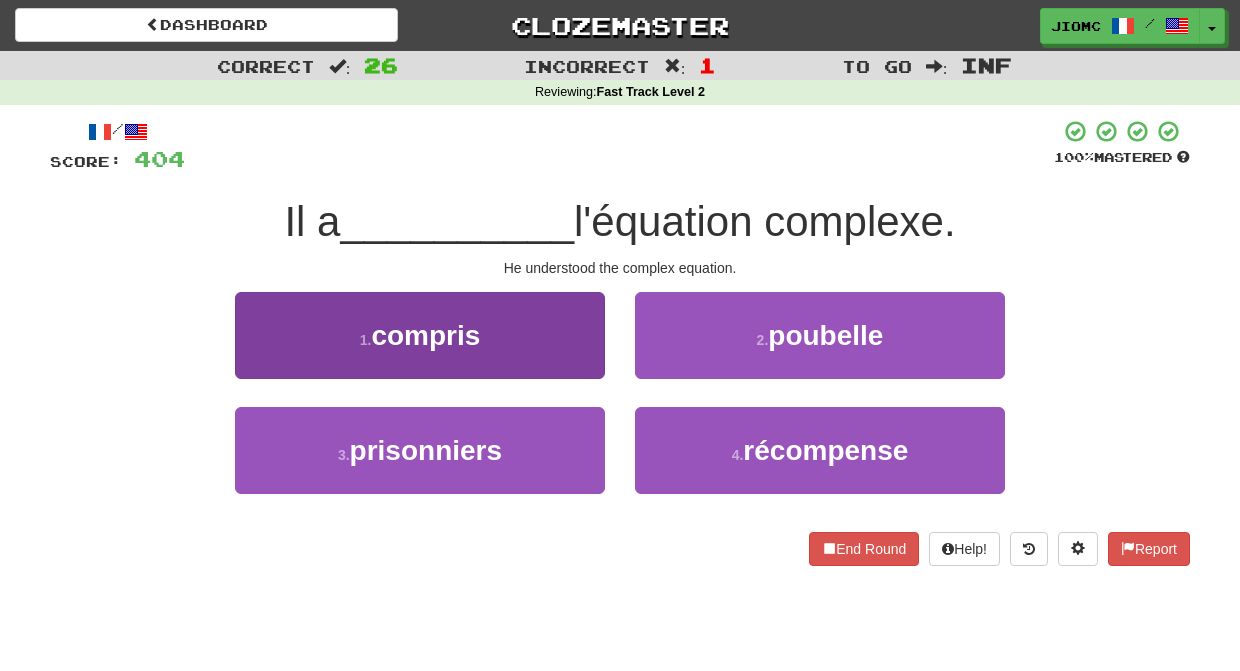 click on "1 .  compris" at bounding box center [420, 335] 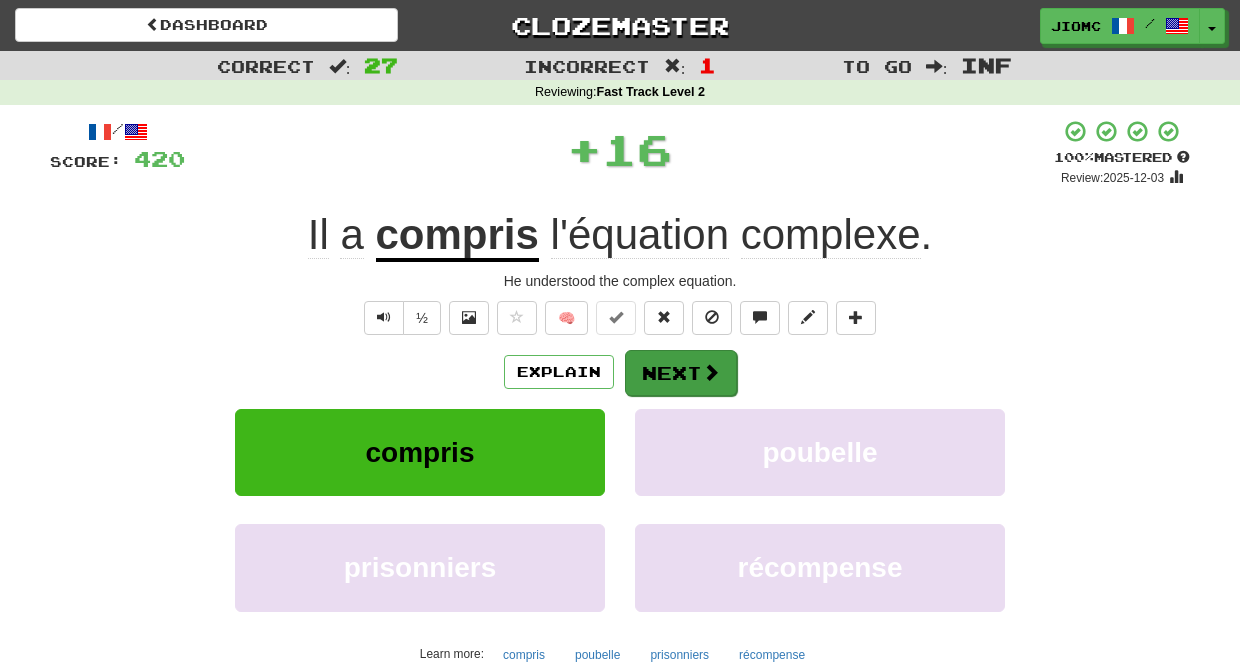 click on "Next" at bounding box center [681, 373] 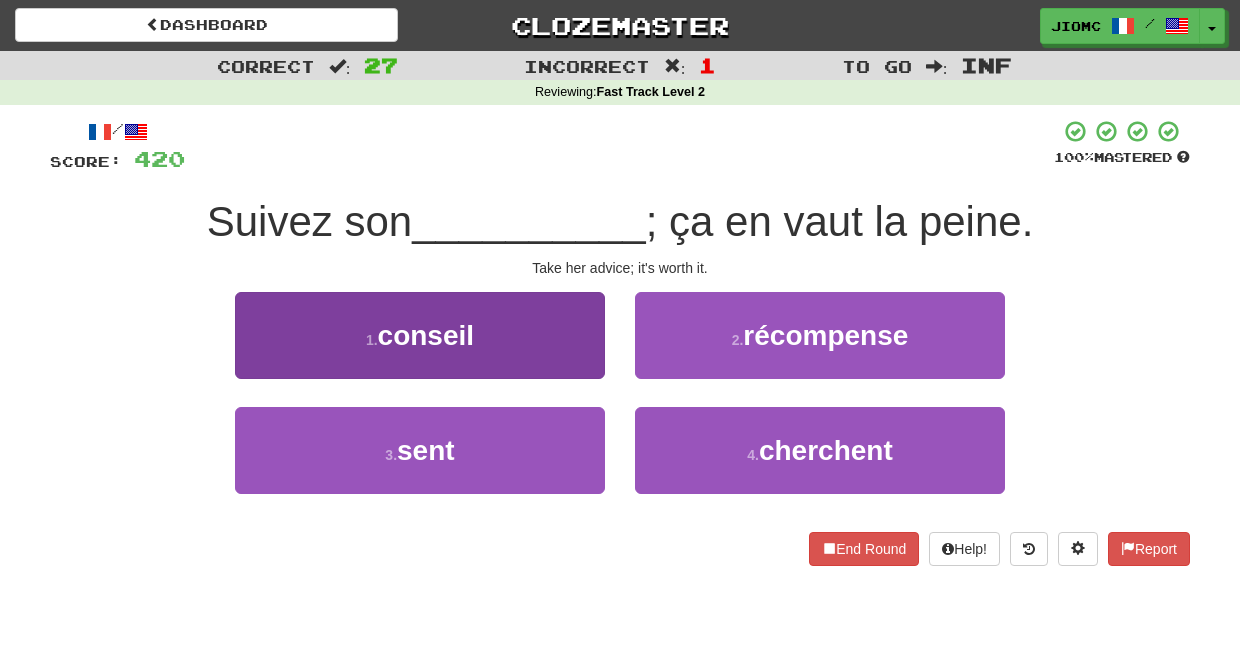 click on "1 .  conseil" at bounding box center (420, 335) 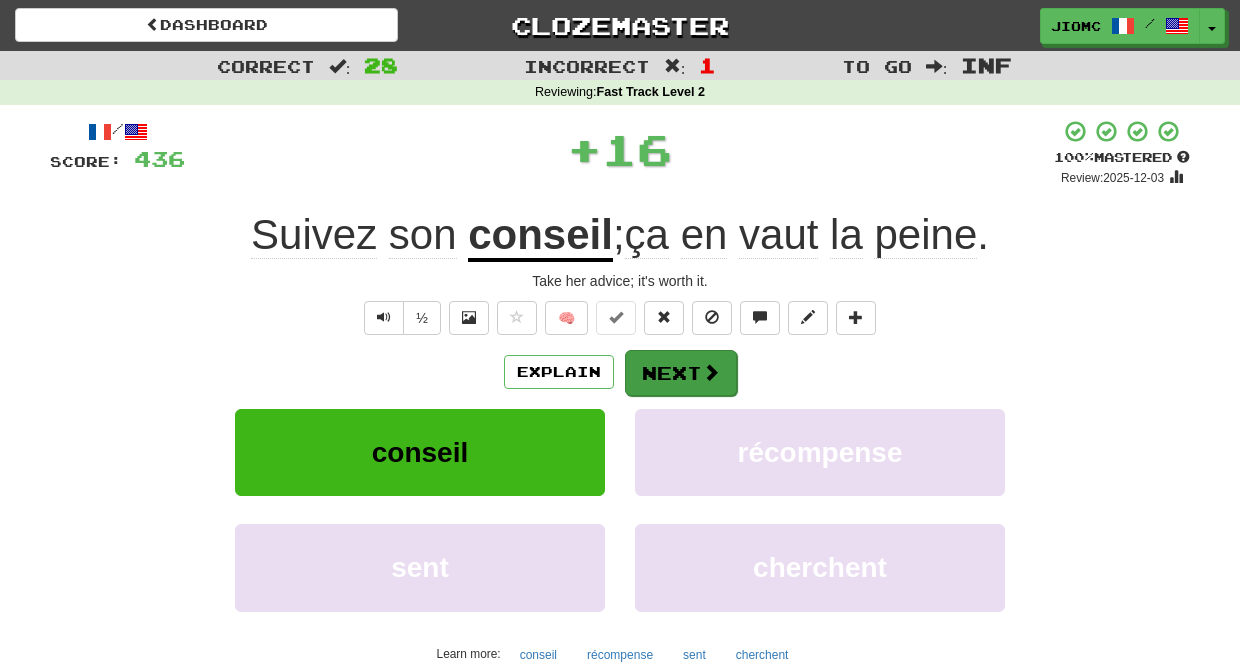 click on "Next" at bounding box center [681, 373] 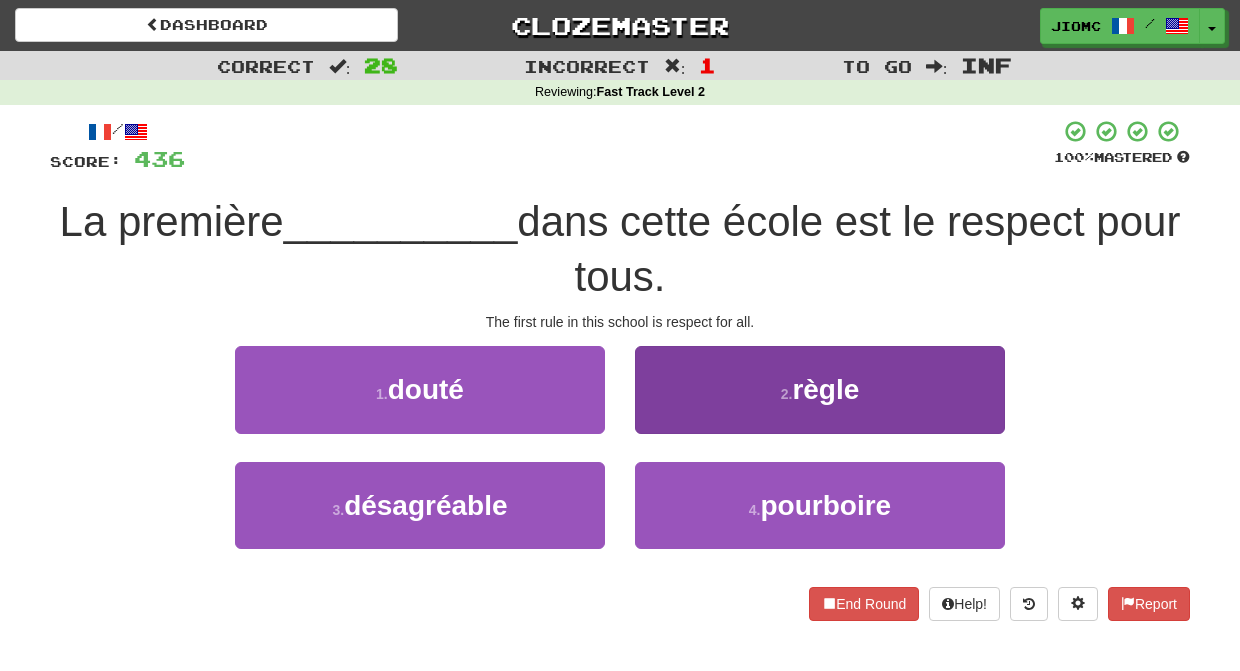 click on "2 .  règle" at bounding box center [820, 389] 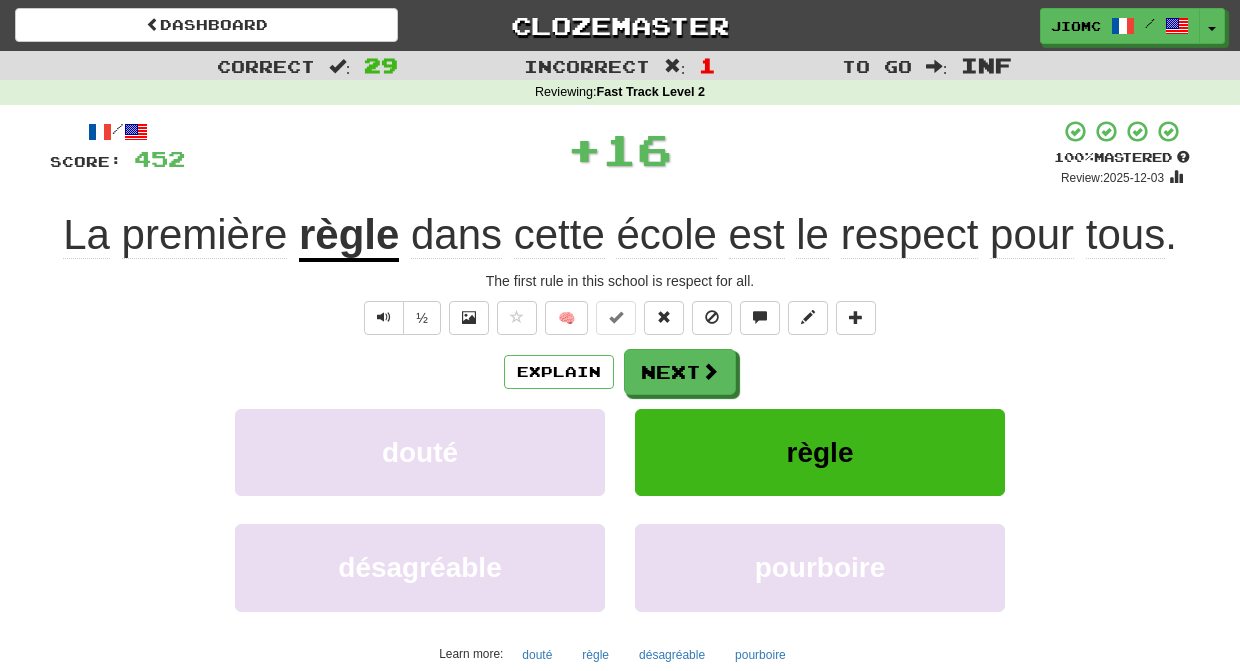 click on "règle" at bounding box center [820, 452] 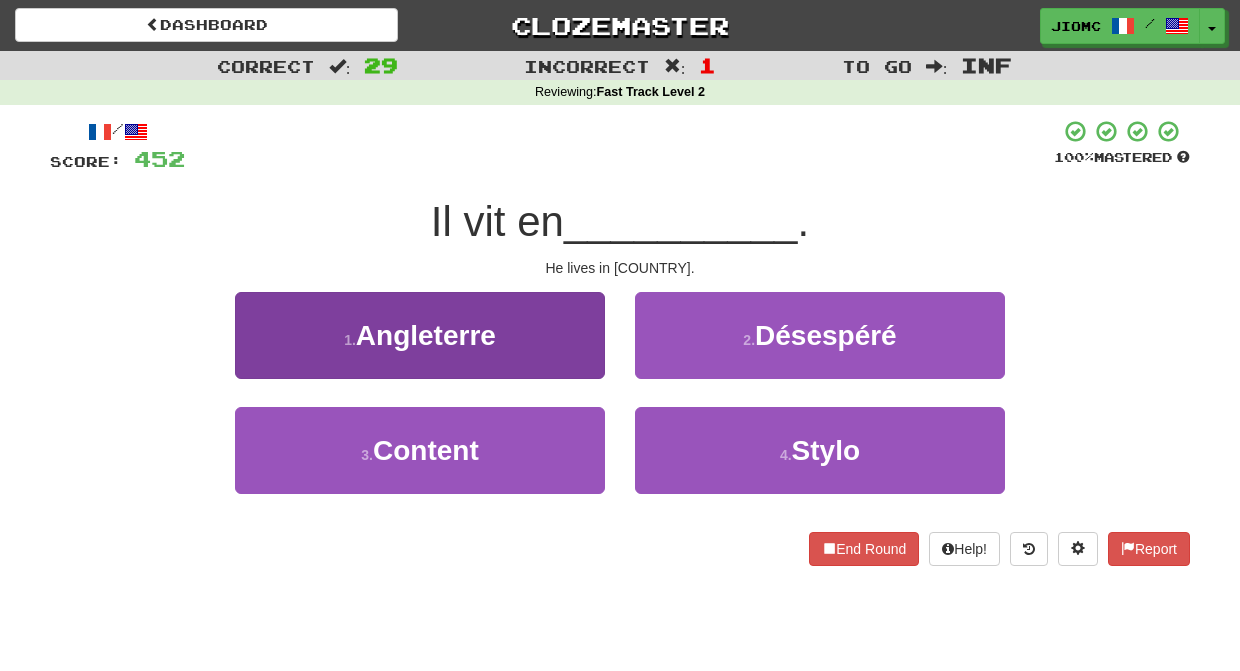 click on "1 .  Angleterre" at bounding box center [420, 335] 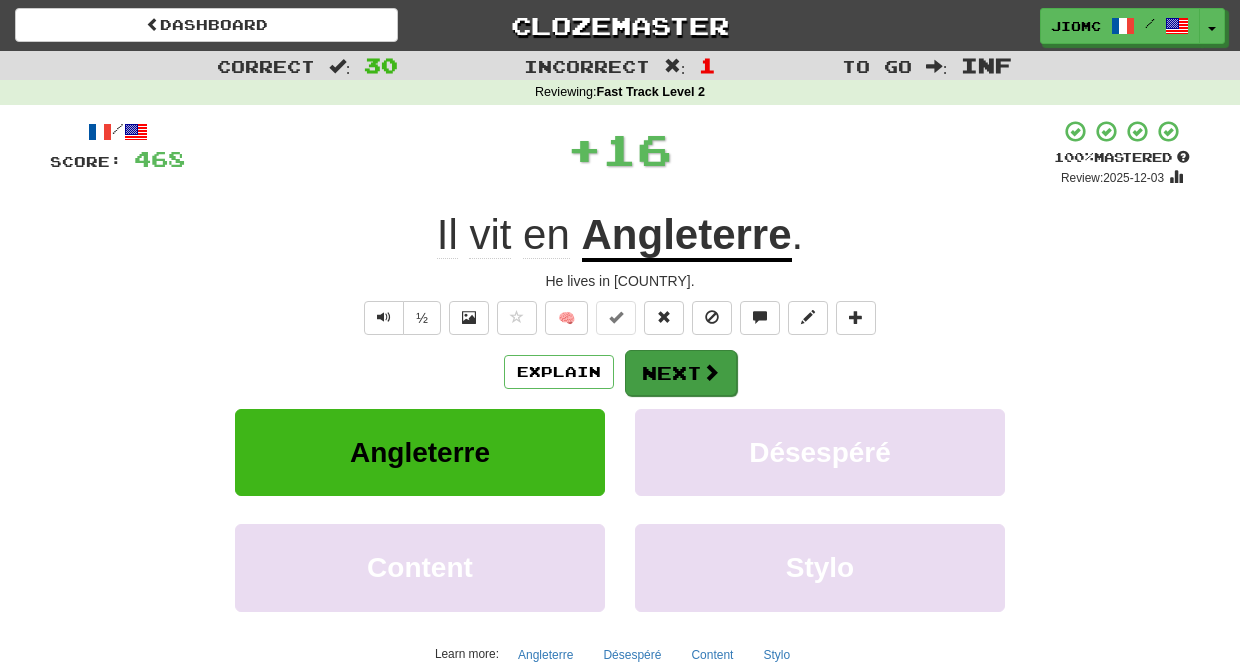 click on "Next" at bounding box center [681, 373] 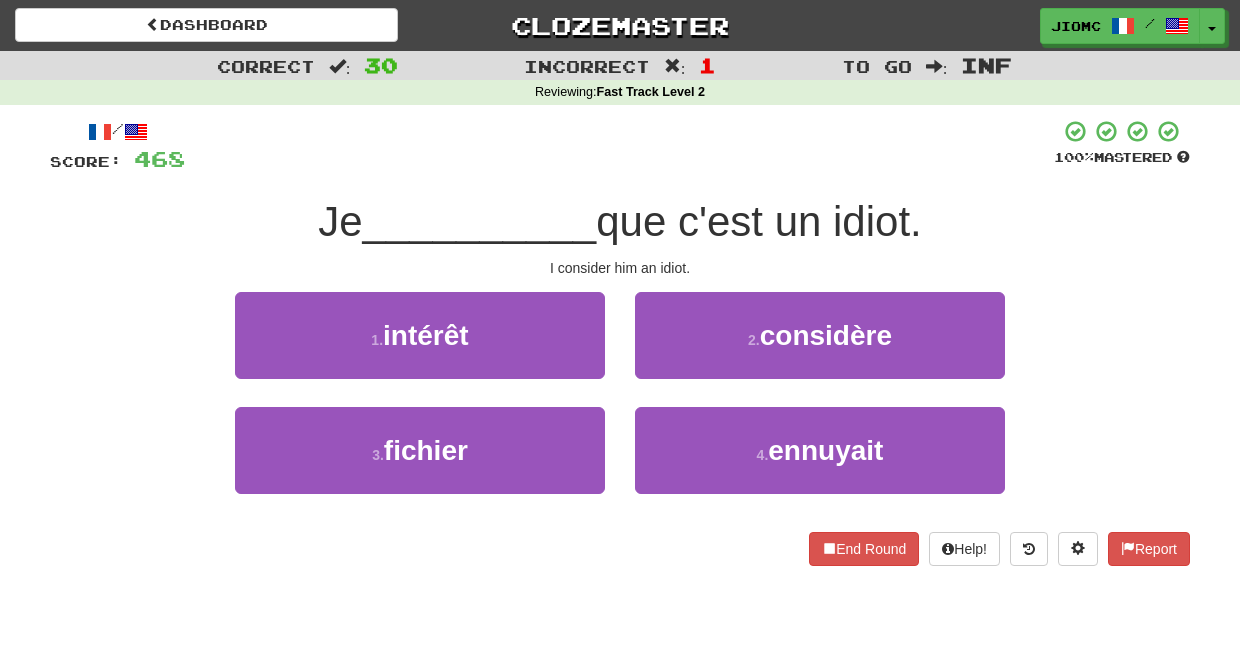 click on "2 .  considère" at bounding box center [820, 335] 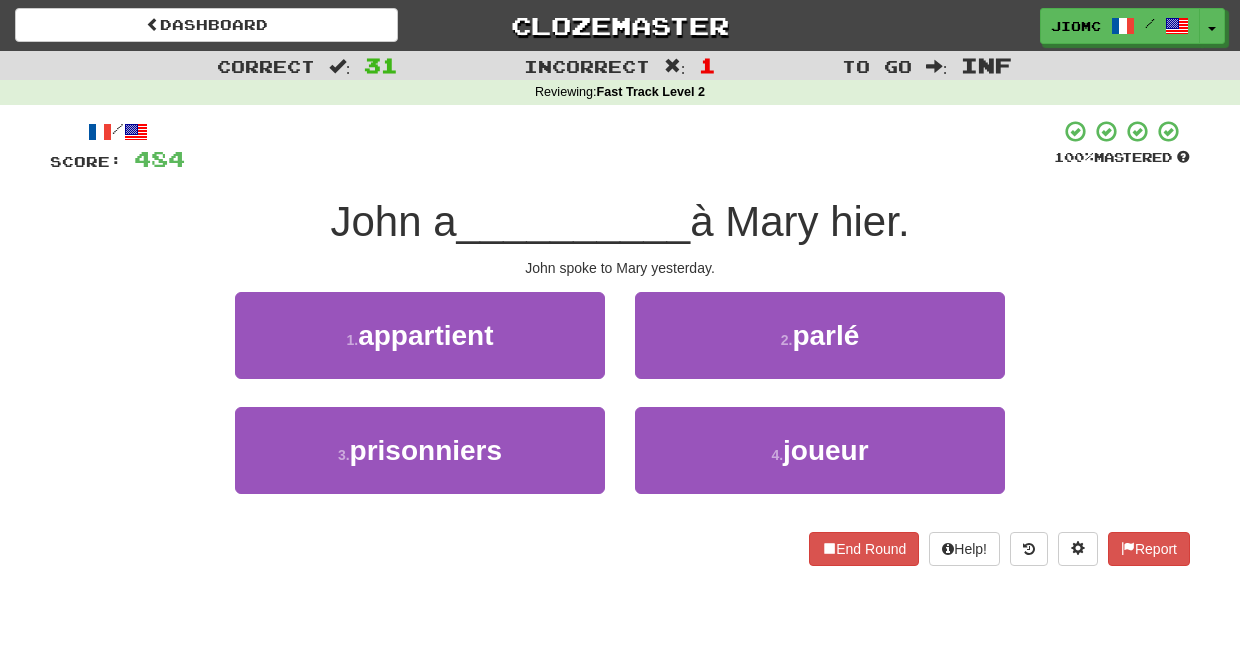 click on "2 .  parlé" at bounding box center [820, 335] 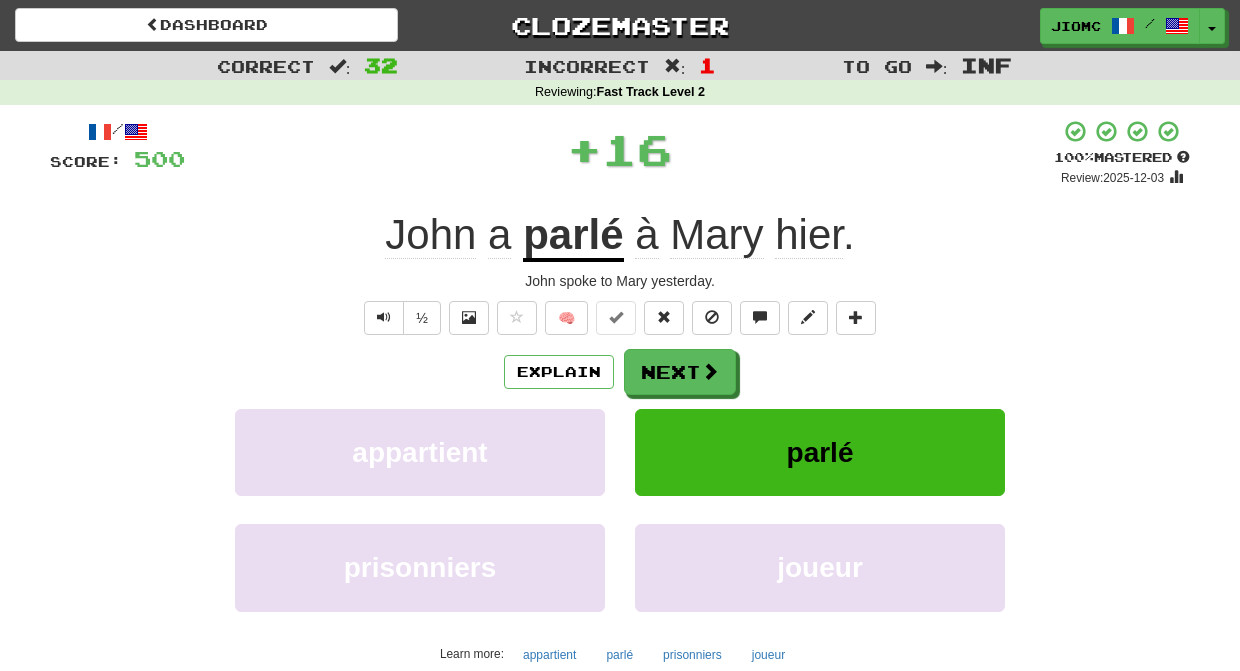 click on "Next" at bounding box center (680, 372) 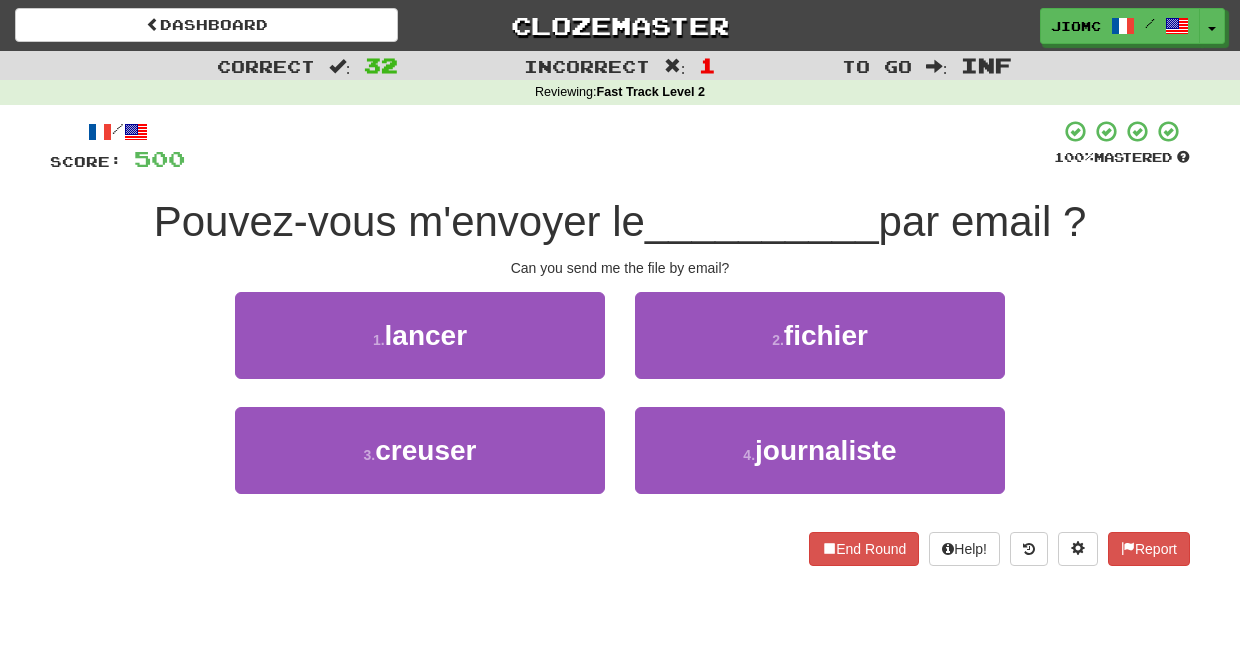 click on "2 .  fichier" at bounding box center [820, 335] 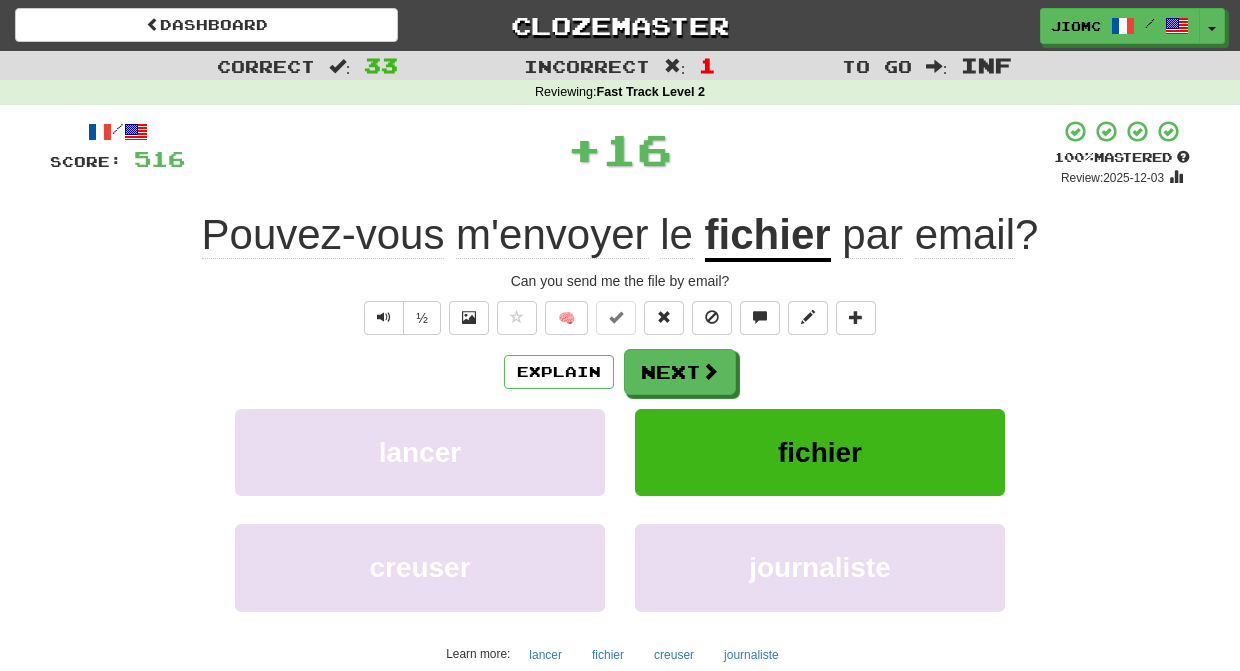 click on "Next" at bounding box center [680, 372] 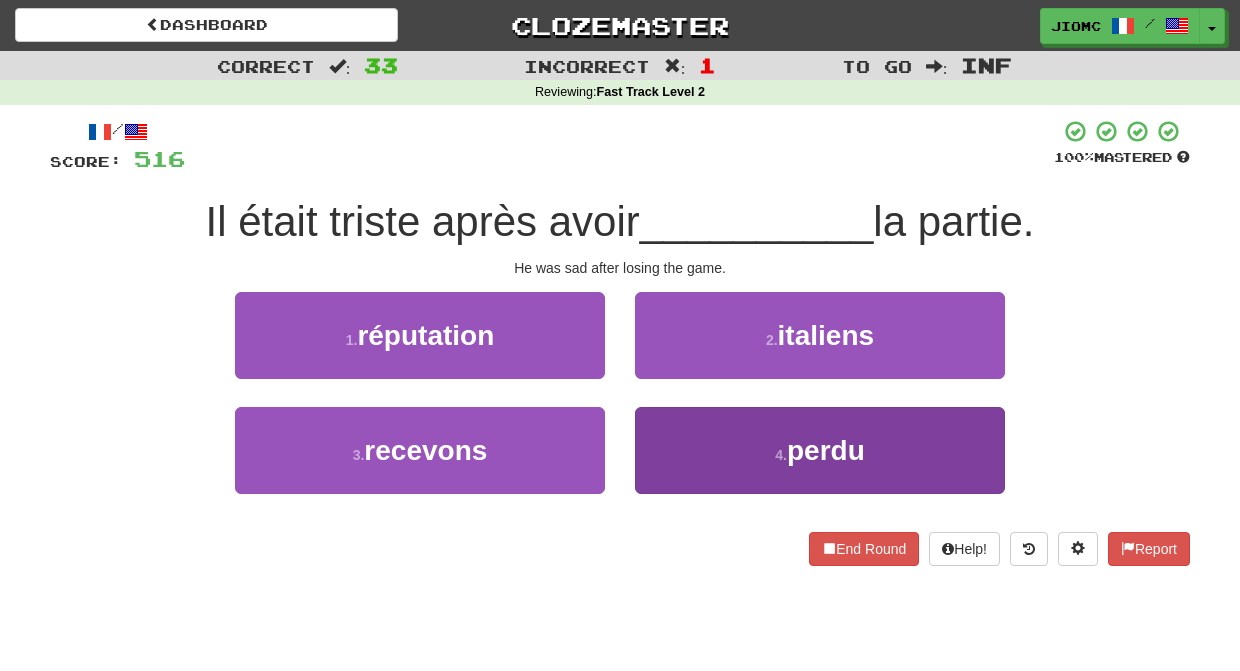 click on "4 .  perdu" at bounding box center (820, 450) 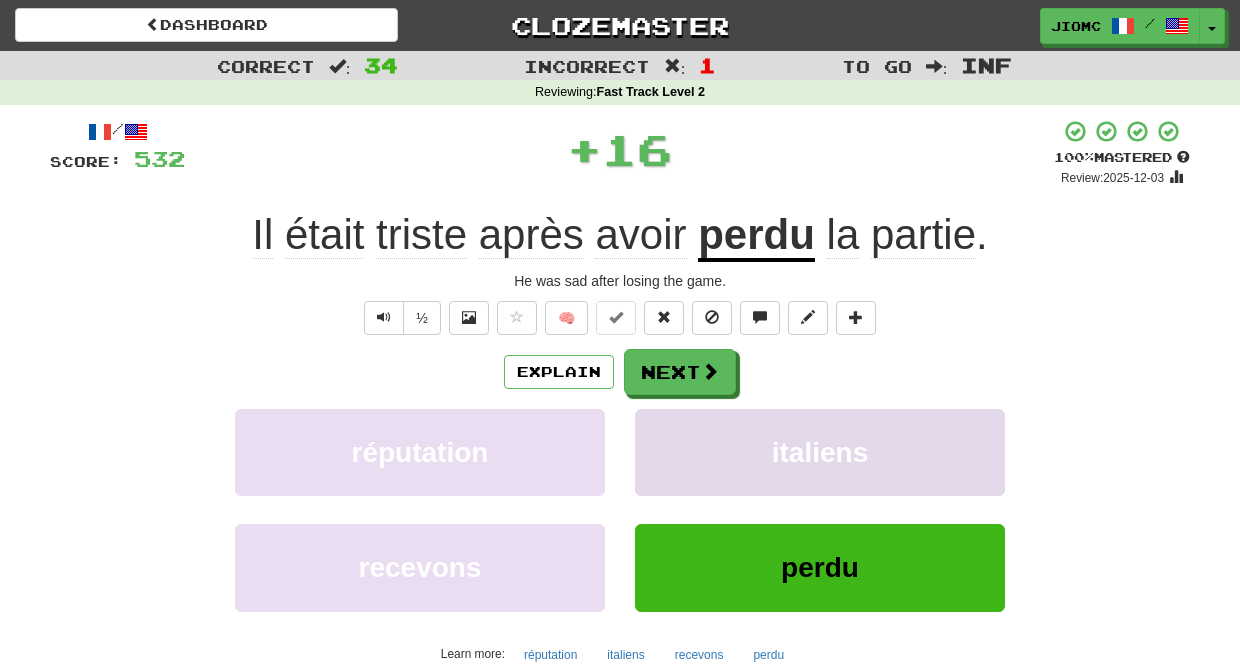 click on "italiens" at bounding box center (820, 452) 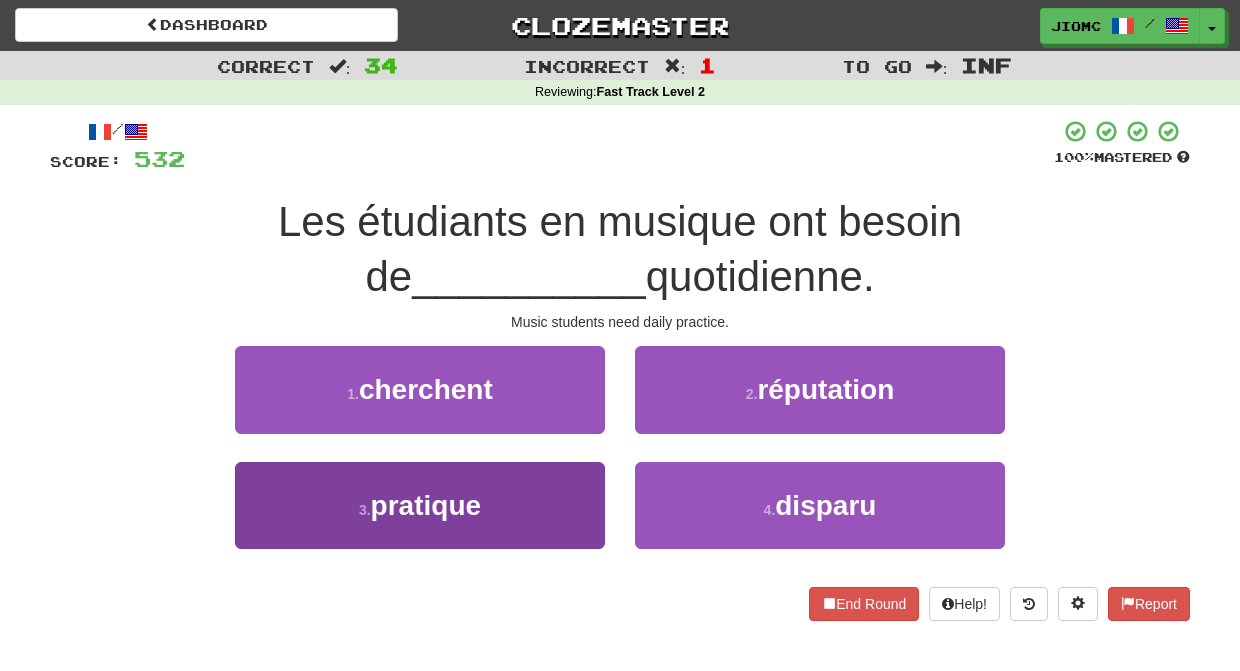 click on "3 .  pratique" at bounding box center [420, 505] 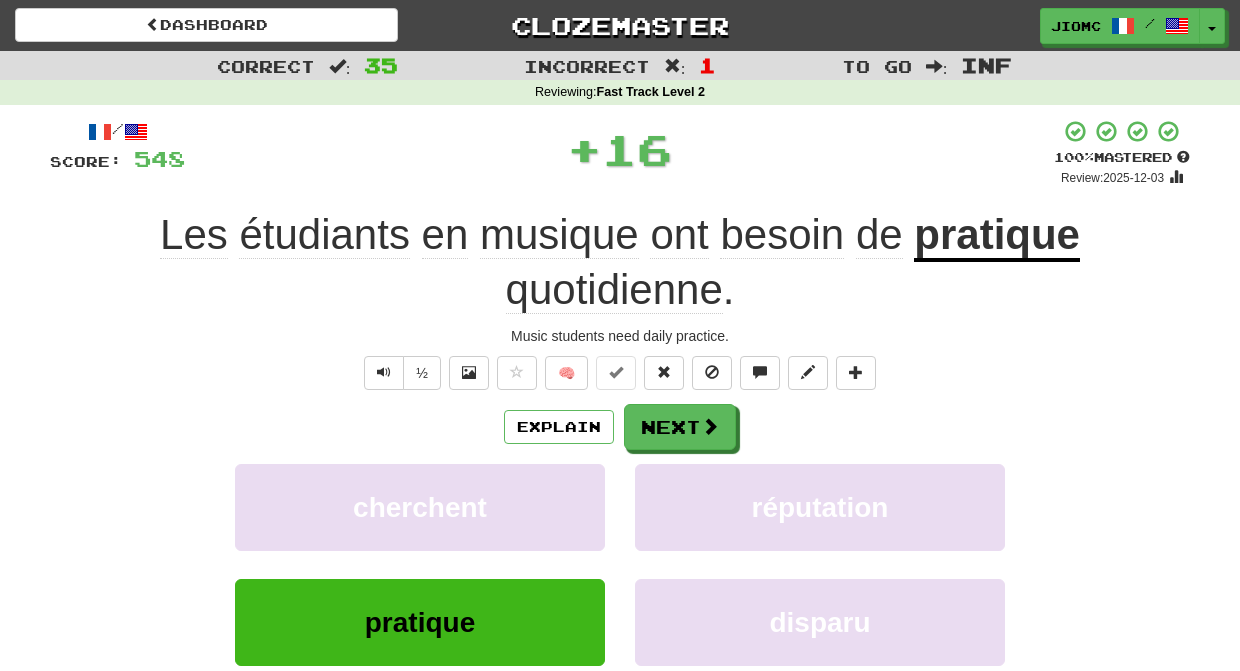 click on "cherchent" at bounding box center [420, 507] 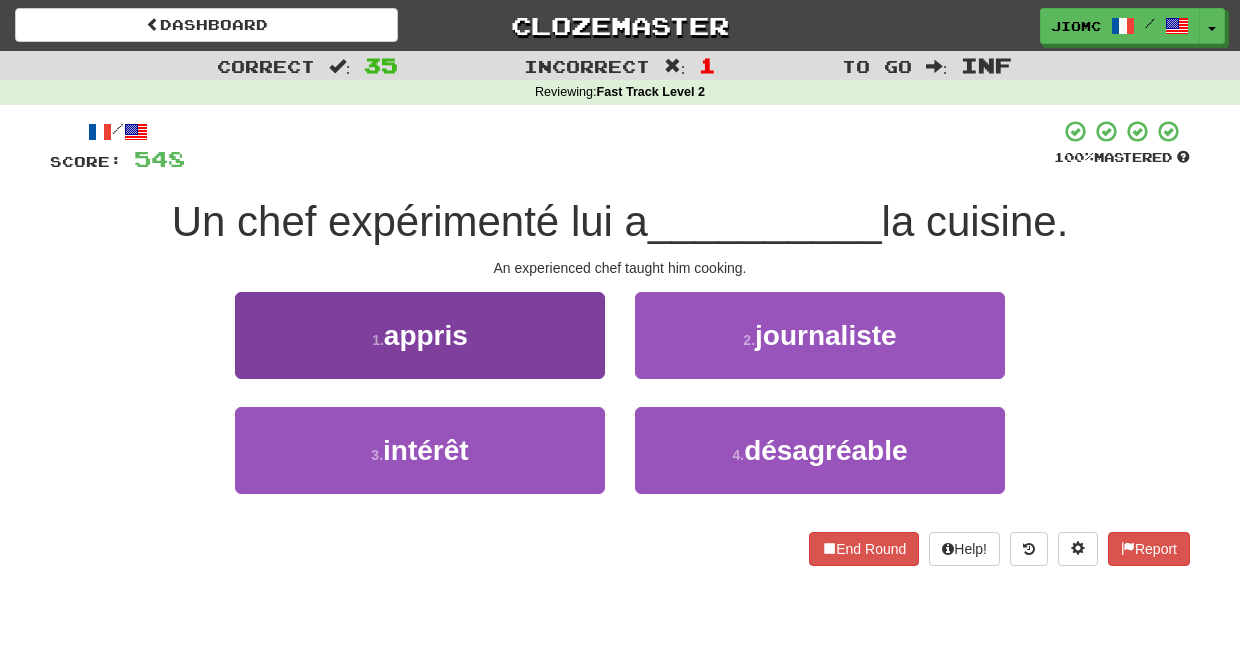 click on "1 .  appris" at bounding box center (420, 335) 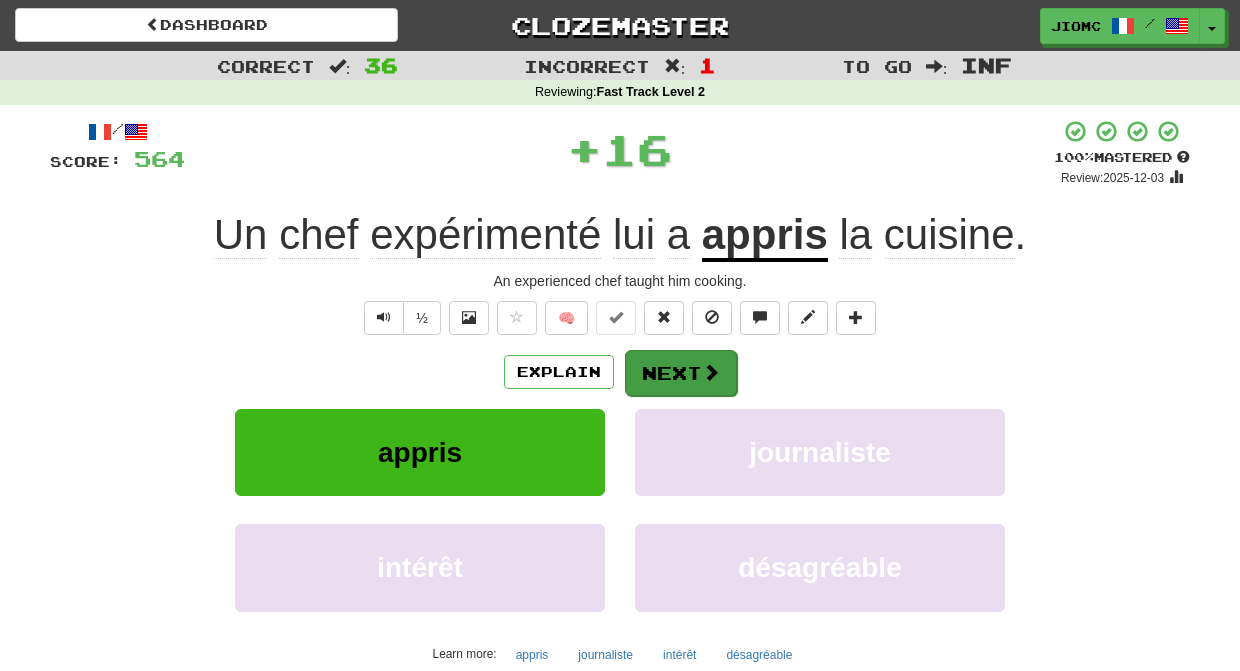 click on "Next" at bounding box center (681, 373) 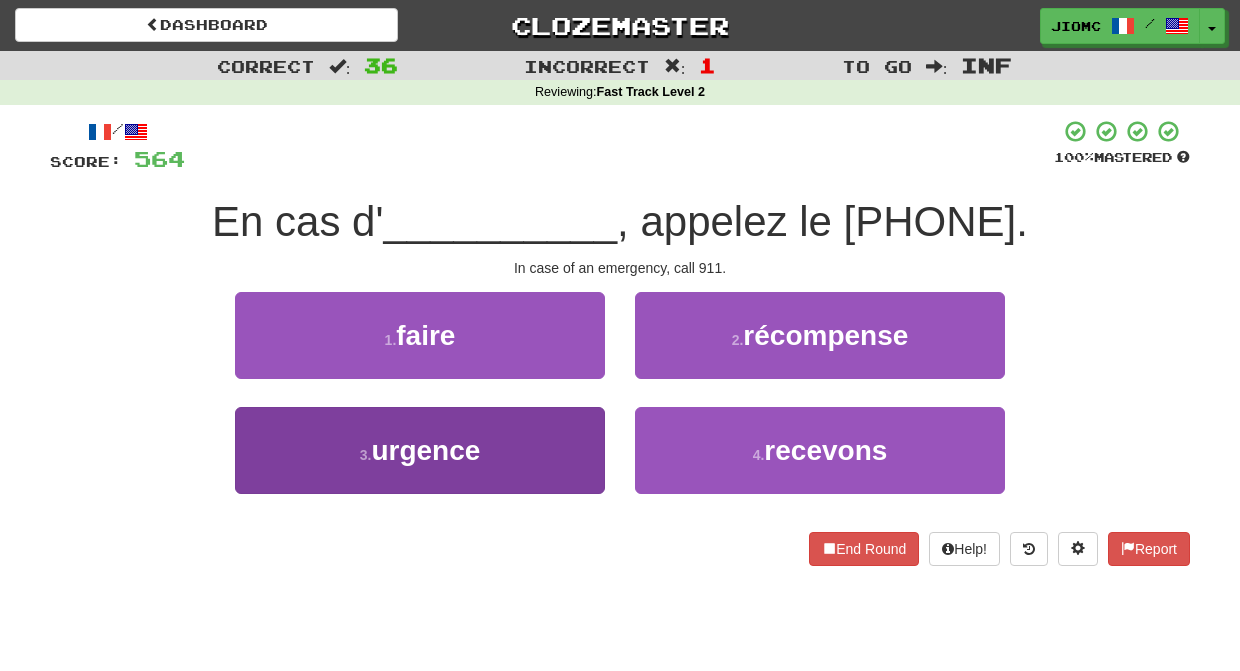 click on "3 .  urgence" at bounding box center (420, 450) 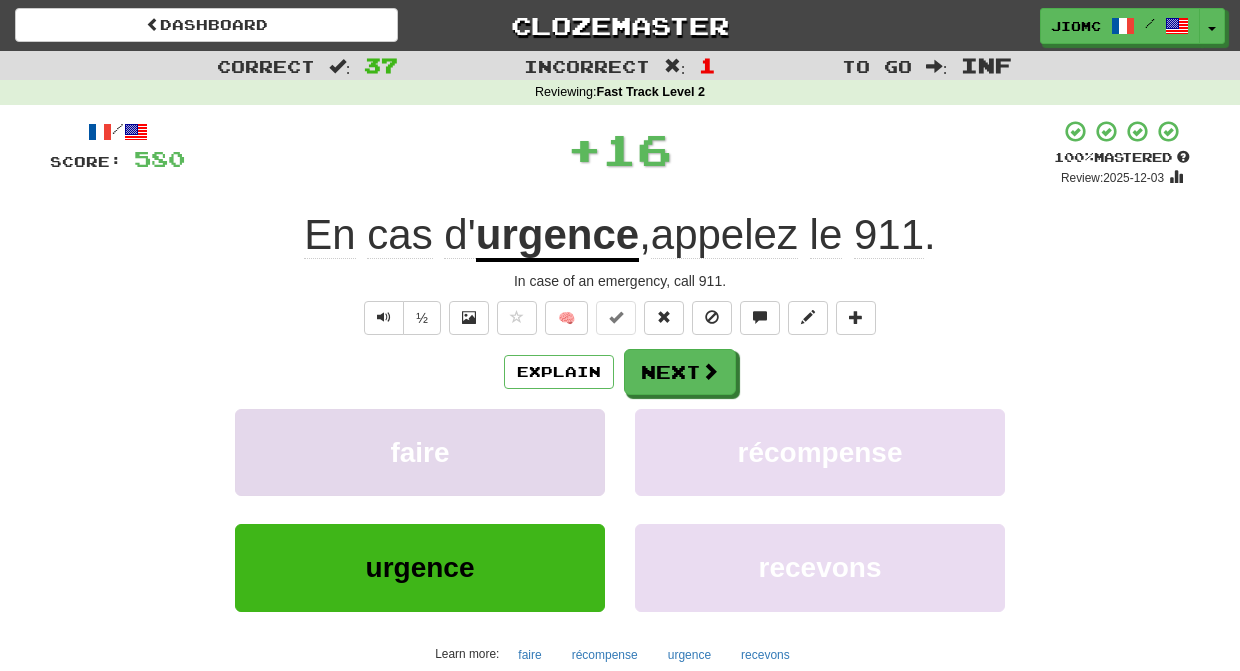 click on "faire" at bounding box center [420, 452] 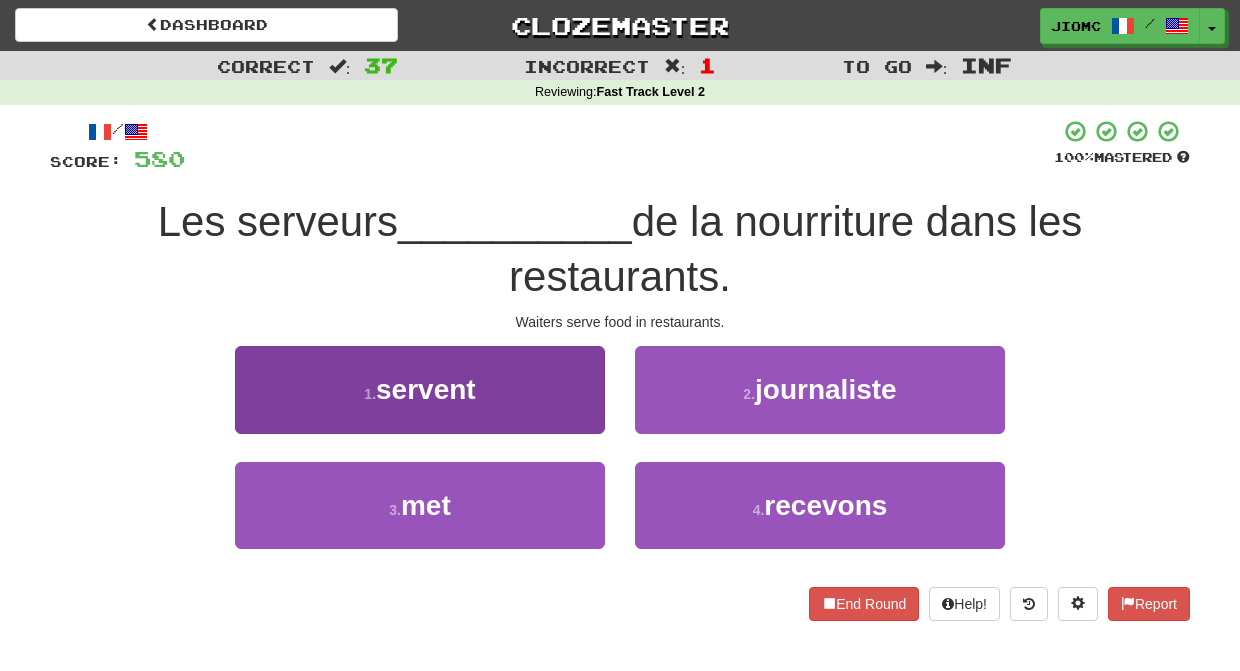 click on "1 .  servent" at bounding box center (420, 389) 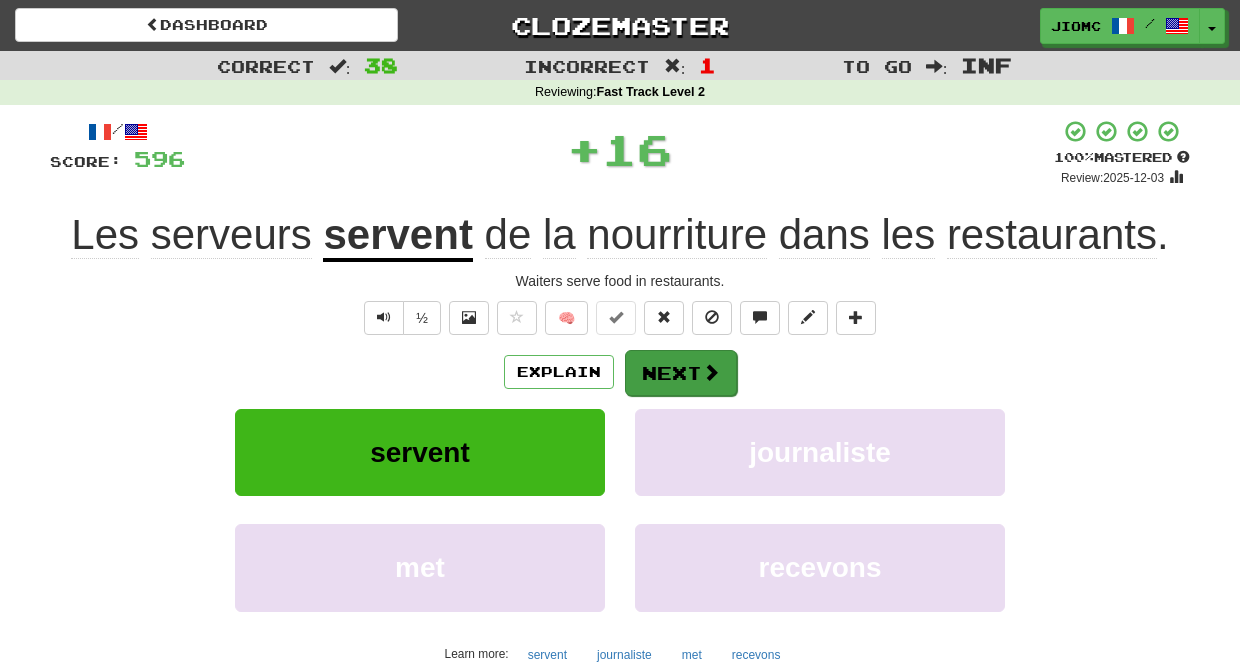 click on "Next" at bounding box center (681, 373) 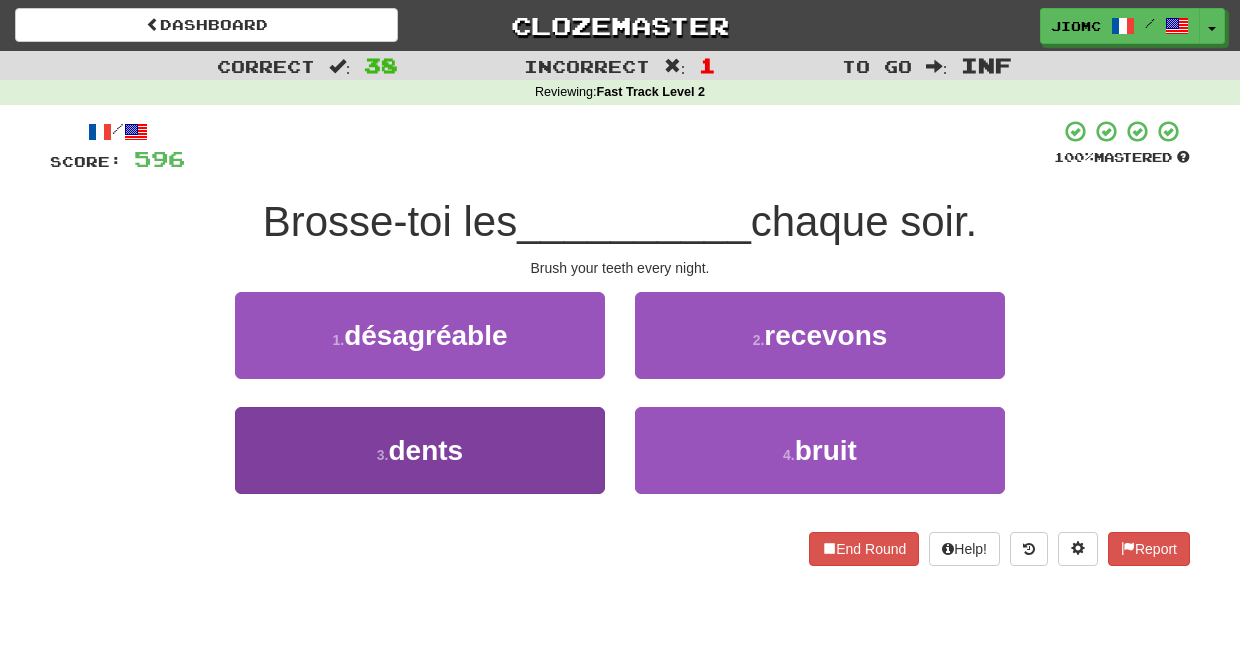 click on "3 .  dents" at bounding box center (420, 450) 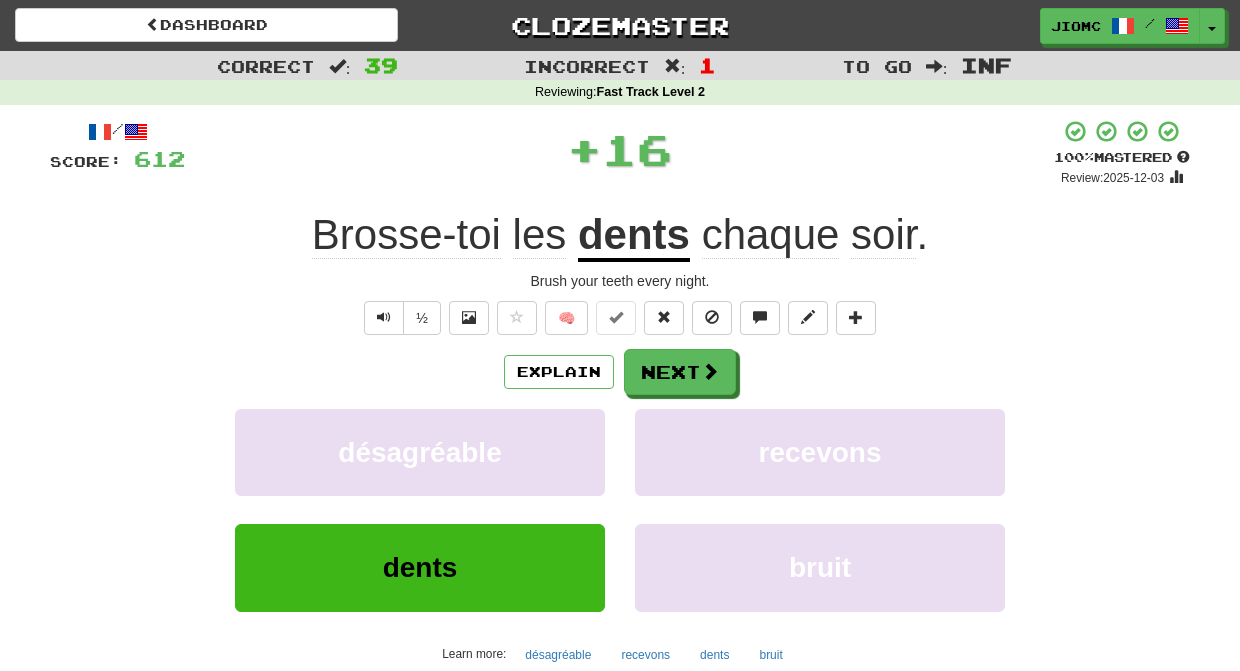 click on "désagréable" at bounding box center [420, 452] 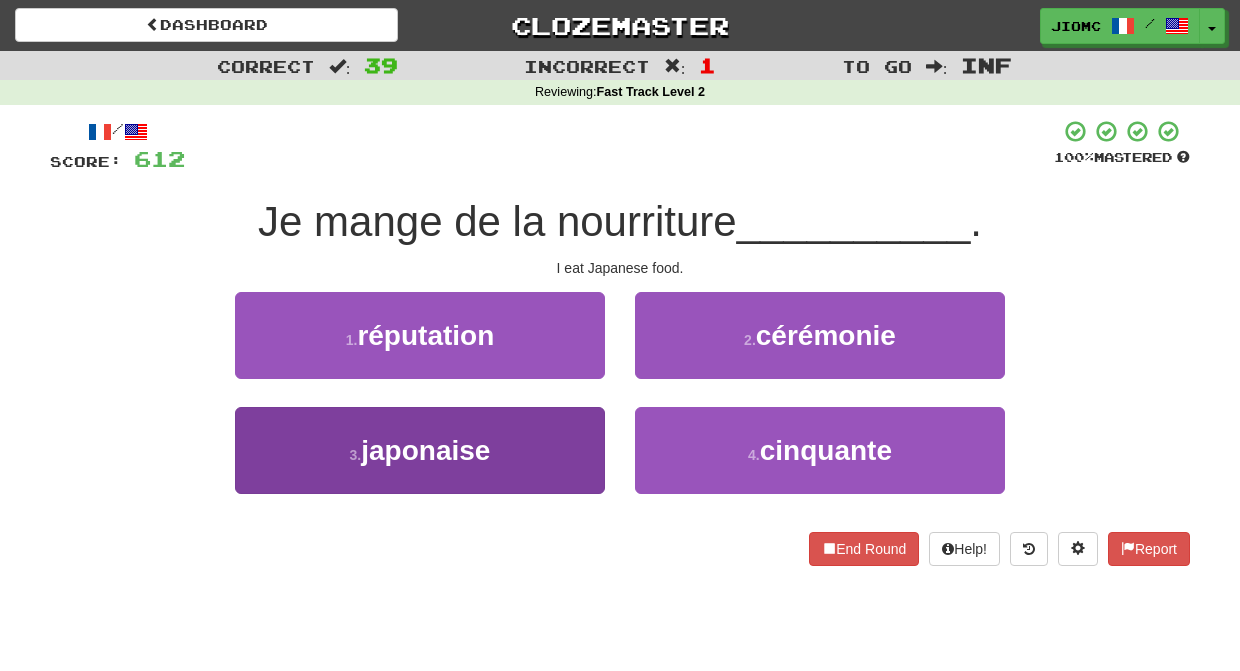 click on "3 .  japonaise" at bounding box center [420, 450] 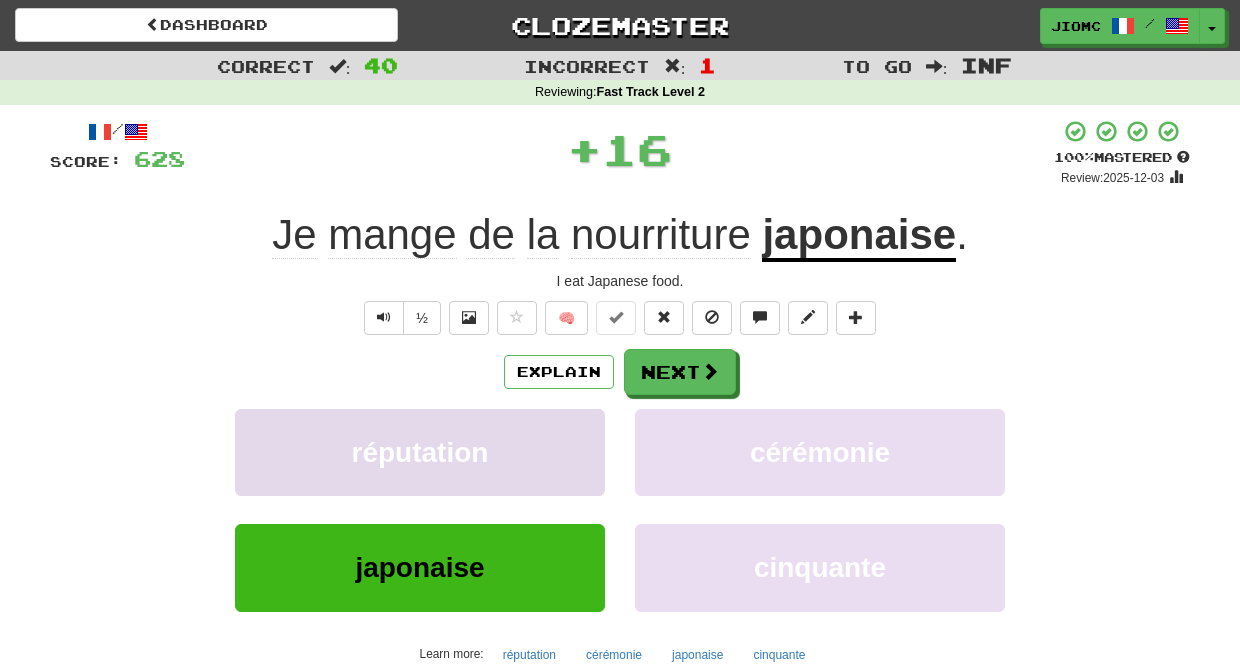 click on "réputation" at bounding box center [420, 452] 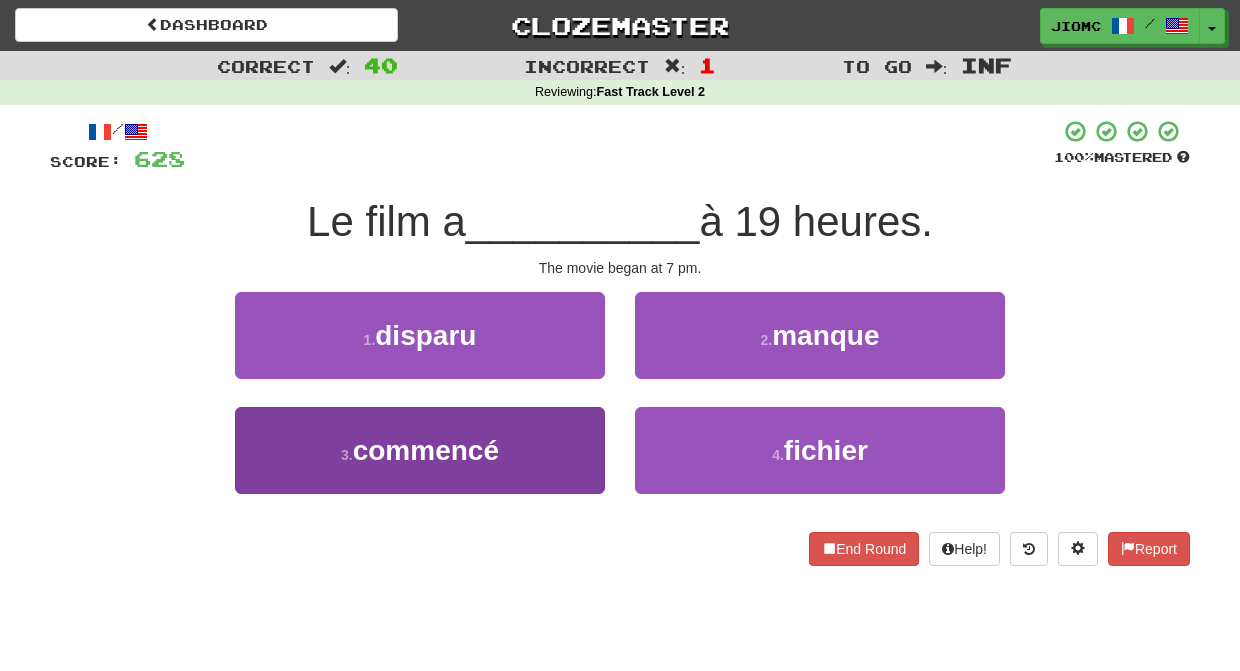 click on "3 .  commencé" at bounding box center (420, 450) 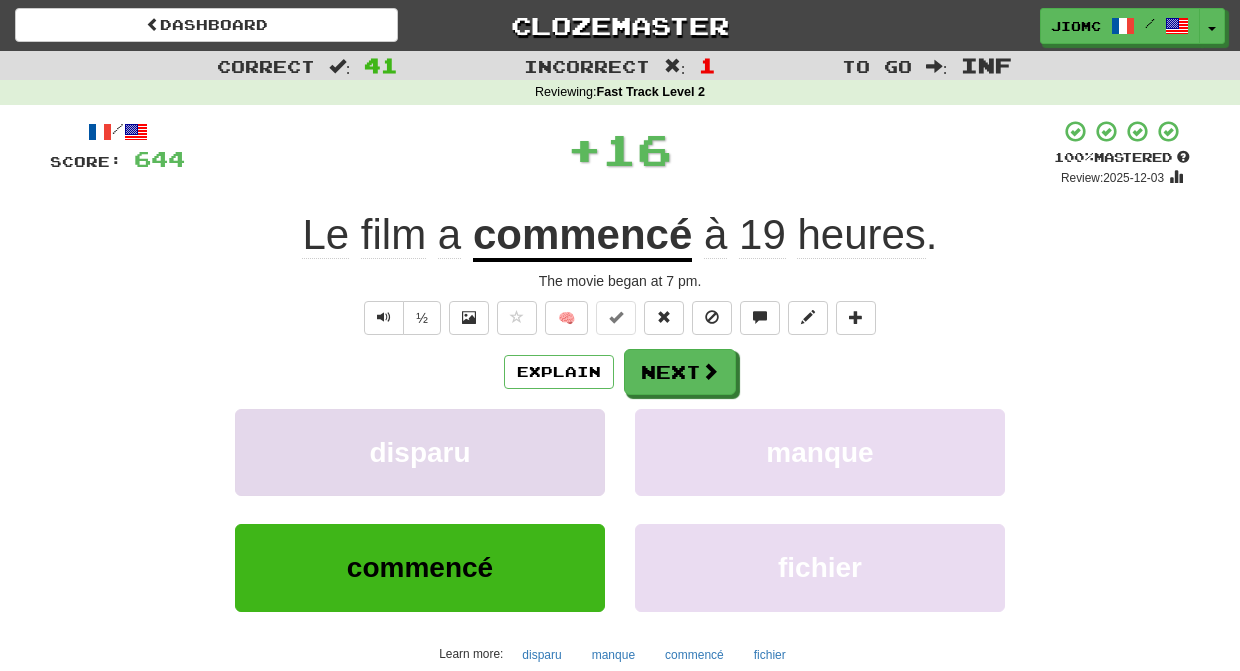 click on "disparu" at bounding box center [420, 452] 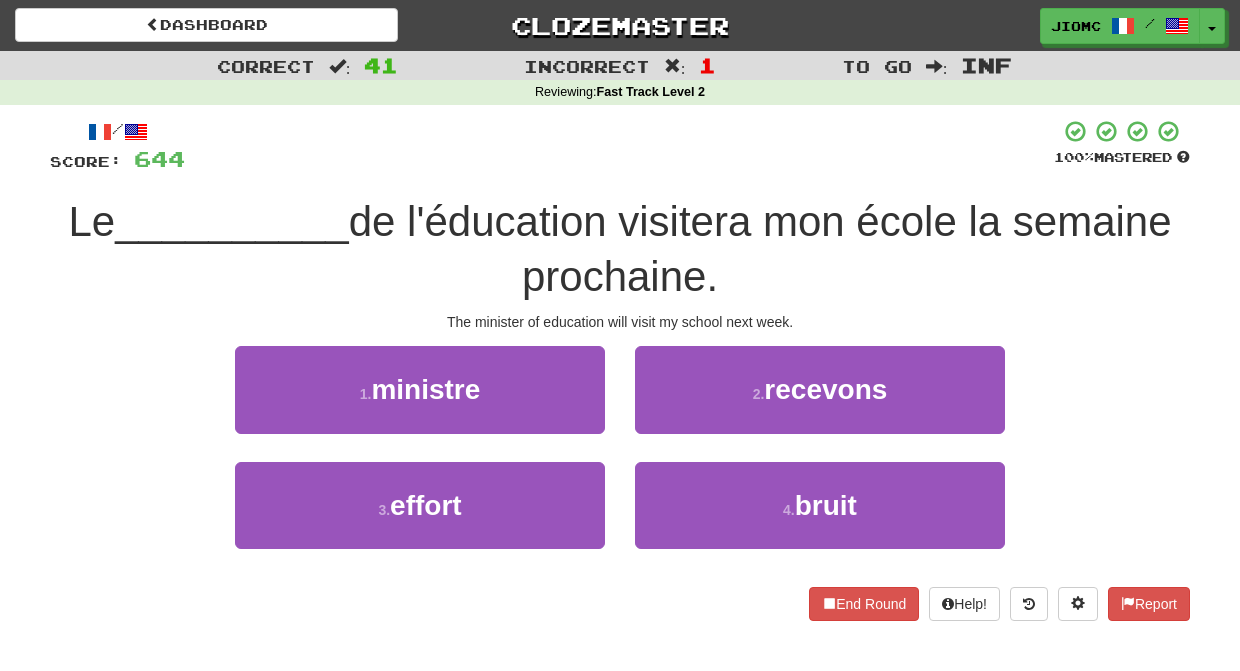 click on "1 .  ministre" at bounding box center [420, 403] 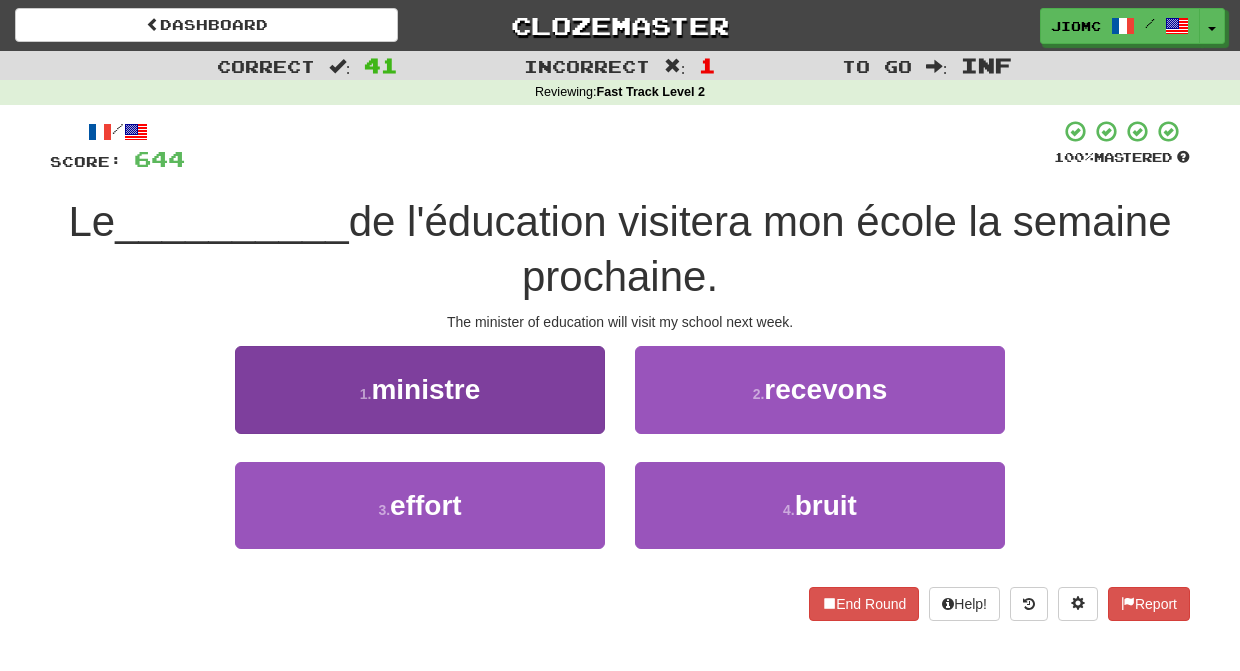 click on "1 .  ministre" at bounding box center [420, 389] 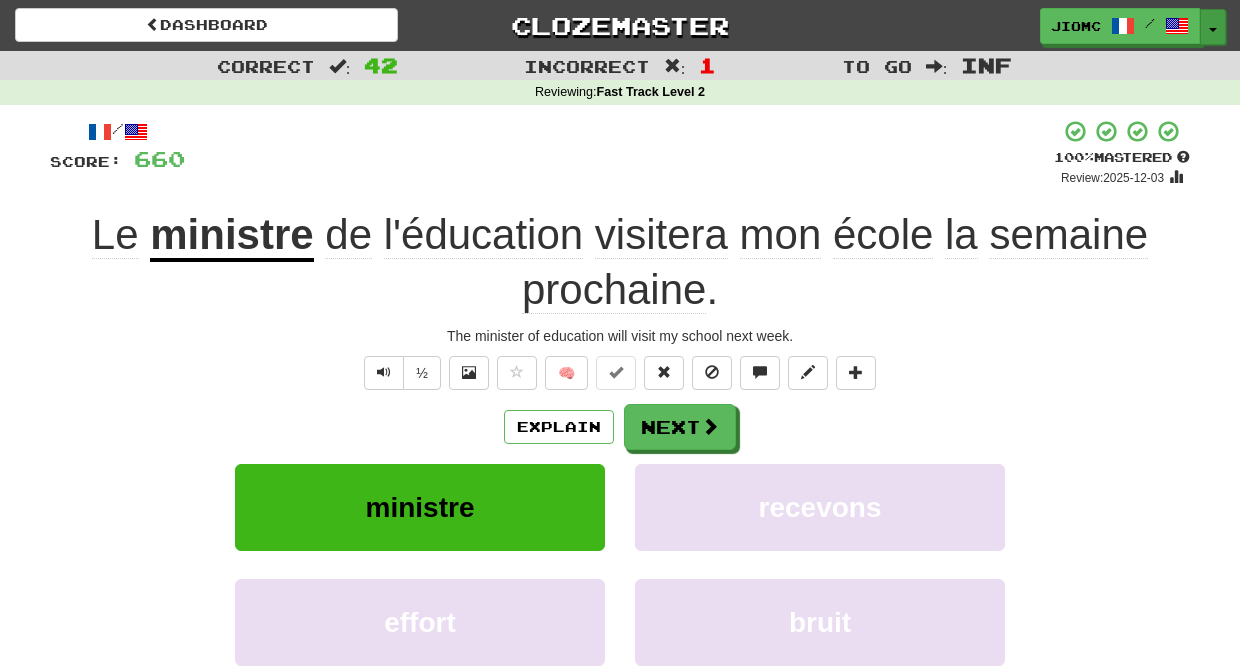 click on "Toggle Dropdown" at bounding box center [1213, 27] 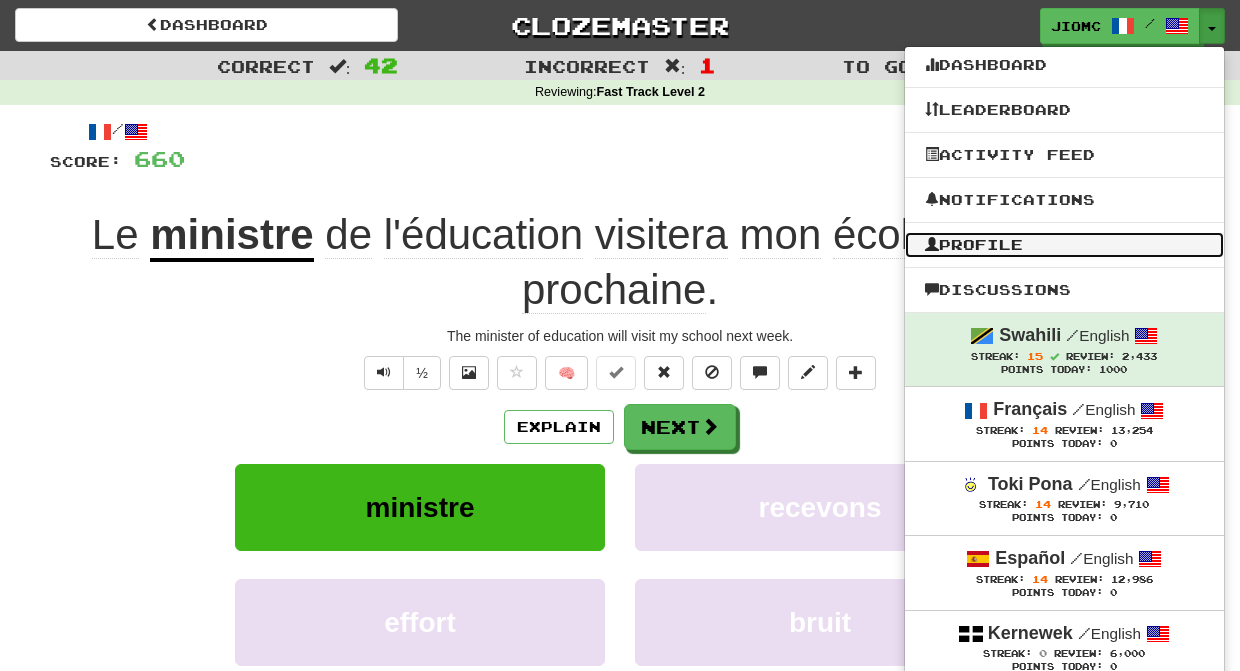 click on "Profile" at bounding box center [1064, 245] 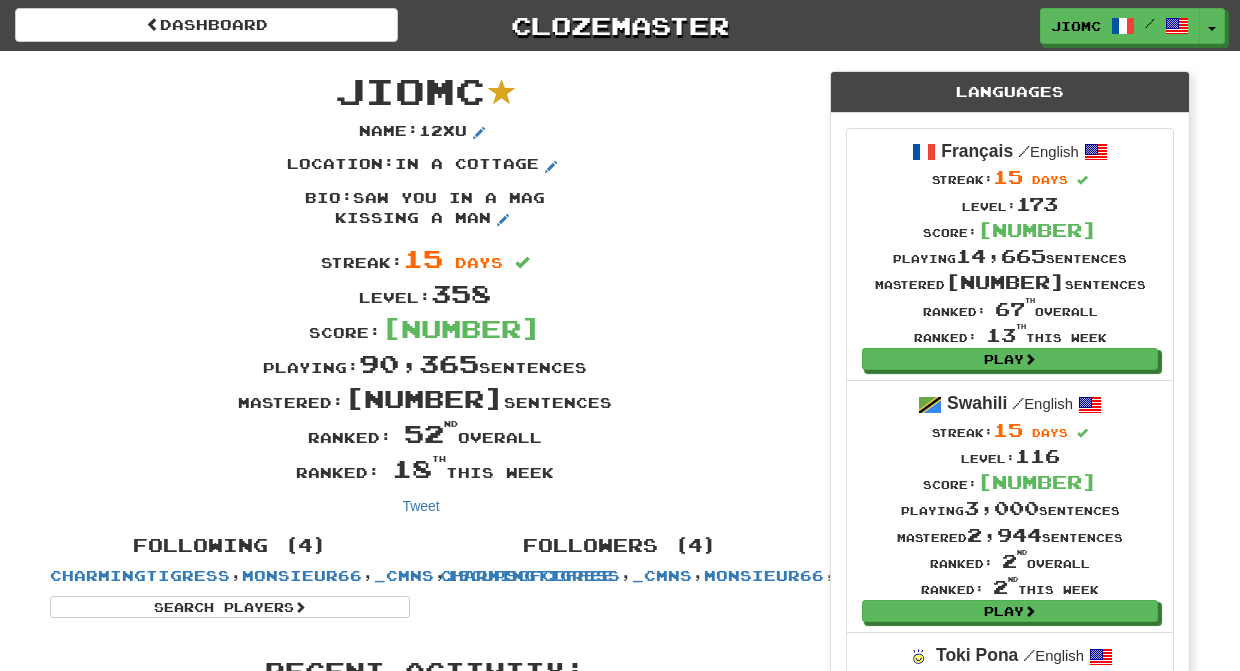 scroll, scrollTop: 0, scrollLeft: 0, axis: both 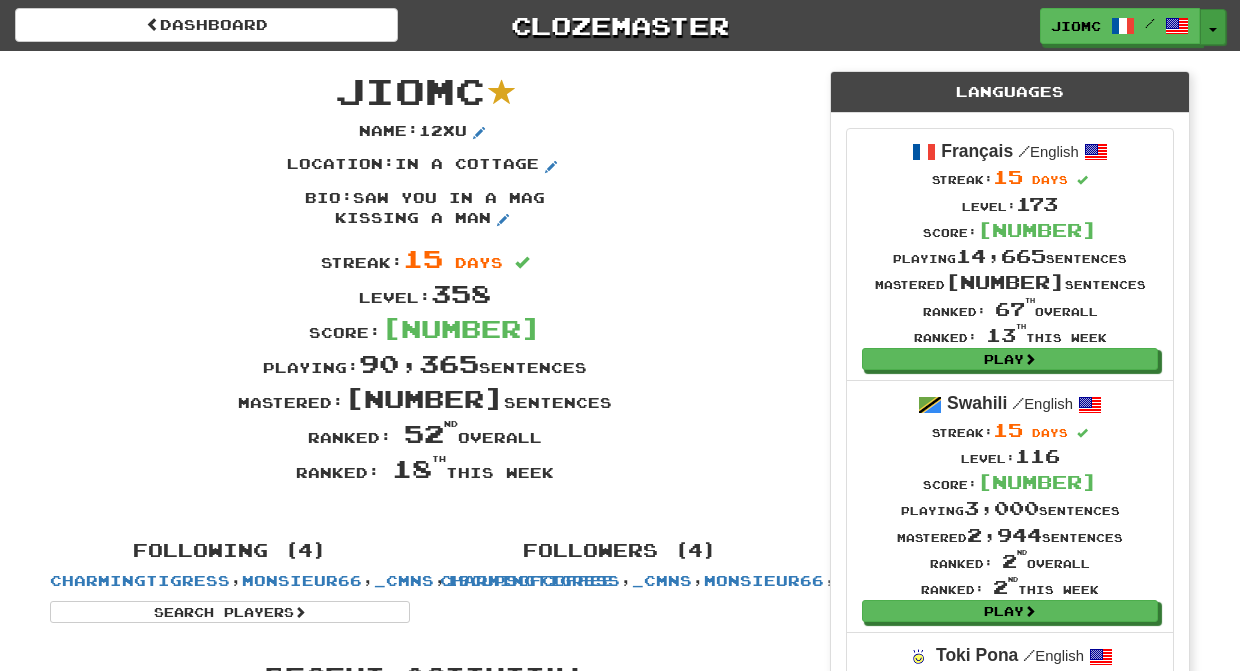 click at bounding box center [1213, 30] 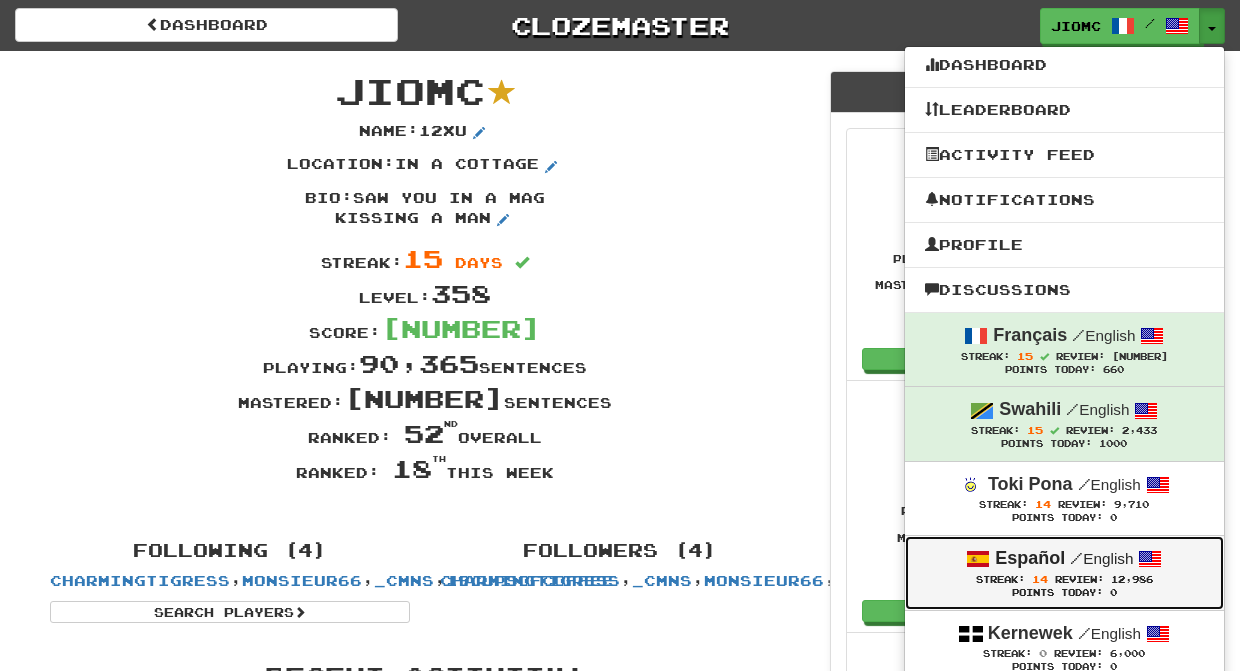 click on "/
English" at bounding box center [1101, 558] 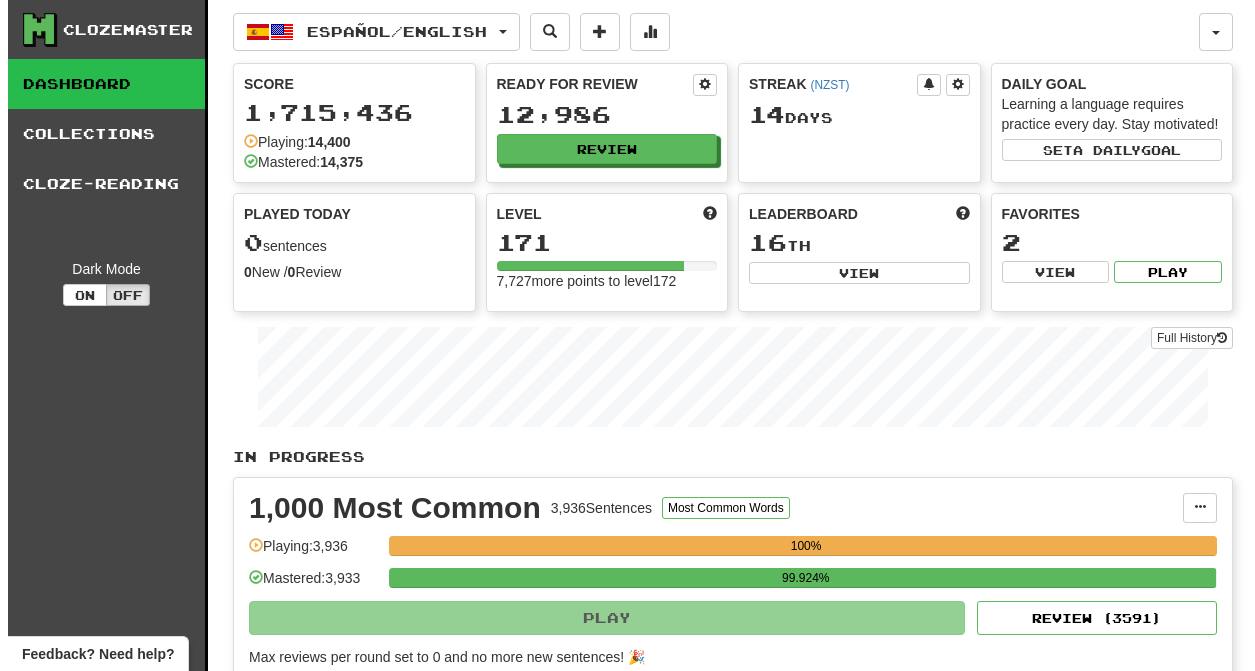 scroll, scrollTop: 0, scrollLeft: 0, axis: both 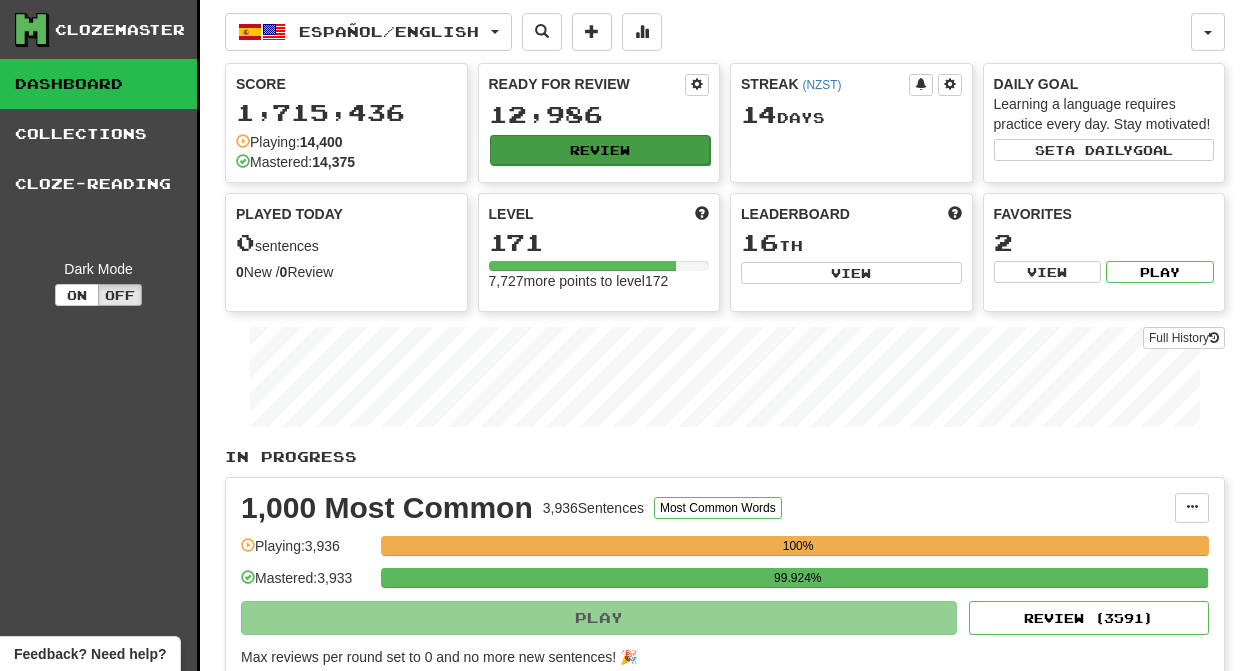 click on "Review" at bounding box center [600, 150] 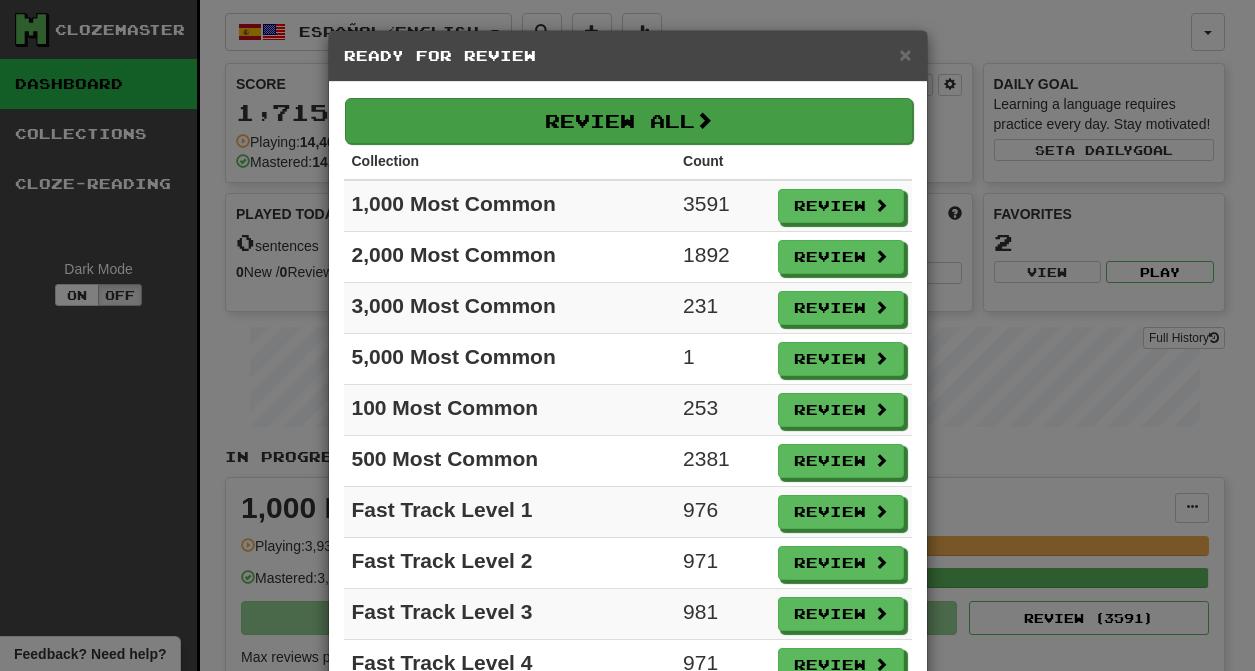 click on "Review All" at bounding box center (629, 121) 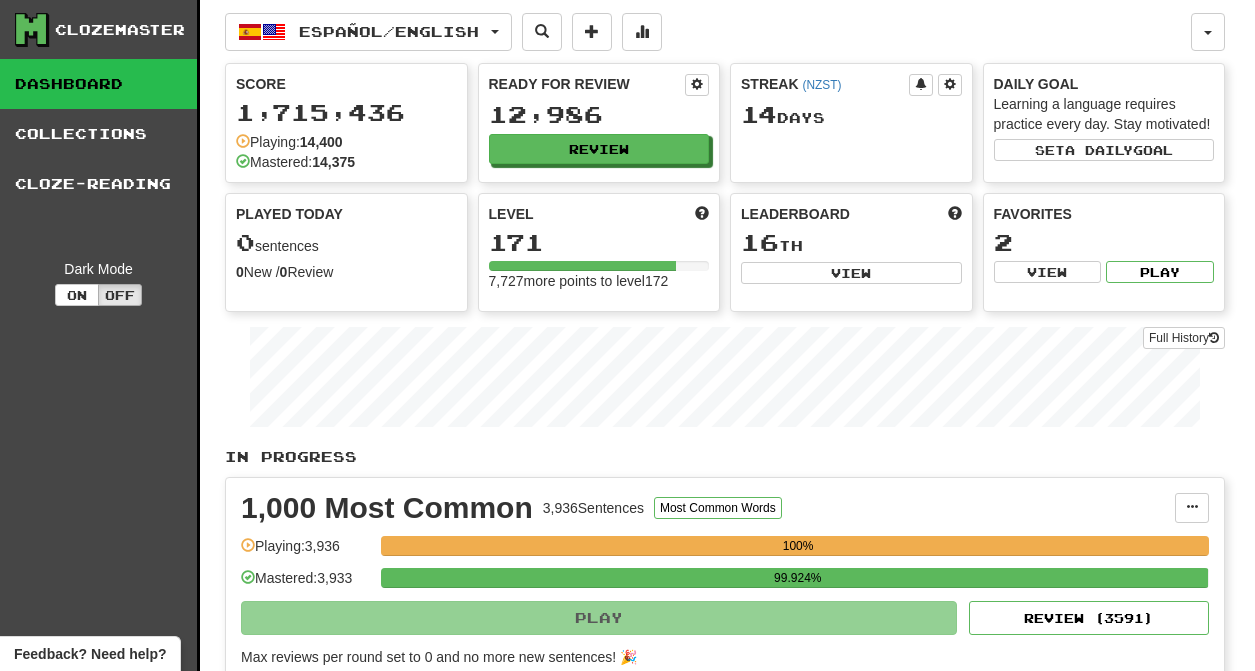 select on "********" 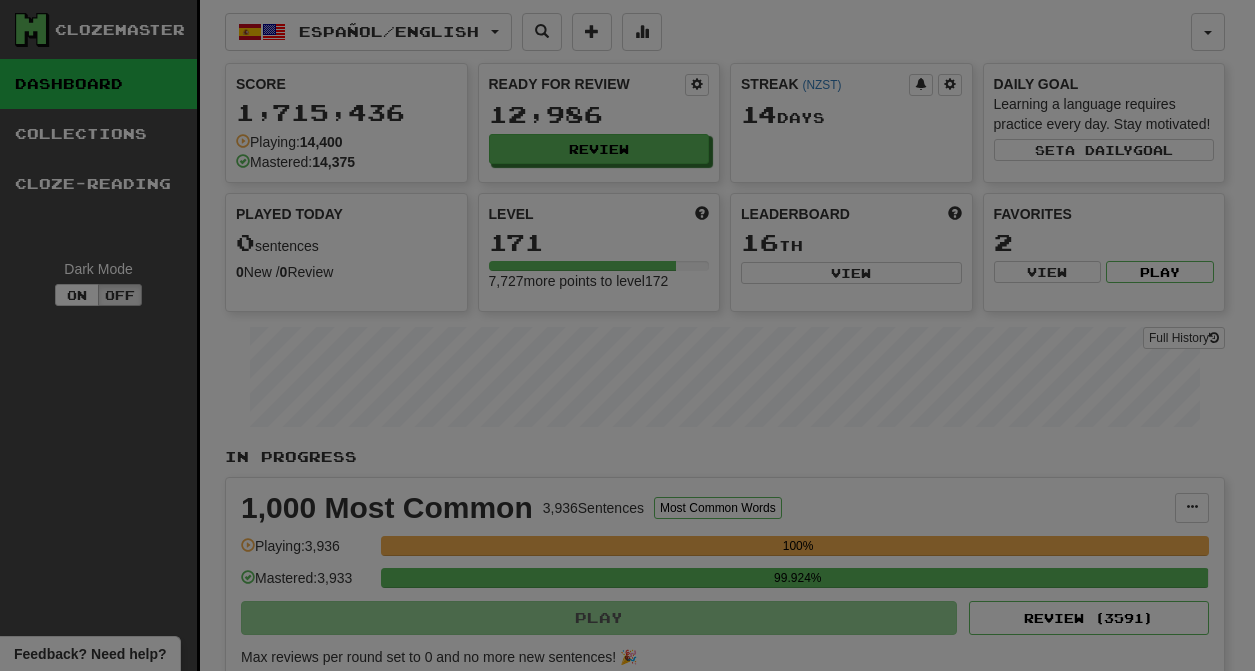 scroll, scrollTop: 0, scrollLeft: 0, axis: both 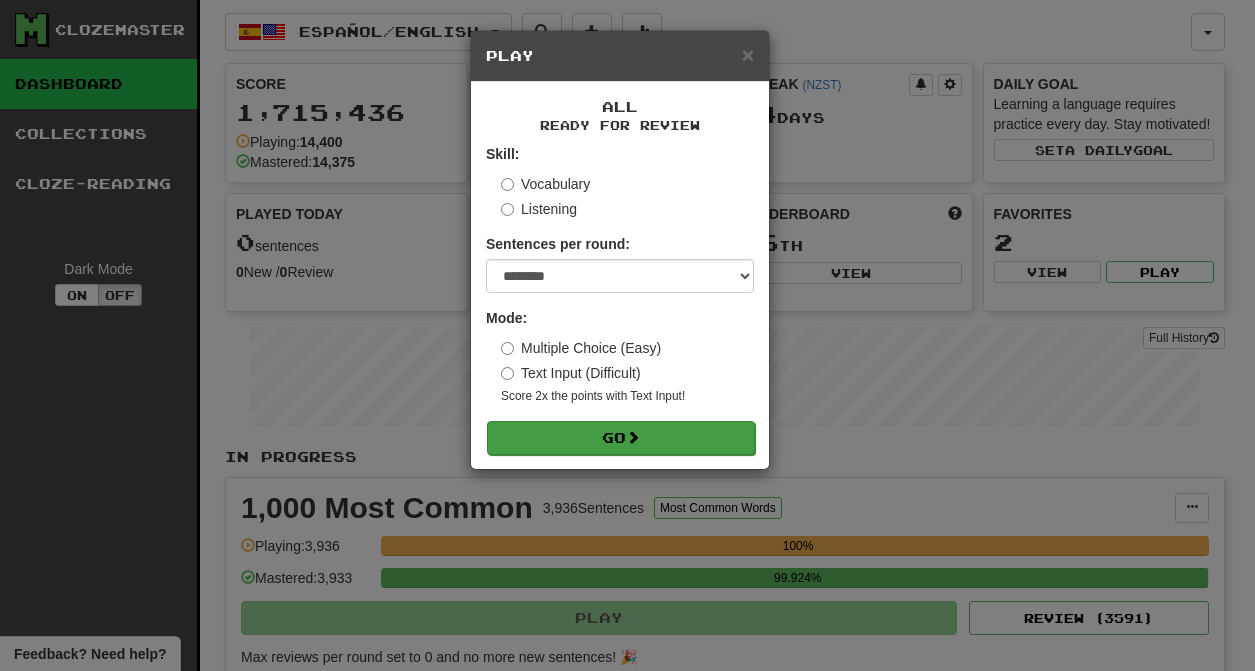 click on "Go" at bounding box center [621, 438] 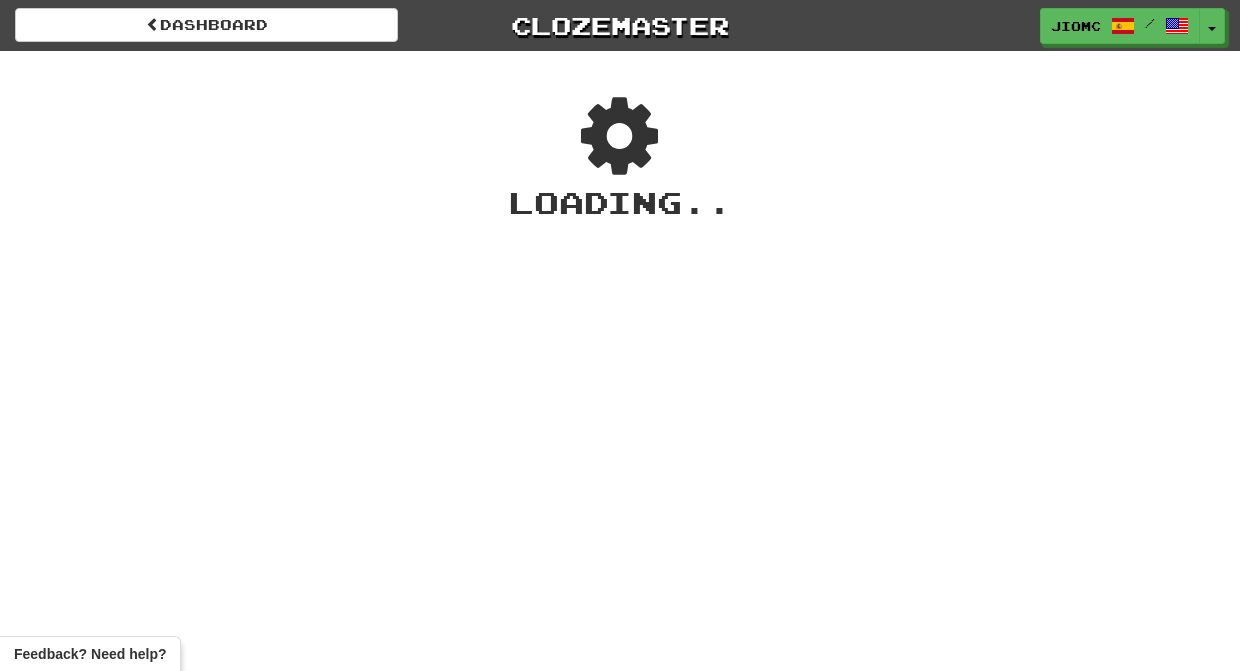 scroll, scrollTop: 0, scrollLeft: 0, axis: both 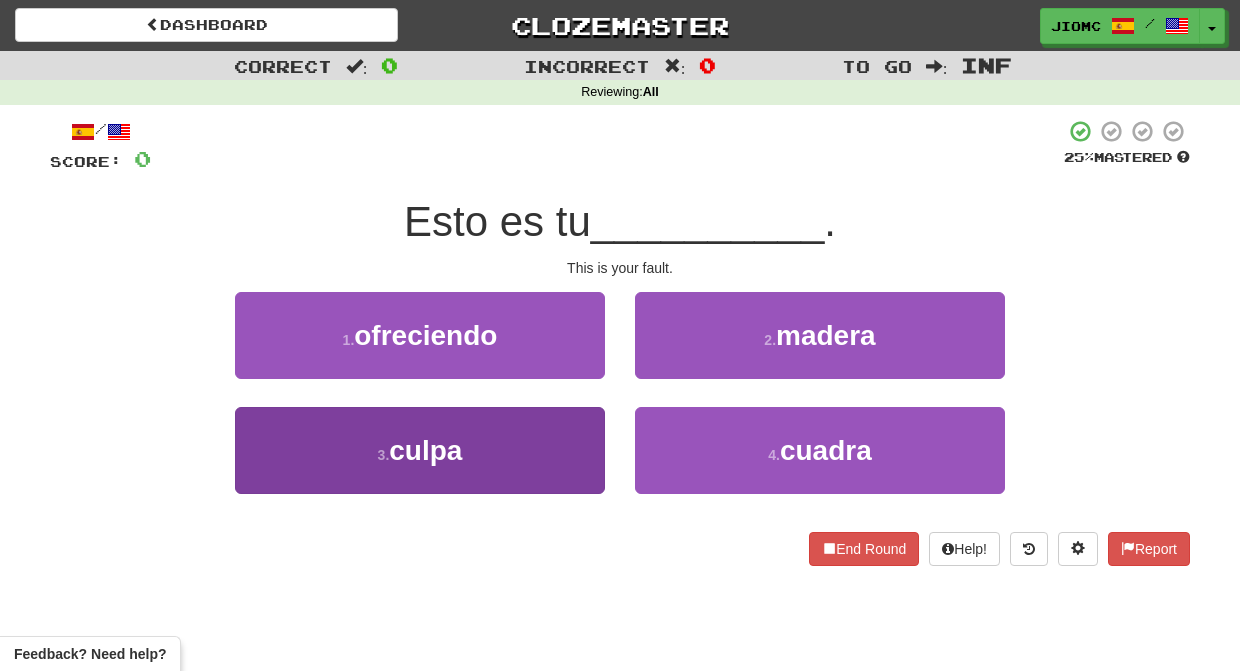 click on "3 .  culpa" at bounding box center [420, 450] 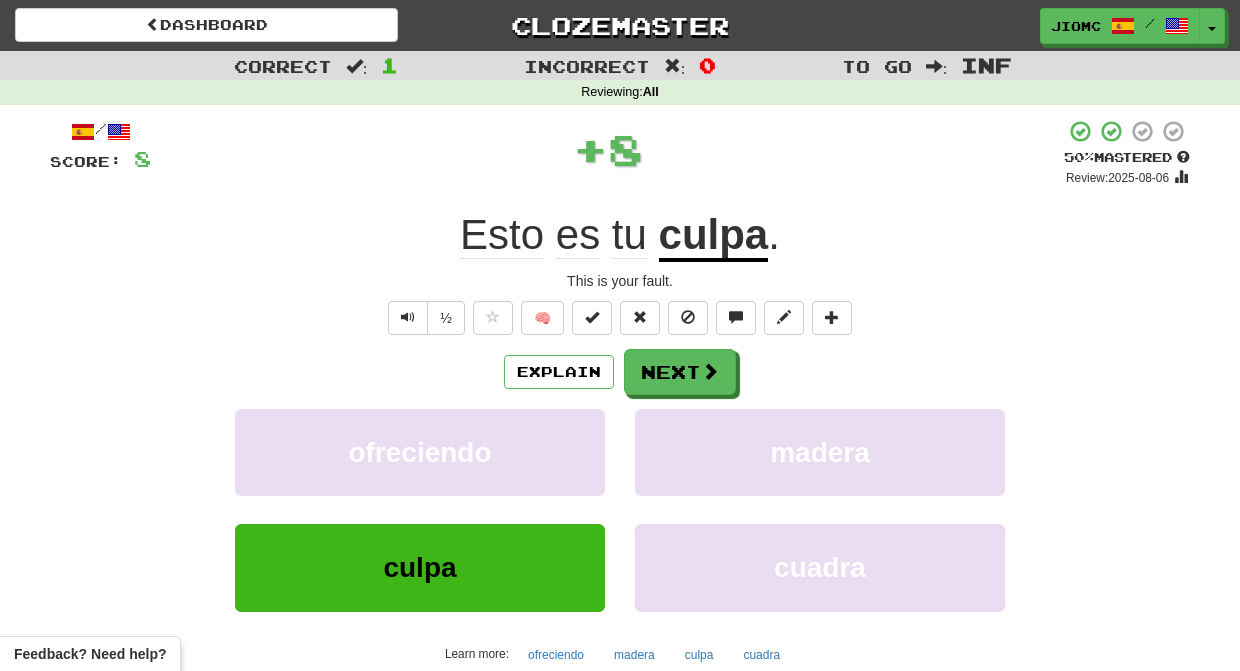 click on "ofreciendo" at bounding box center [420, 452] 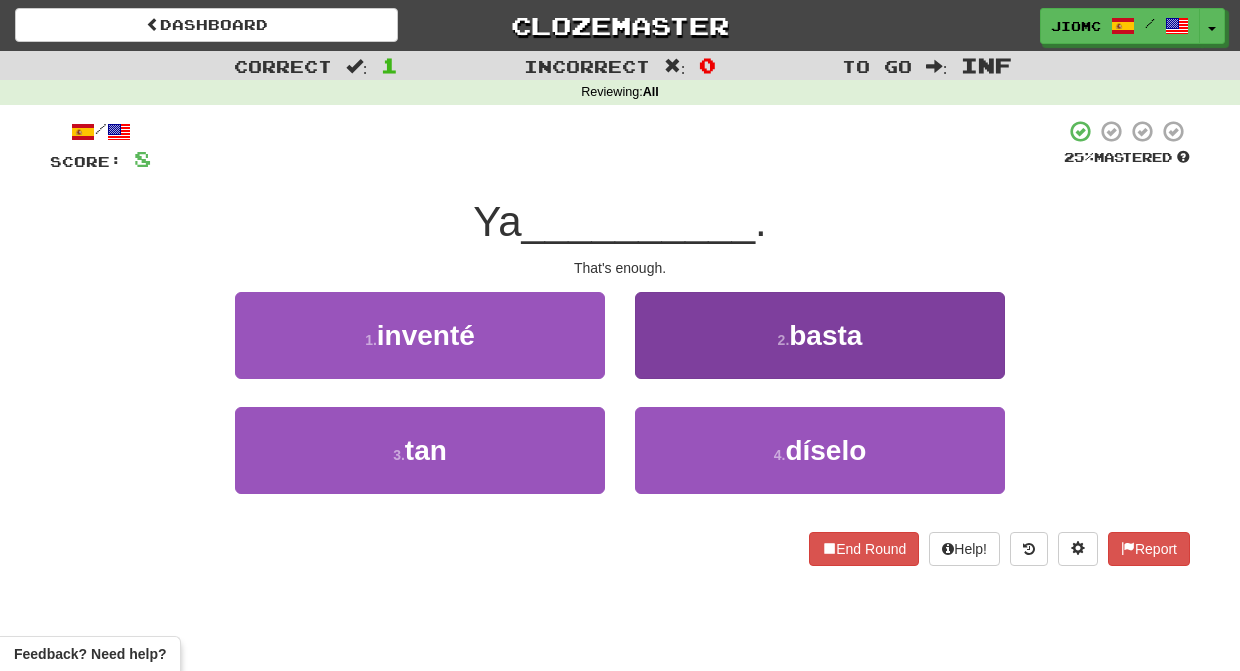 click on "2 .  basta" at bounding box center (820, 335) 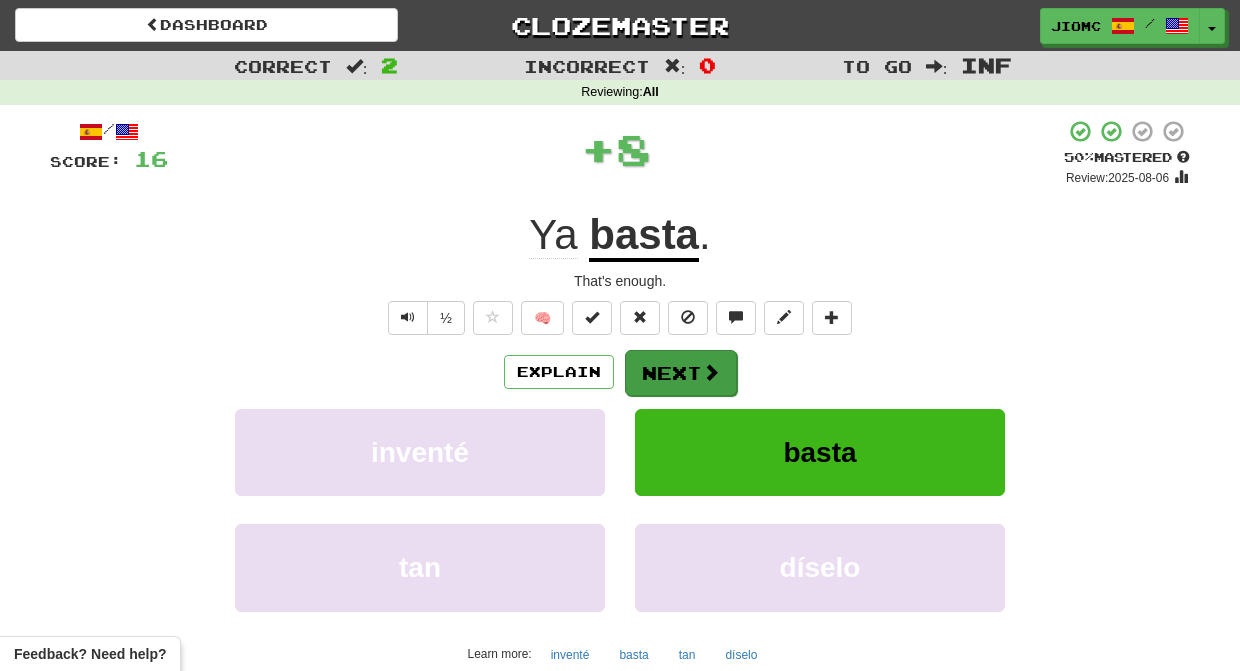 click on "Next" at bounding box center [681, 373] 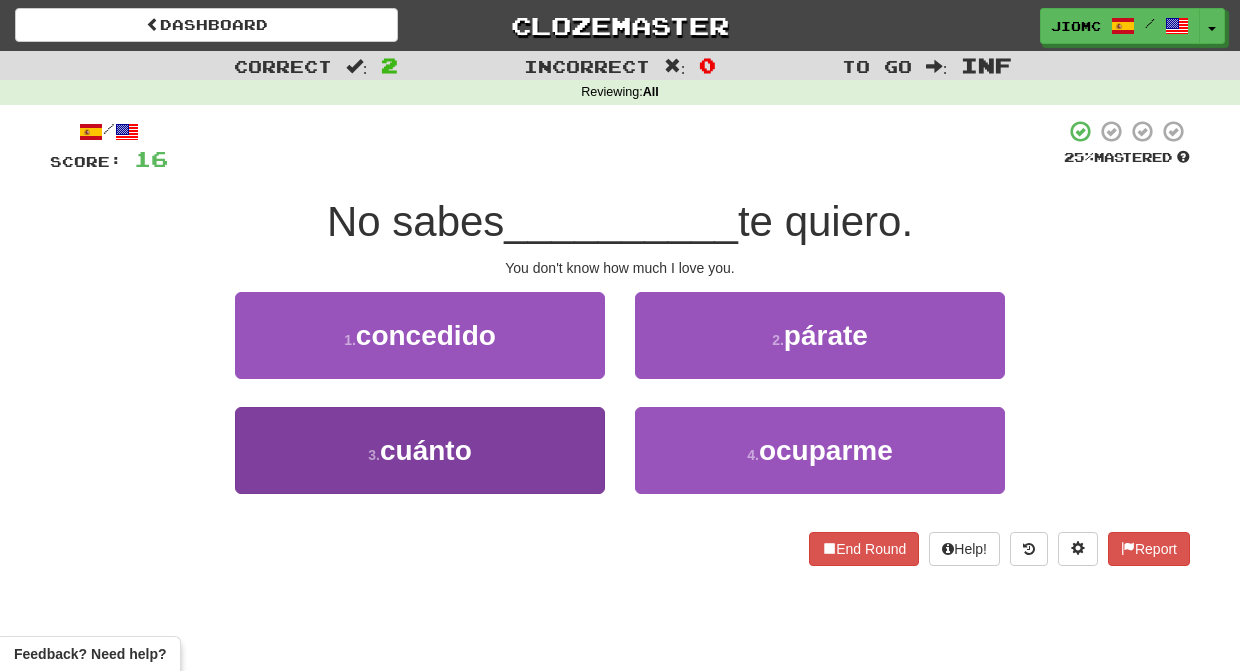 click on "3 .  cuánto" at bounding box center (420, 450) 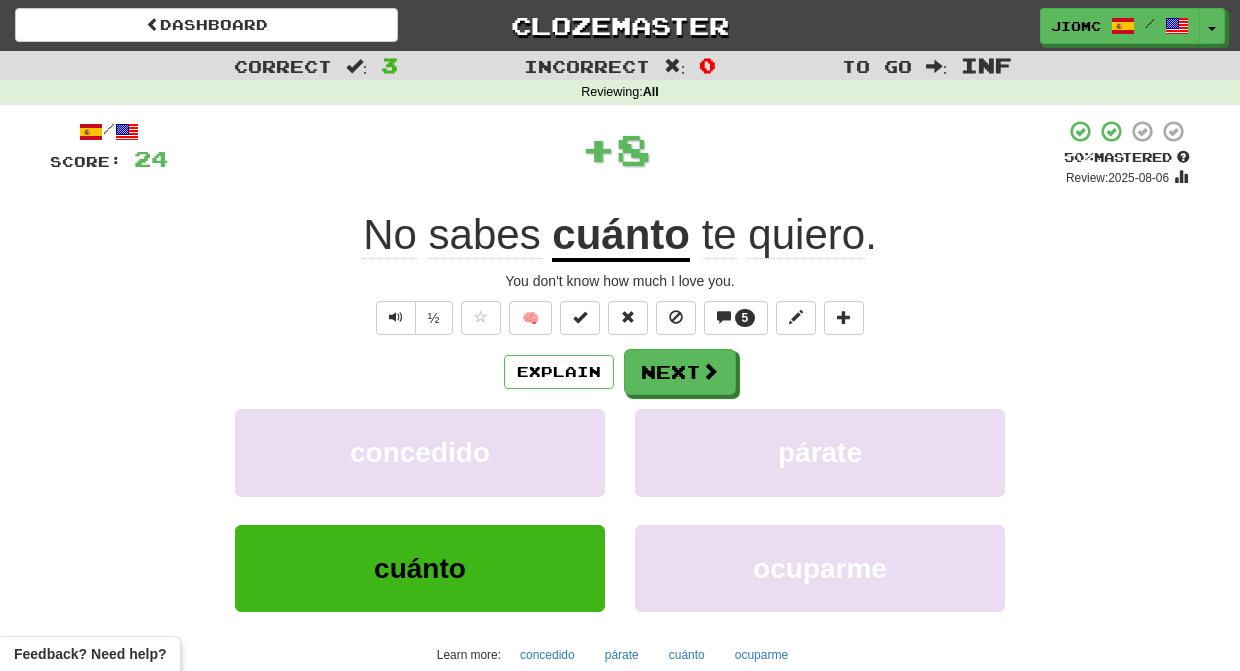 click on "concedido" at bounding box center (420, 452) 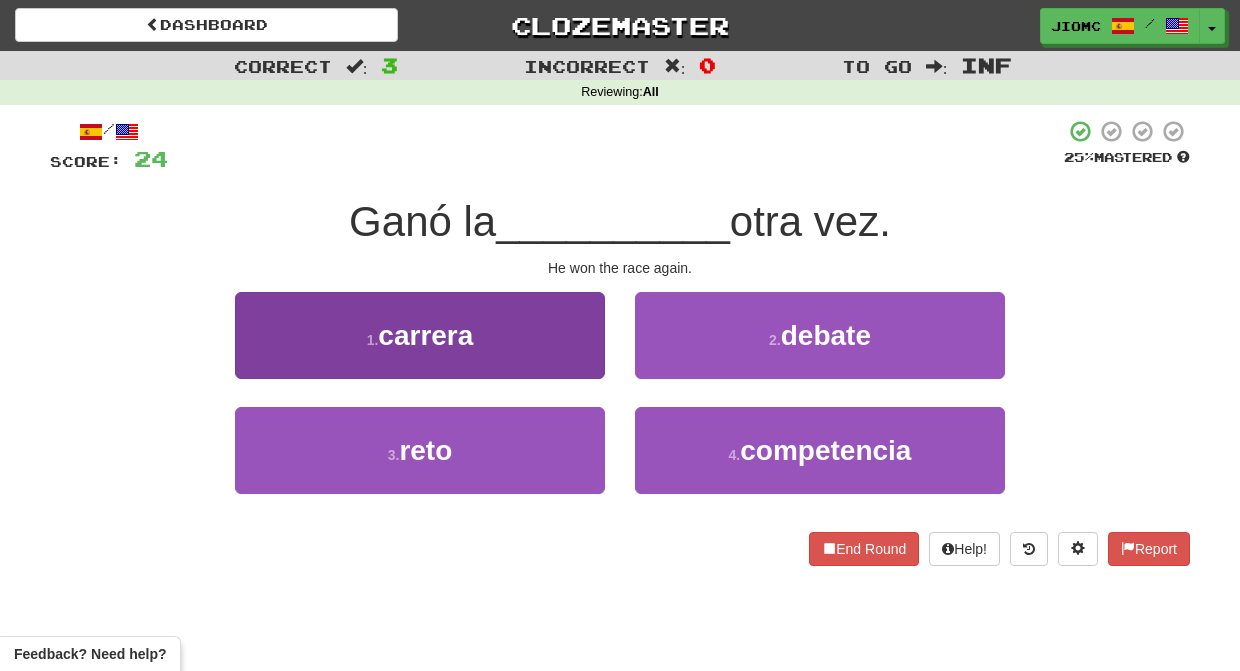 click on "1 .  carrera" at bounding box center (420, 335) 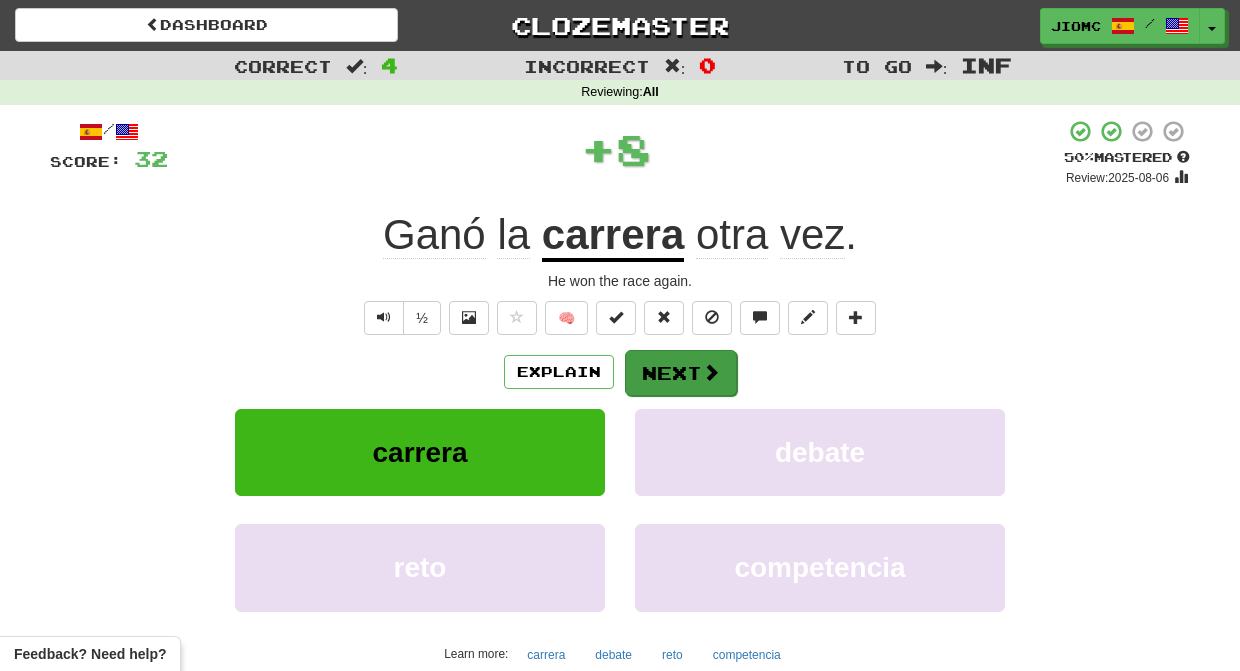 click on "Next" at bounding box center [681, 373] 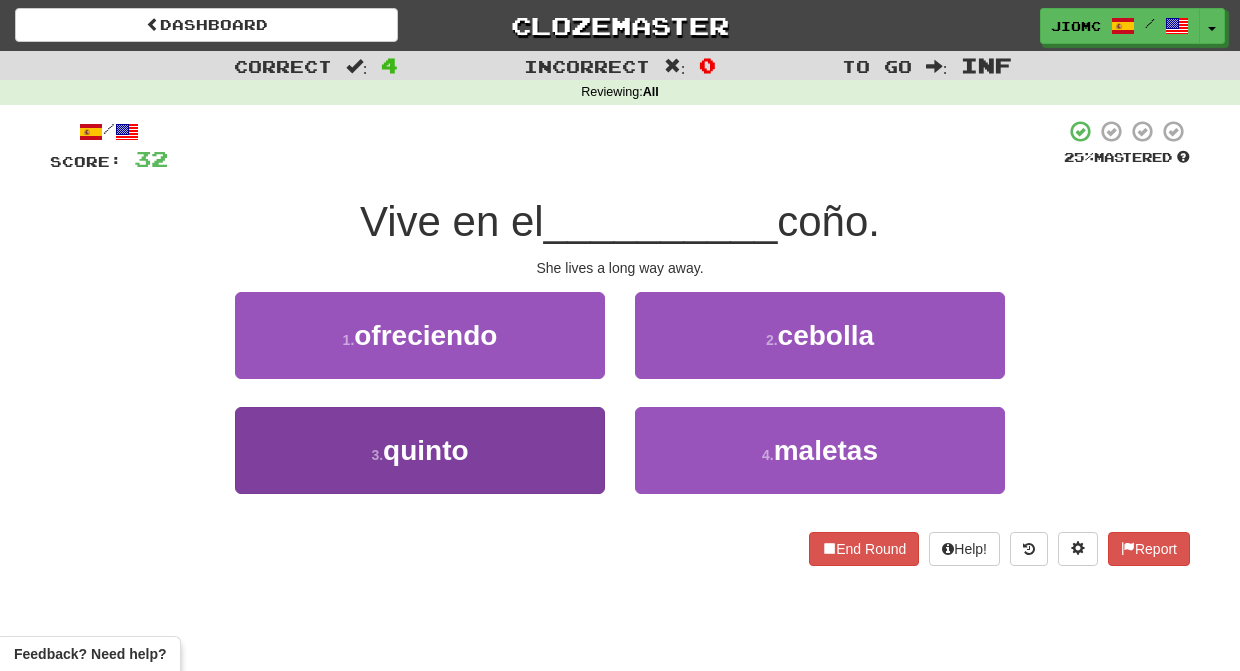 click on "3 .  quinto" at bounding box center [420, 450] 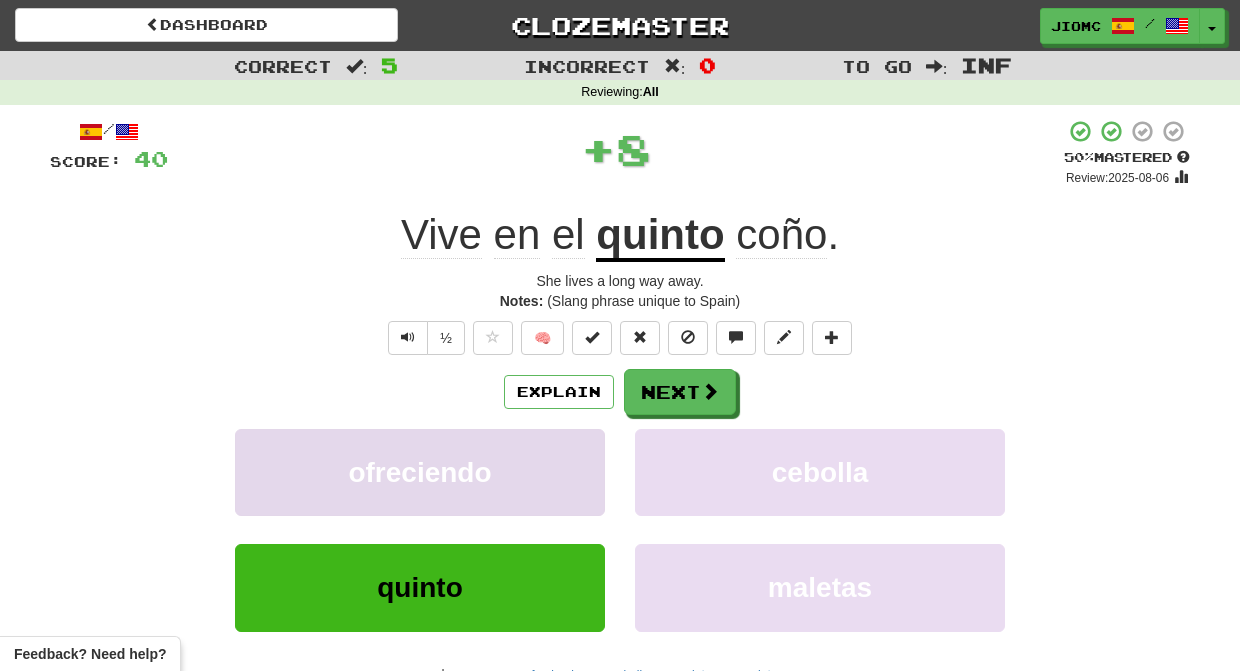 click on "ofreciendo" at bounding box center (420, 472) 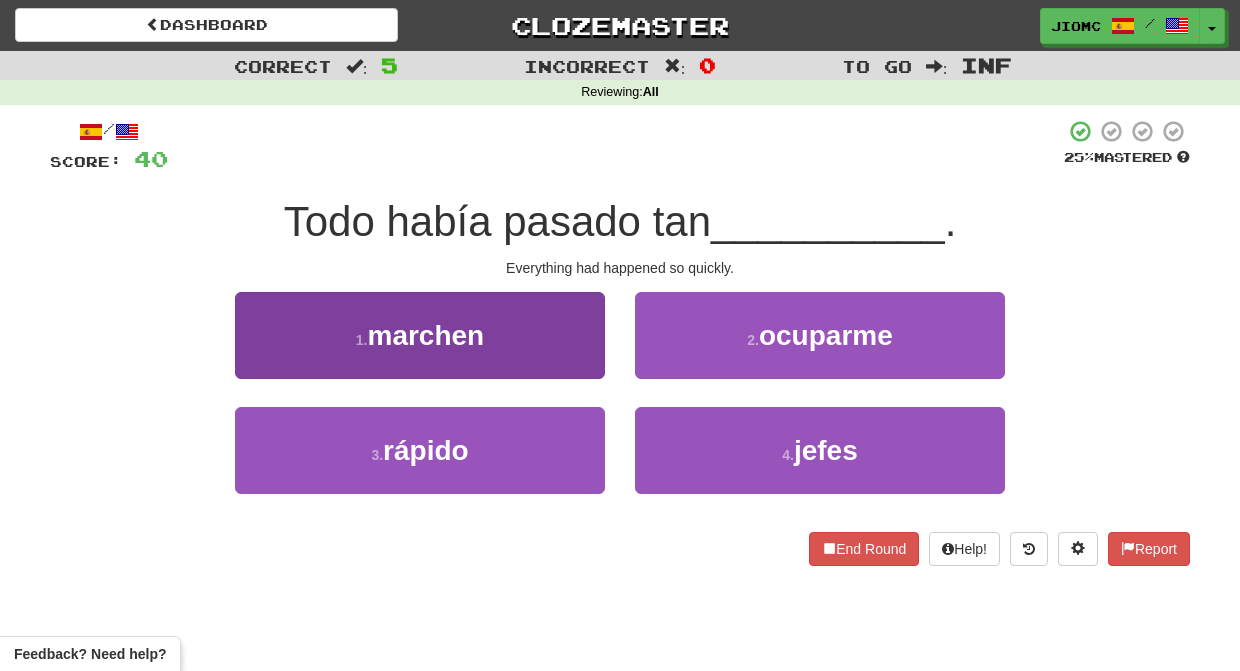 click on "3 .  rápido" at bounding box center (420, 450) 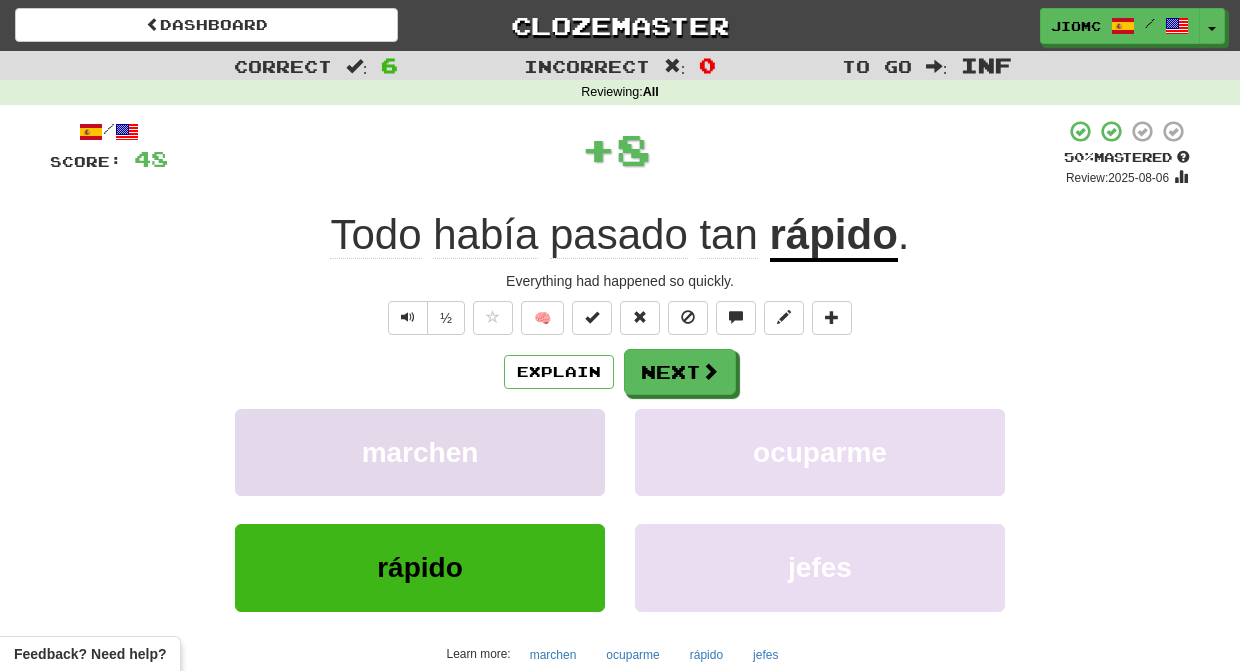 click on "marchen" at bounding box center [420, 452] 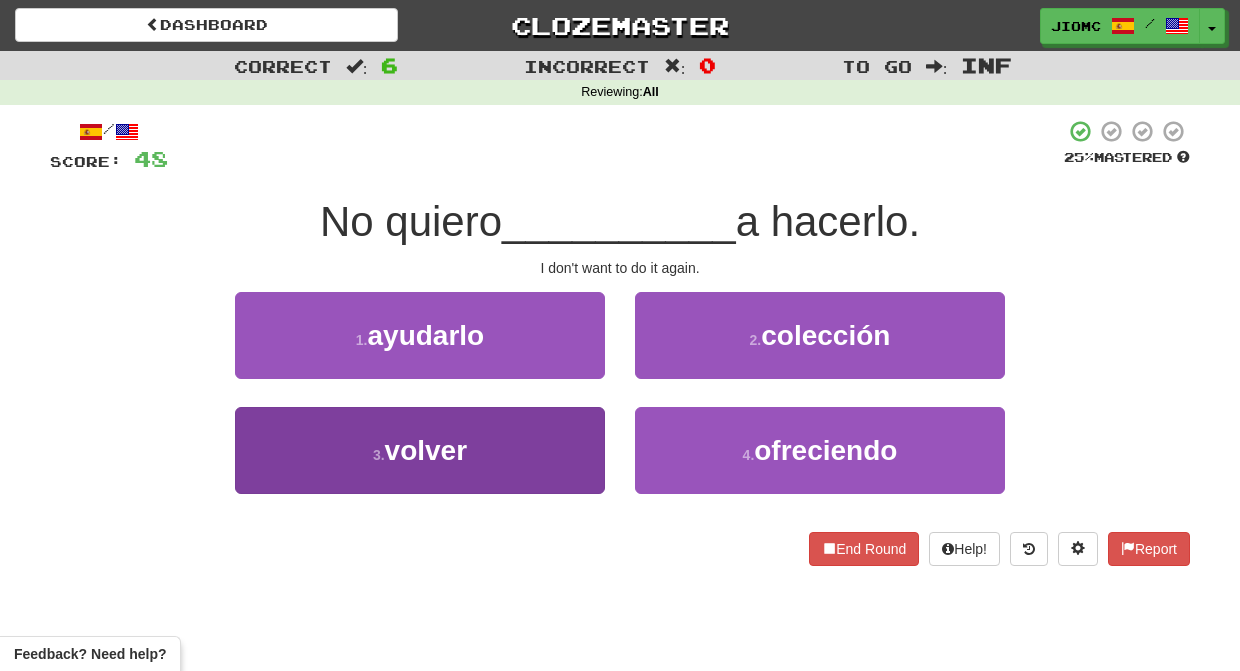 click on "3 .  volver" at bounding box center (420, 450) 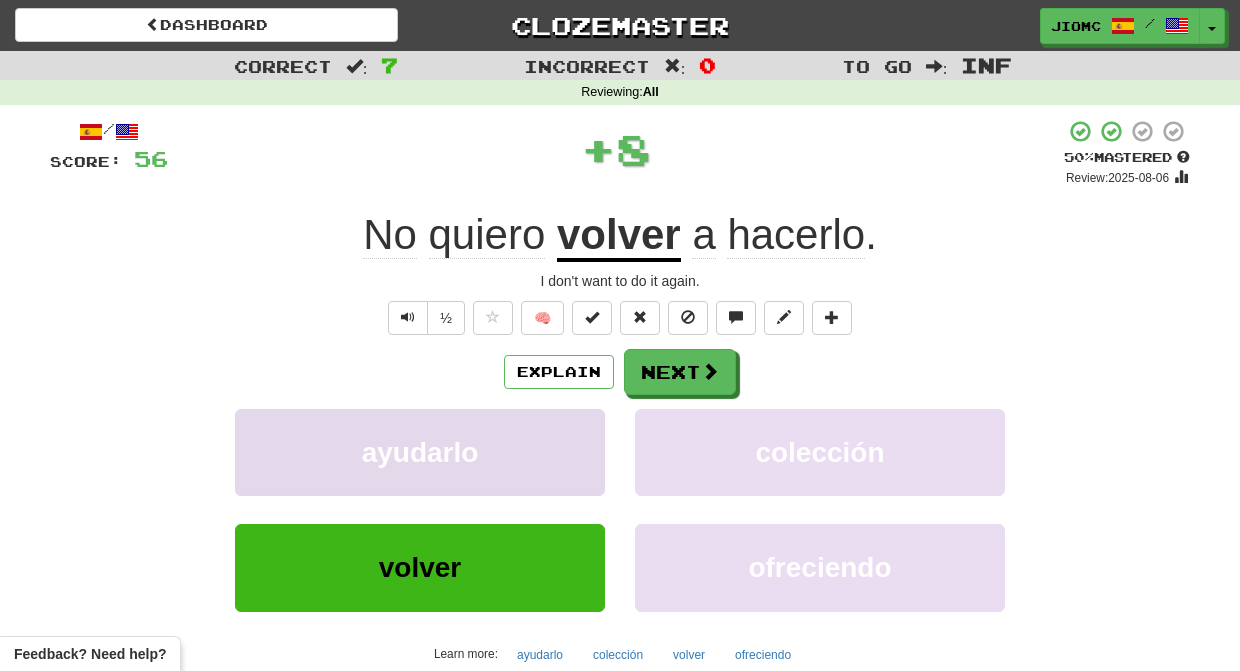 click on "ayudarlo" at bounding box center (420, 452) 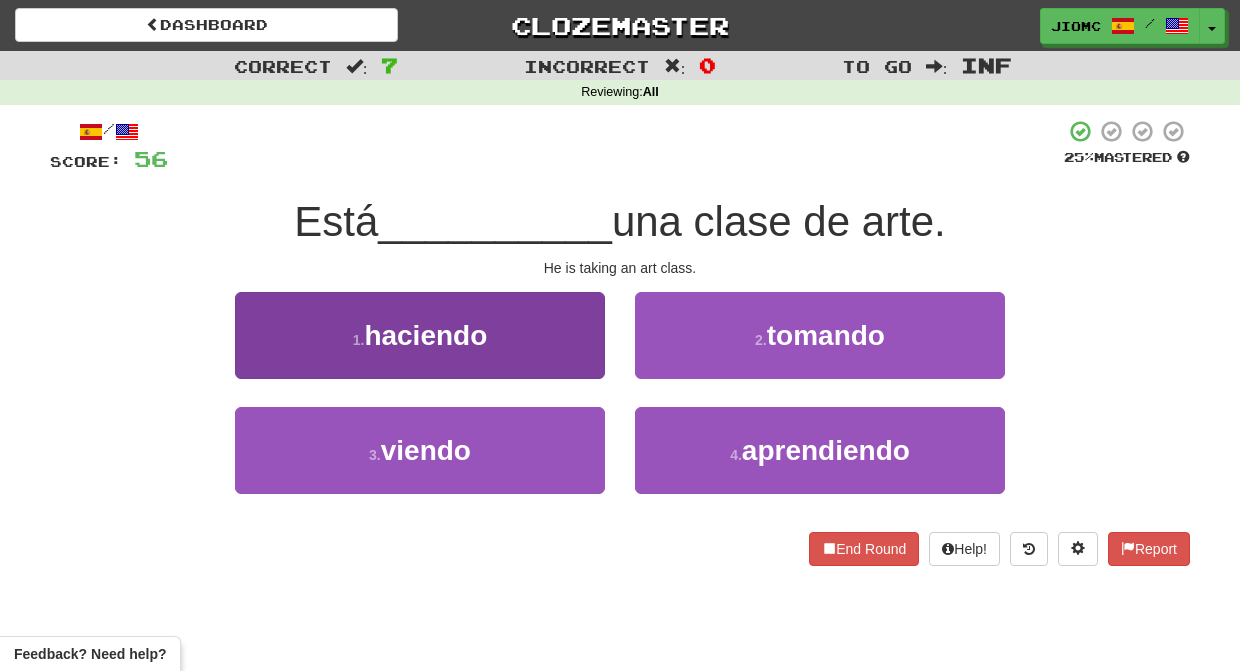 click on "1 .  haciendo" at bounding box center (420, 335) 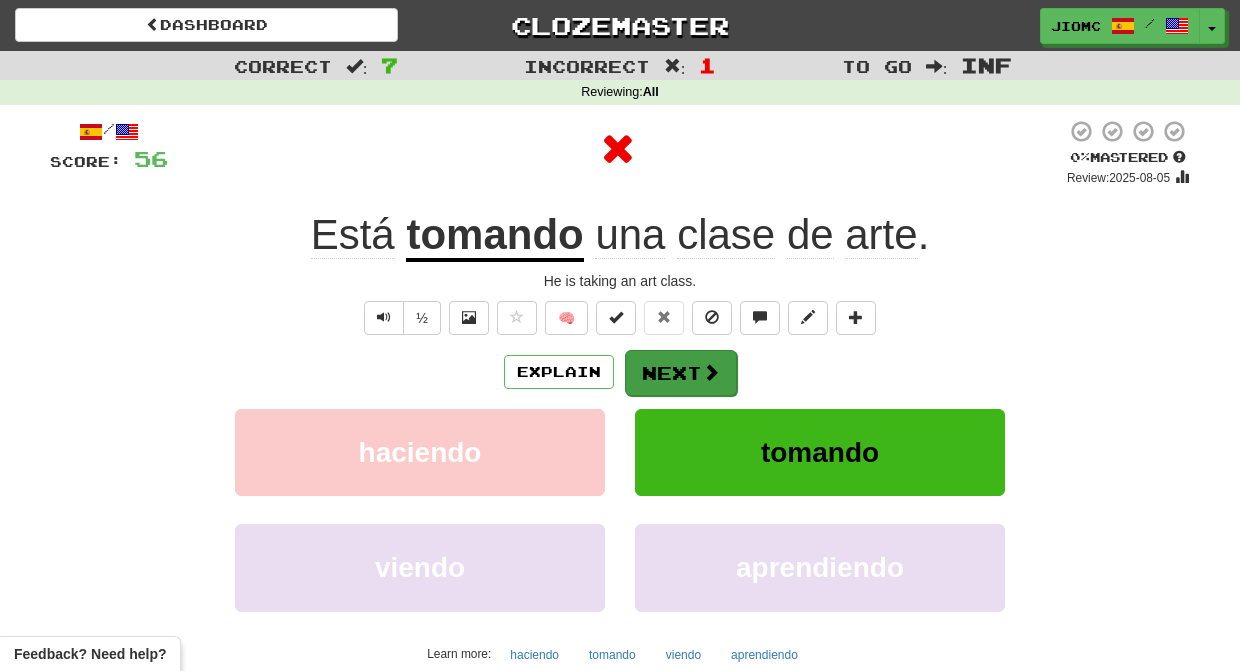 click on "Next" at bounding box center (681, 373) 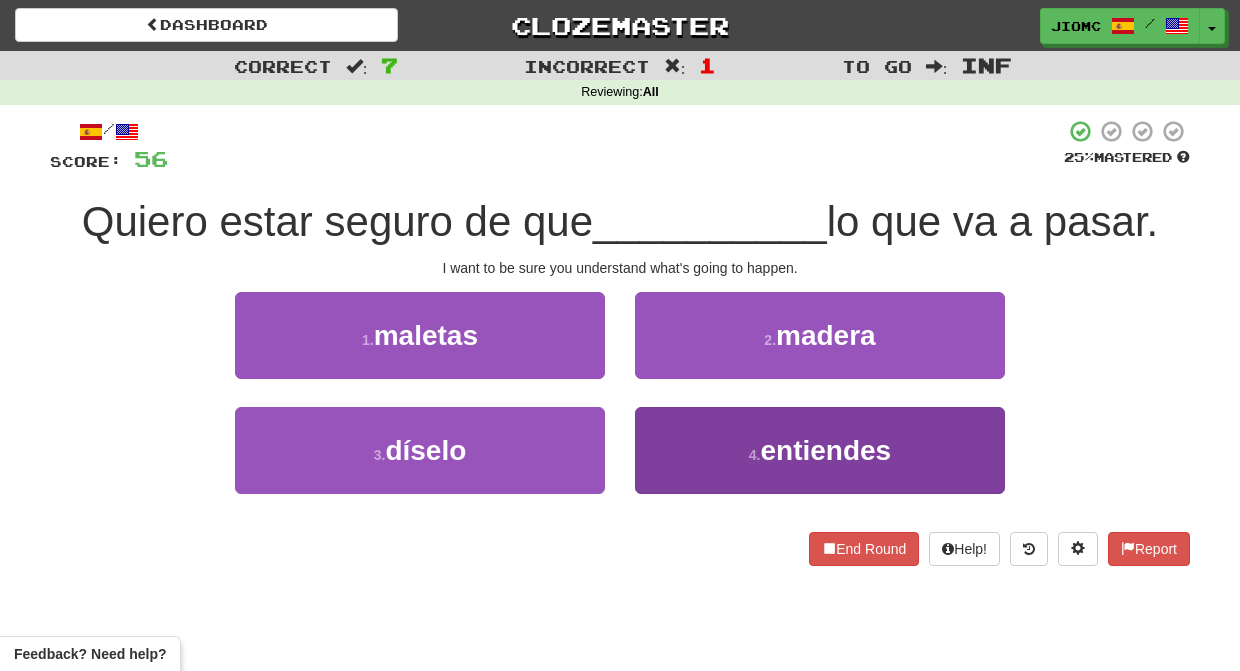click on "4 .  entiendes" at bounding box center (820, 450) 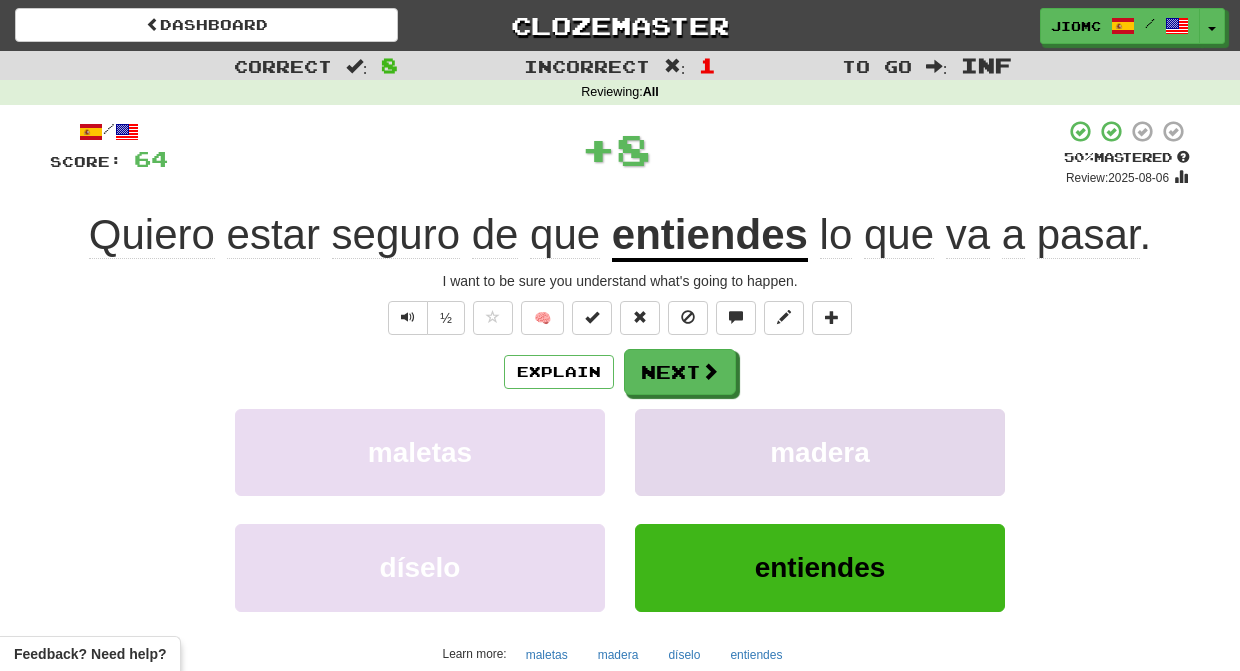 click on "madera" at bounding box center [820, 452] 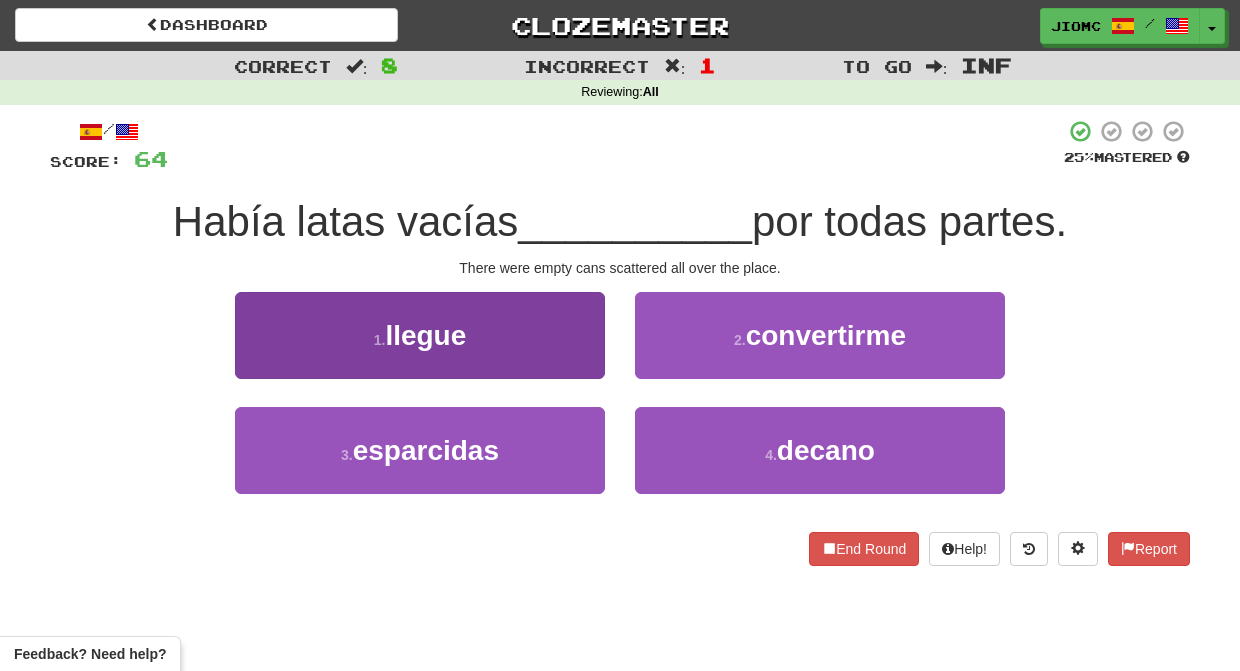 click on "1 .  llegue" at bounding box center [420, 335] 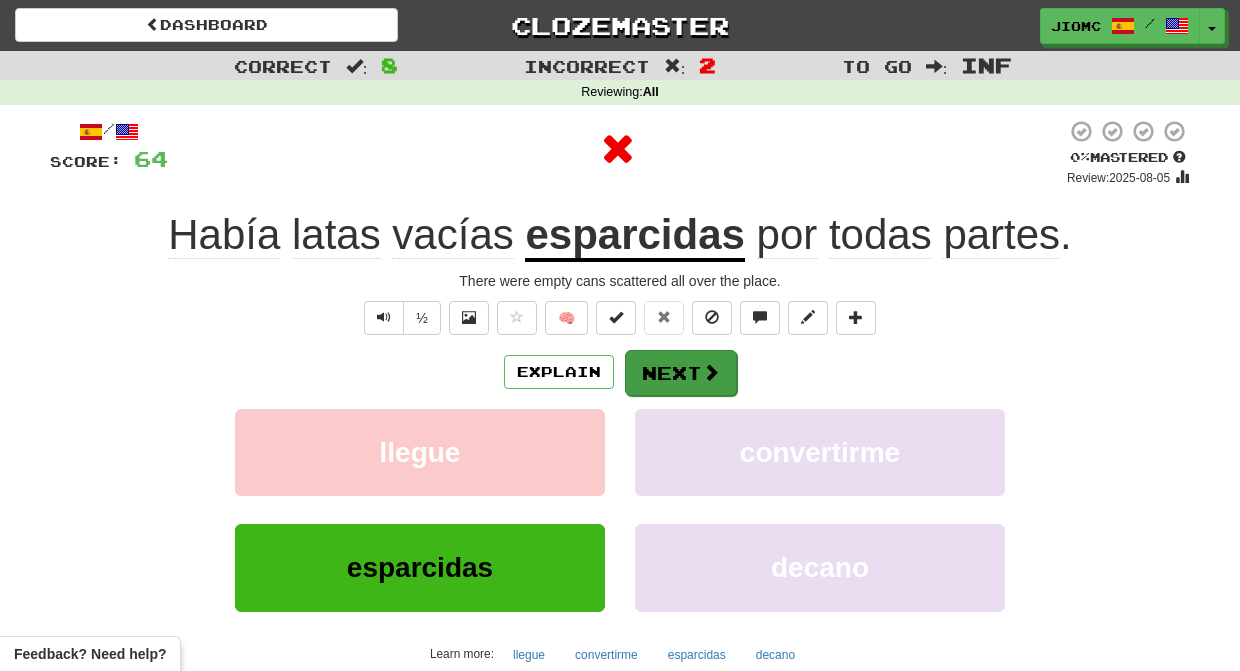 click on "Next" at bounding box center [681, 373] 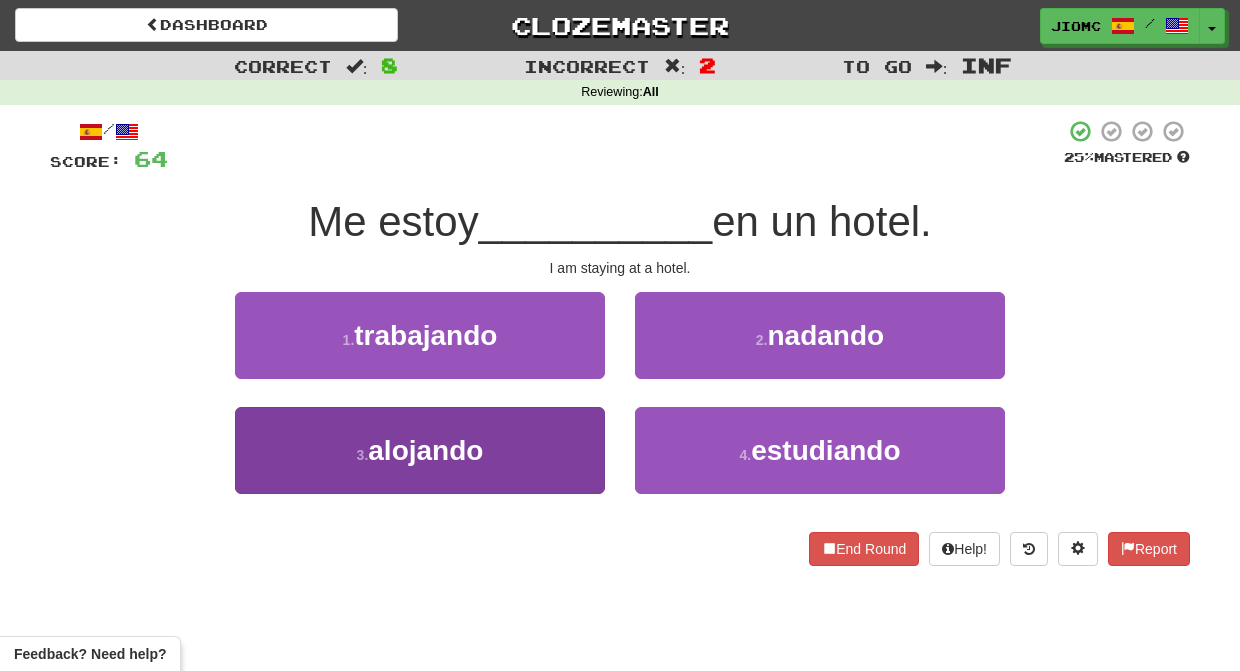 click on "3 .  alojando" at bounding box center (420, 450) 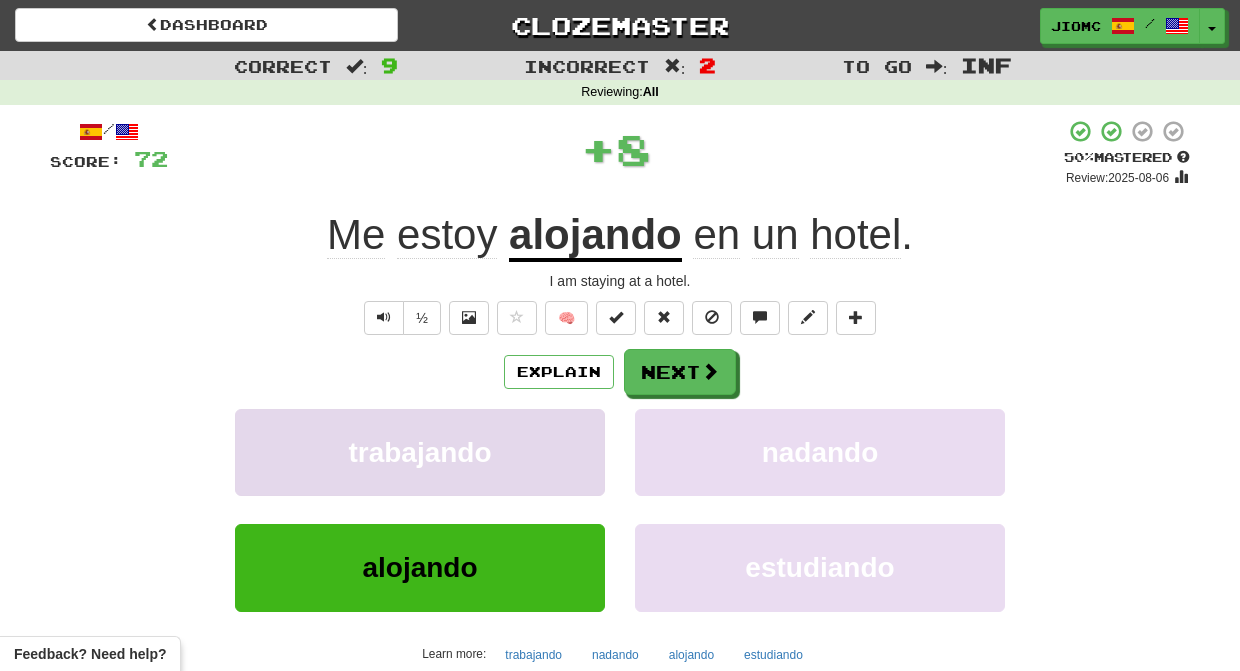 click on "trabajando" at bounding box center [420, 452] 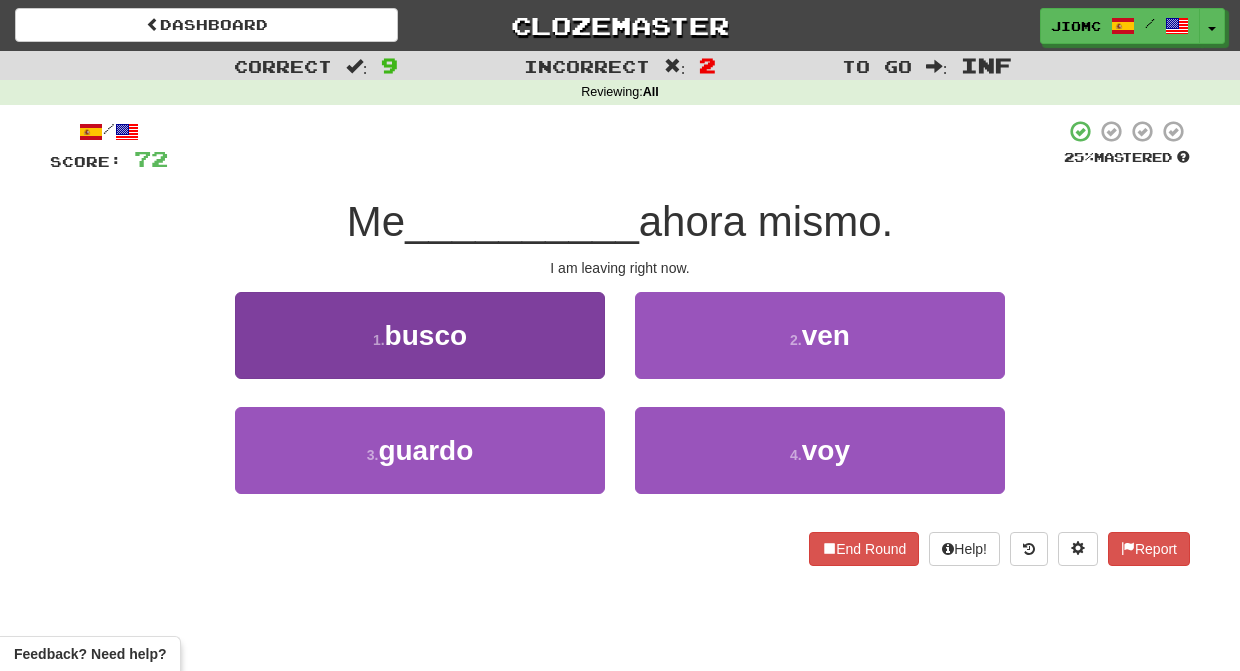 click on "1 .  busco" at bounding box center (420, 335) 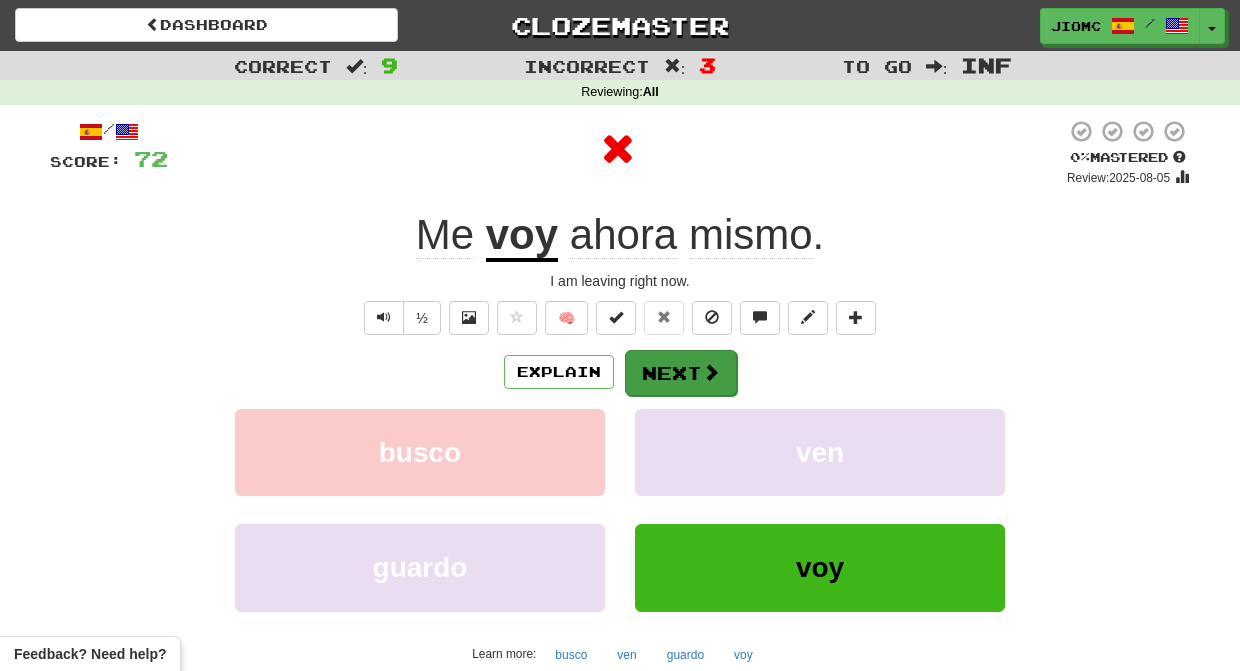 click on "Next" at bounding box center [681, 373] 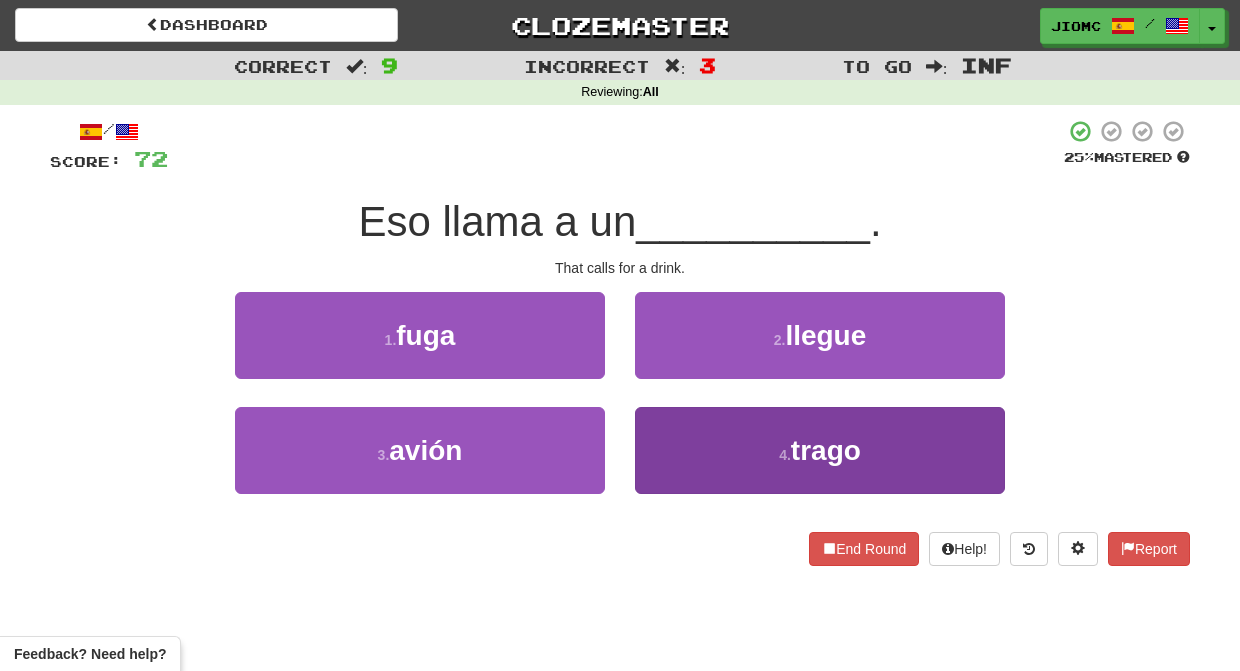 click on "4 .  trago" at bounding box center (820, 450) 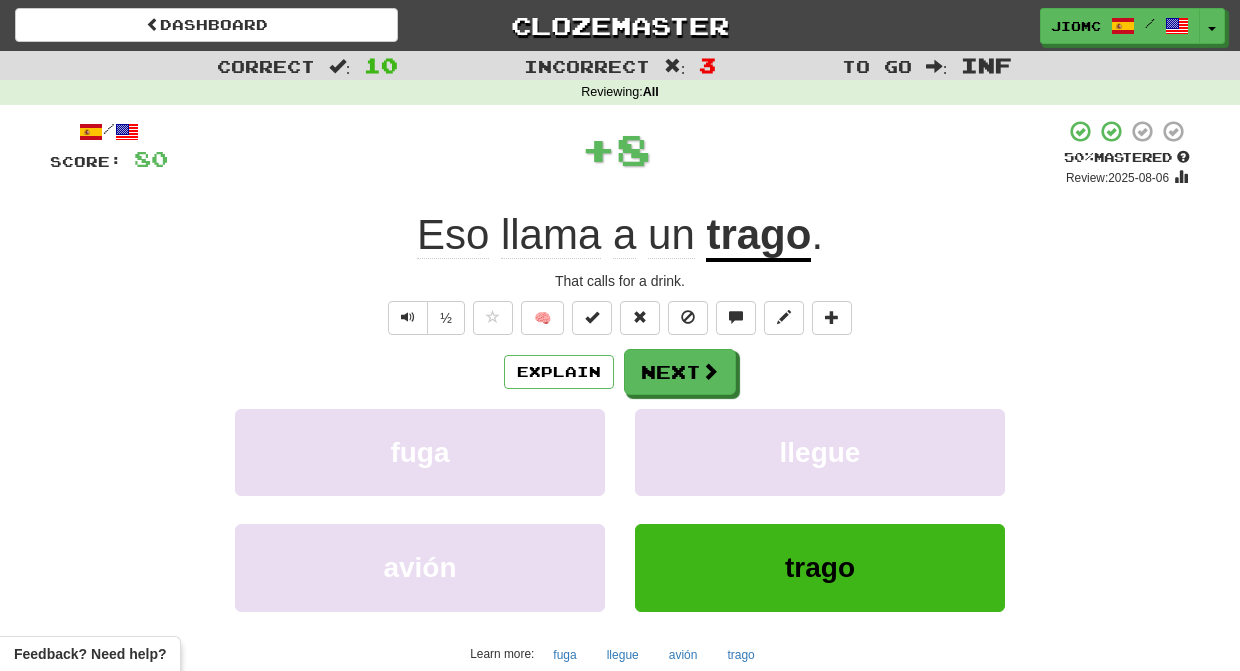 click on "llegue" at bounding box center [820, 452] 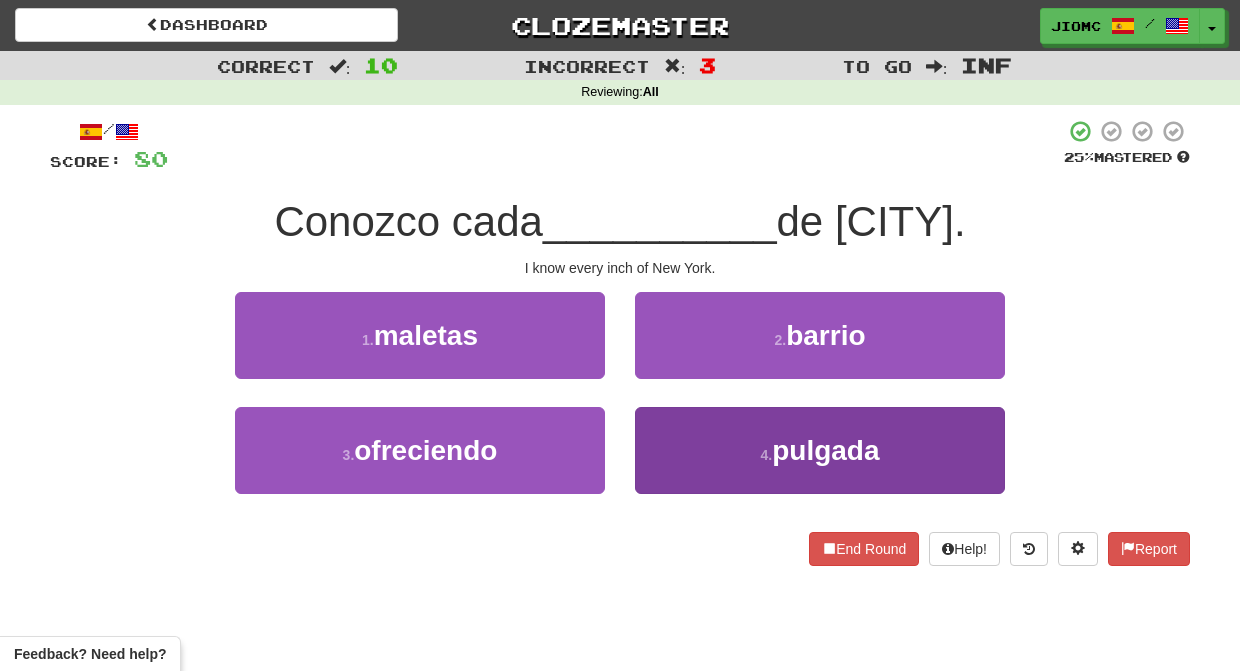 click on "4 .  pulgada" at bounding box center [820, 450] 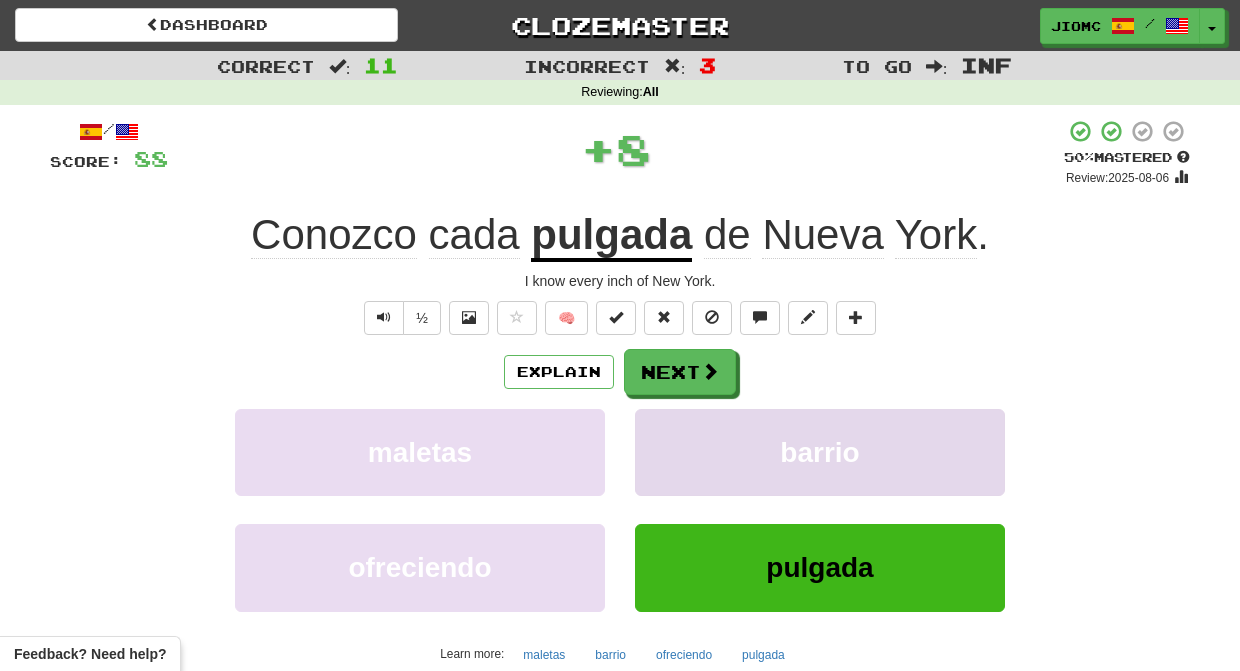 click on "barrio" at bounding box center (820, 452) 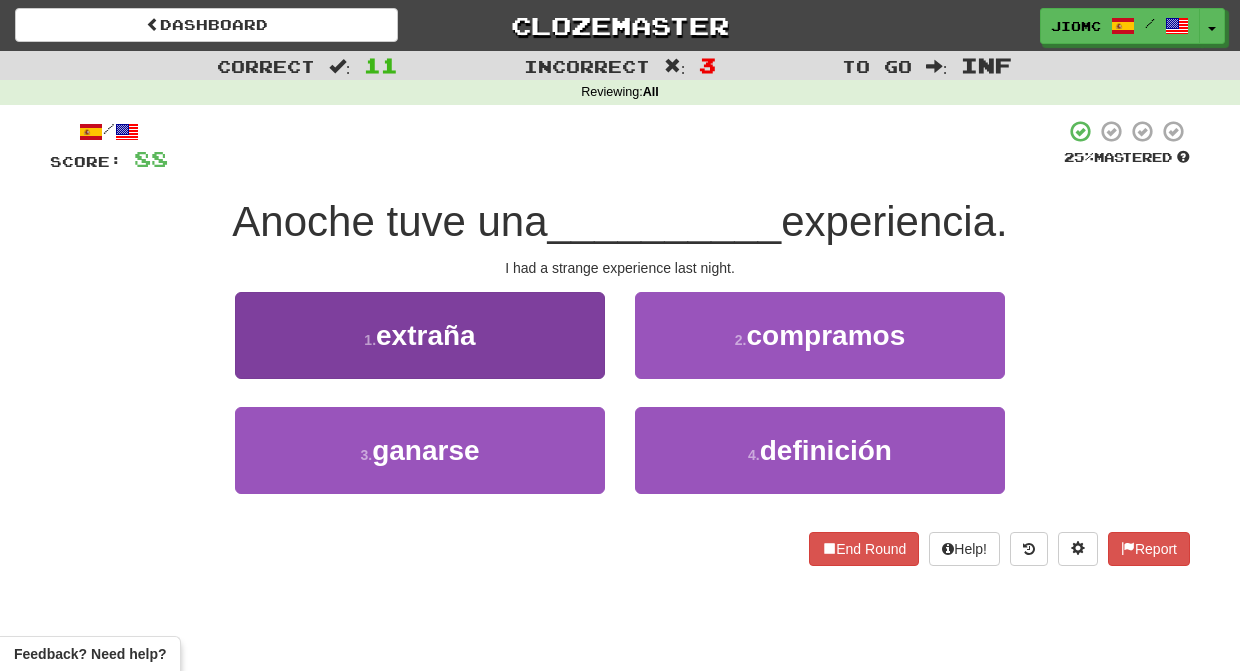 click on "1 .  extraña" at bounding box center [420, 335] 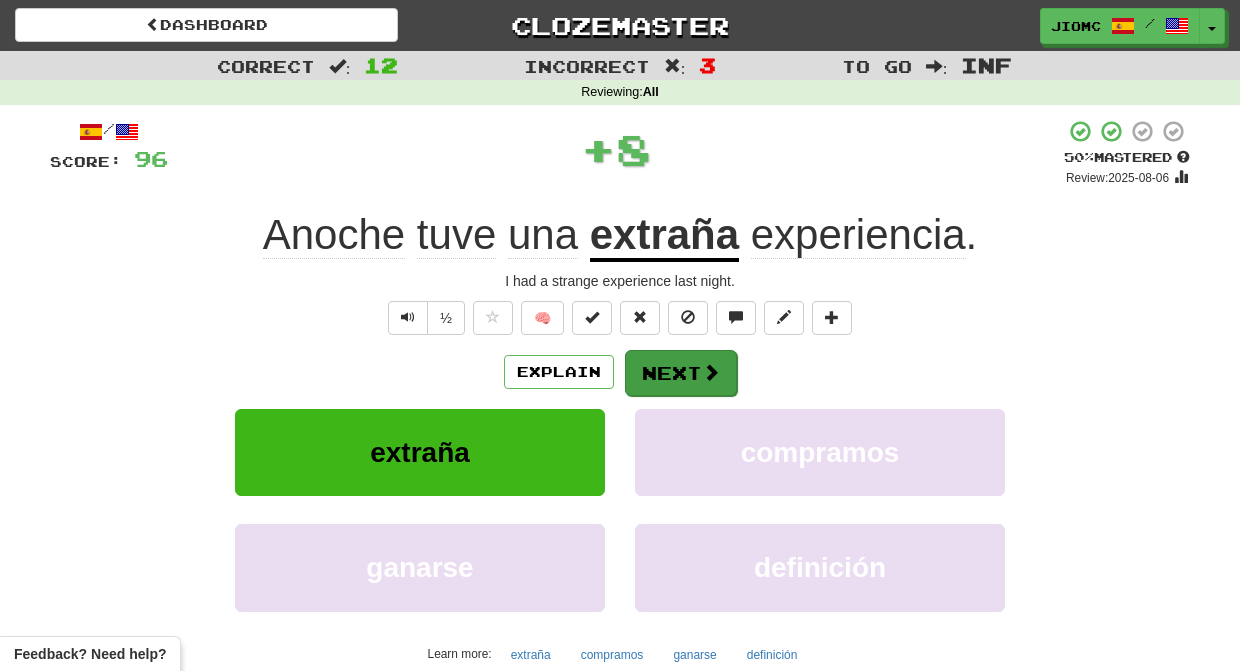 click on "Next" at bounding box center (681, 373) 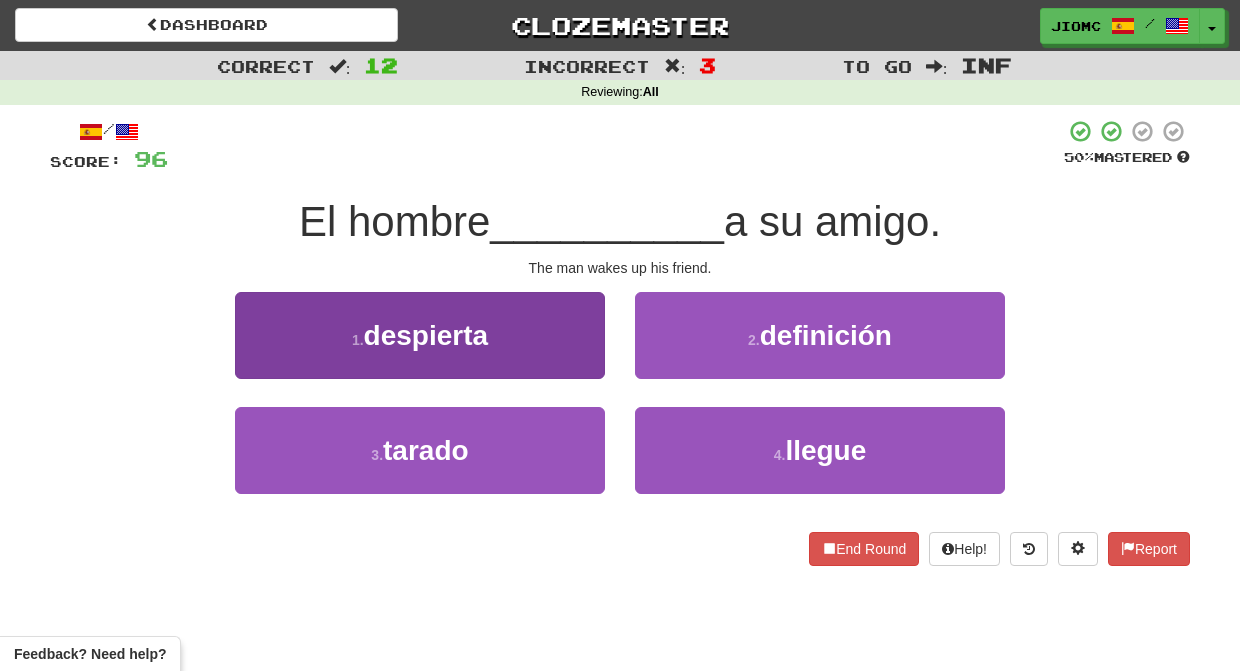 click on "1 .  despierta" at bounding box center (420, 335) 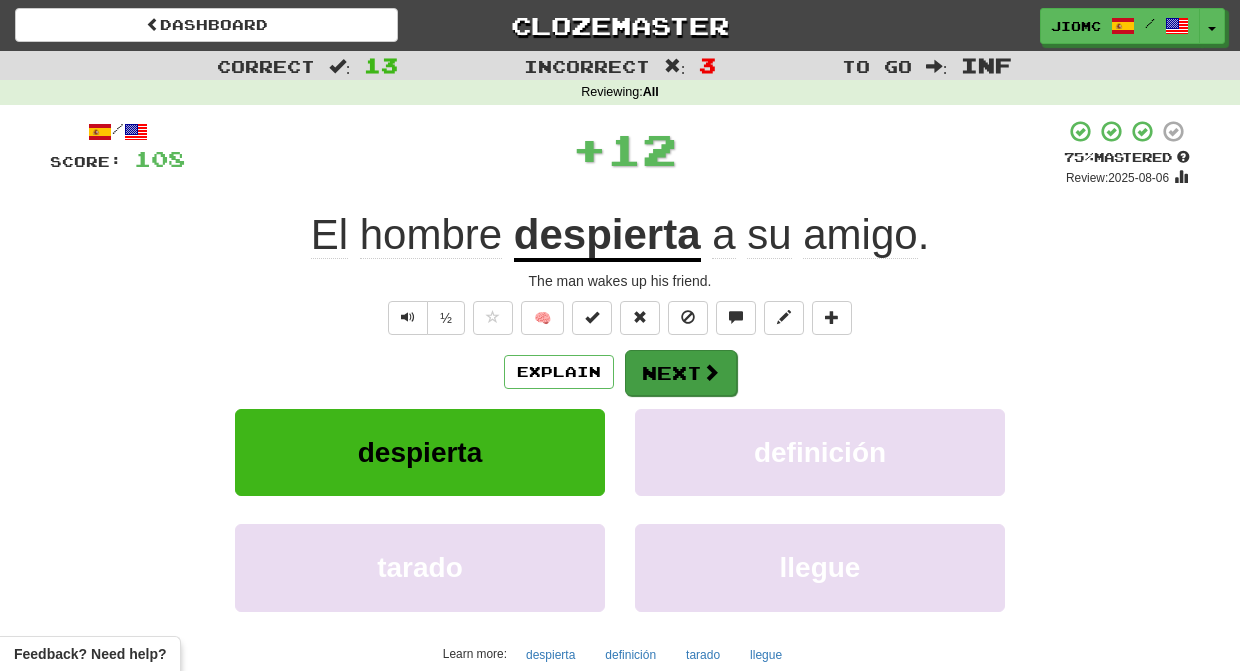click on "Next" at bounding box center (681, 373) 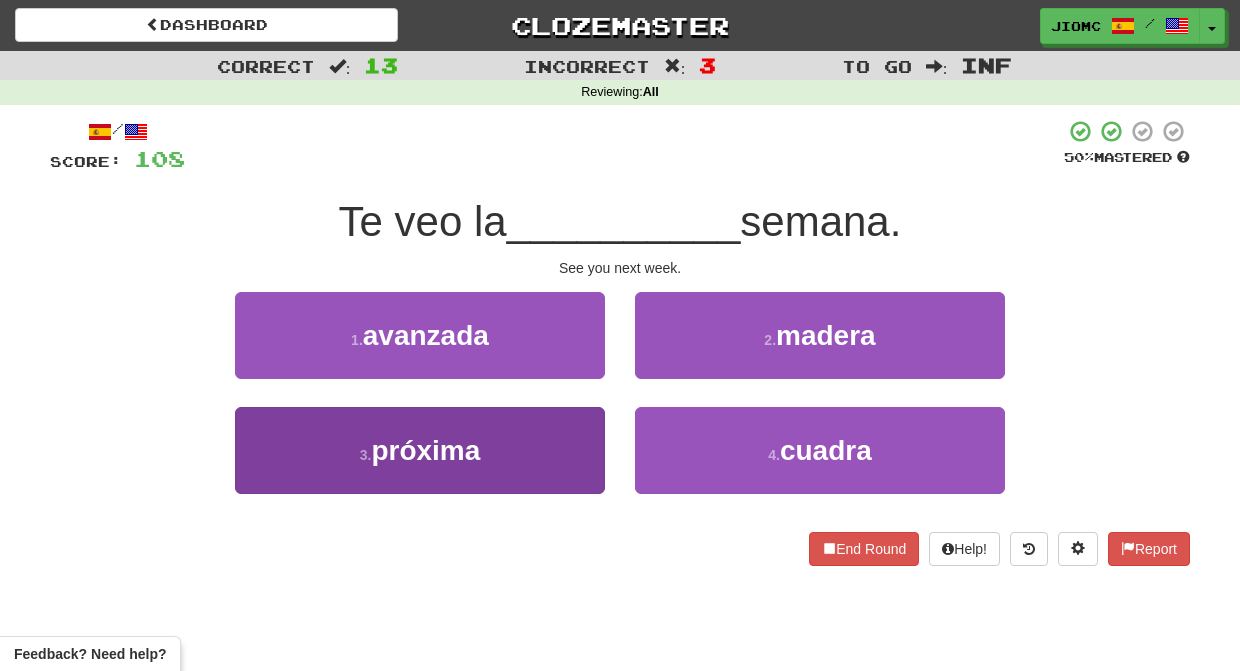 click on "3 .  próxima" at bounding box center [420, 450] 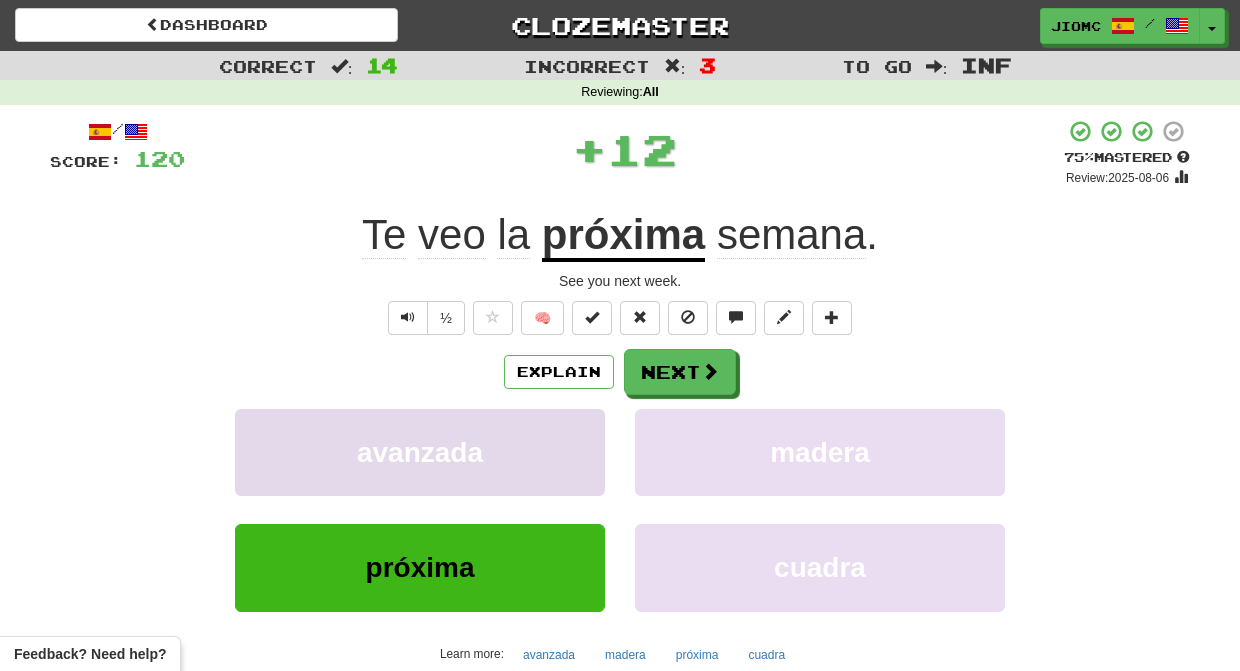 click on "avanzada" at bounding box center [420, 452] 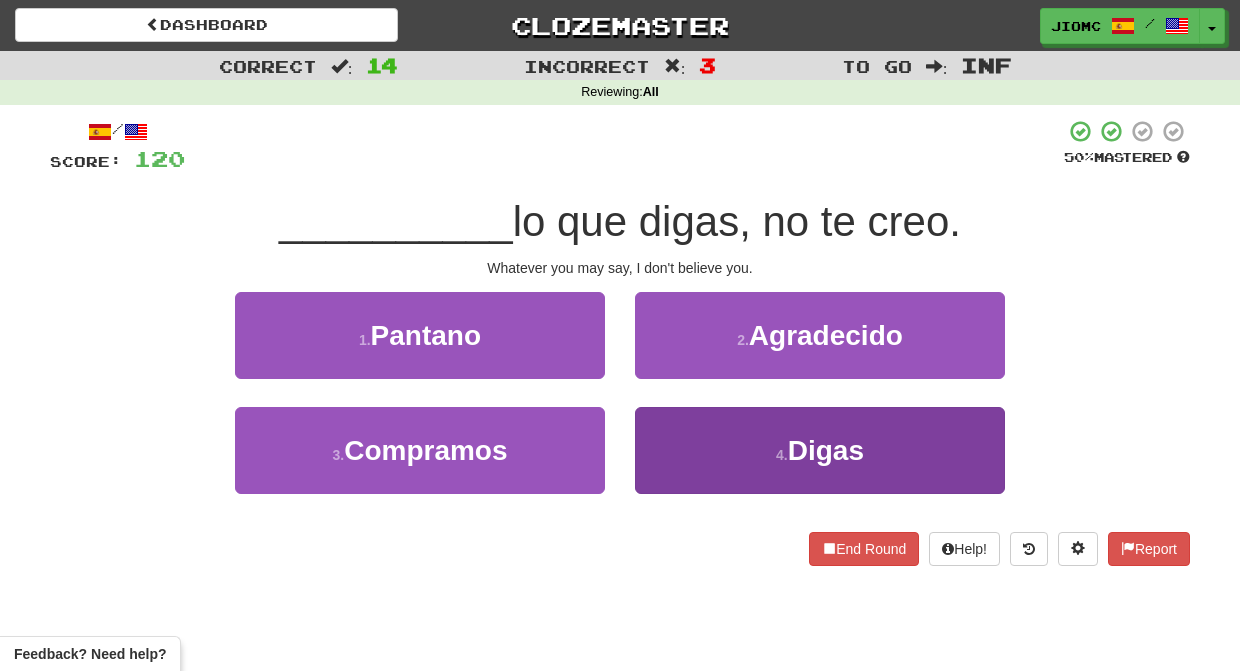 click on "4 .  Digas" at bounding box center (820, 450) 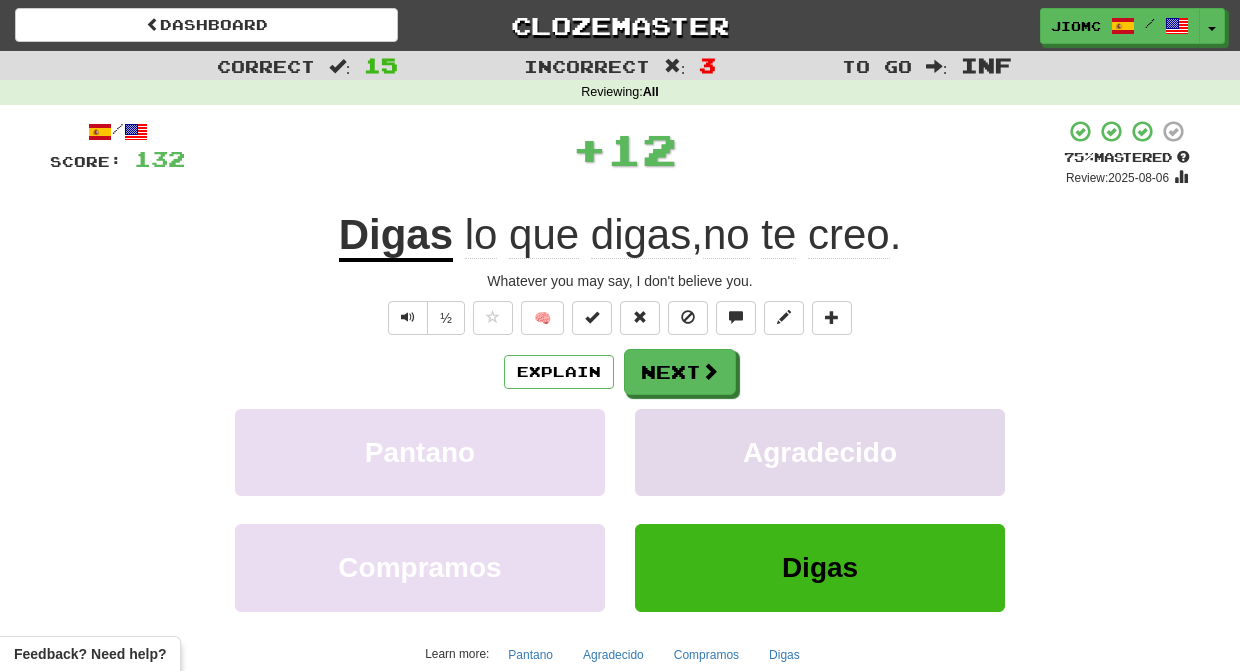 click on "Agradecido" at bounding box center [820, 452] 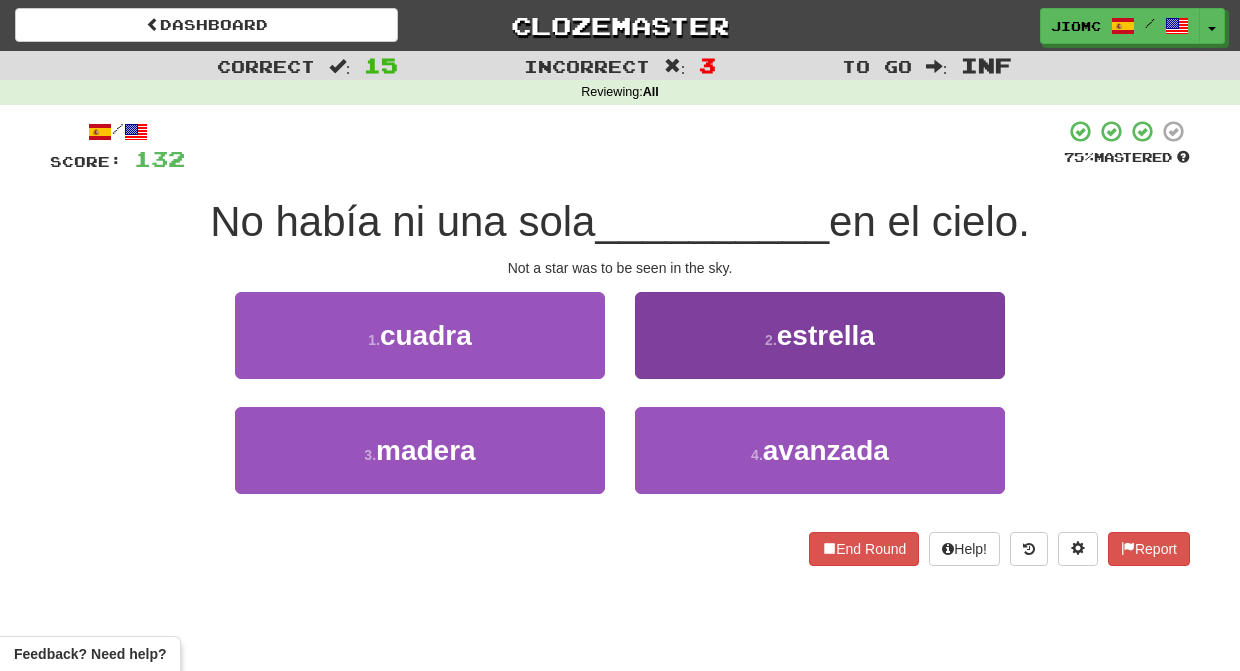 click on "2 .  estrella" at bounding box center [820, 335] 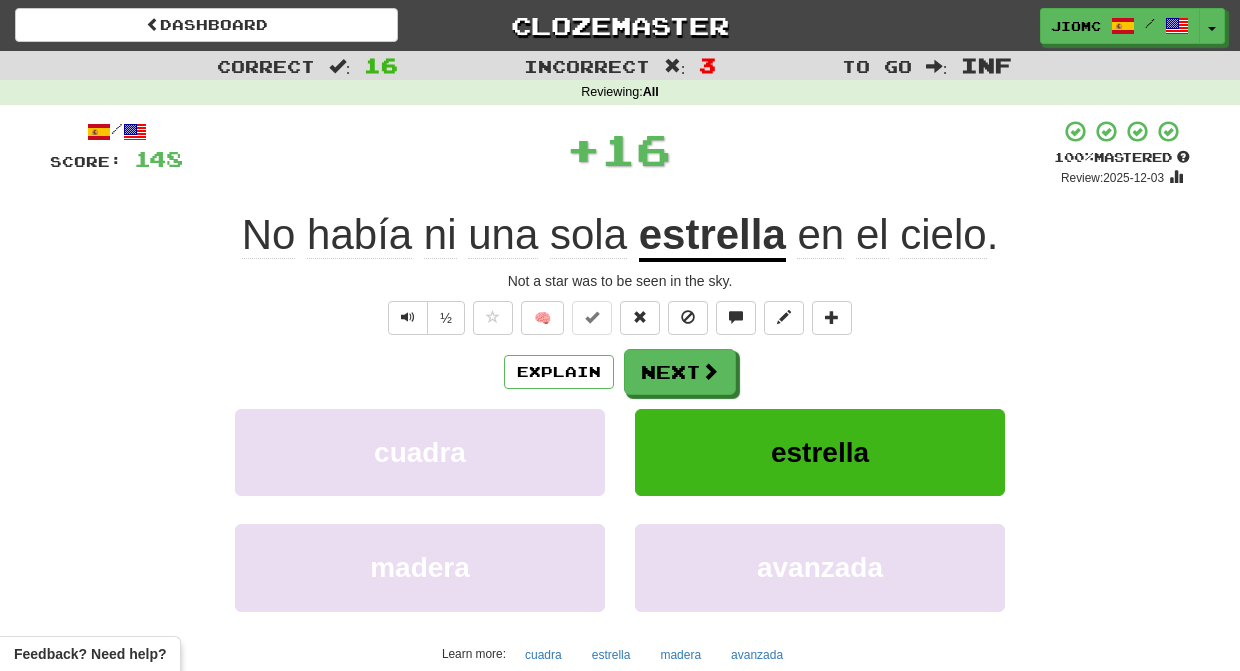 click on "Next" at bounding box center [680, 372] 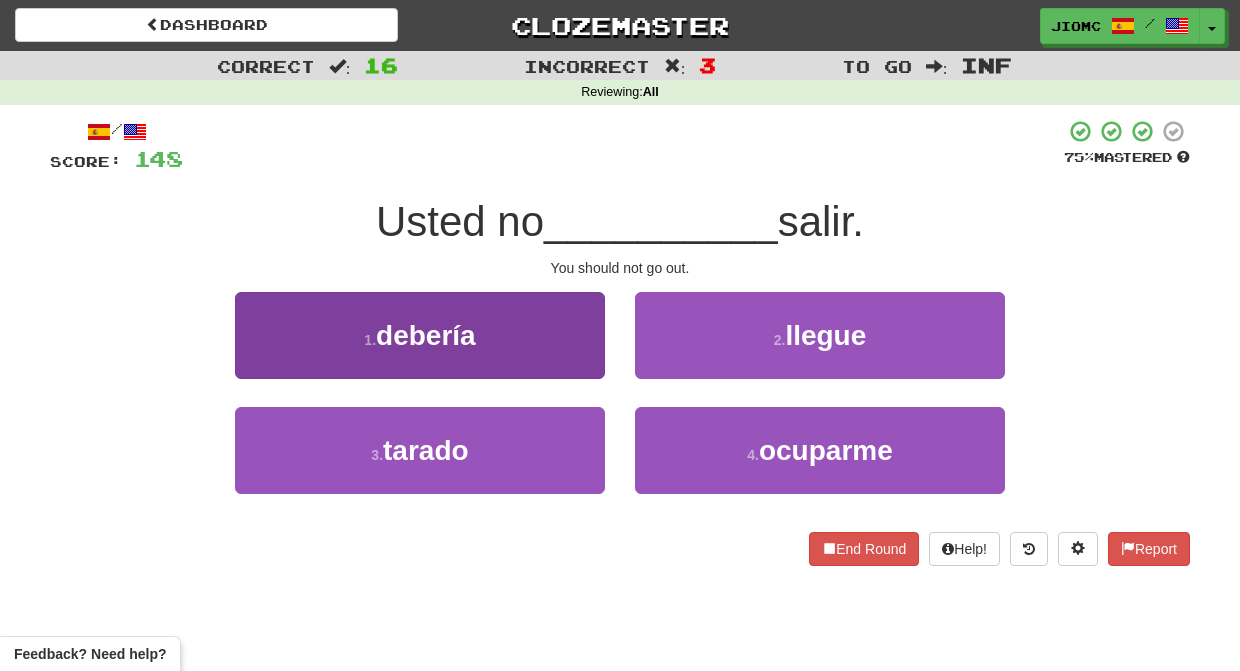 click on "1 .  debería" at bounding box center (420, 335) 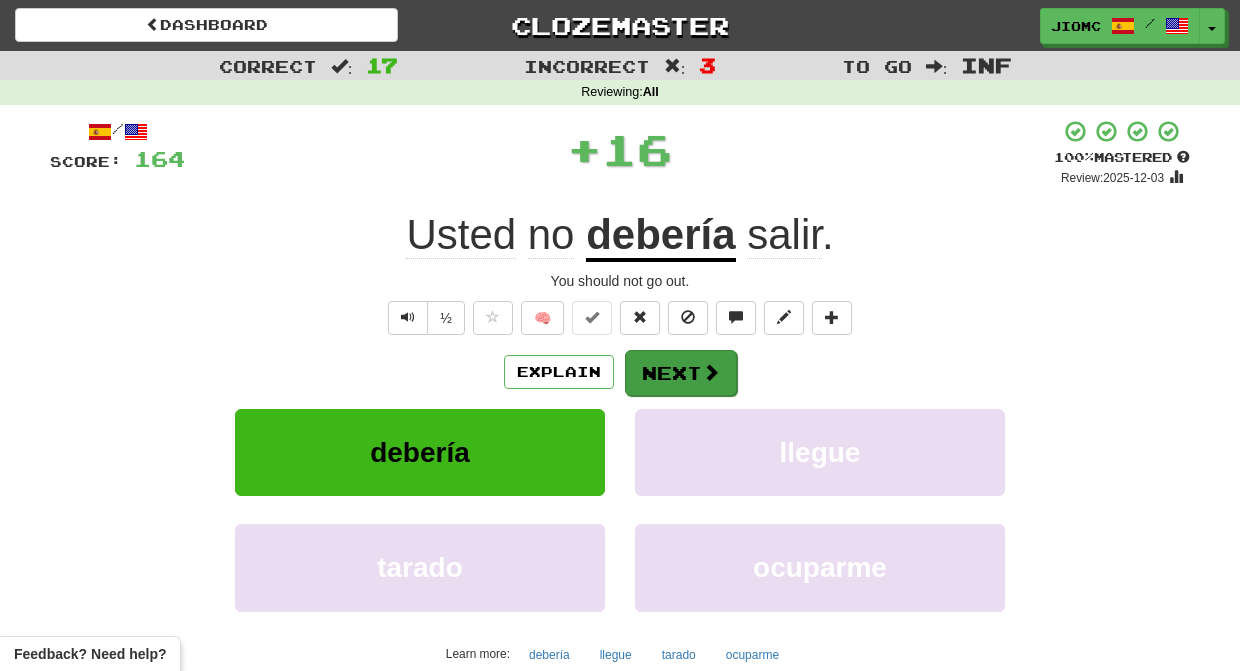 click on "Next" at bounding box center (681, 373) 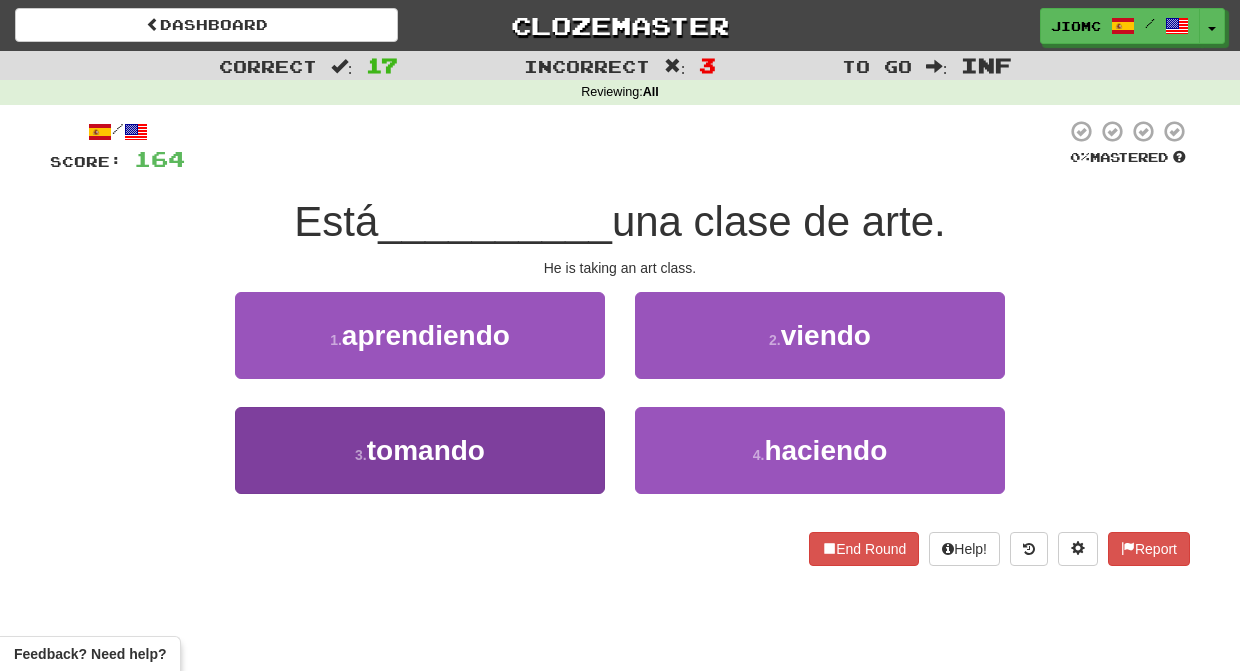 click on "3 .  tomando" at bounding box center [420, 450] 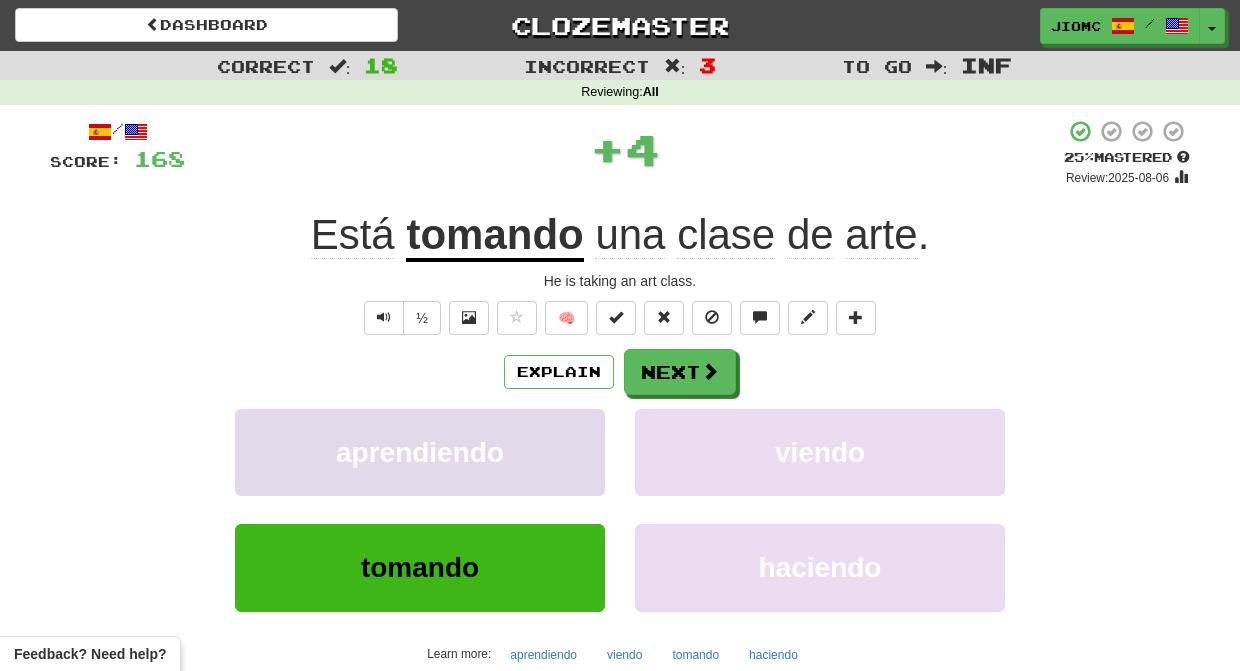 click on "aprendiendo" at bounding box center (420, 452) 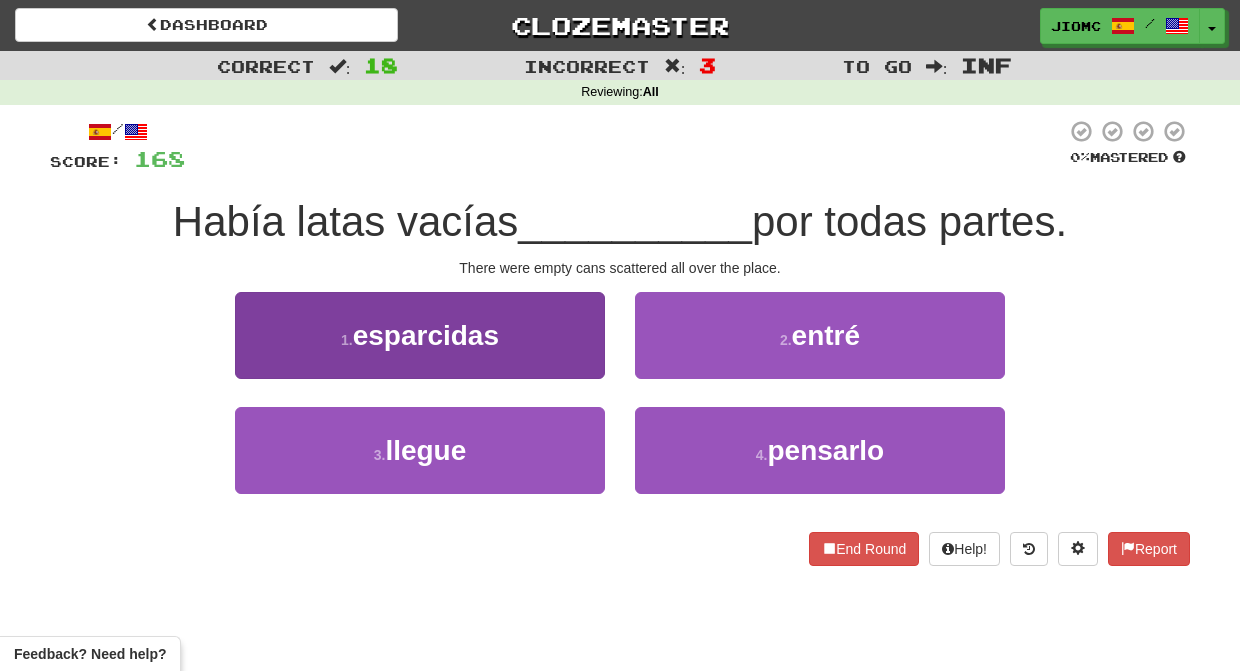 click on "1 .  esparcidas" at bounding box center [420, 335] 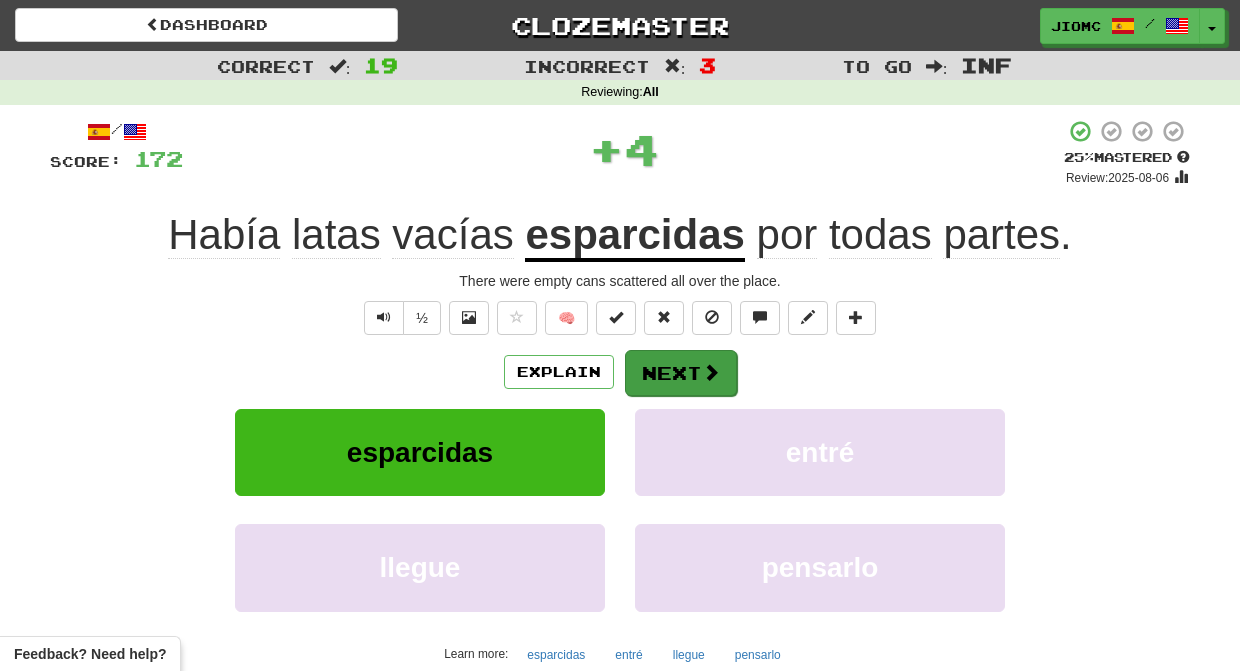 click on "Next" at bounding box center (681, 373) 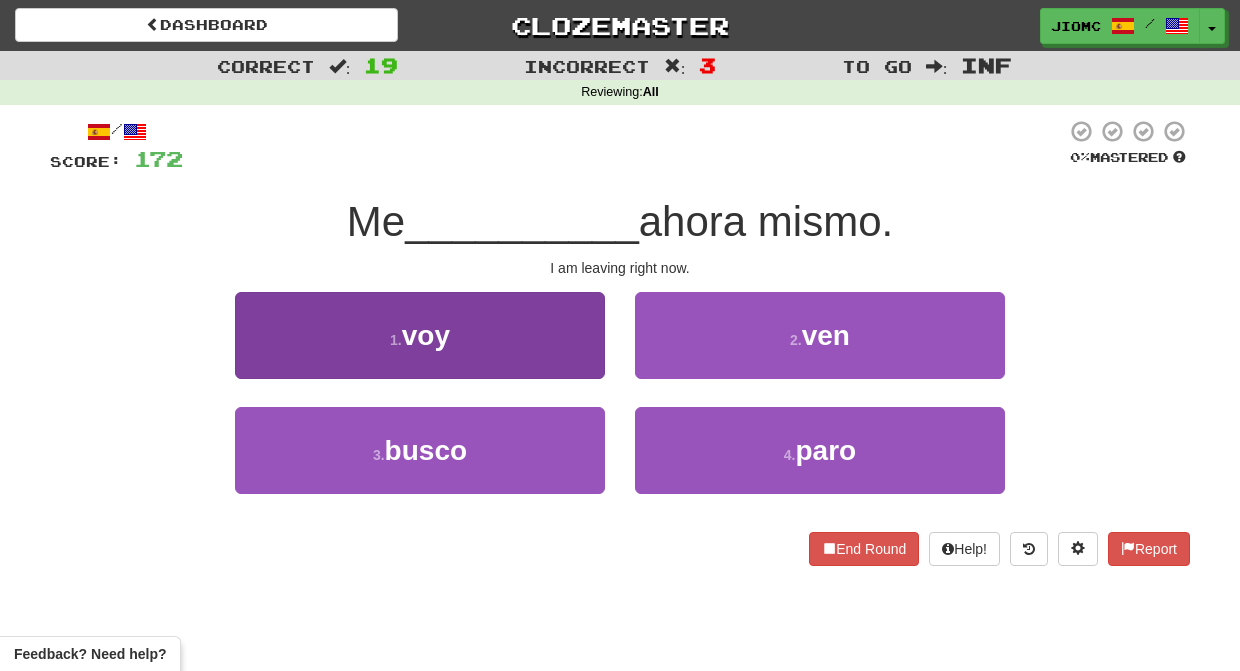 click on "1 .  voy" at bounding box center [420, 335] 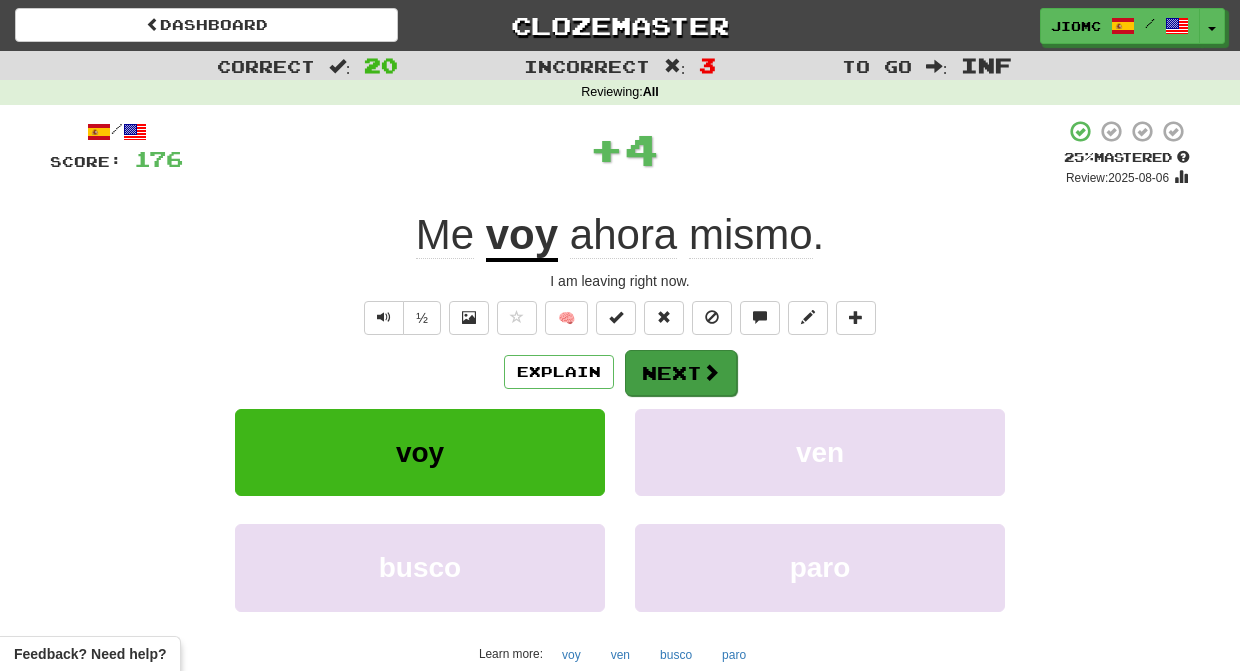 click on "Next" at bounding box center [681, 373] 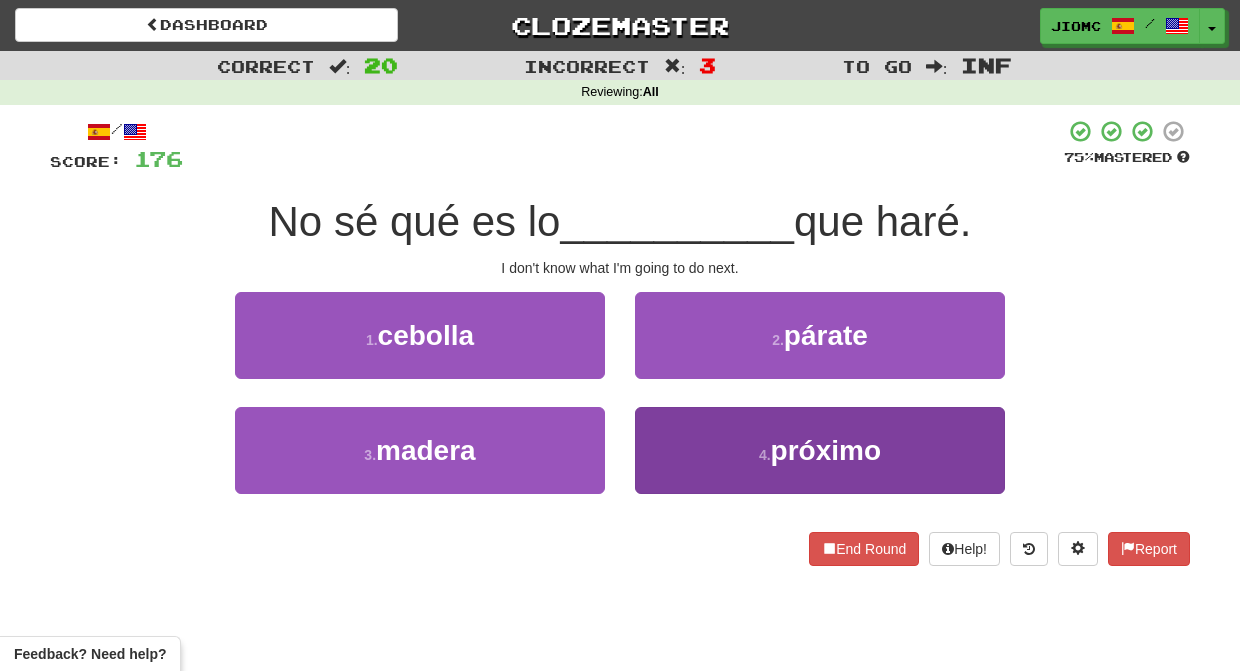 click on "4 .  próximo" at bounding box center [820, 450] 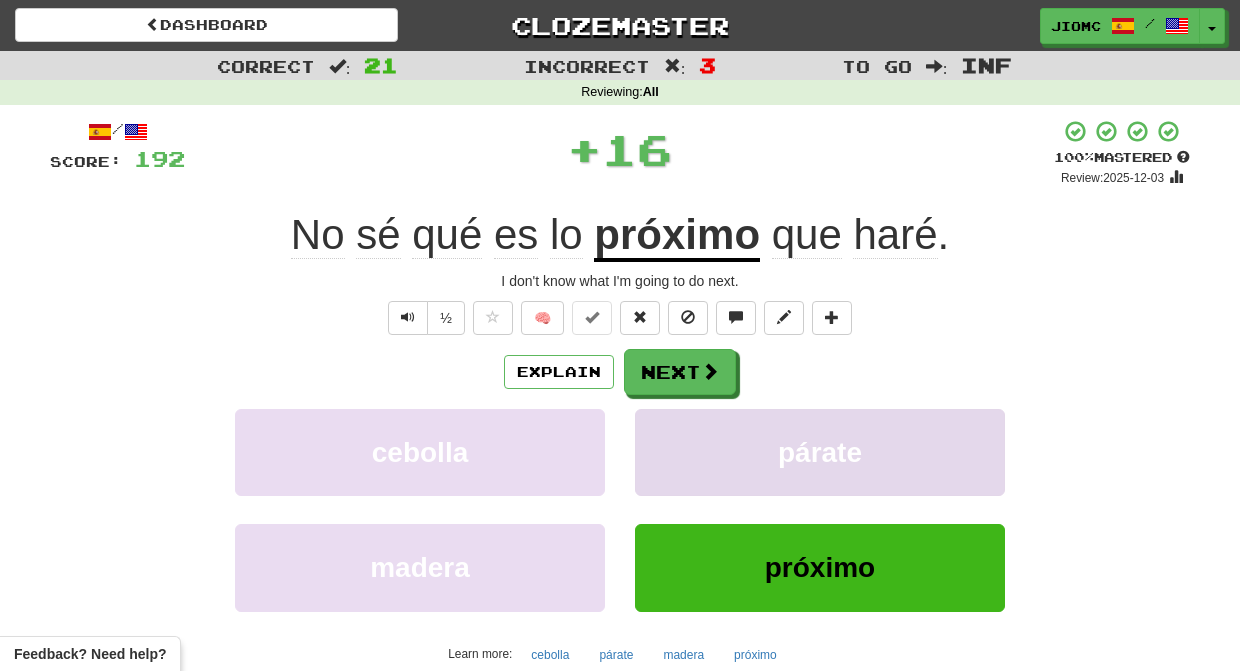 click on "párate" at bounding box center [820, 452] 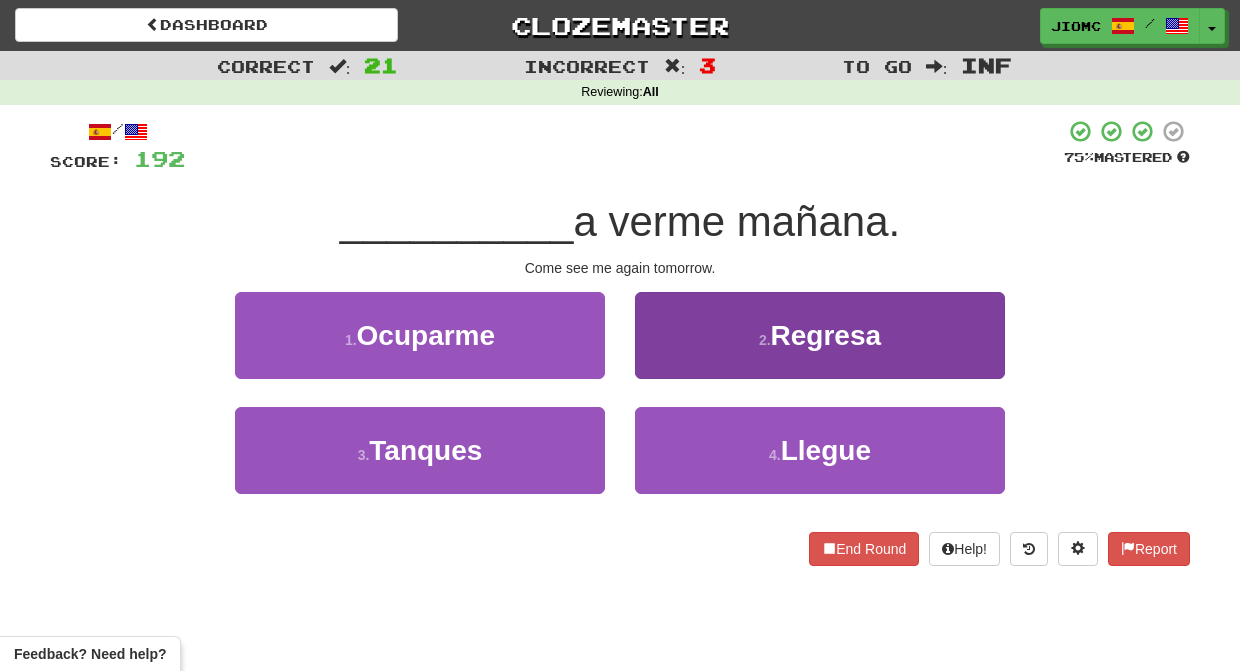 click on "2 .  Regresa" at bounding box center [820, 335] 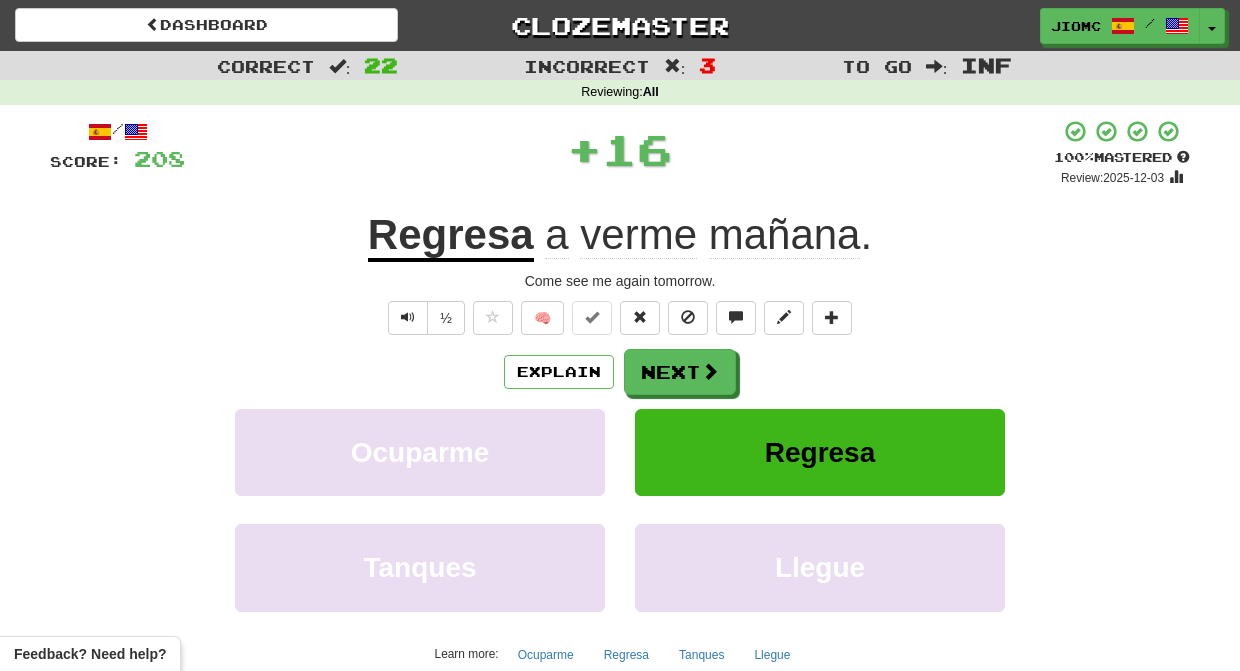 click on "Next" at bounding box center [680, 372] 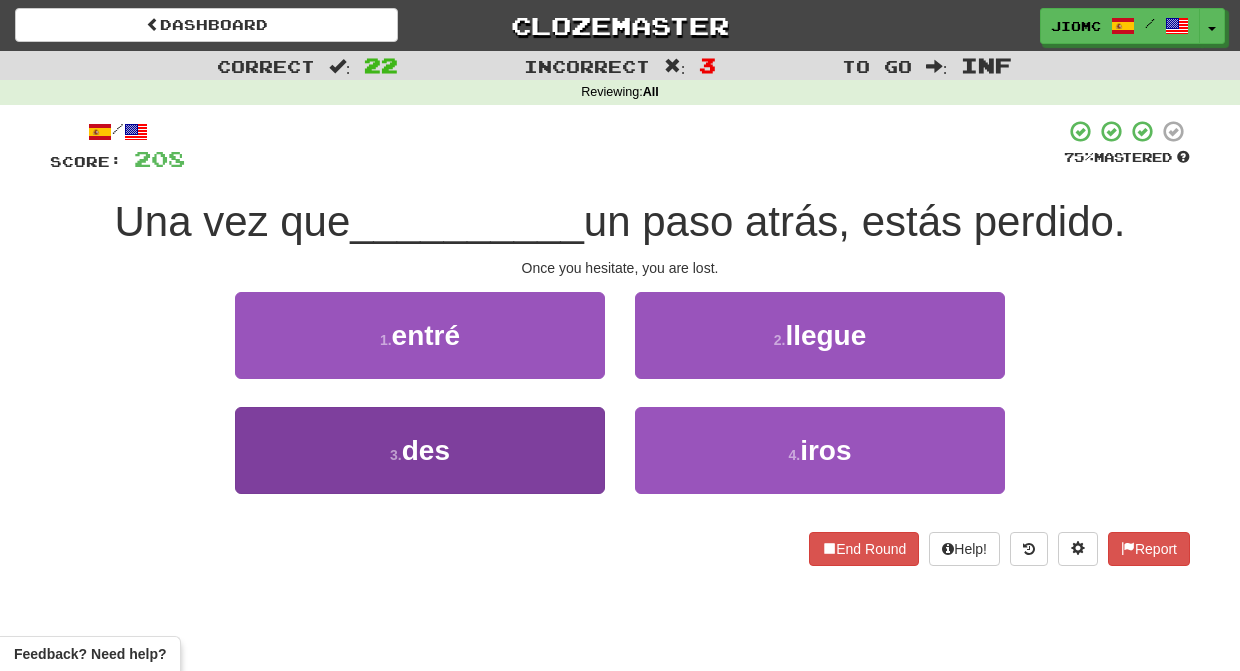 click on "3 .  des" at bounding box center [420, 450] 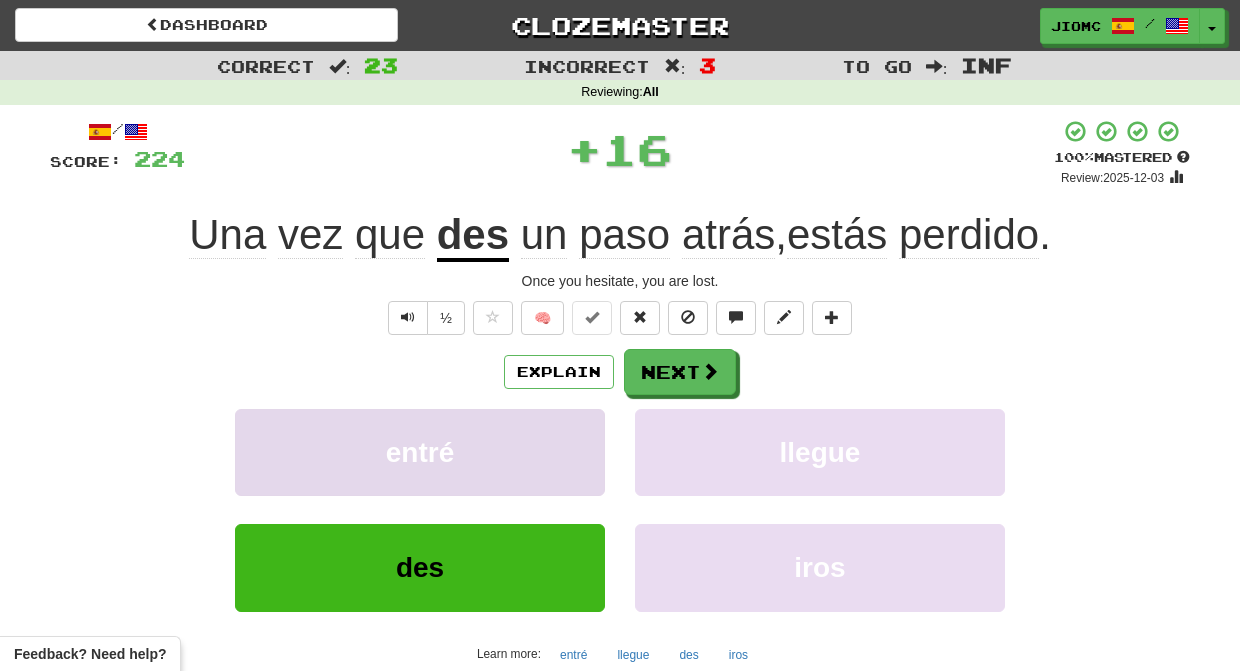 click on "entré" at bounding box center [420, 452] 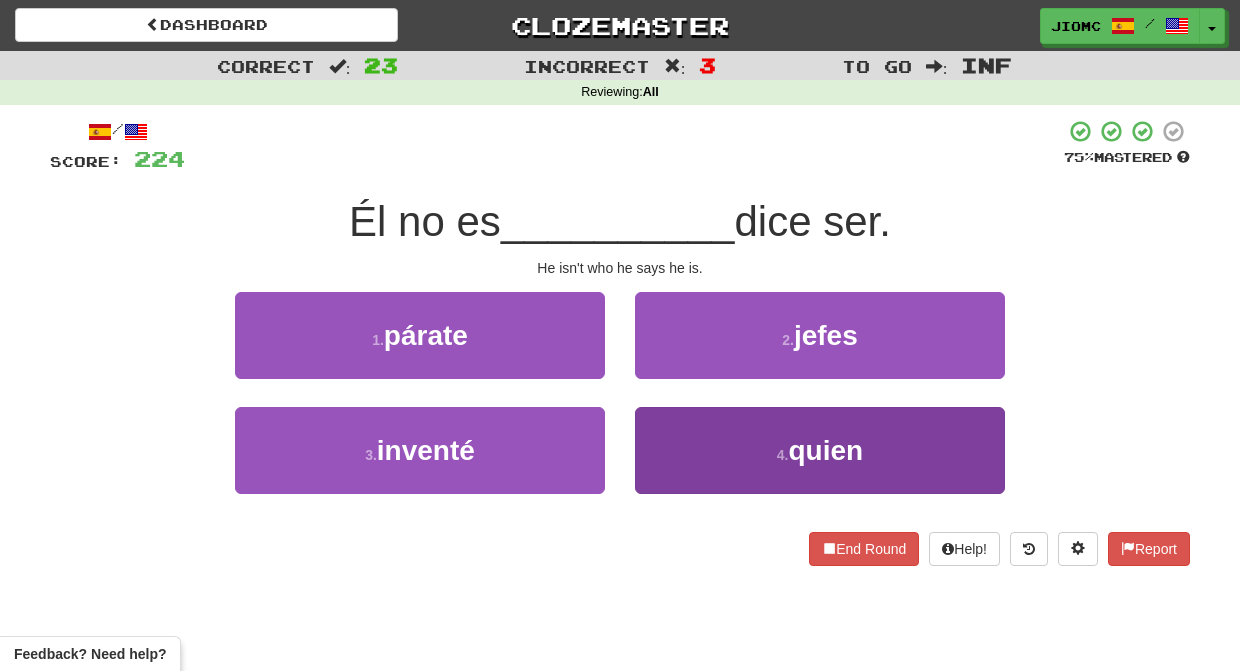 click on "4 .  quien" at bounding box center (820, 450) 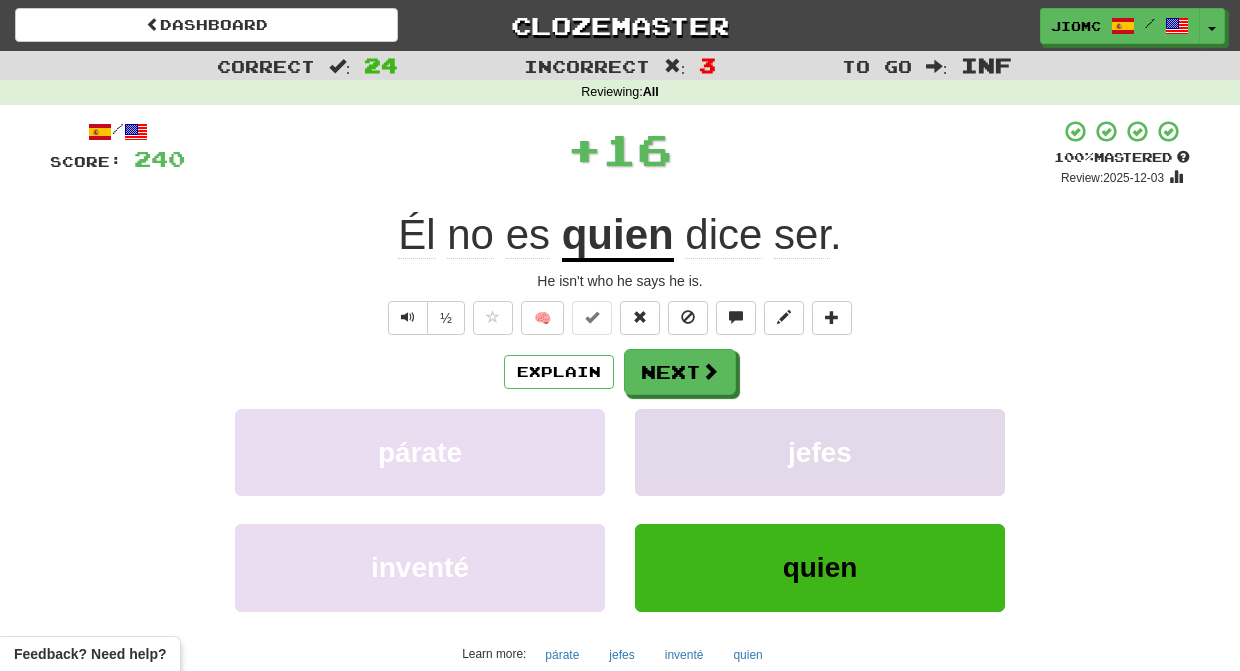click on "jefes" at bounding box center [820, 452] 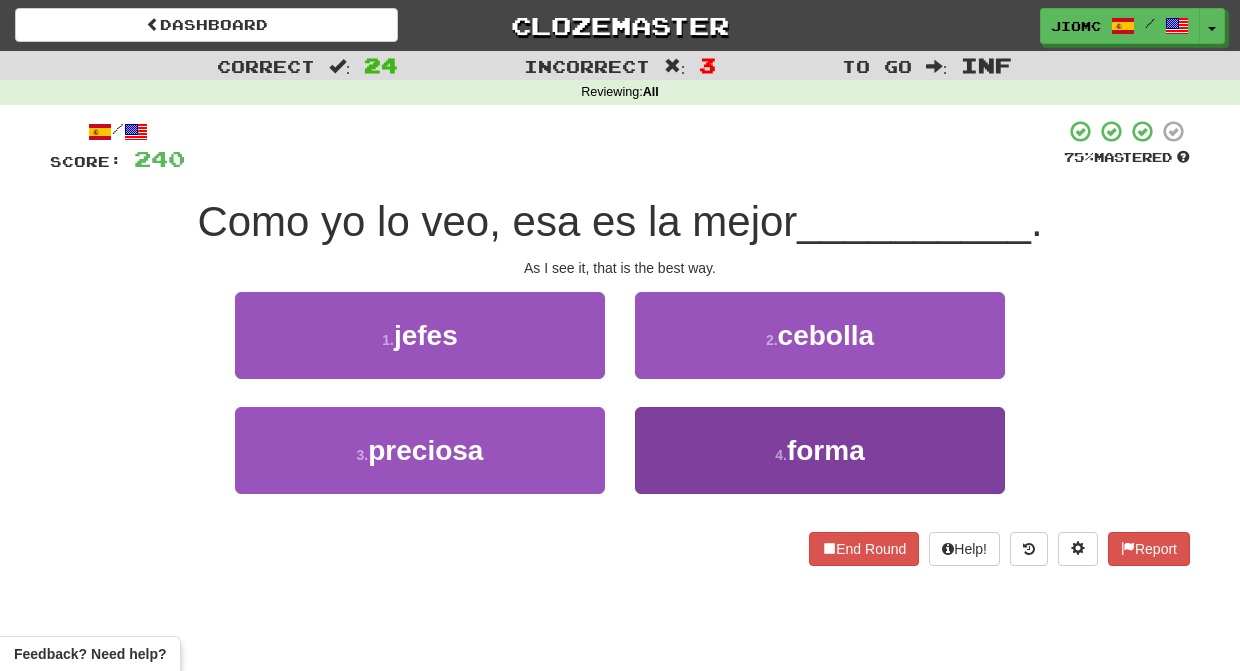 click on "4 .  forma" at bounding box center (820, 450) 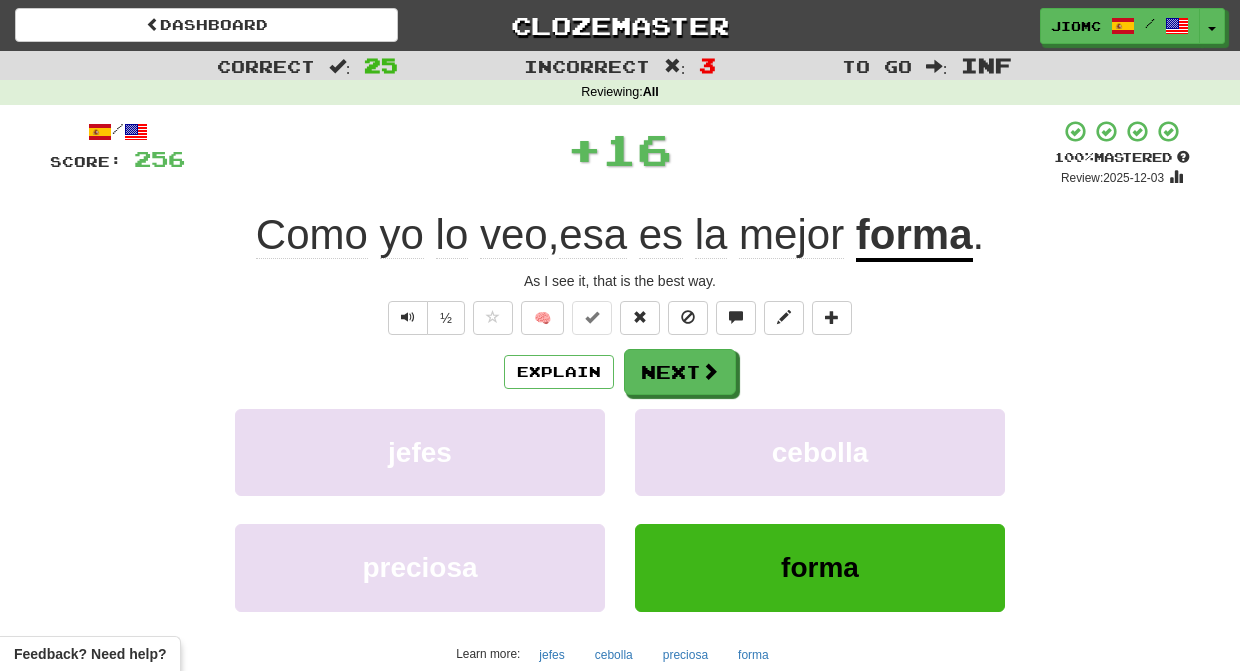 click on "cebolla" at bounding box center (820, 452) 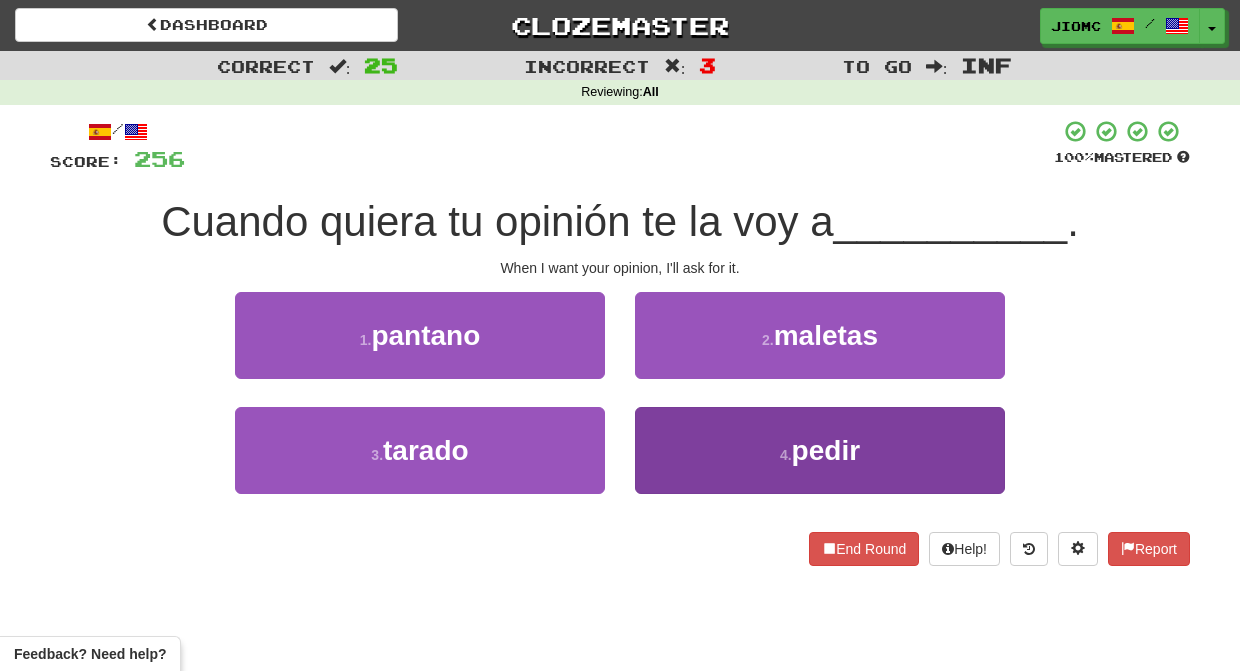 click on "4 .  pedir" at bounding box center (820, 450) 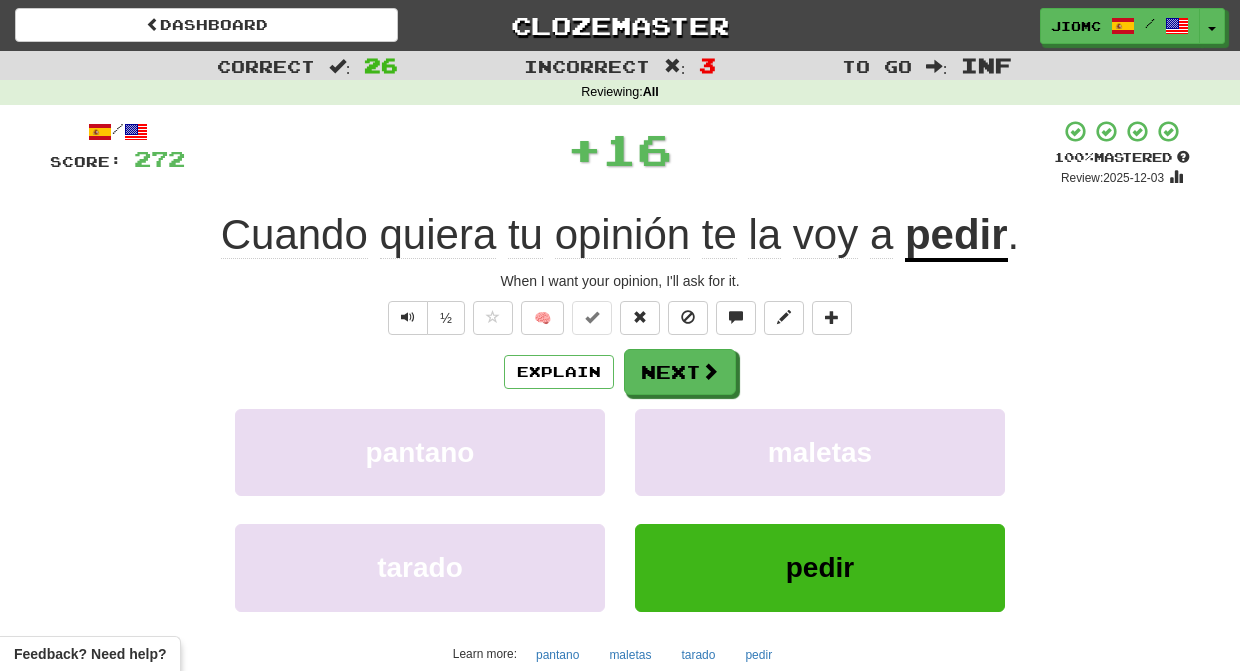 click on "maletas" at bounding box center [820, 452] 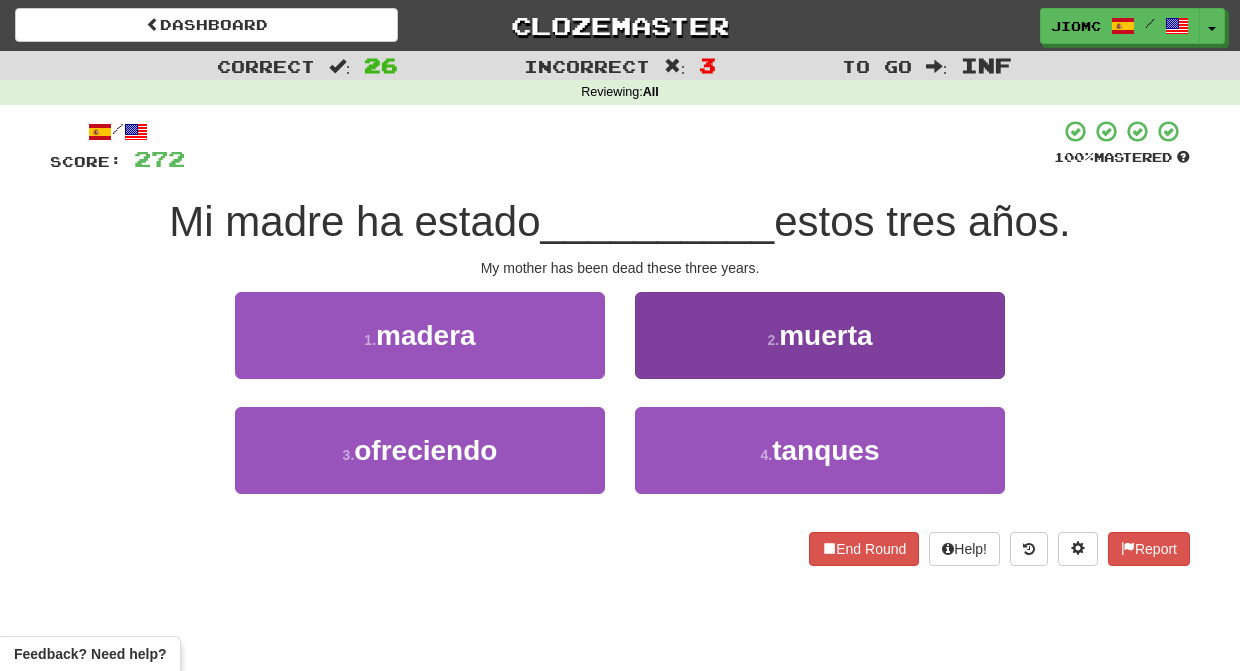 click on "2 .  muerta" at bounding box center (820, 335) 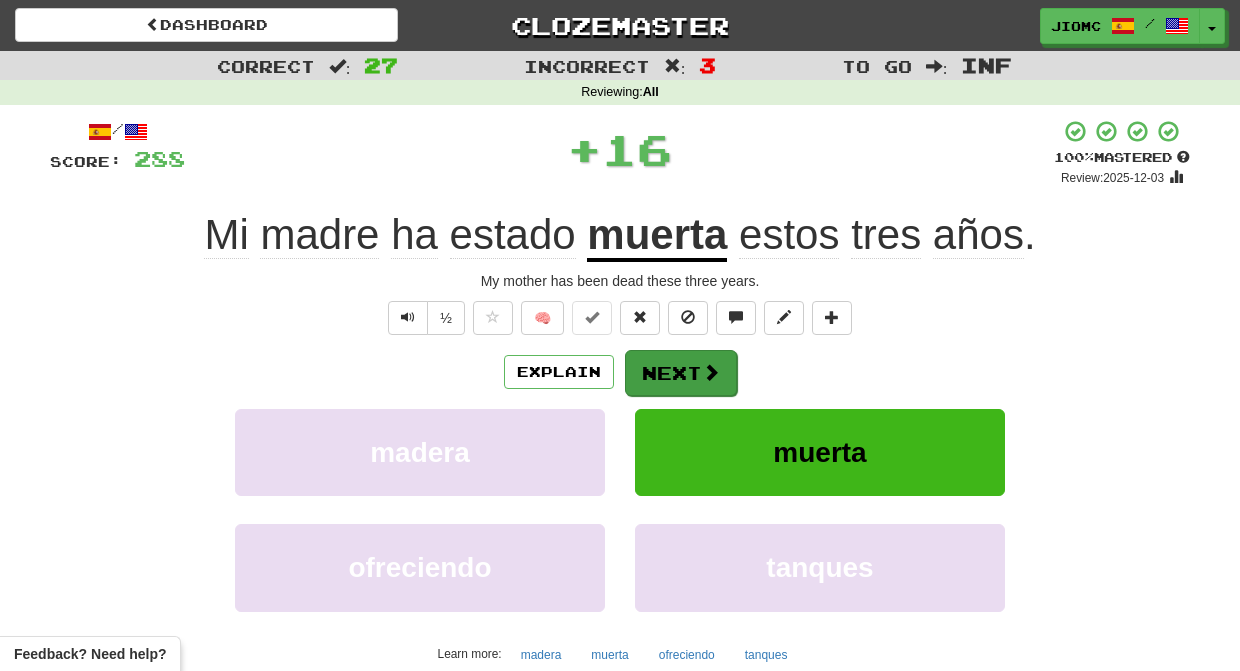 click on "Next" at bounding box center [681, 373] 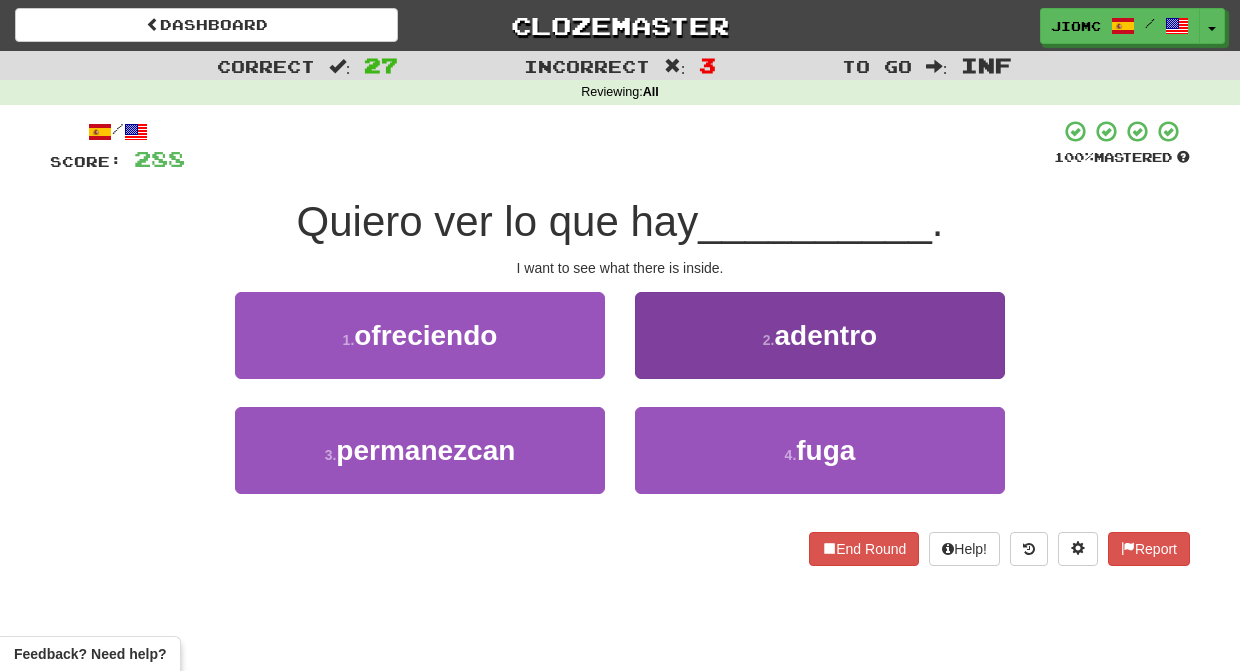 click on "2 .  adentro" at bounding box center (820, 335) 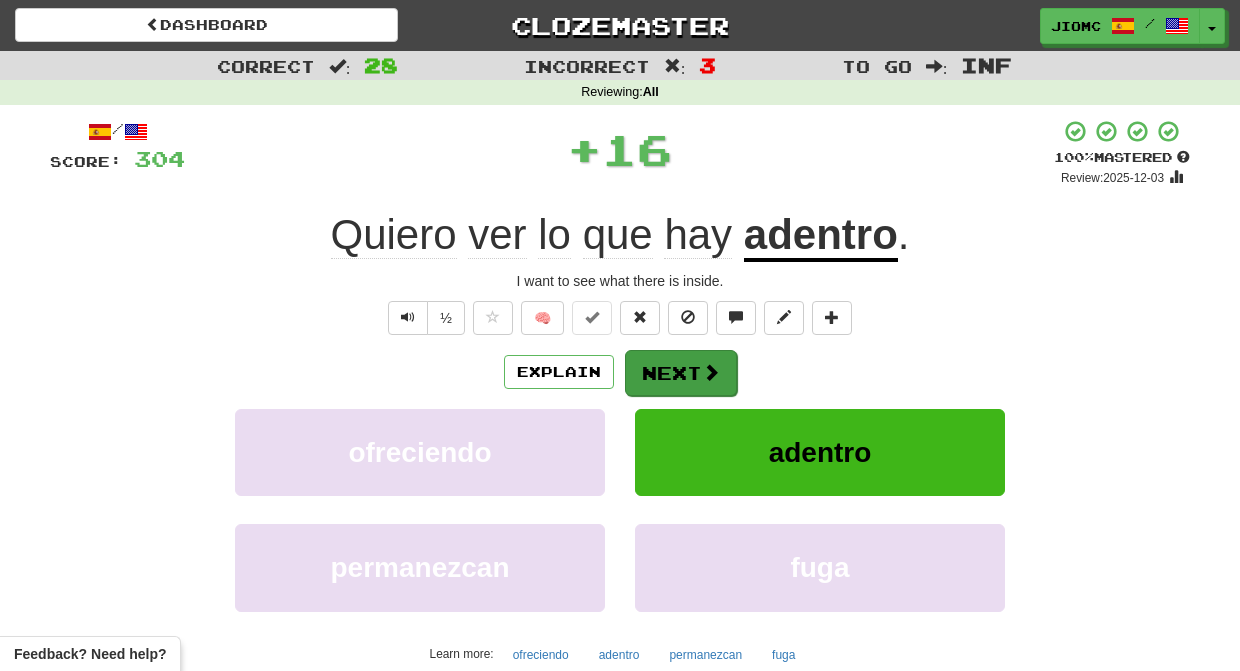 click on "Next" at bounding box center (681, 373) 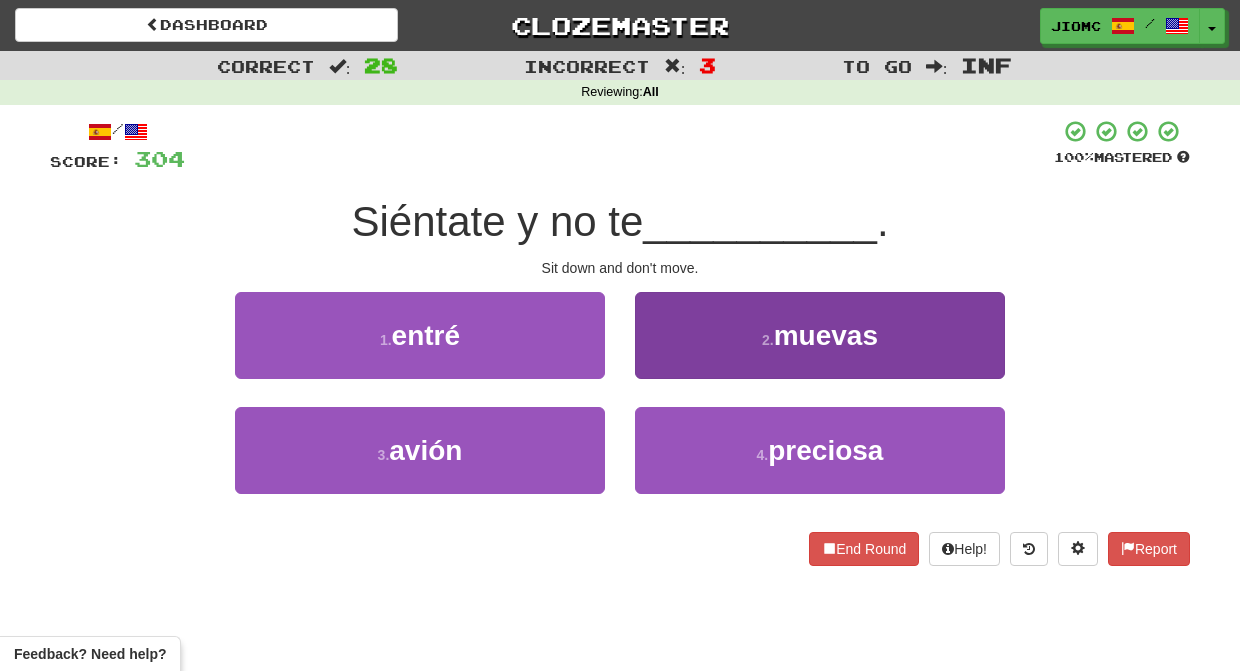 click on "2 .  muevas" at bounding box center [820, 335] 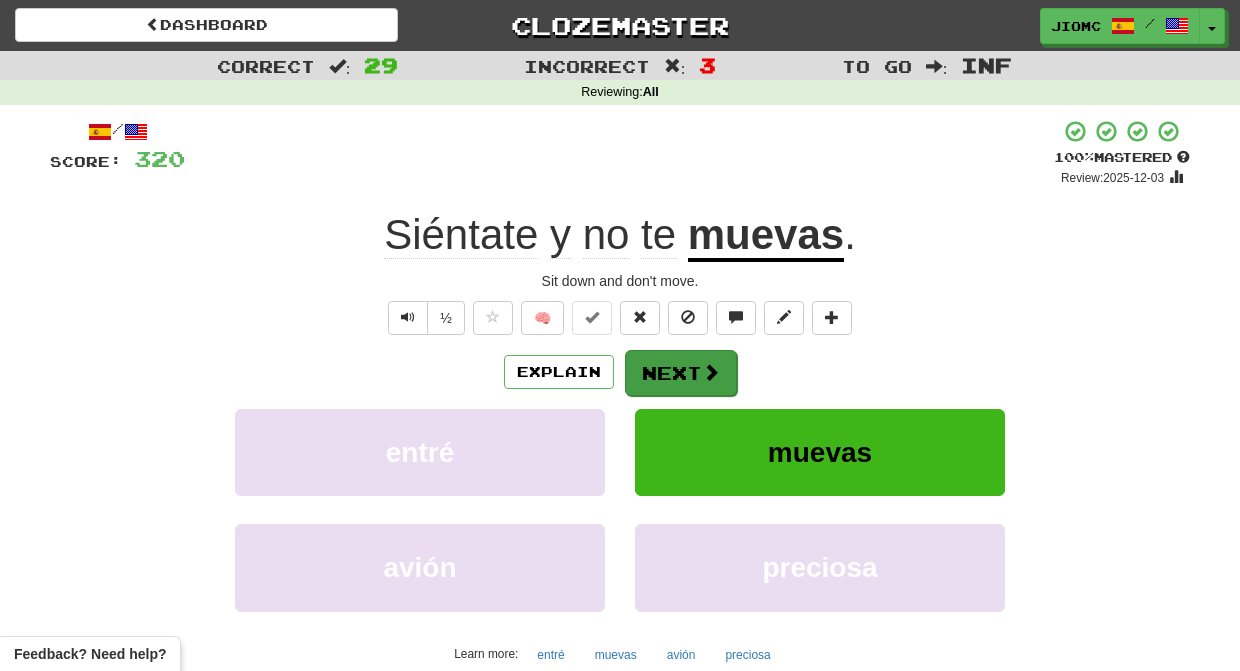 click on "Next" at bounding box center (681, 373) 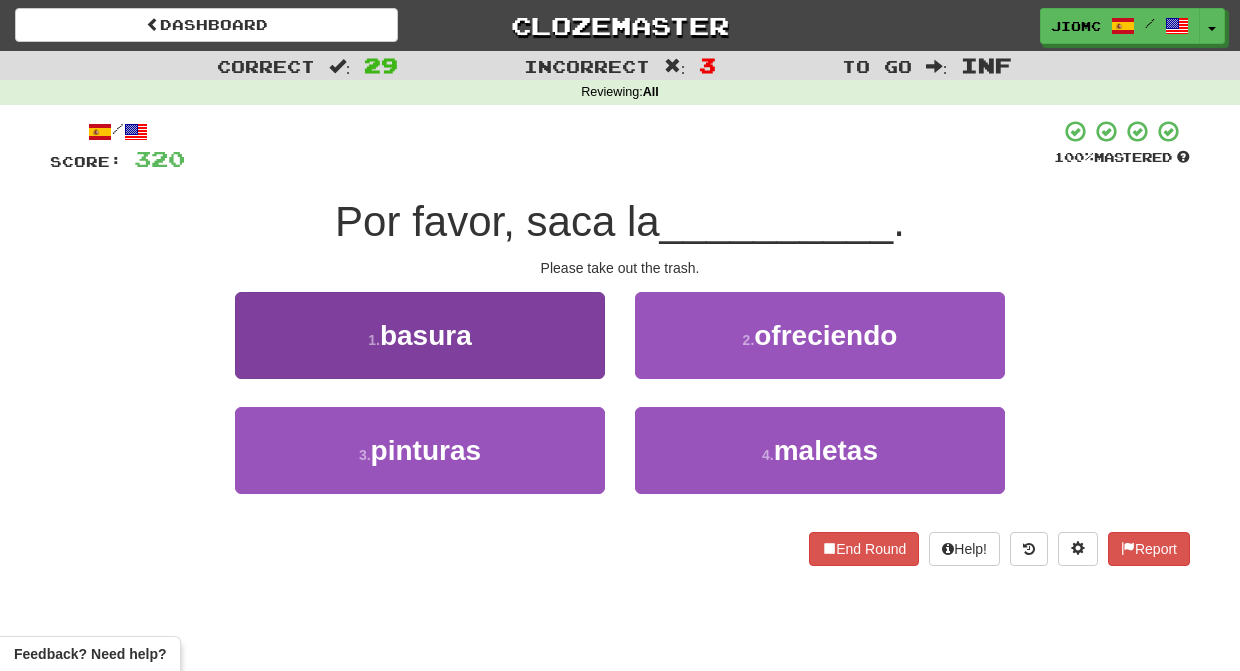 click on "1 .  basura" at bounding box center (420, 335) 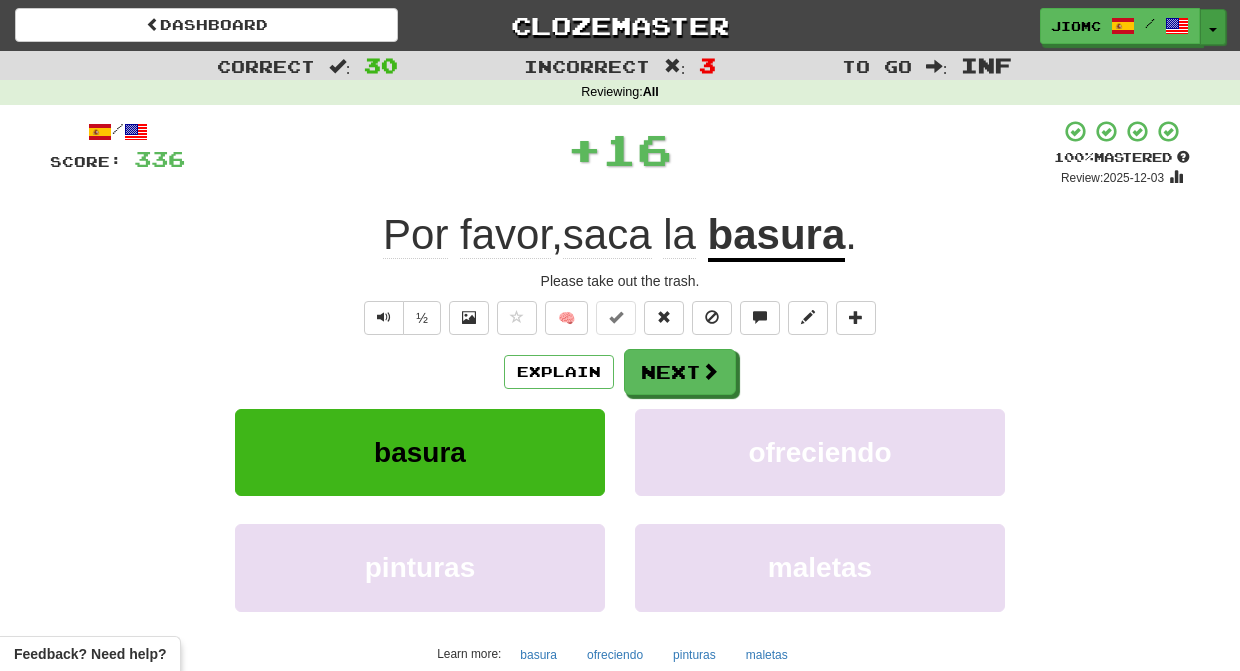 click on "Toggle Dropdown" at bounding box center (1213, 27) 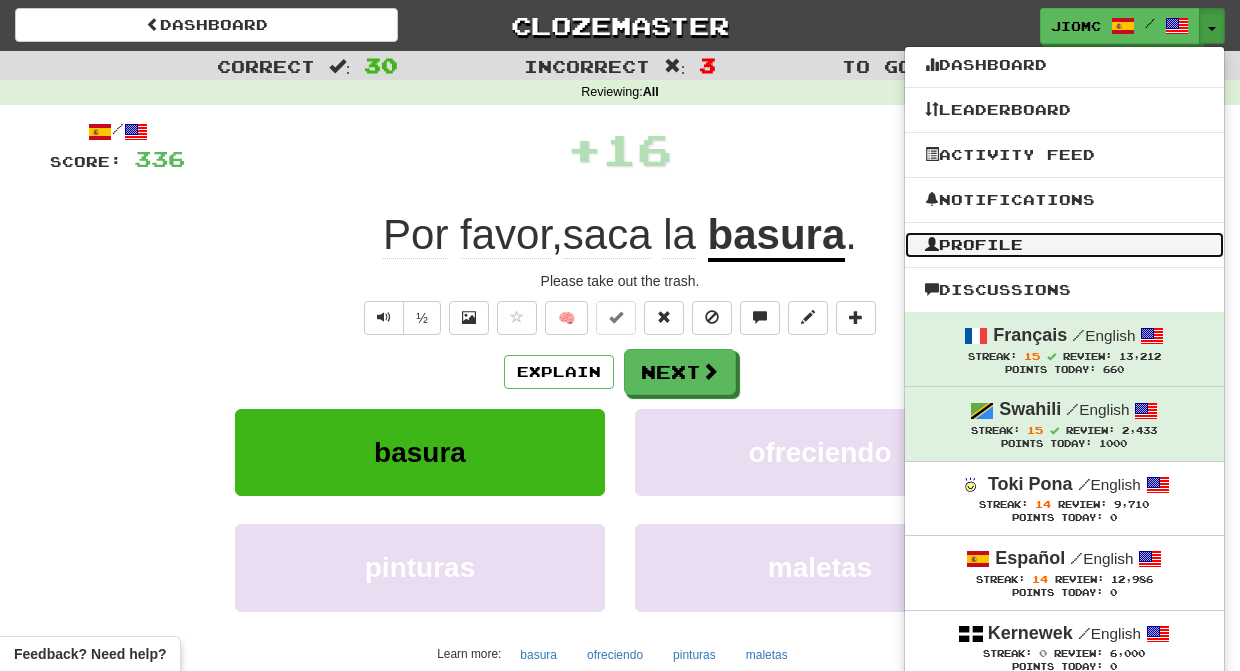 click on "Profile" at bounding box center (1064, 245) 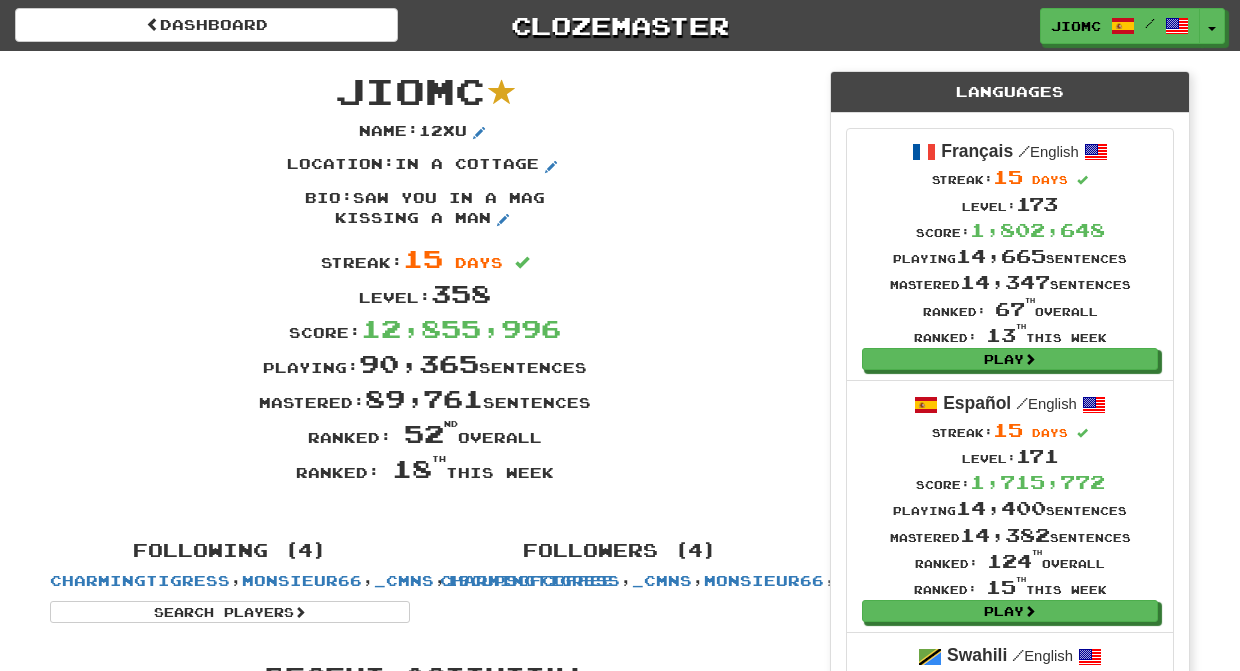 scroll, scrollTop: 0, scrollLeft: 0, axis: both 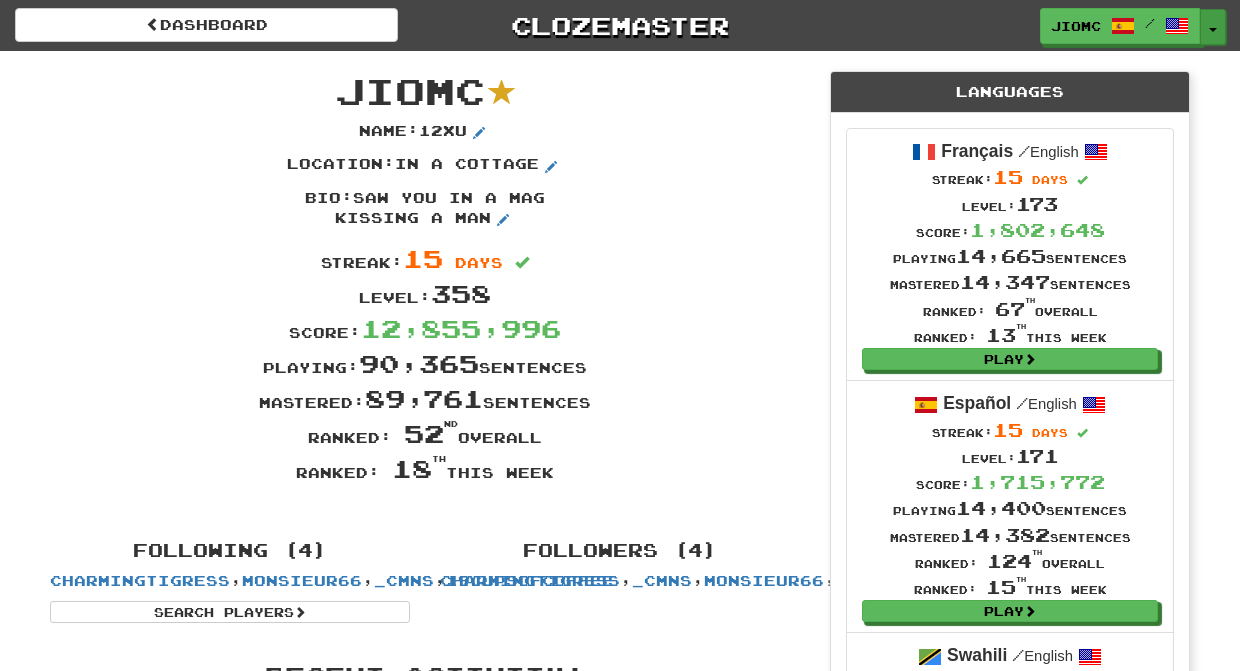 click at bounding box center (1213, 30) 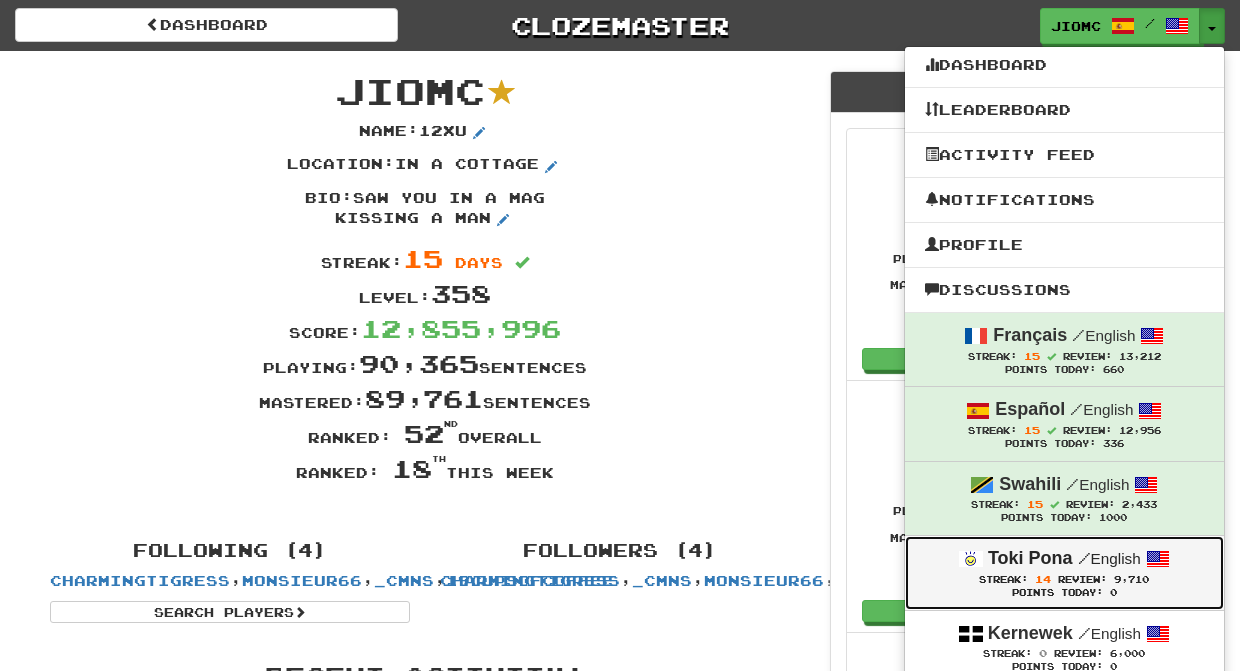 click on "/
English" at bounding box center (1109, 558) 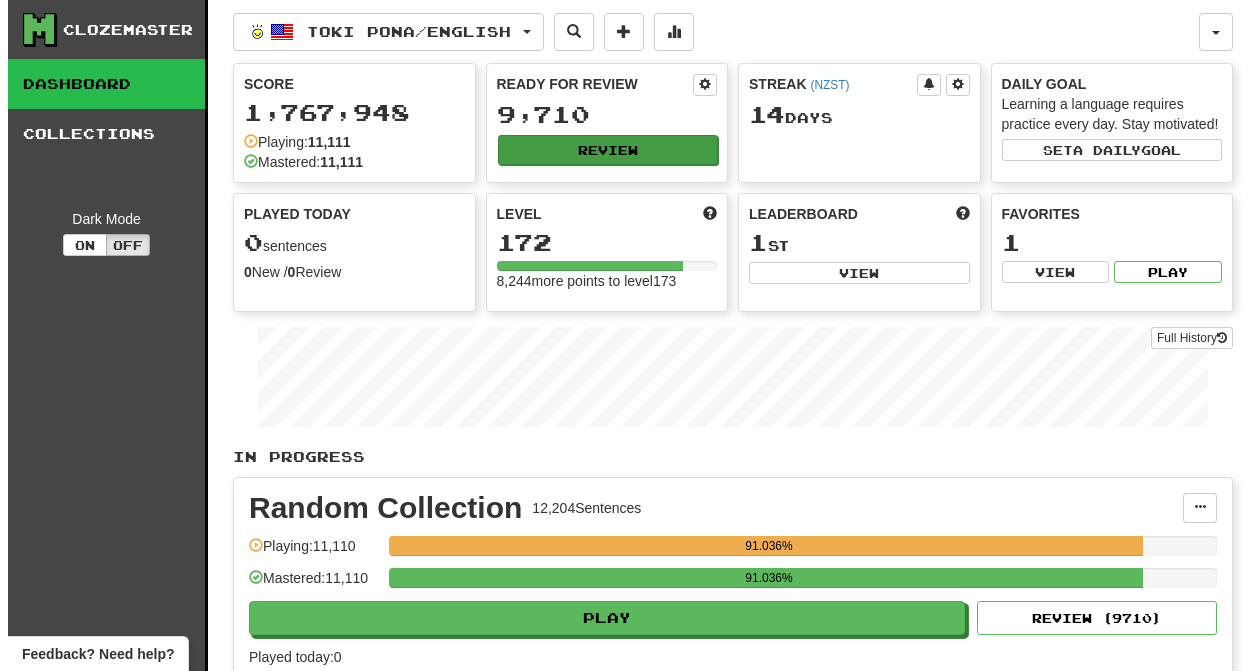 scroll, scrollTop: 0, scrollLeft: 0, axis: both 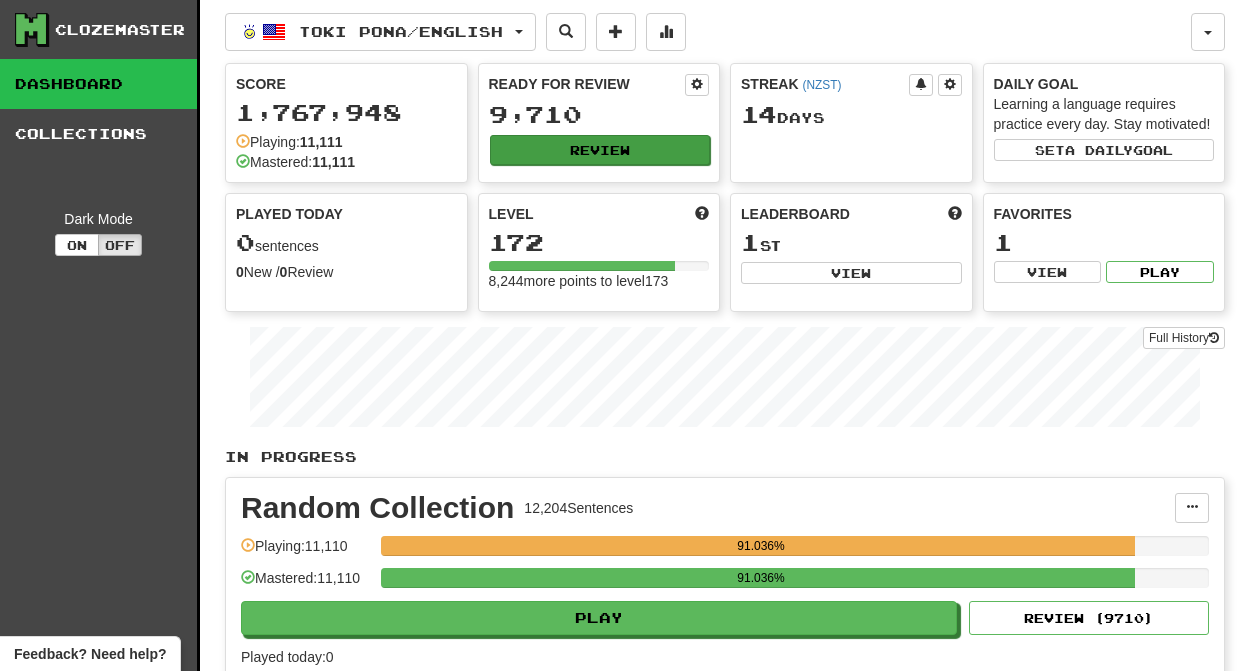 click on "Review" at bounding box center (600, 150) 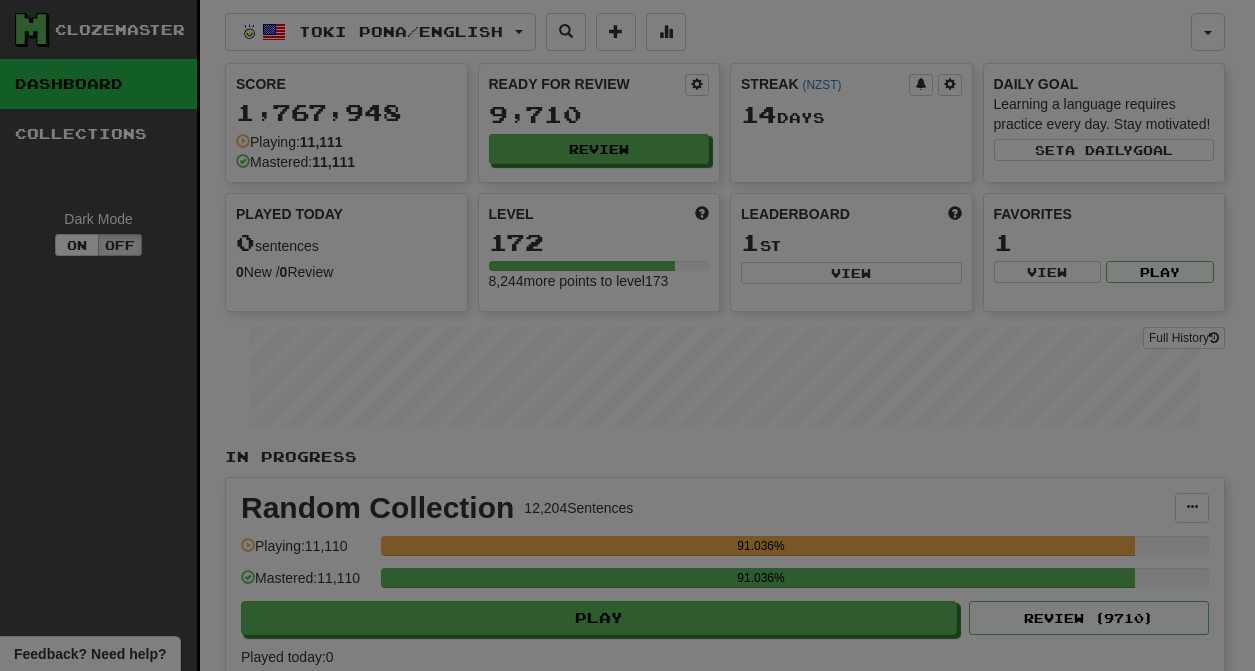 scroll, scrollTop: 0, scrollLeft: 0, axis: both 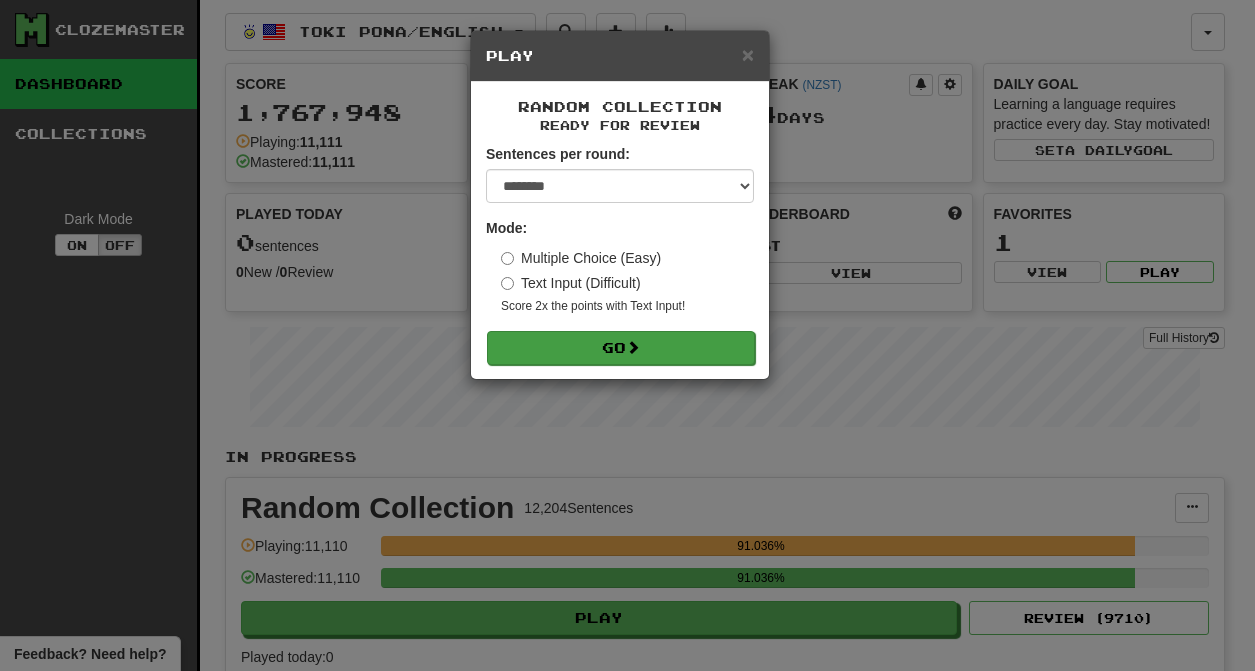 click on "Go" at bounding box center [621, 348] 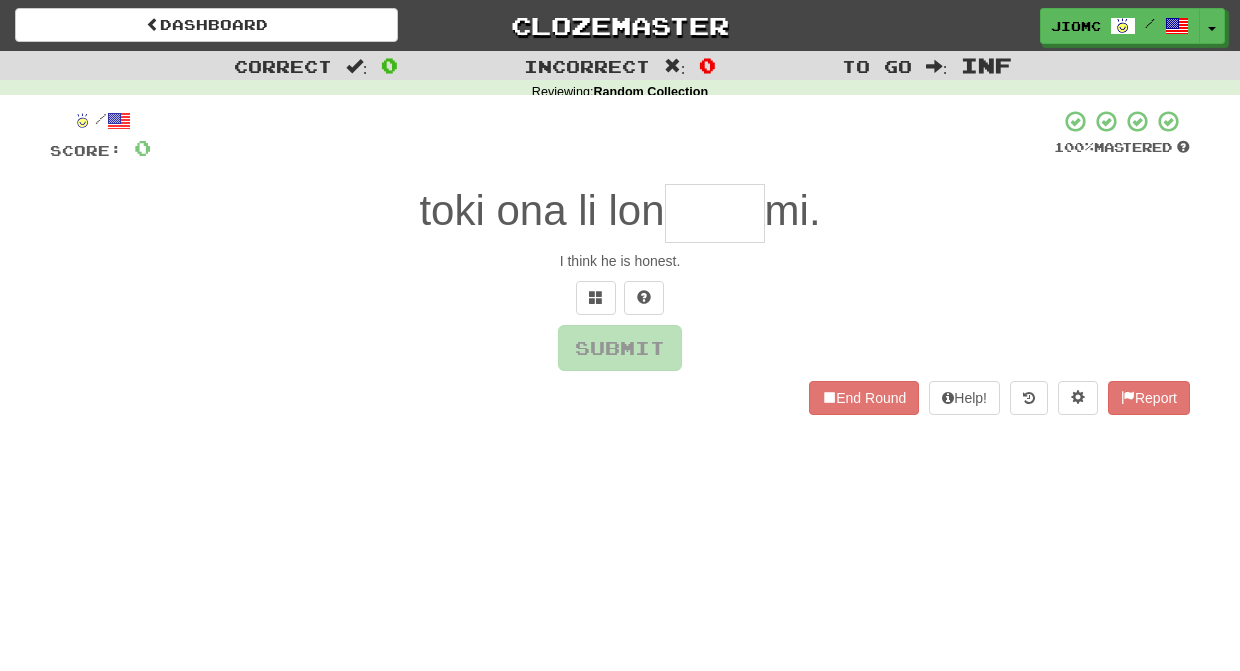 scroll, scrollTop: 0, scrollLeft: 0, axis: both 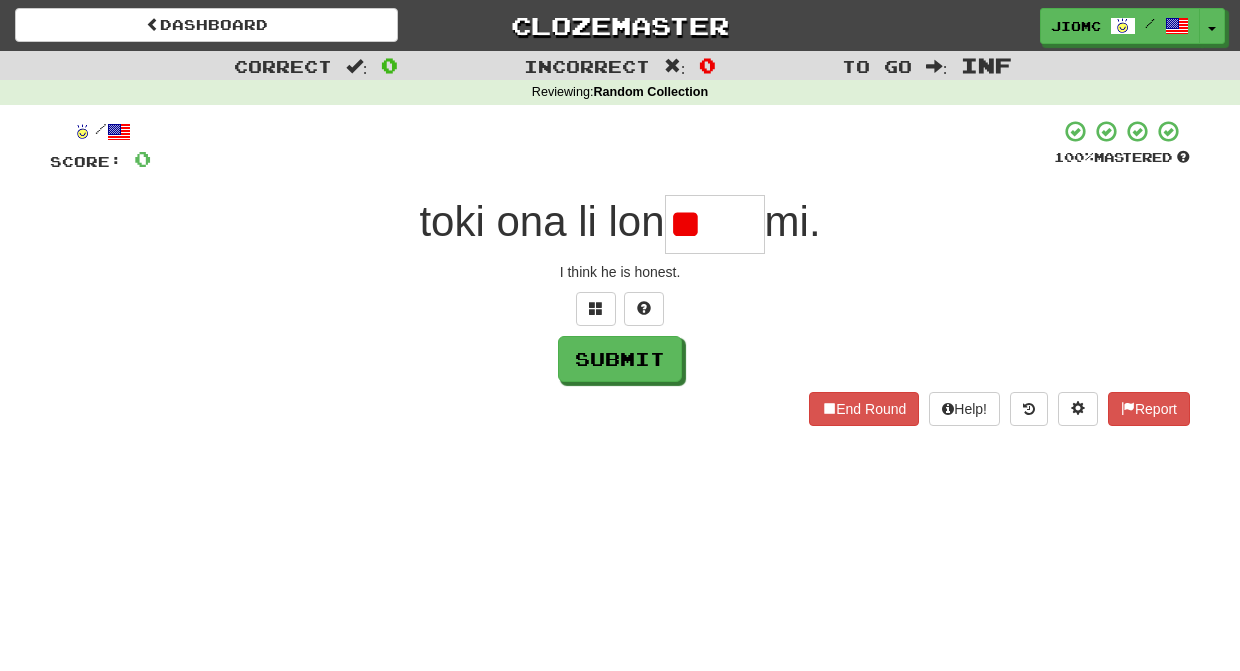 type on "*" 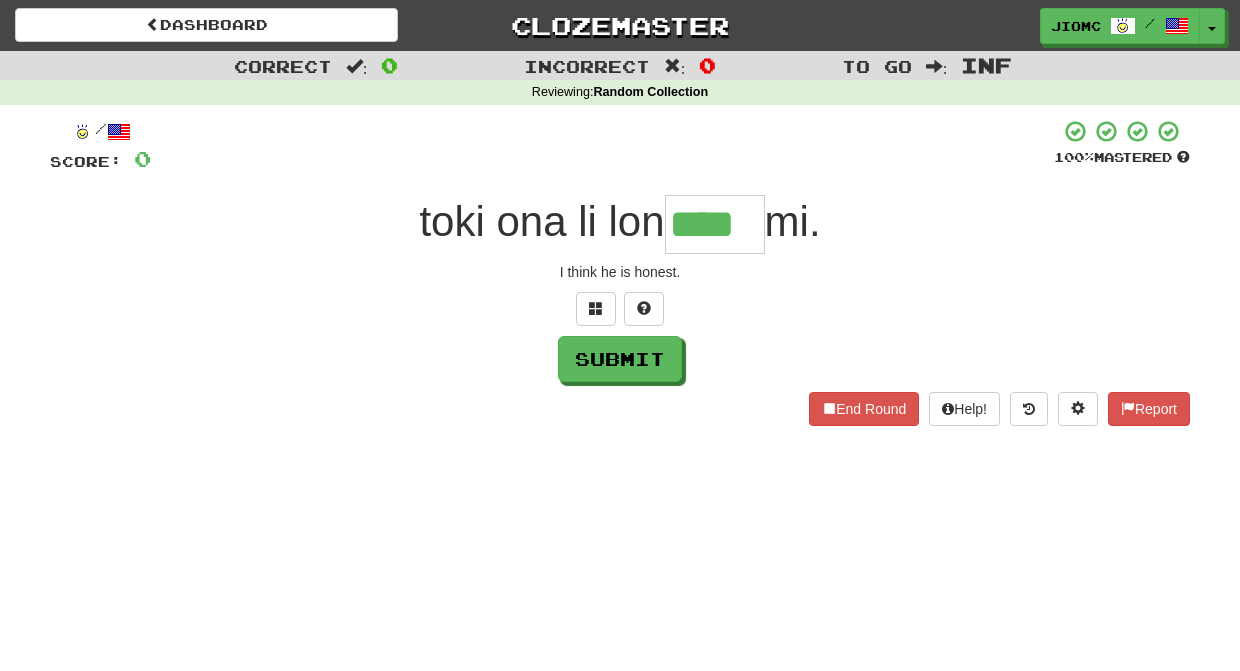 type on "****" 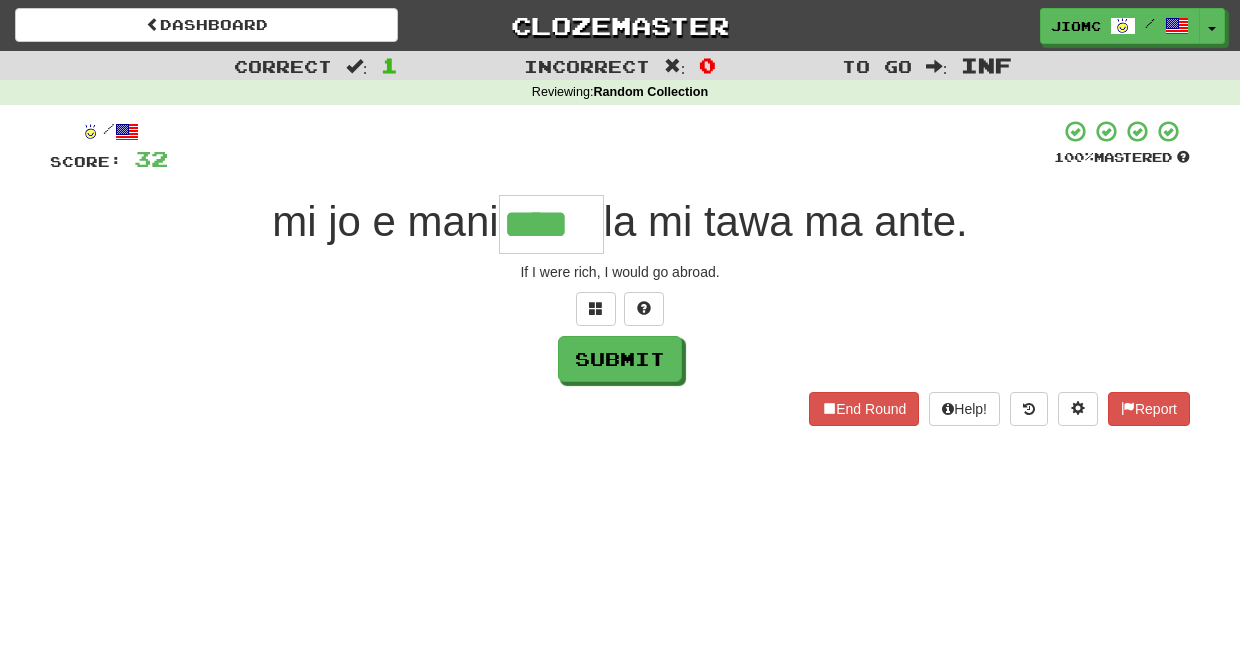 type on "****" 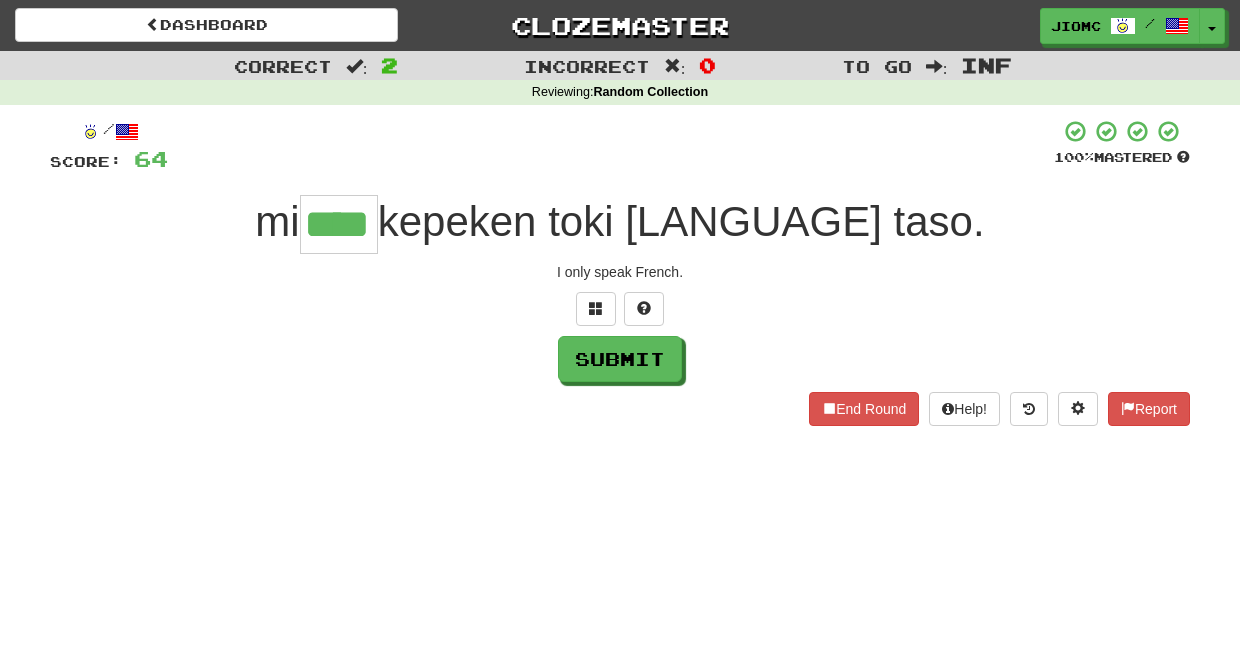 type on "****" 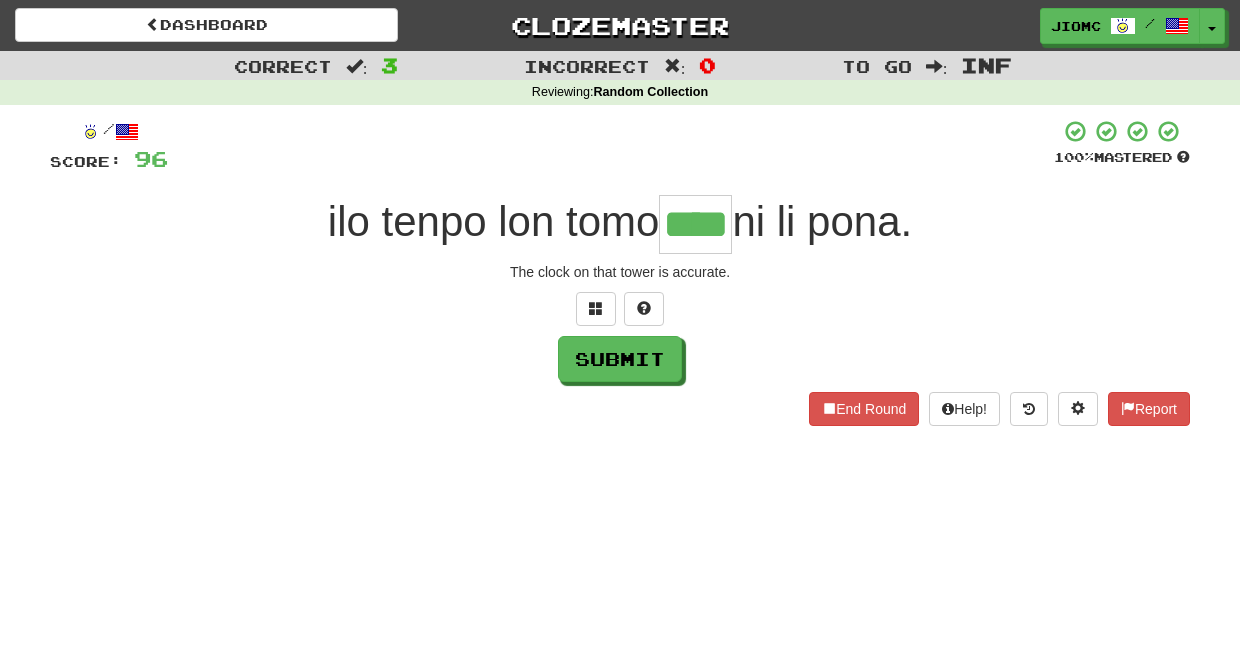 type on "****" 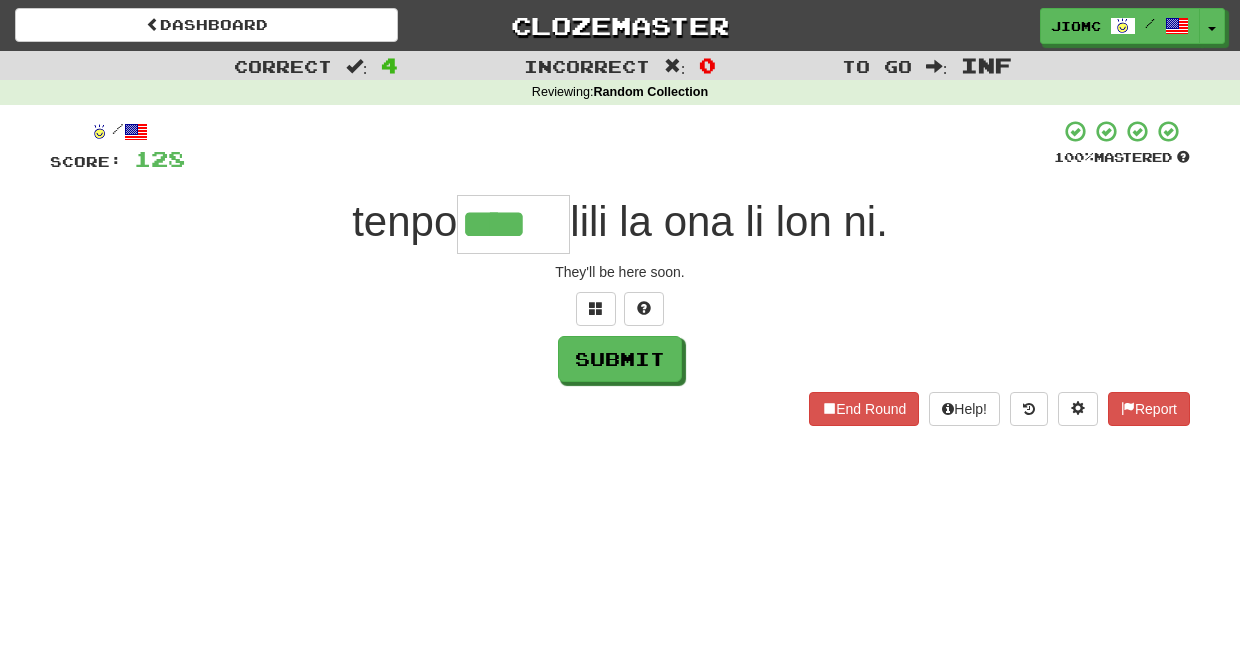 type on "****" 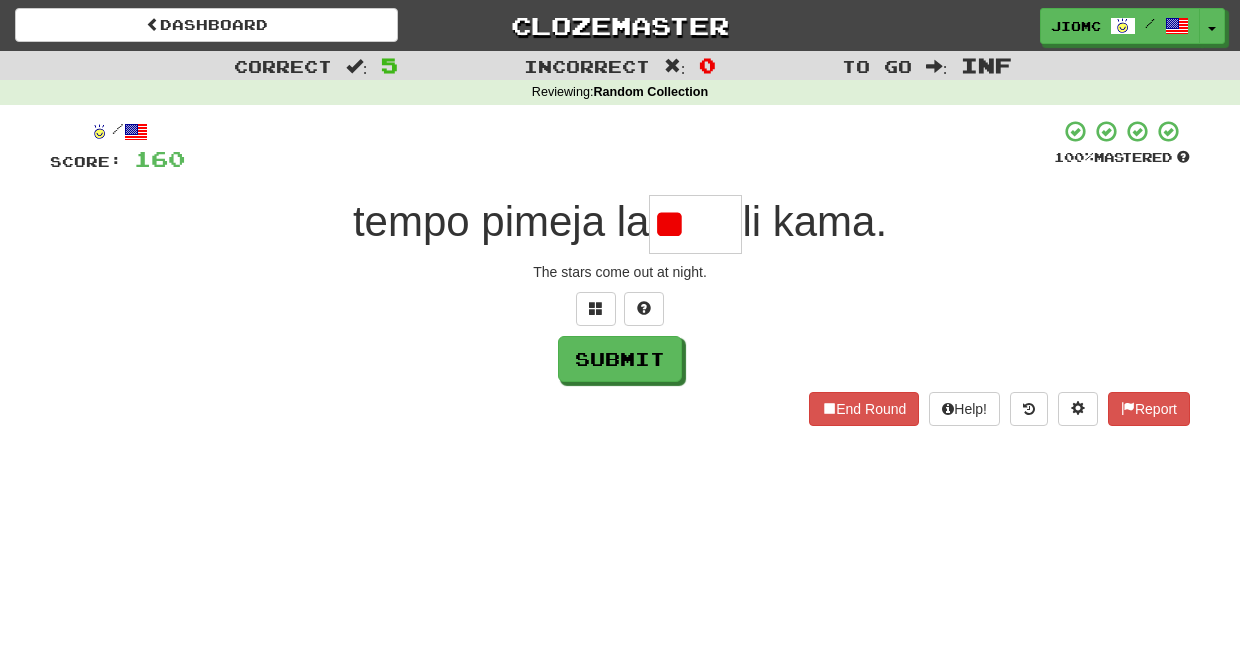type on "*" 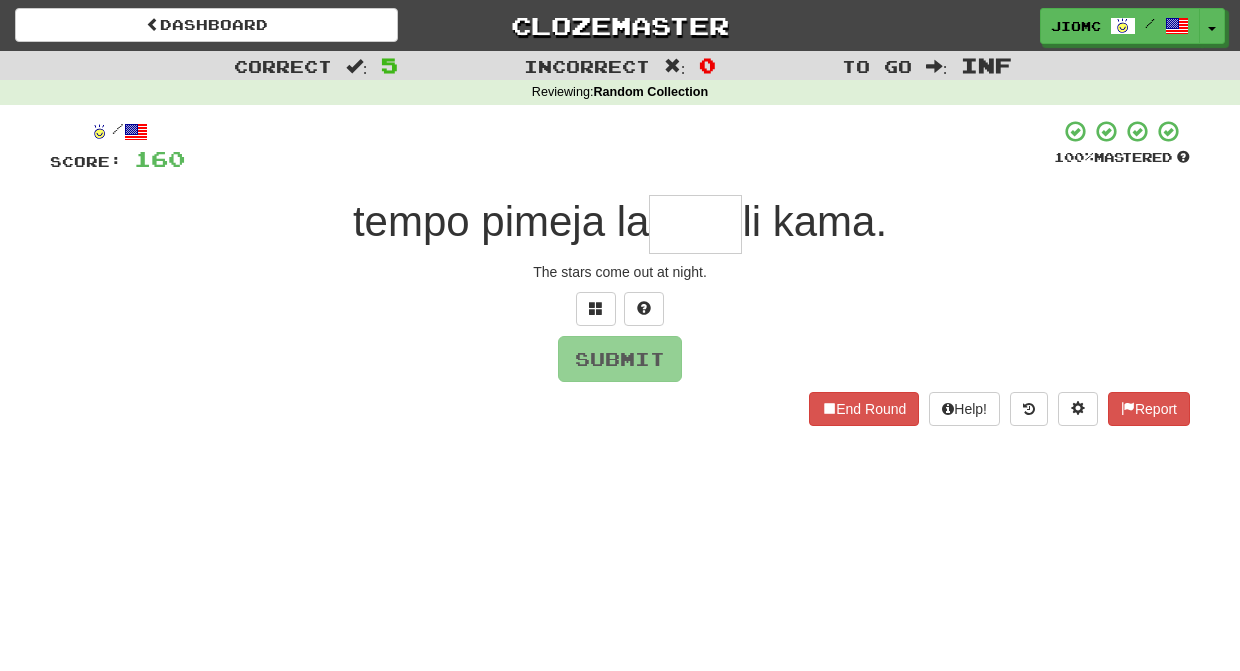 type on "*" 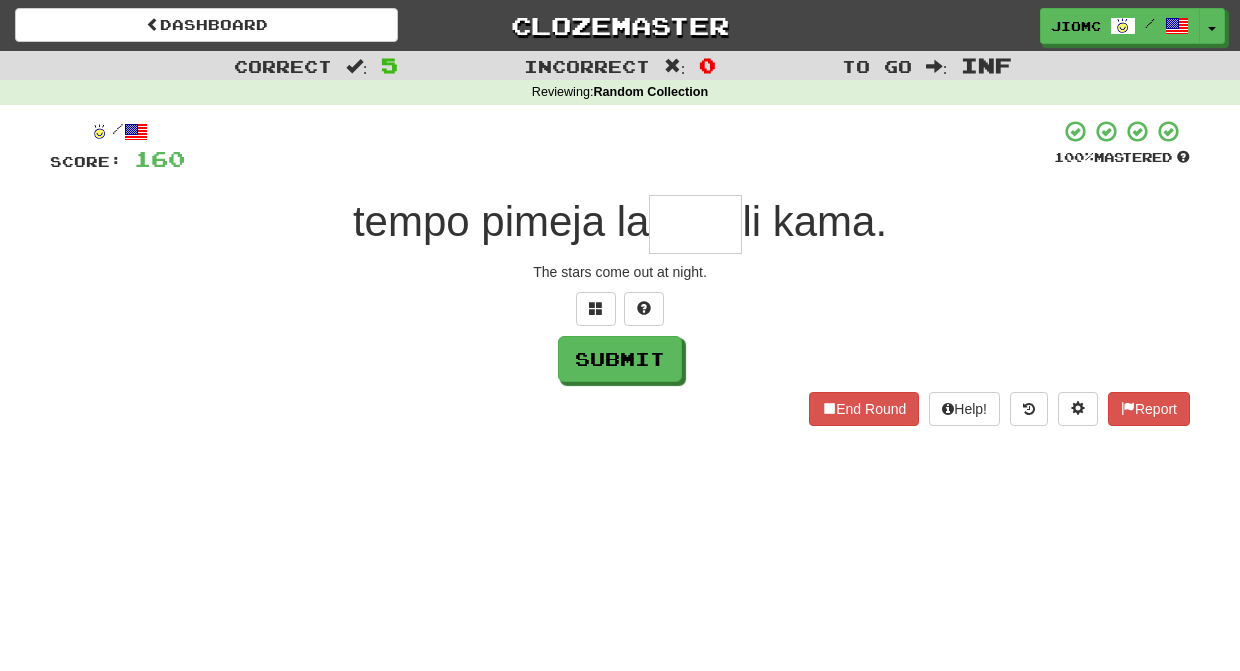 type on "*" 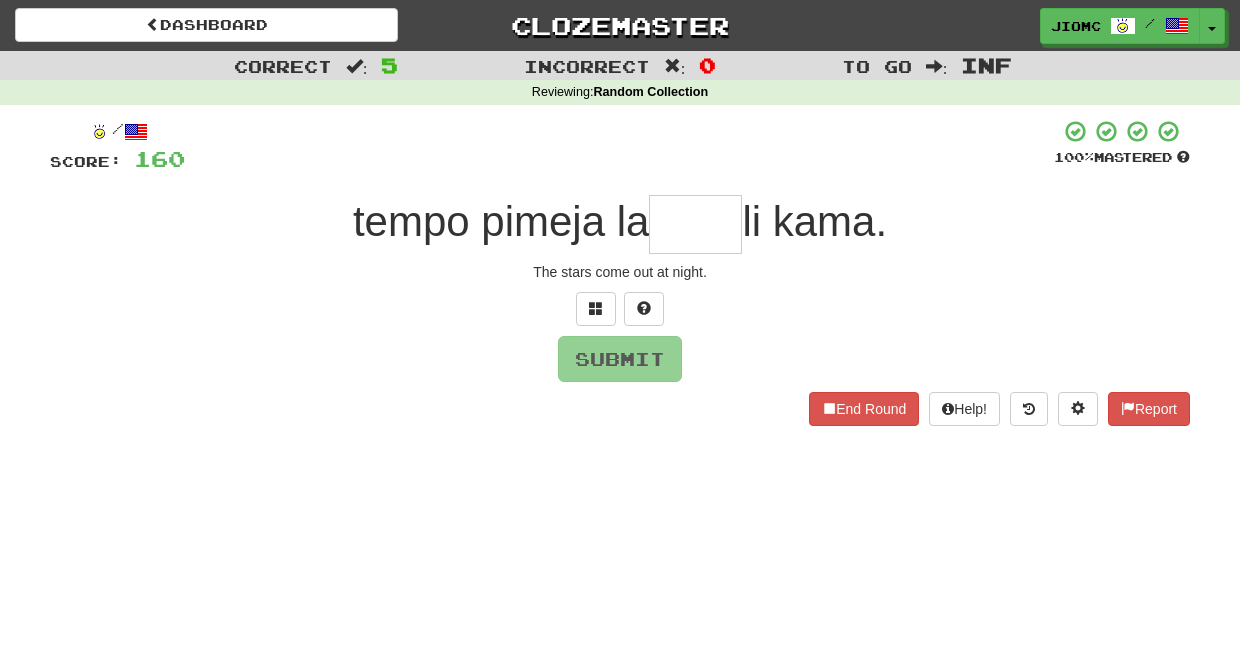 type on "*" 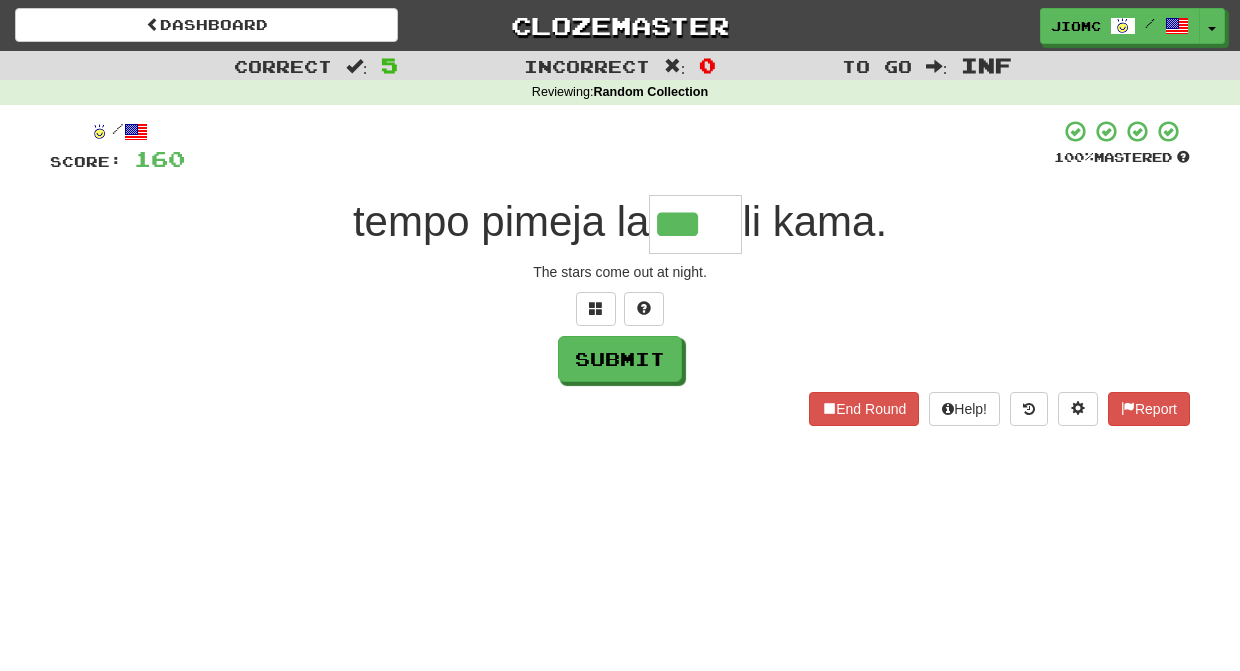 type on "***" 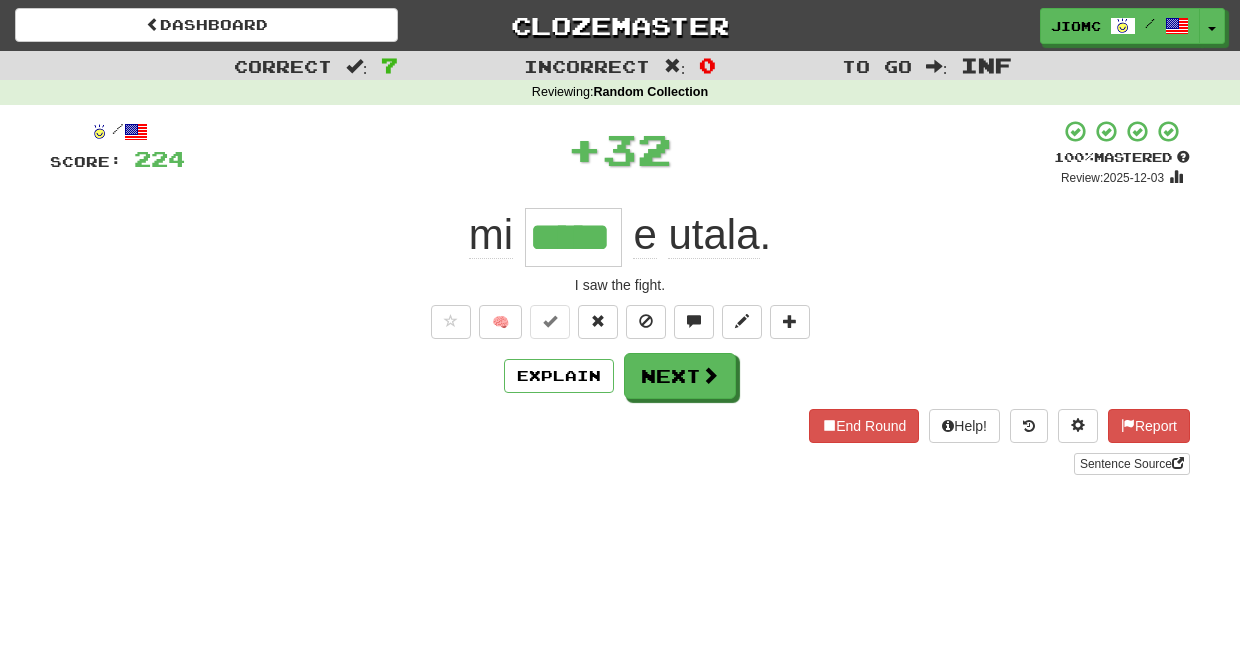 type on "*****" 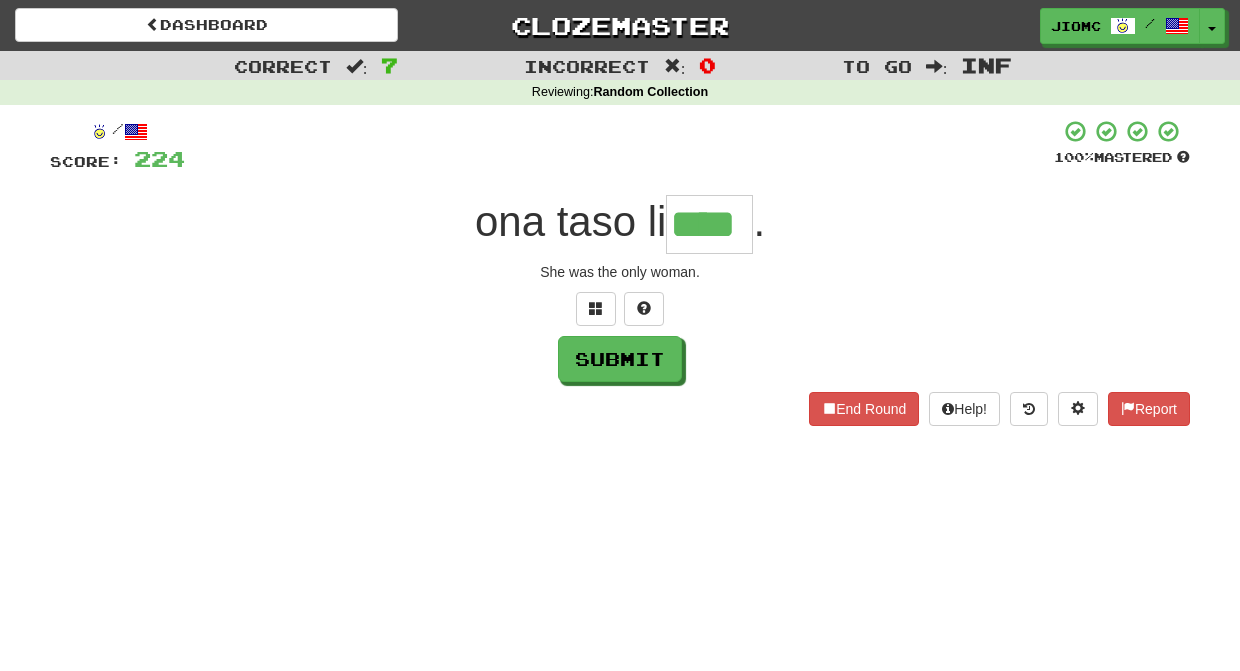 type on "****" 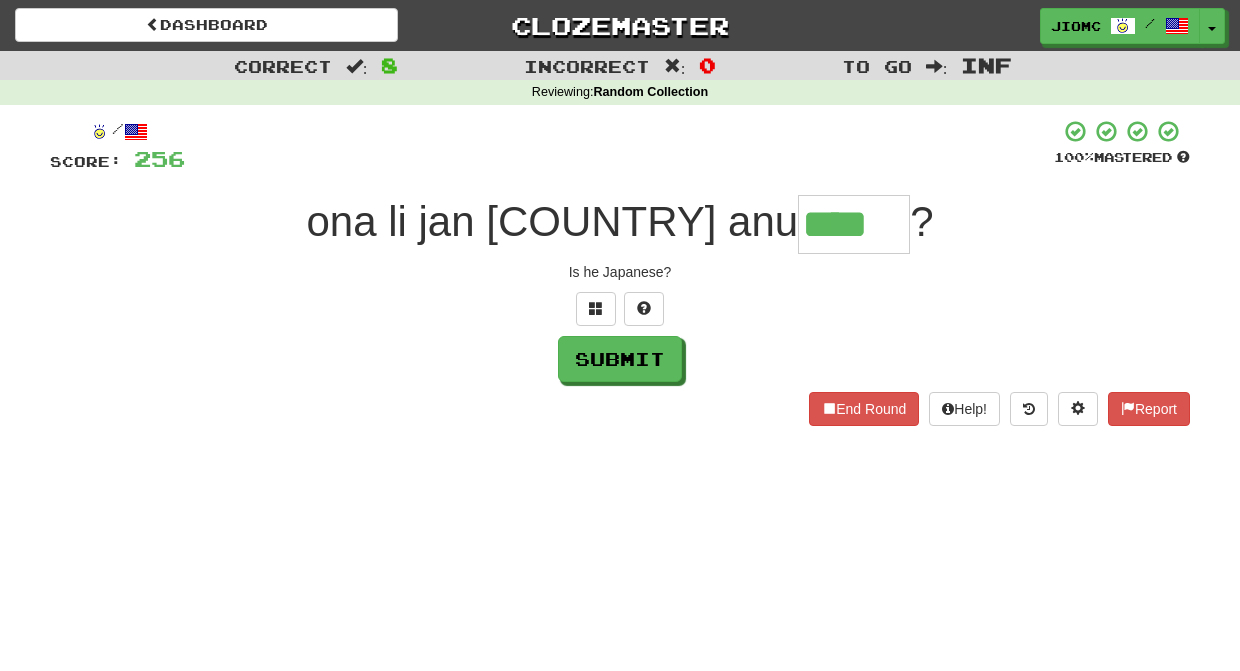 type on "****" 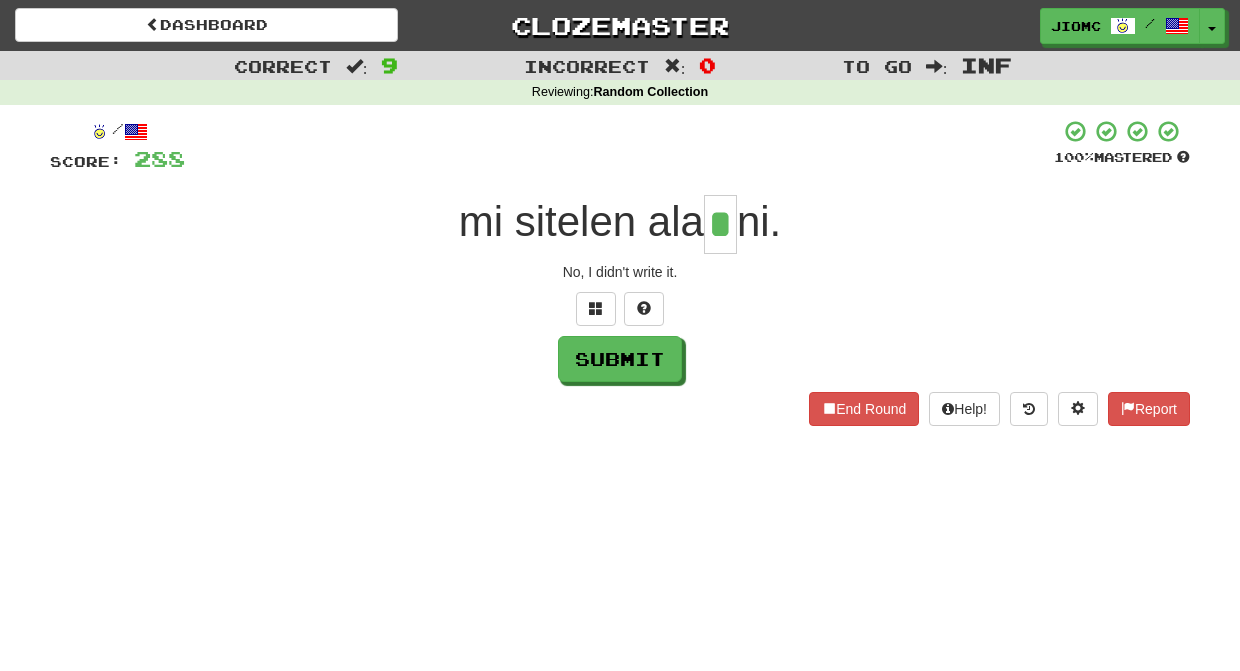 type on "*" 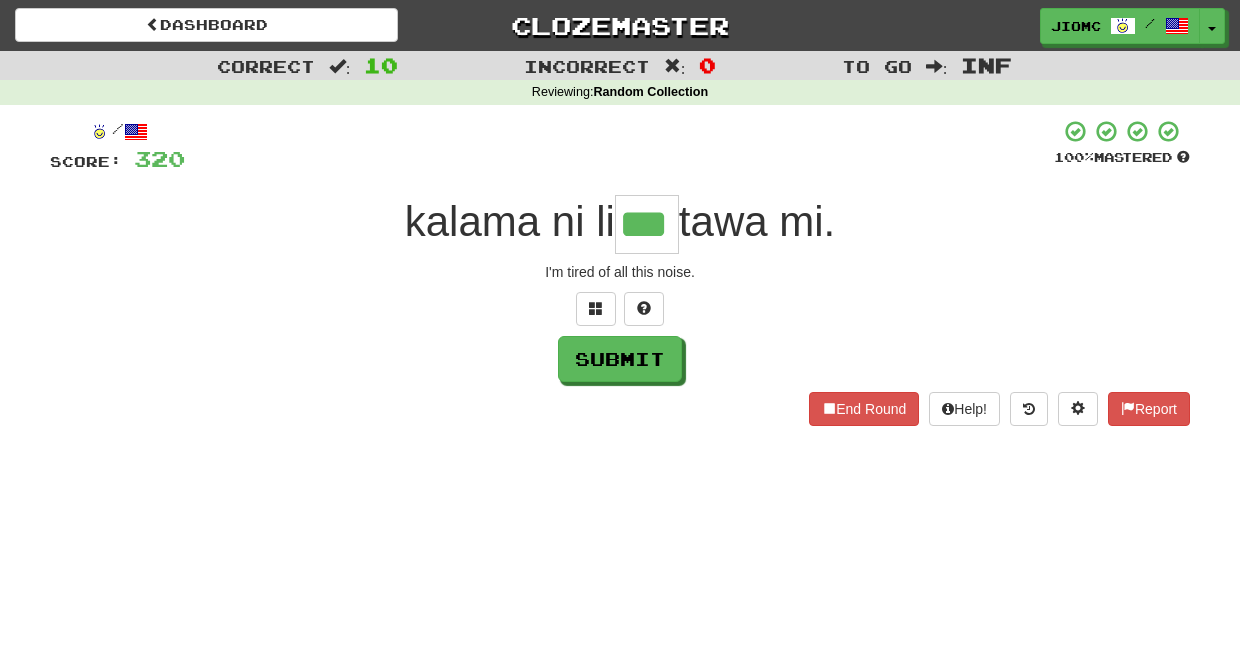 type on "***" 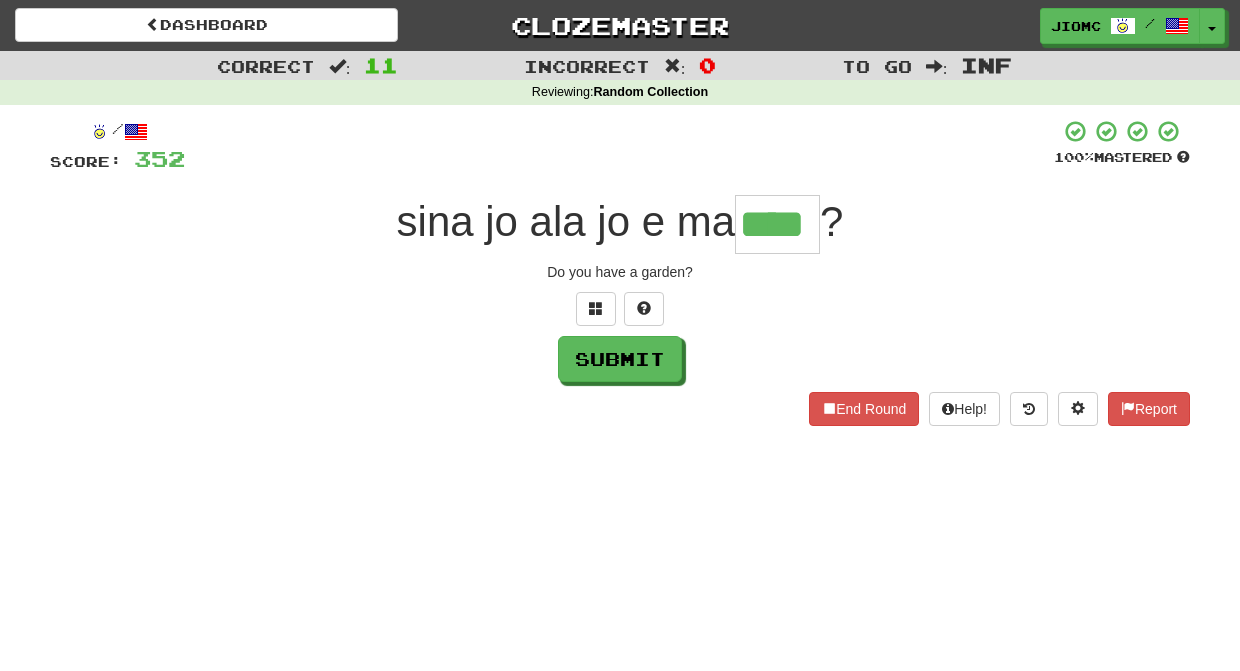 type on "****" 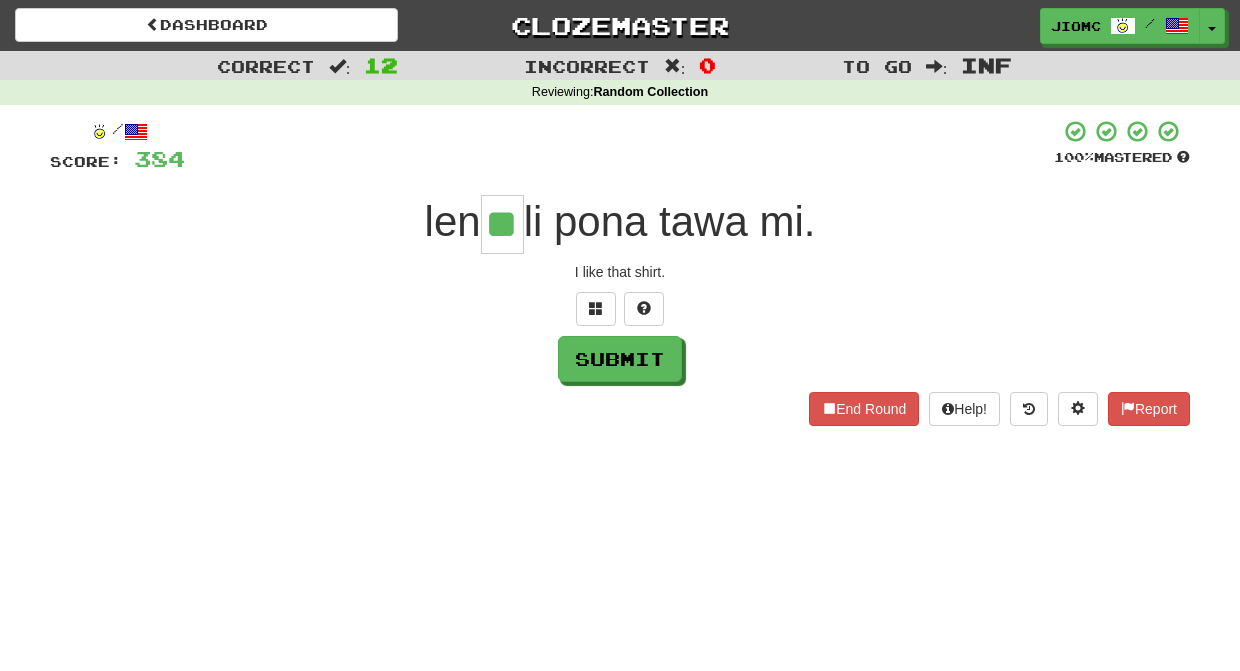 type on "**" 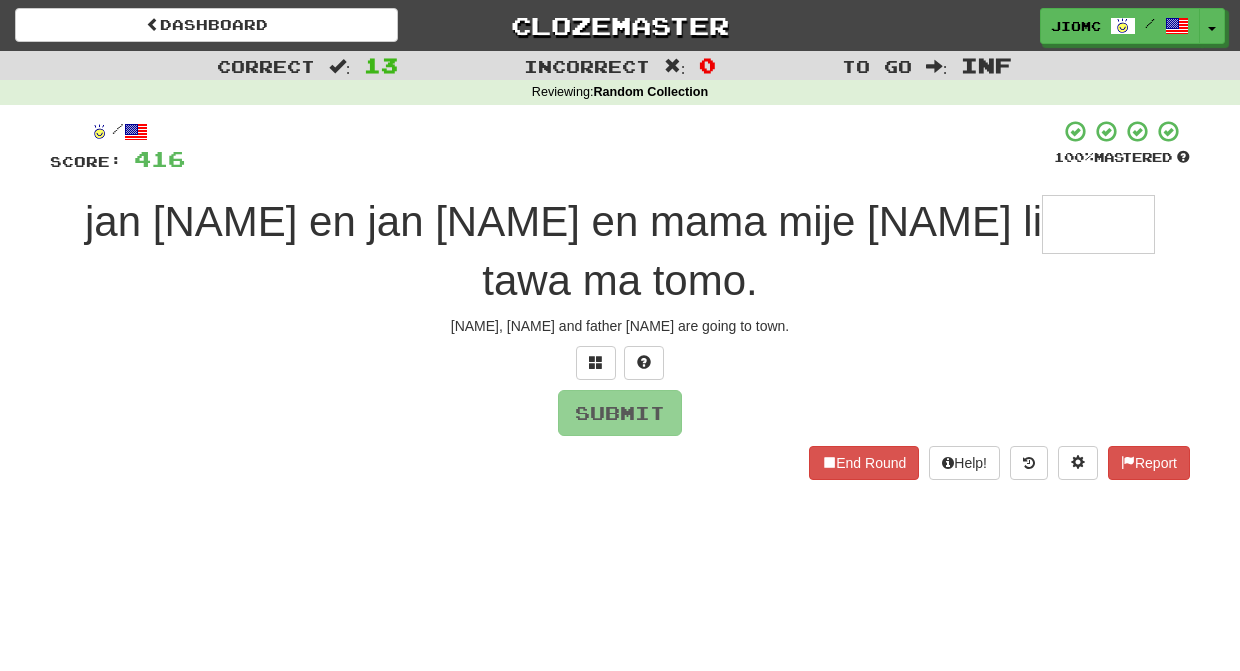 type on "*" 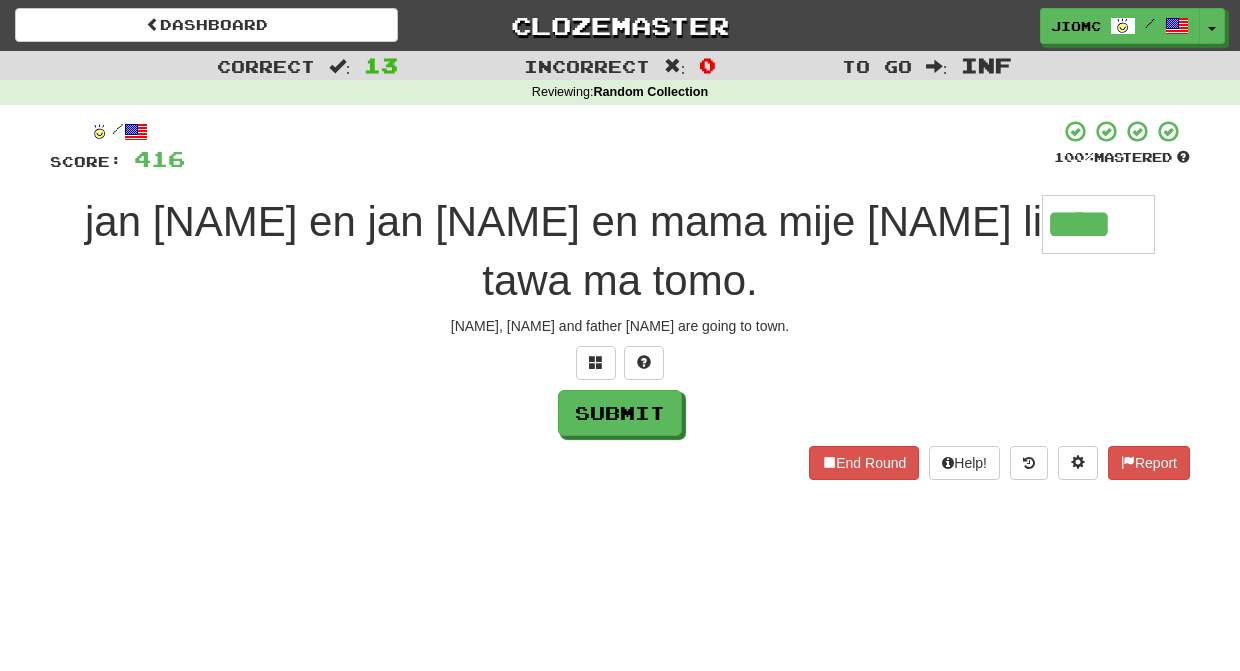 type on "****" 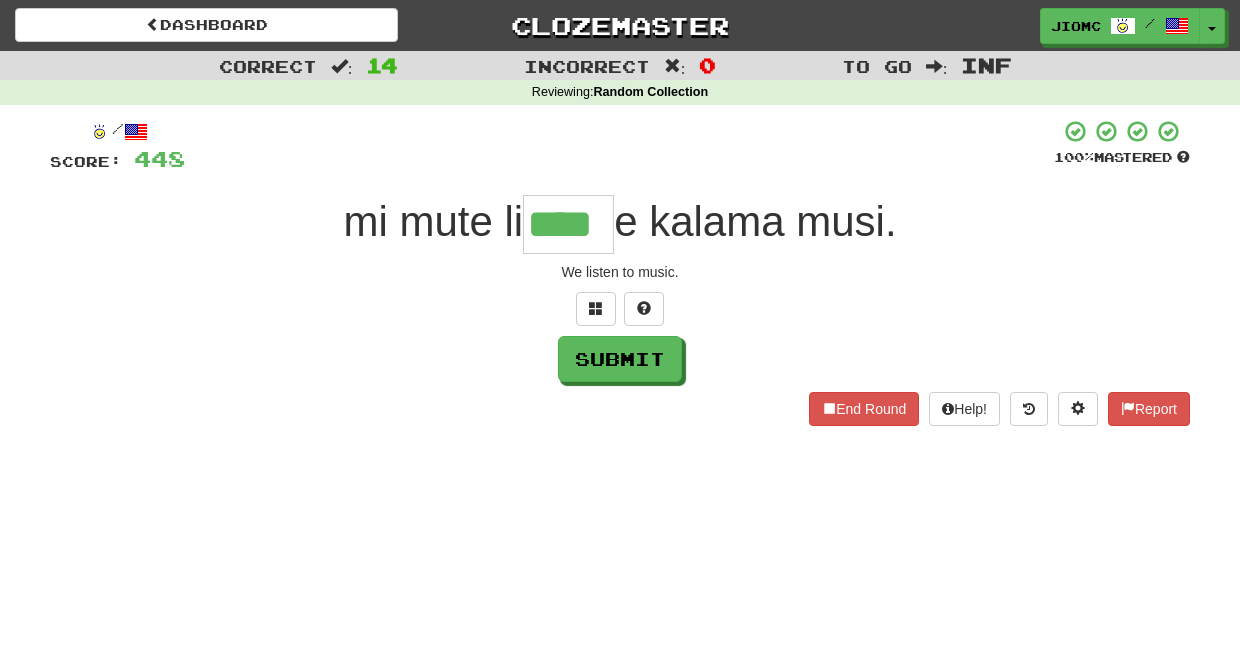 type on "****" 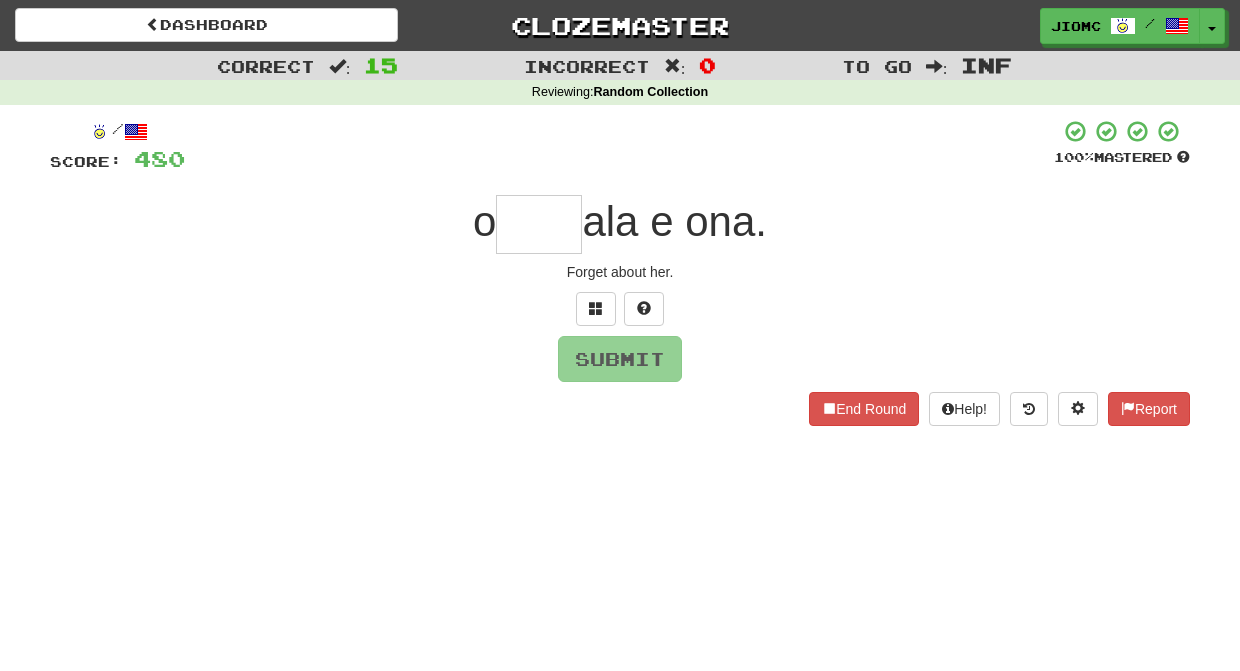 type on "*" 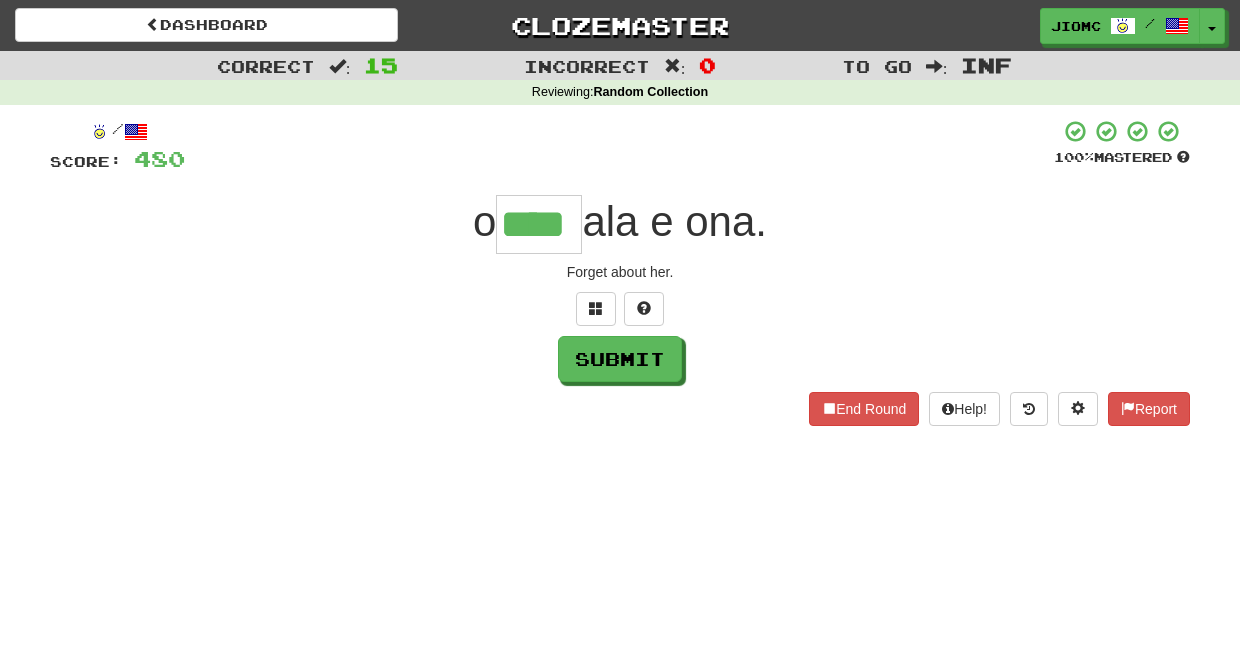 scroll, scrollTop: 0, scrollLeft: 0, axis: both 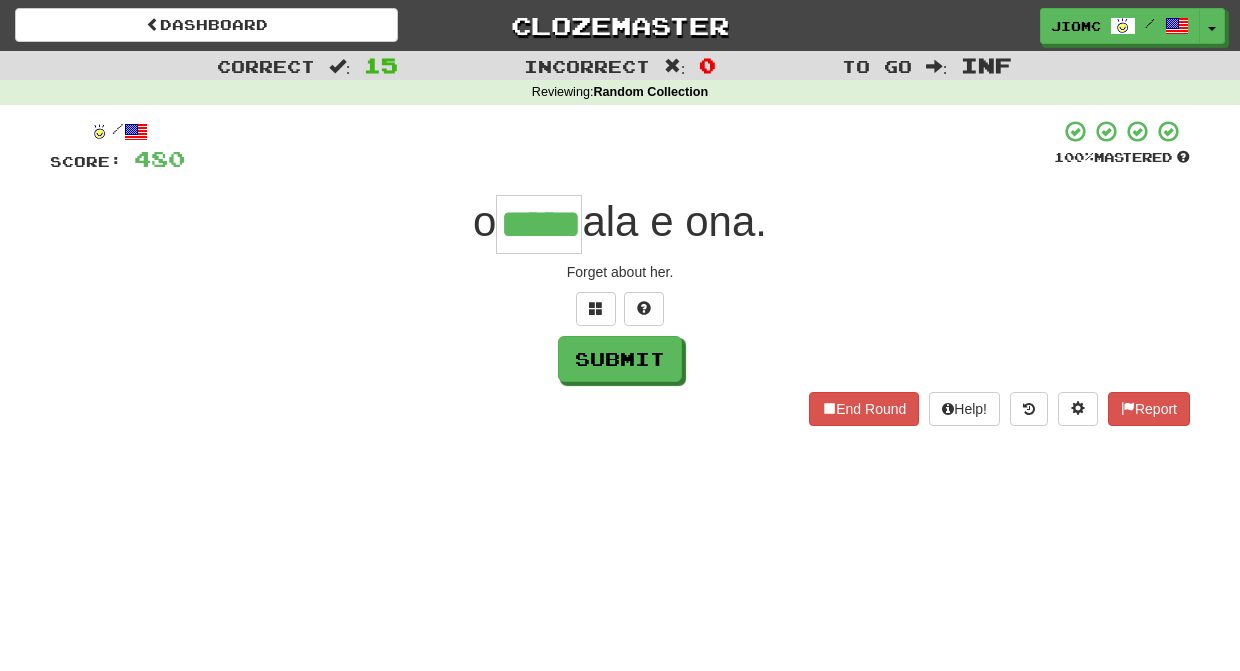 type on "*****" 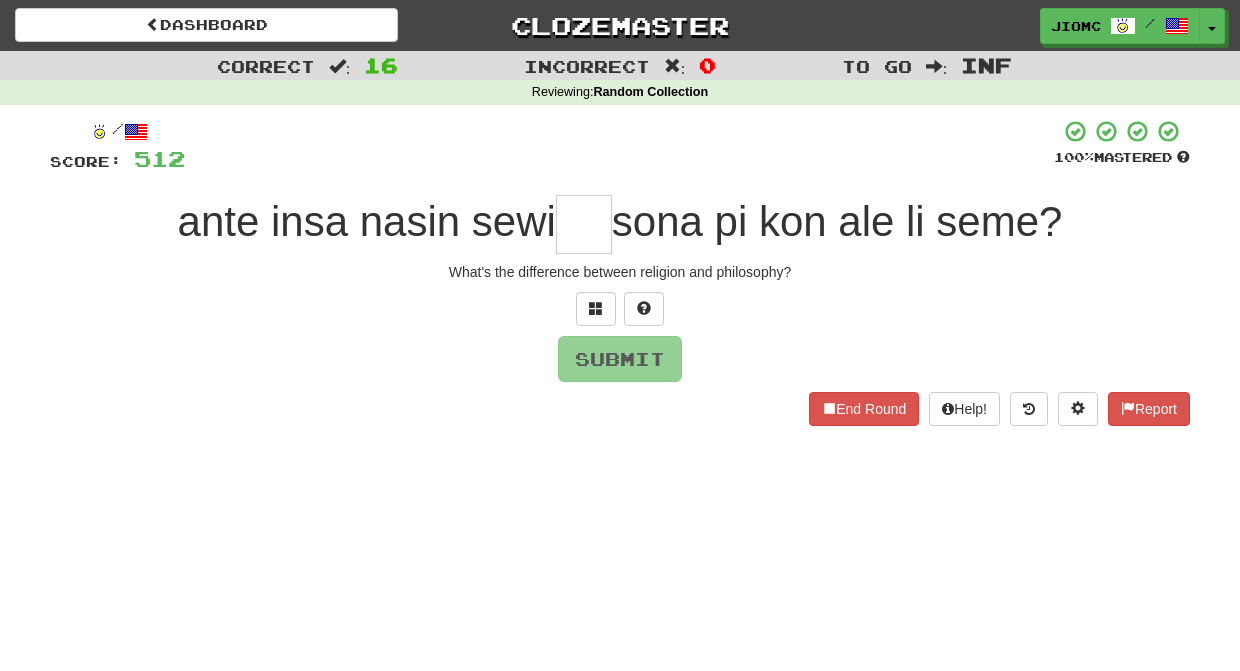 type on "*" 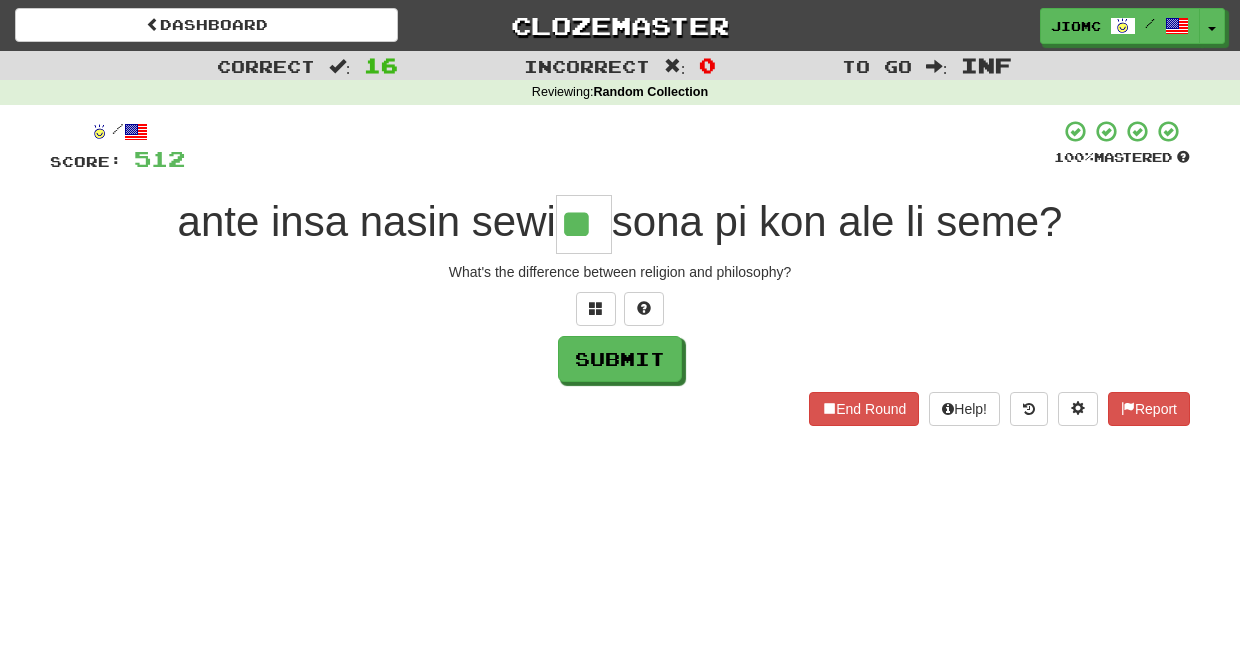 type on "**" 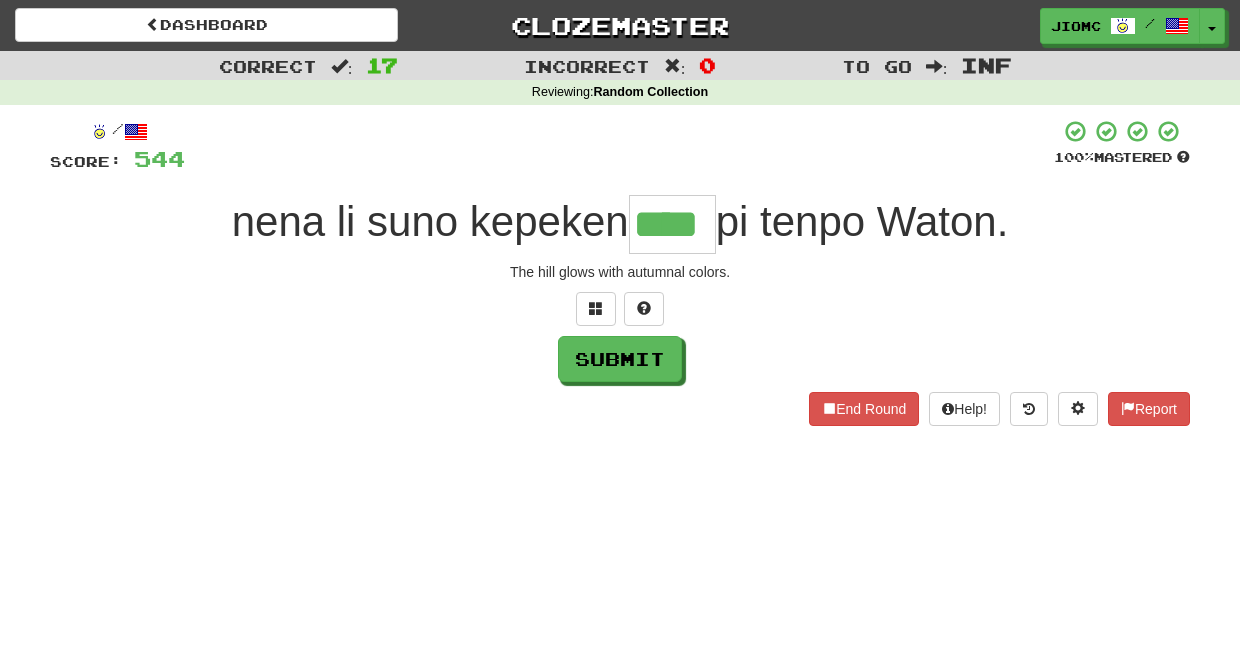 type on "****" 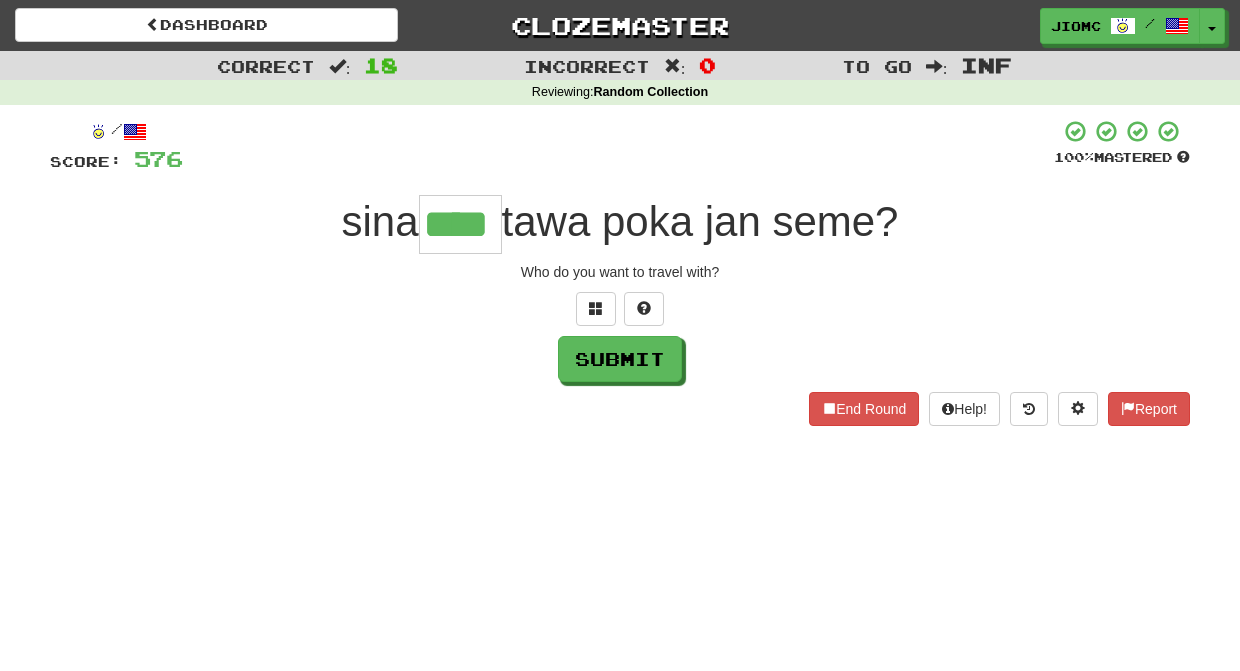 type on "****" 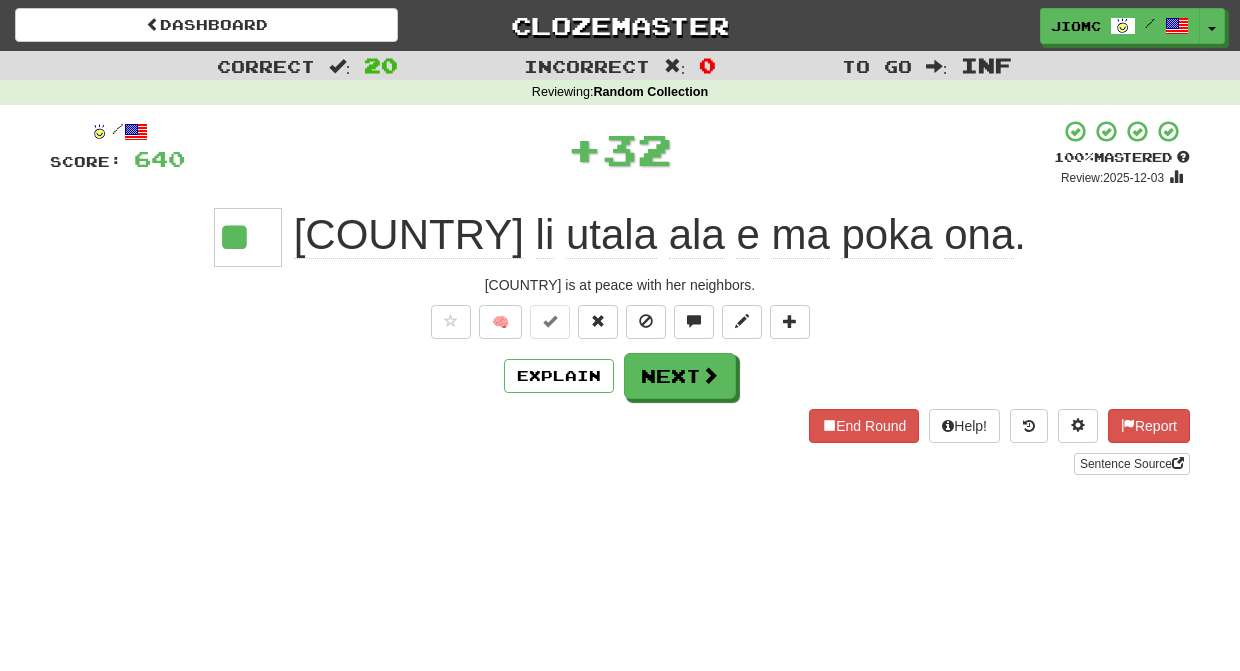 type on "**" 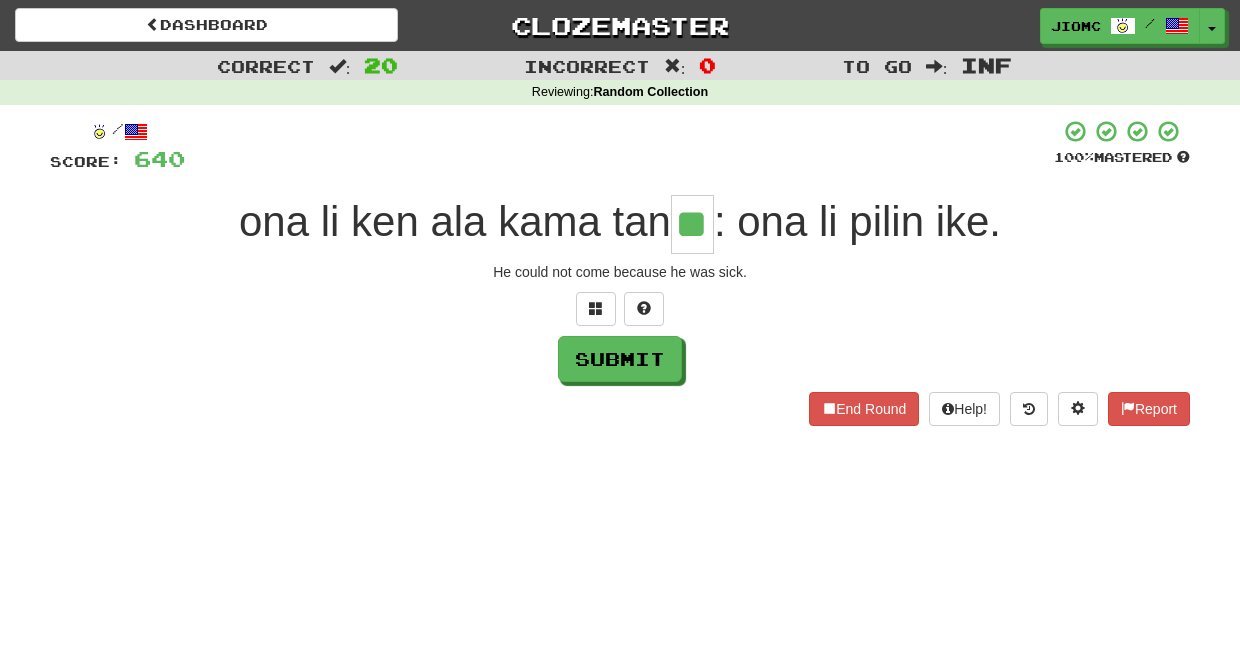 type on "**" 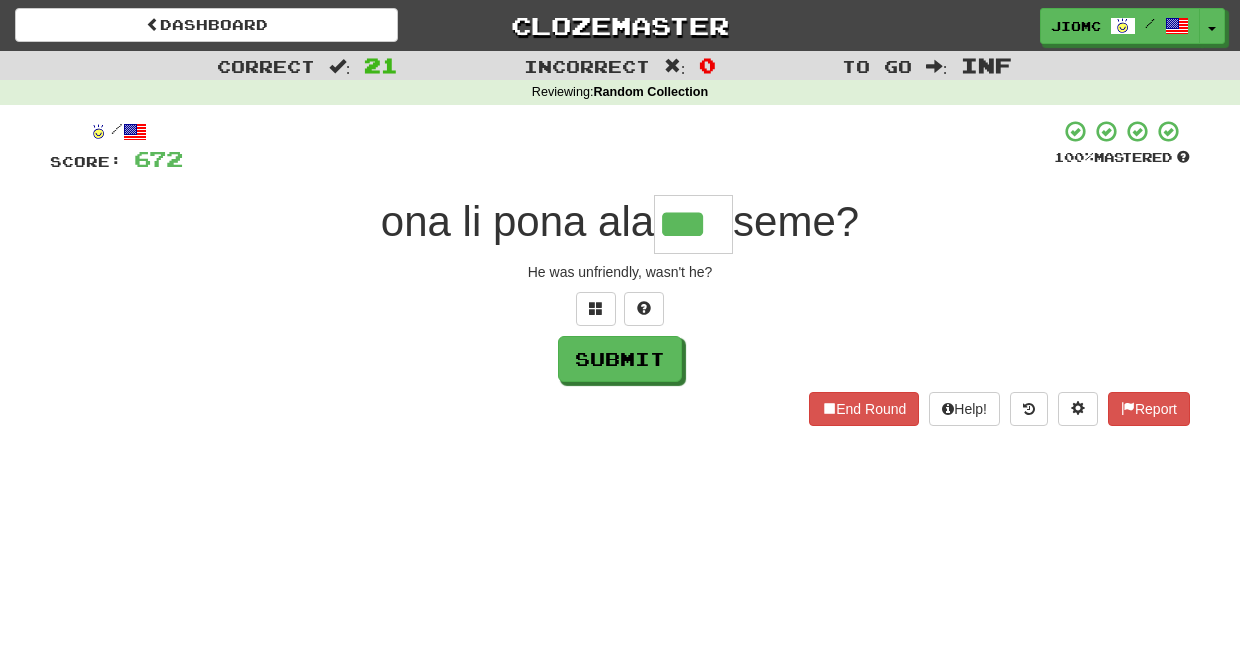 type on "***" 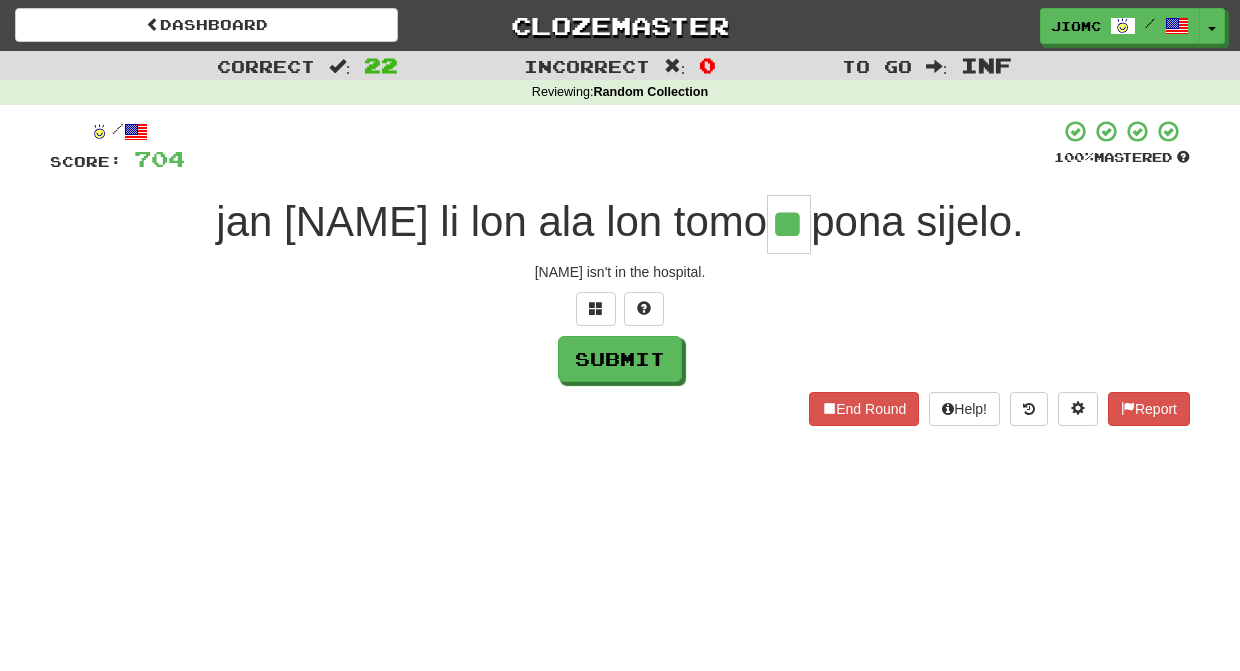 type on "**" 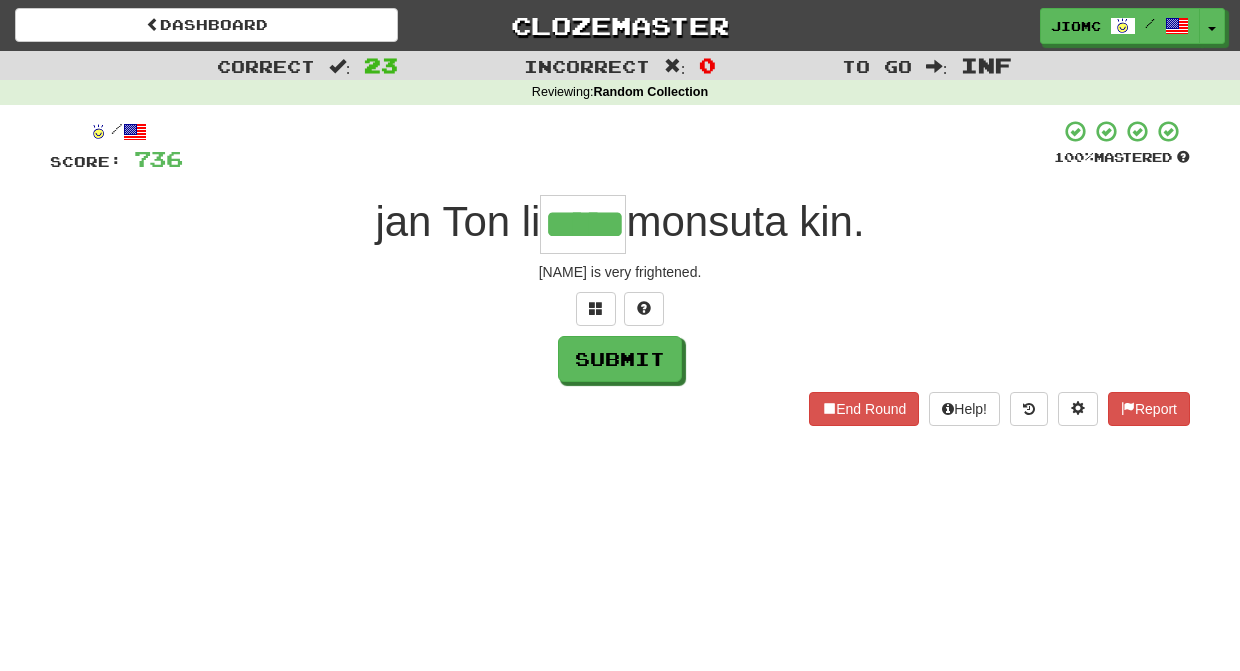 type on "*****" 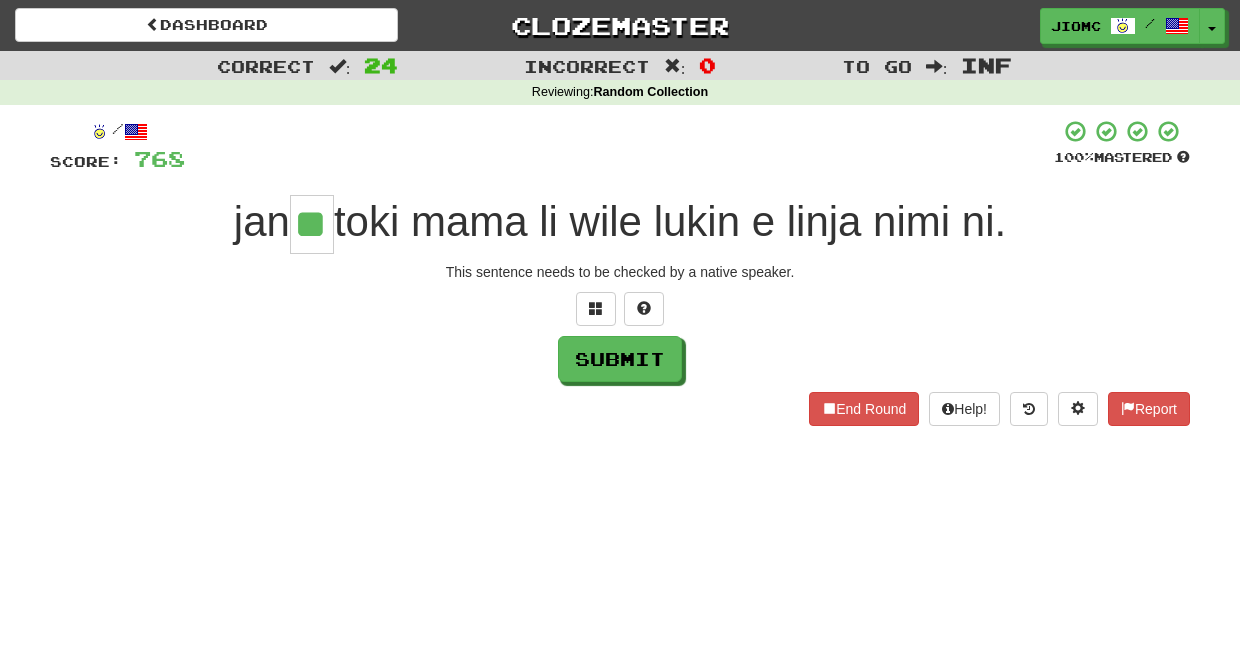 type on "**" 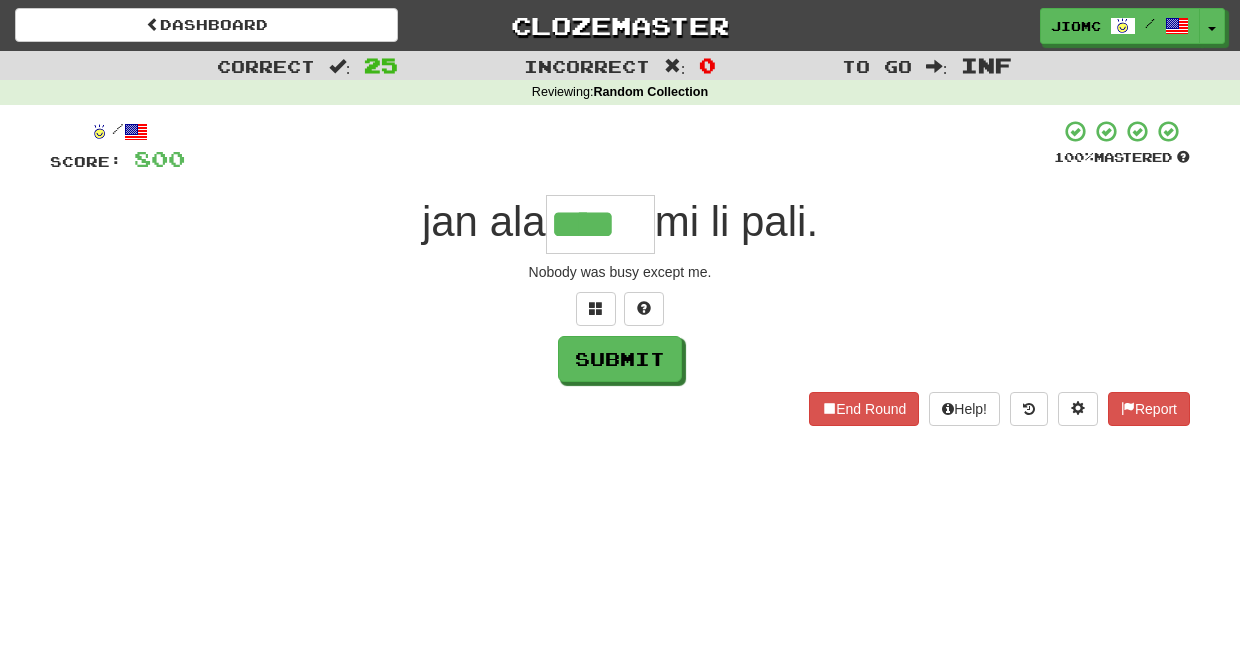type on "****" 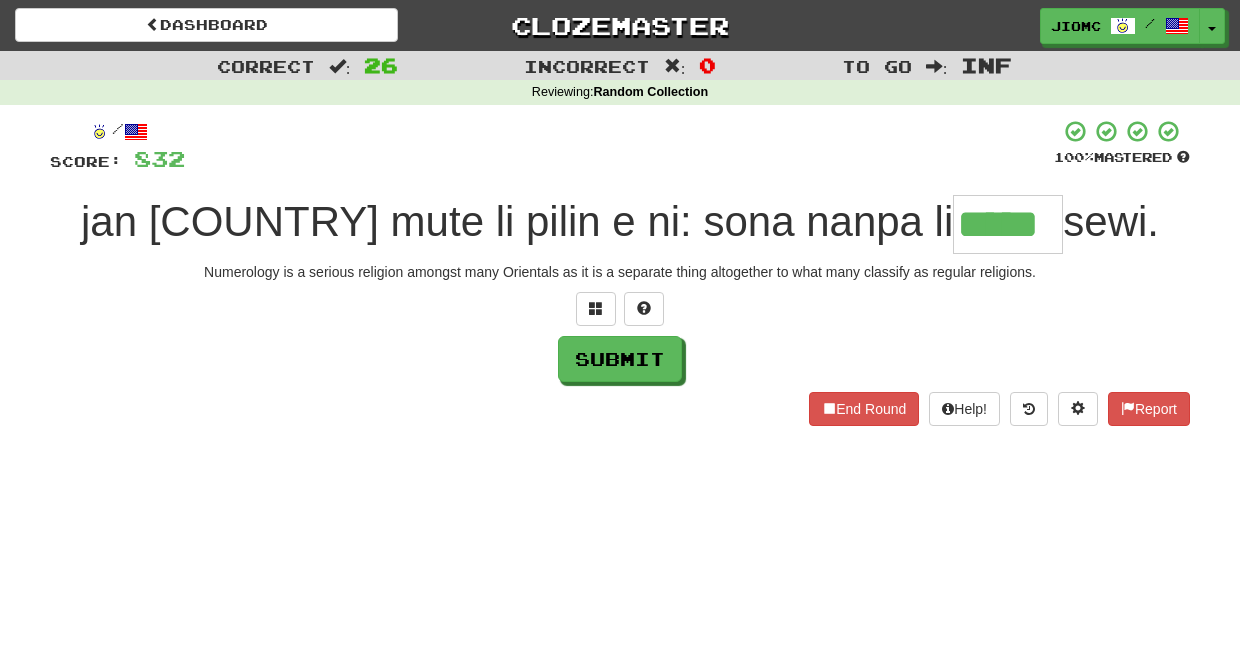 type on "*****" 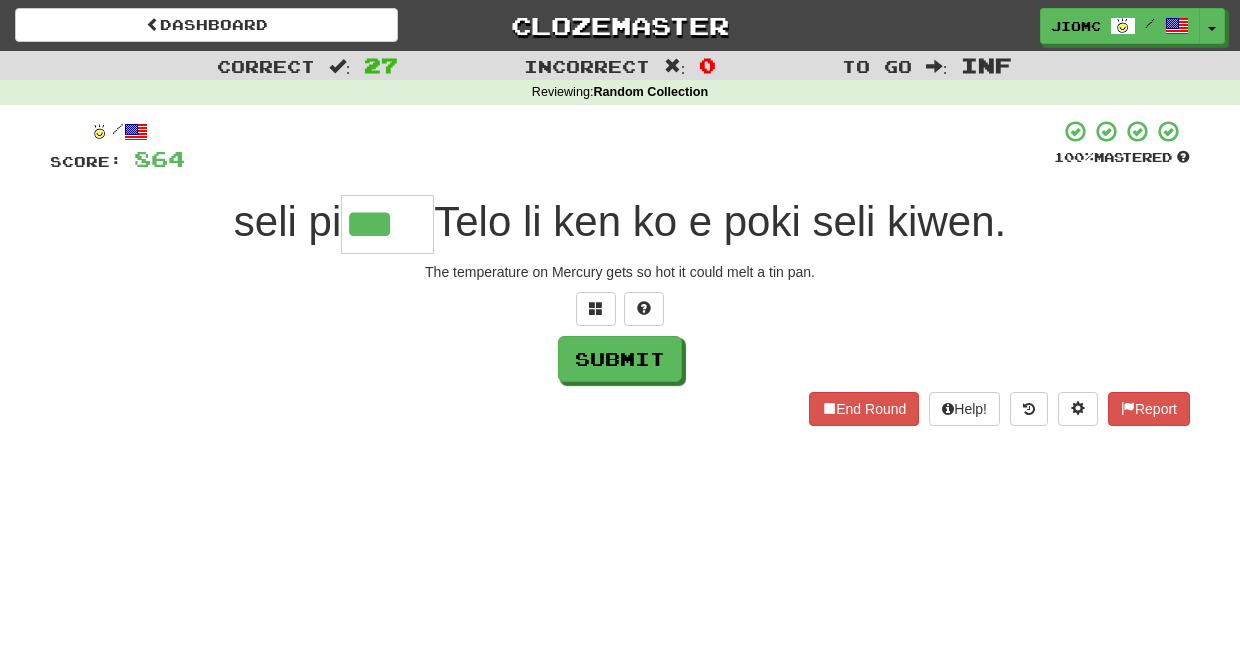type on "***" 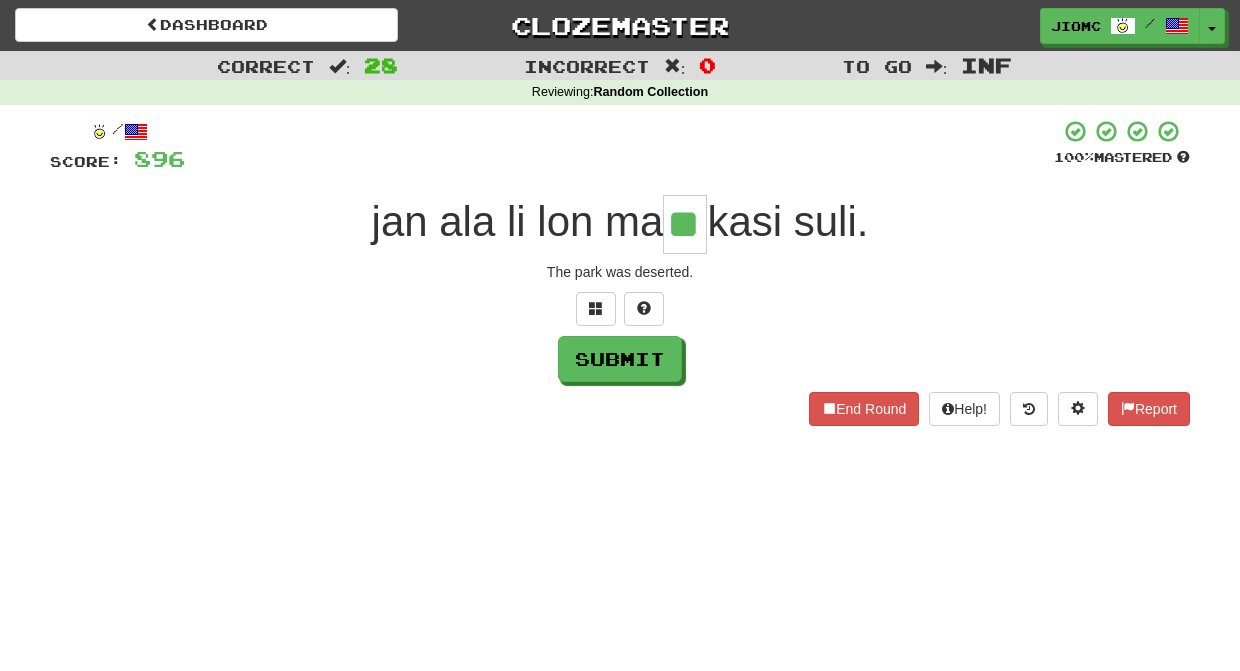 type on "**" 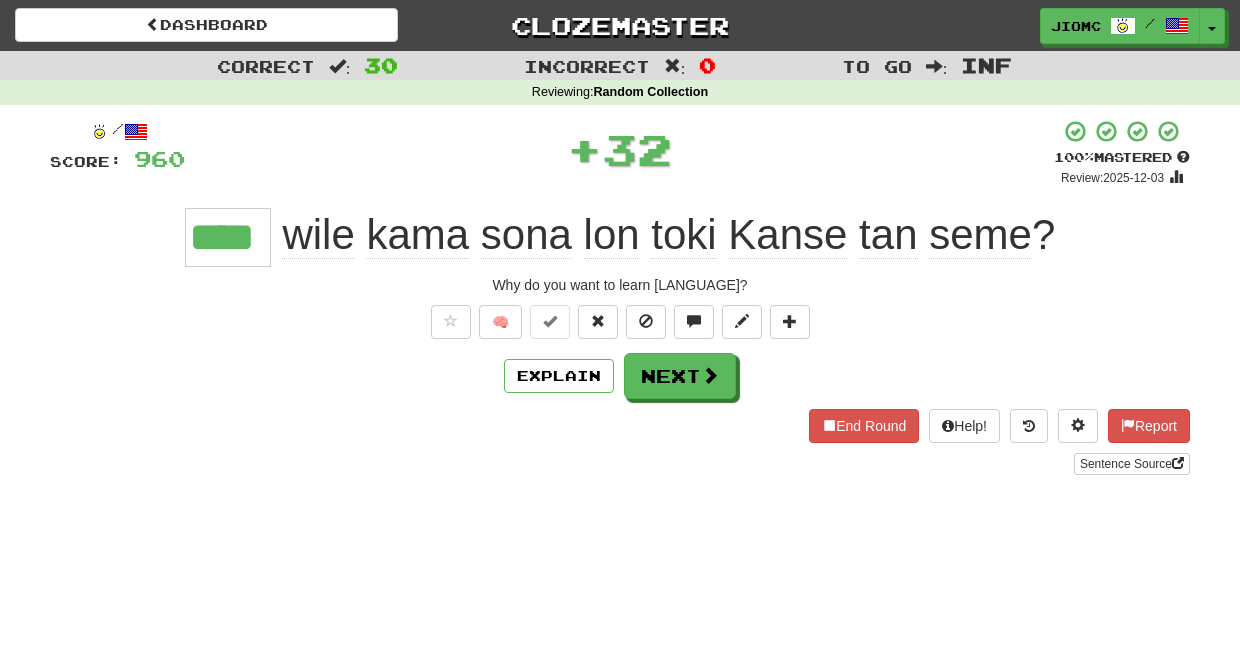 type on "****" 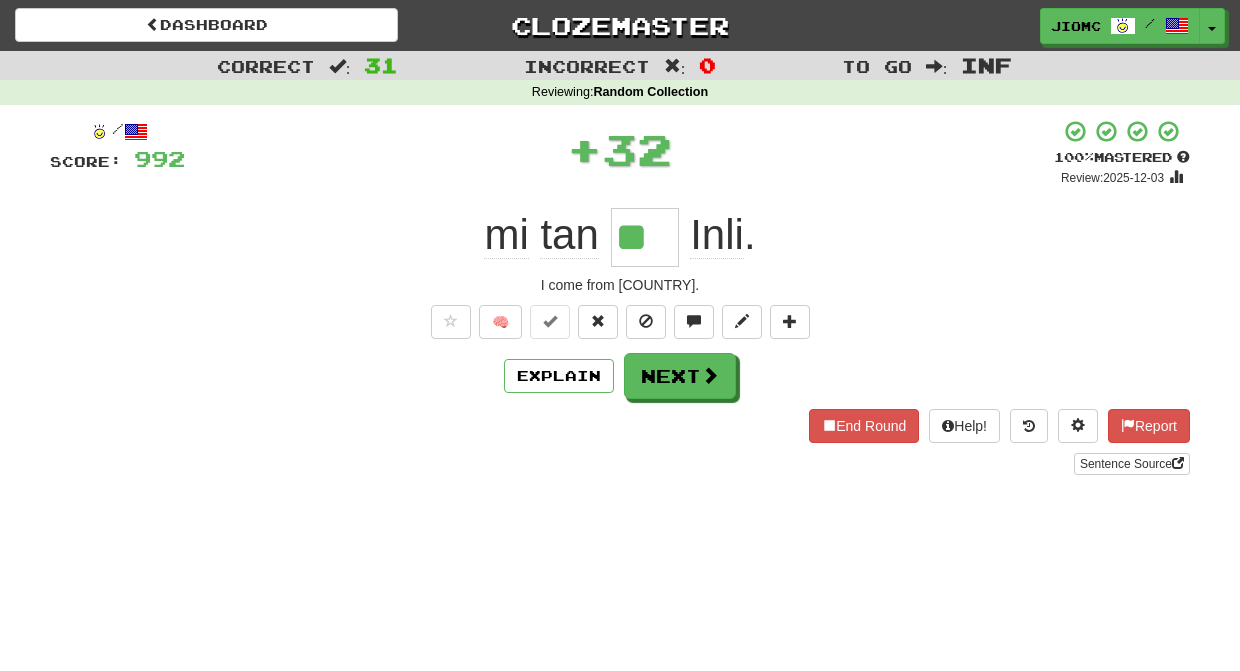type on "**" 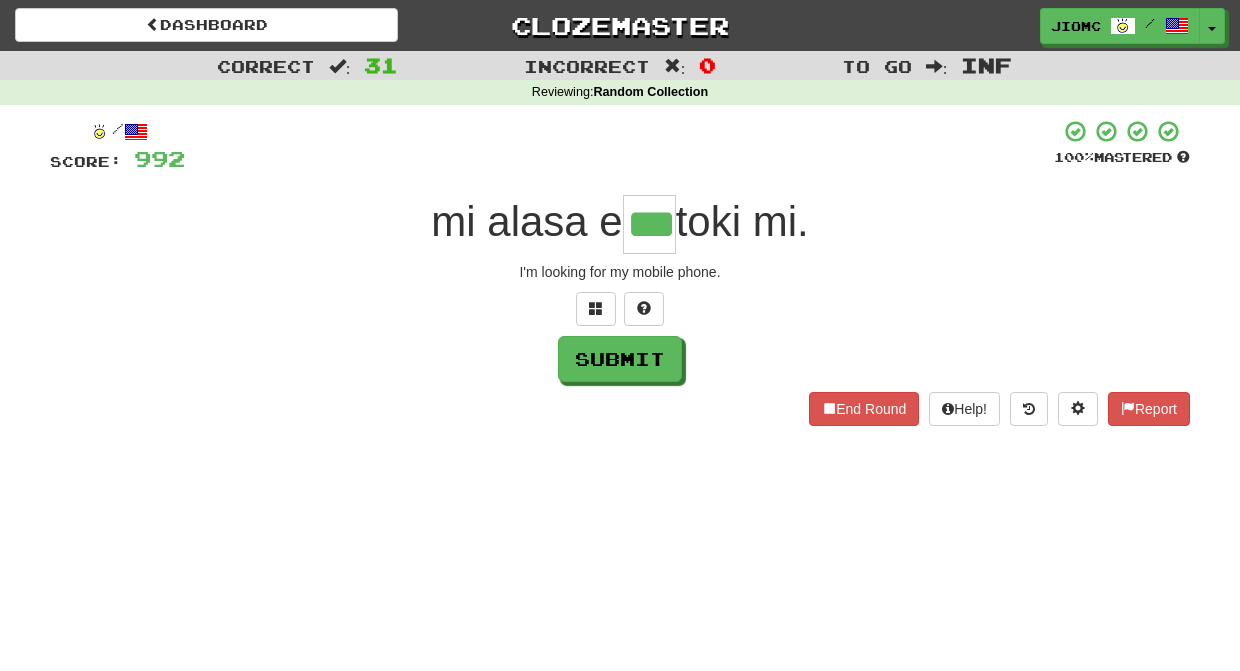 type on "***" 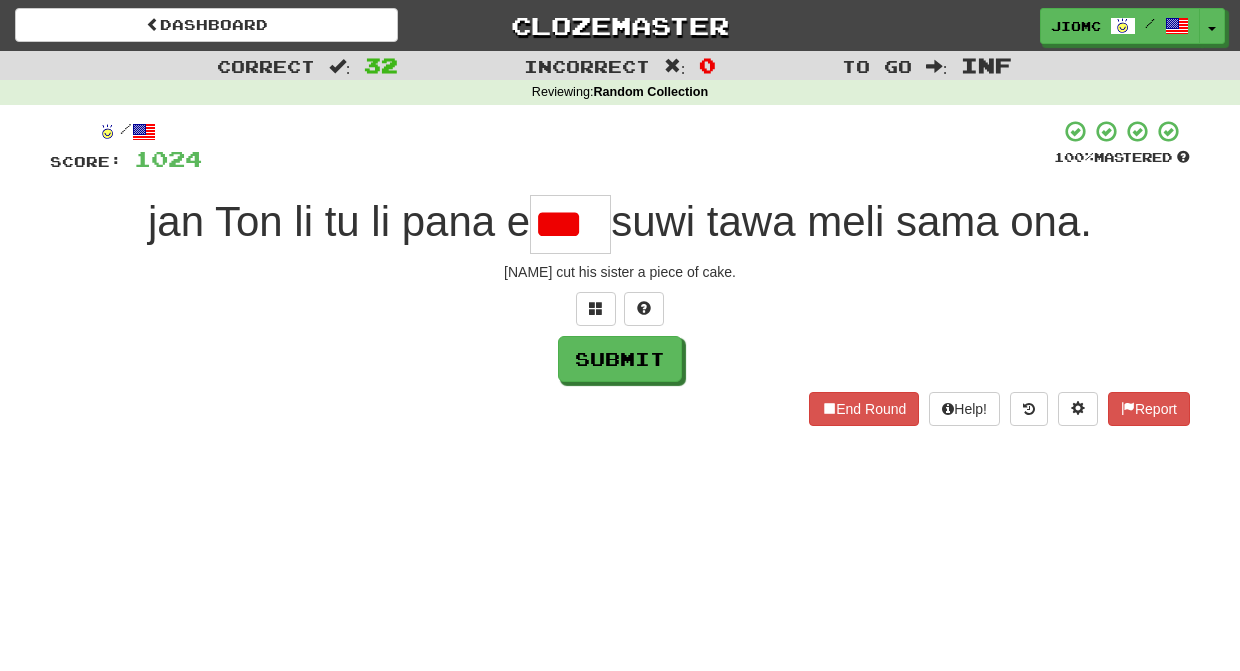 scroll, scrollTop: 0, scrollLeft: 0, axis: both 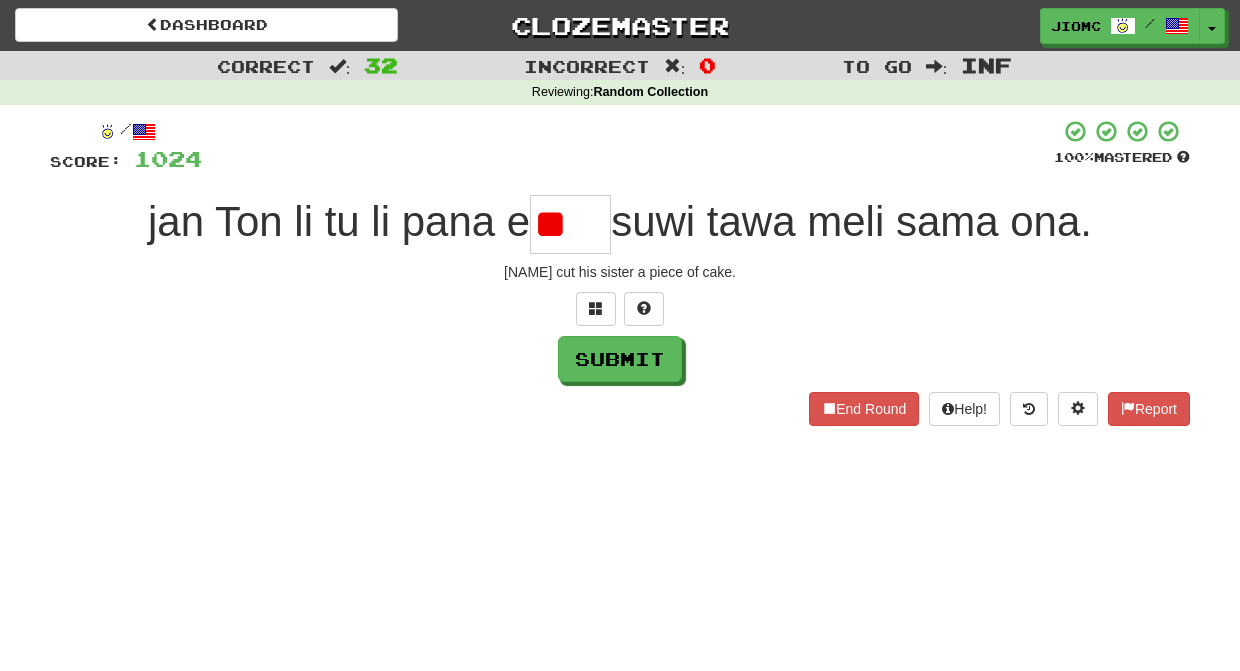 type on "*" 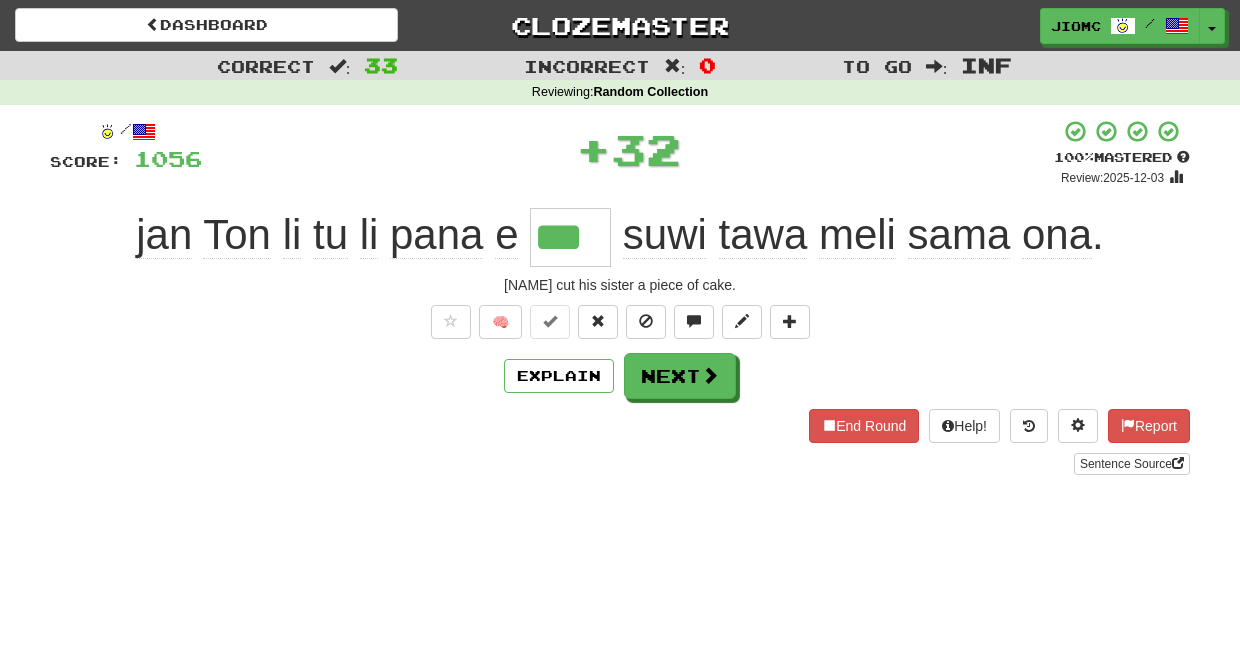 type on "***" 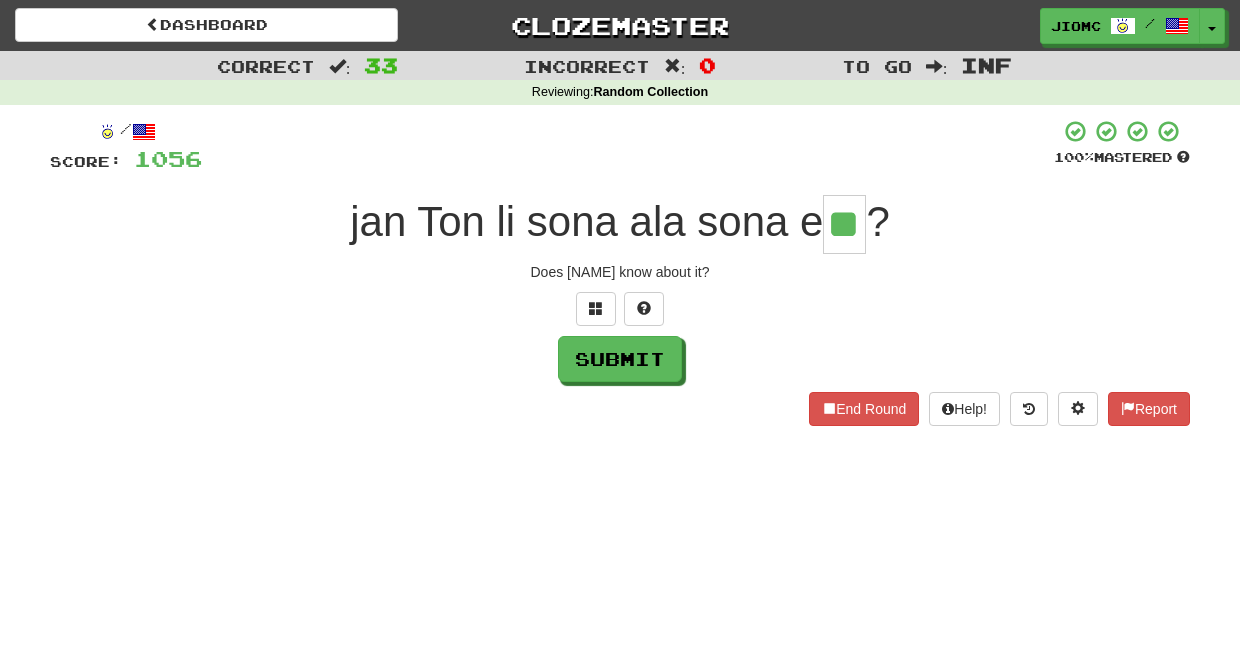 type on "**" 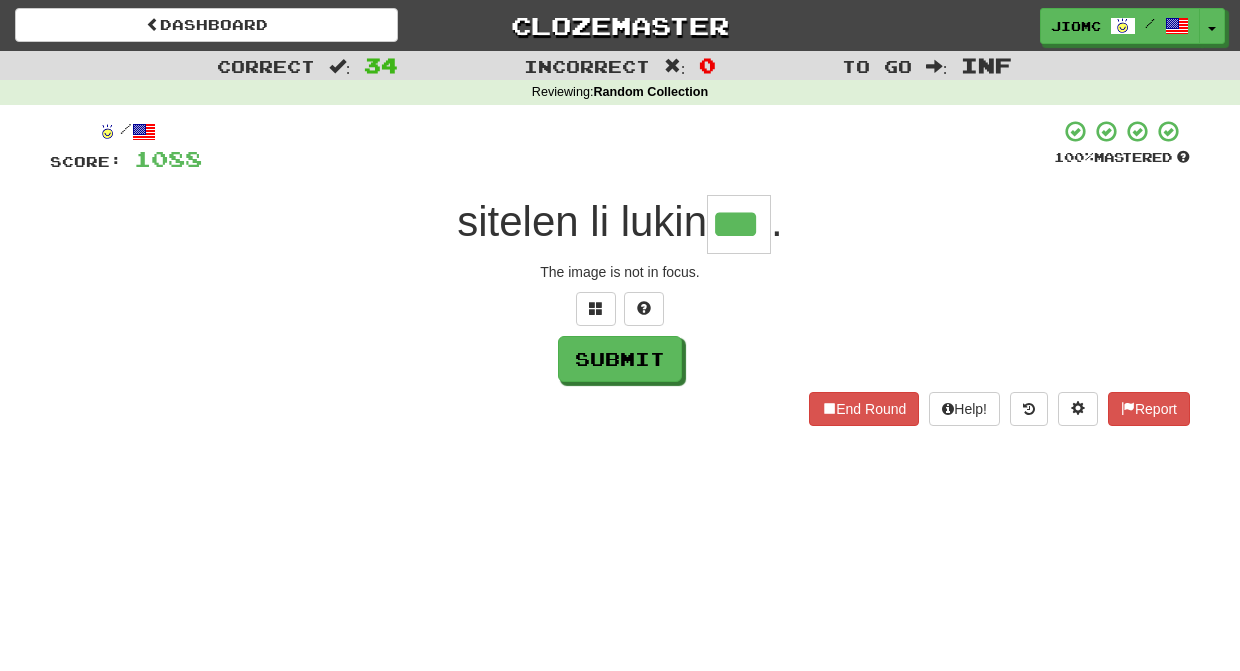 type on "***" 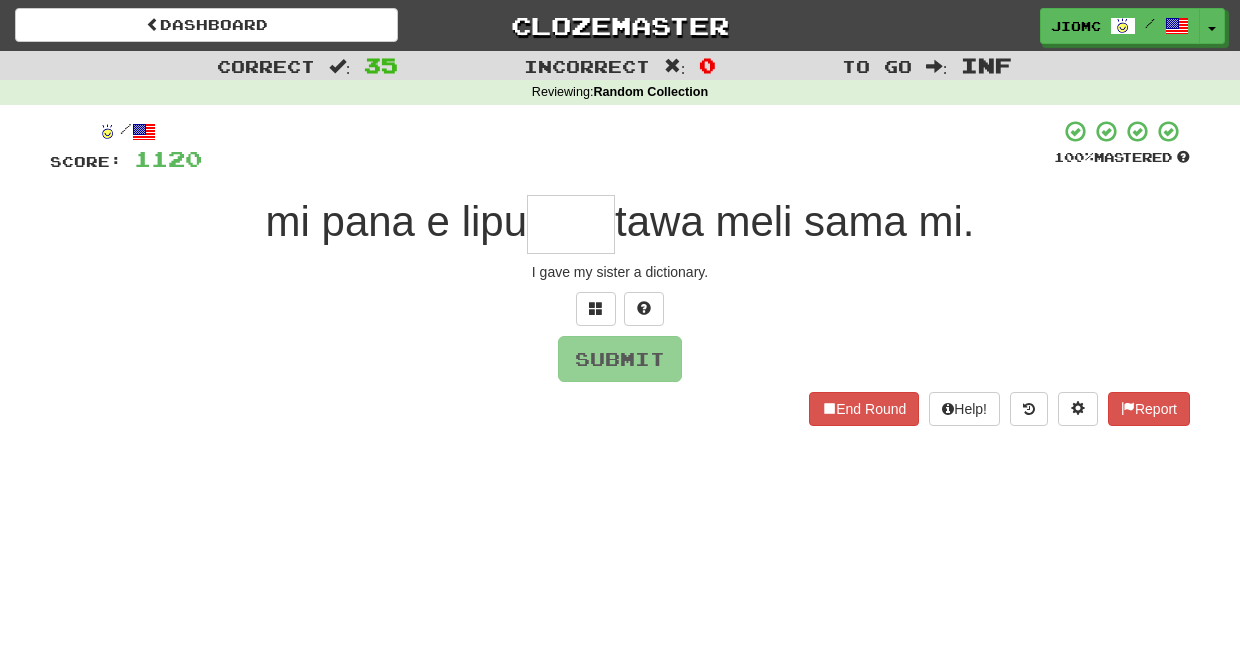 type on "*" 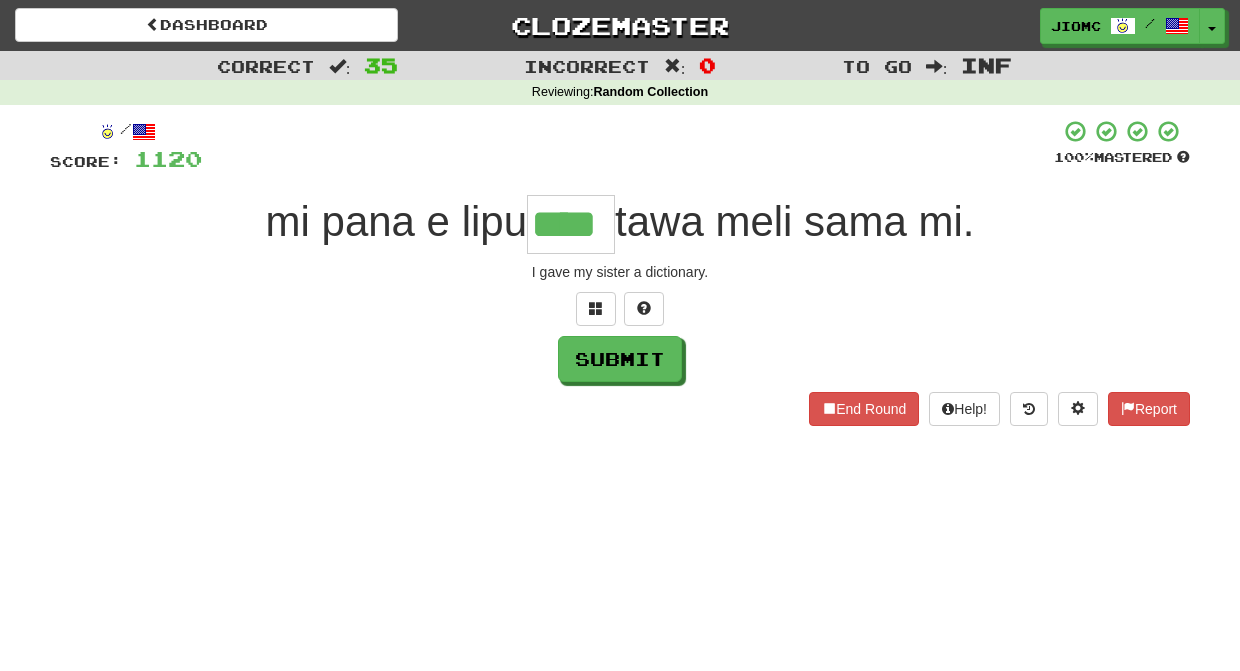 type on "****" 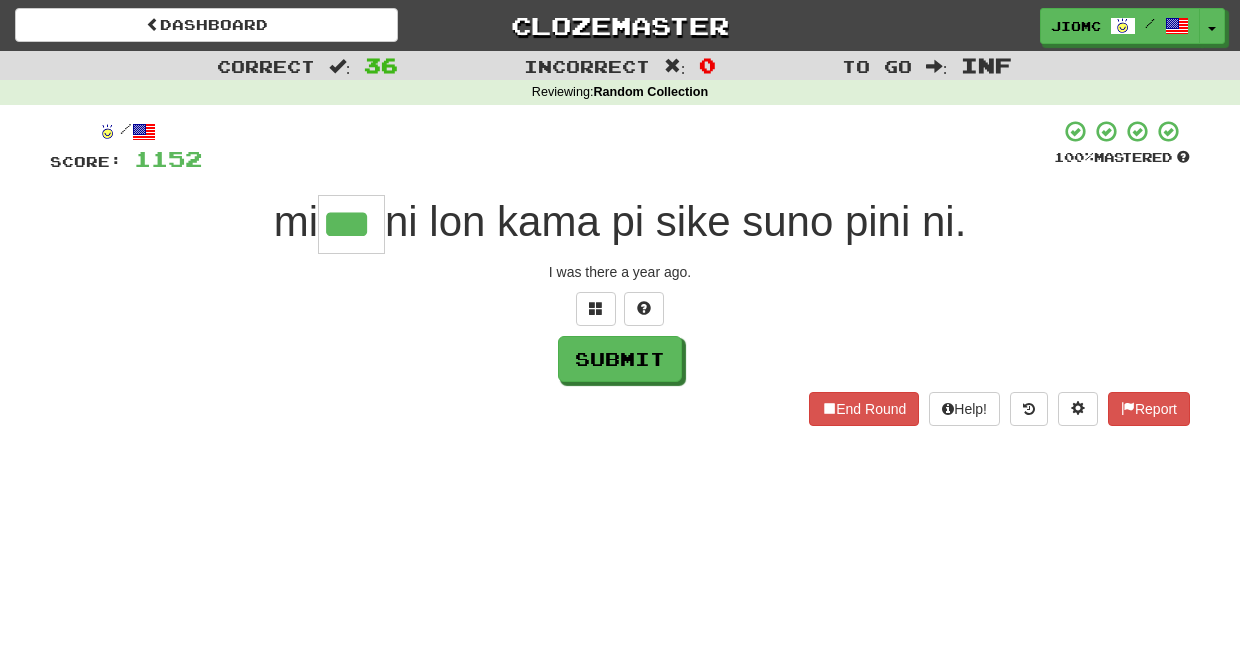type on "***" 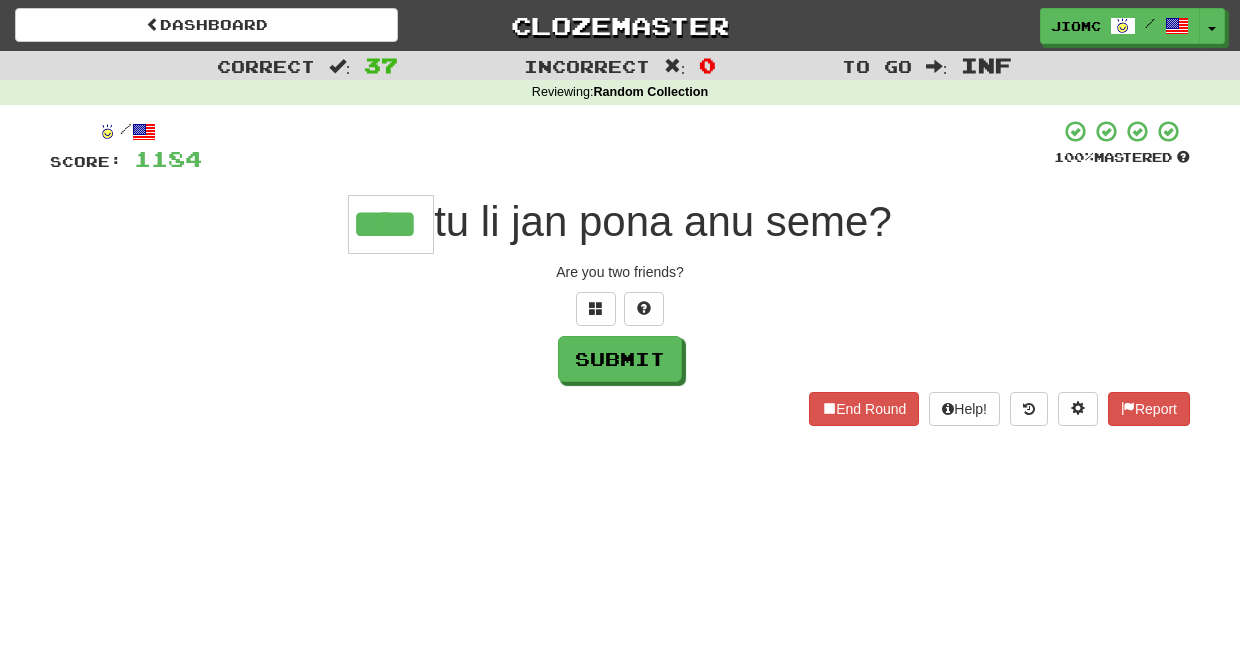 type on "****" 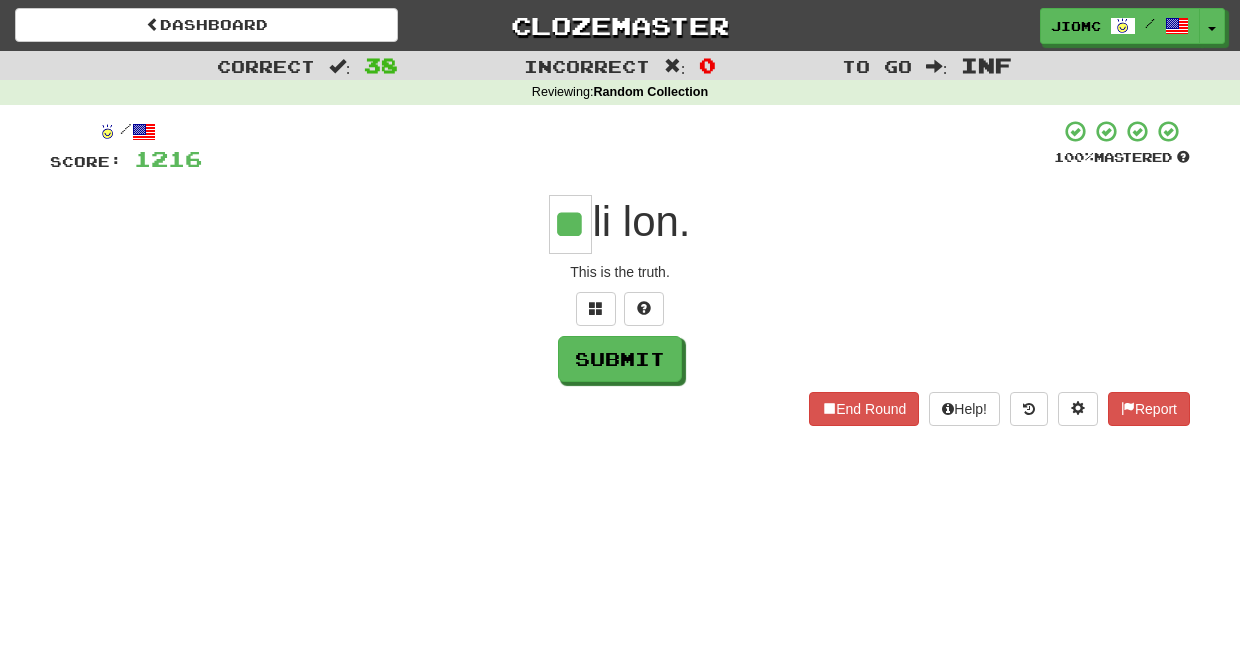 type on "**" 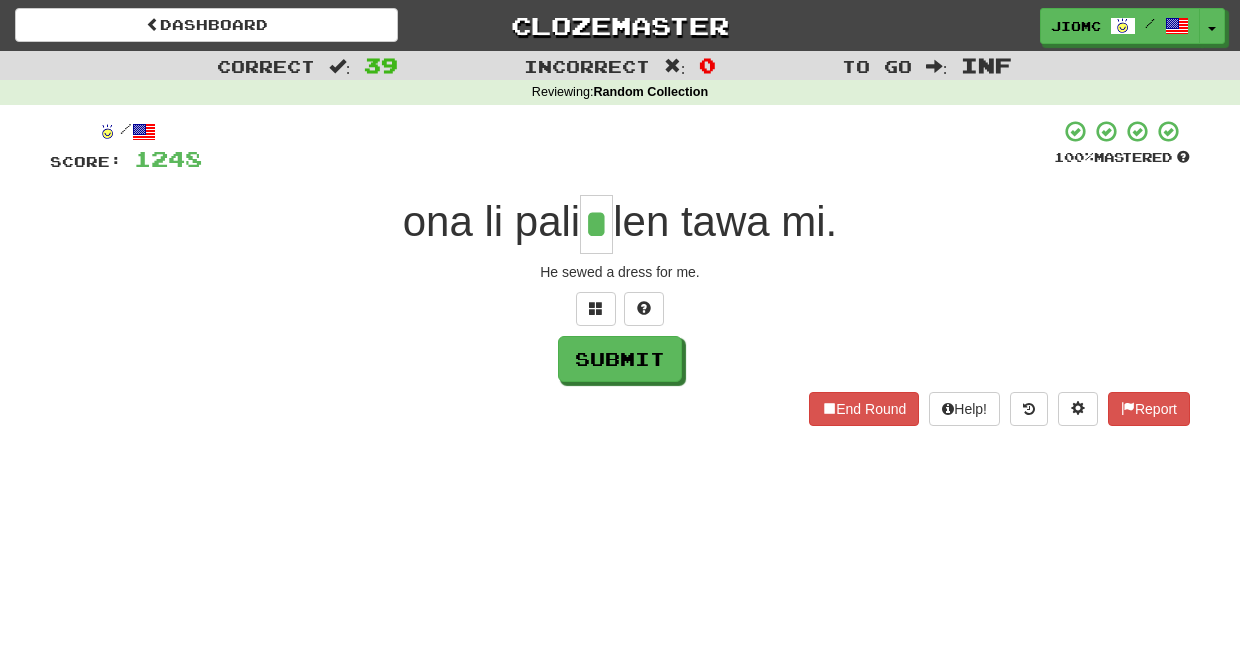 type on "*" 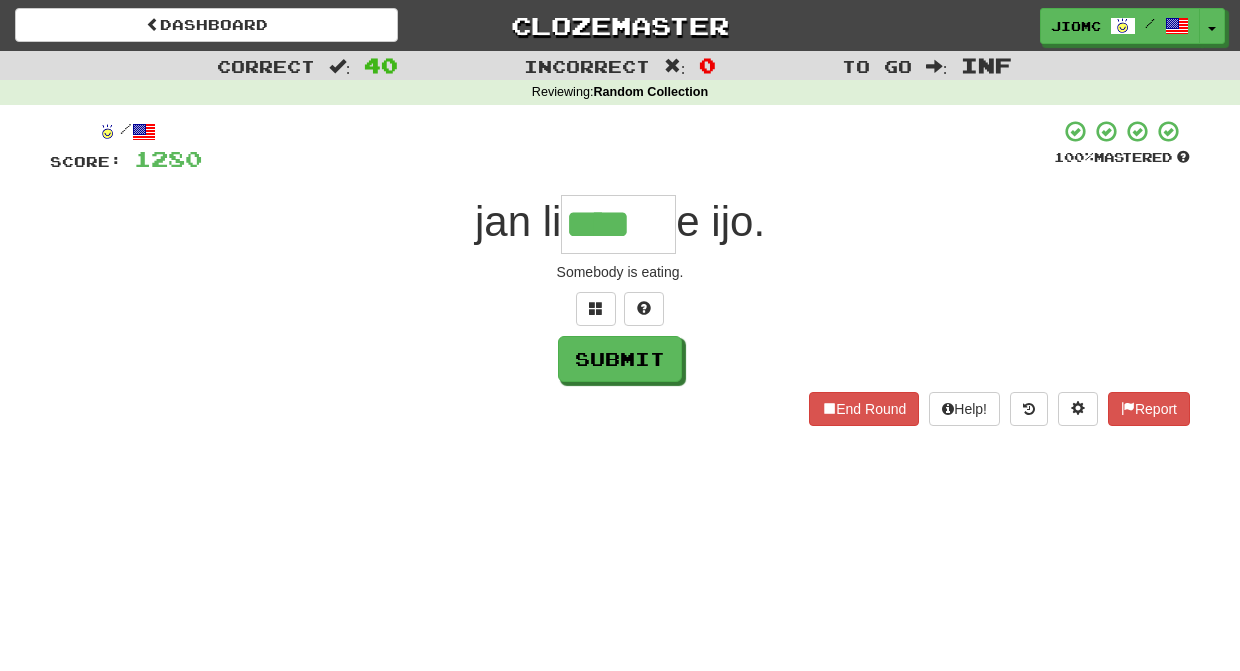 type on "****" 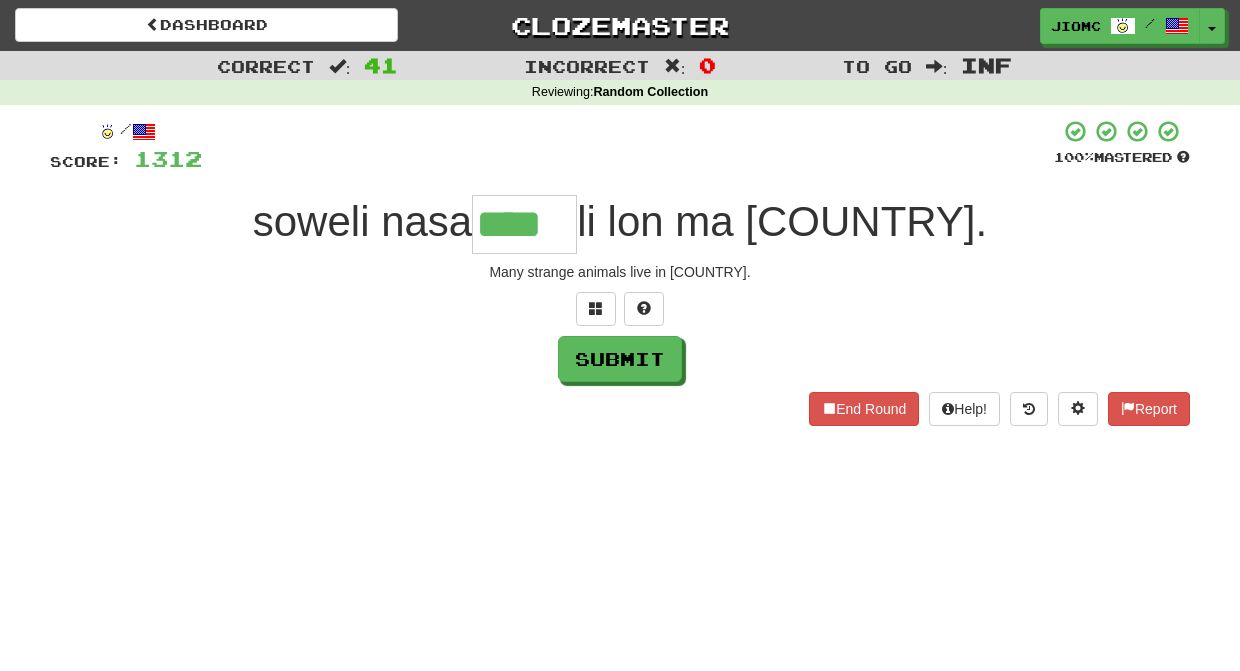 type on "****" 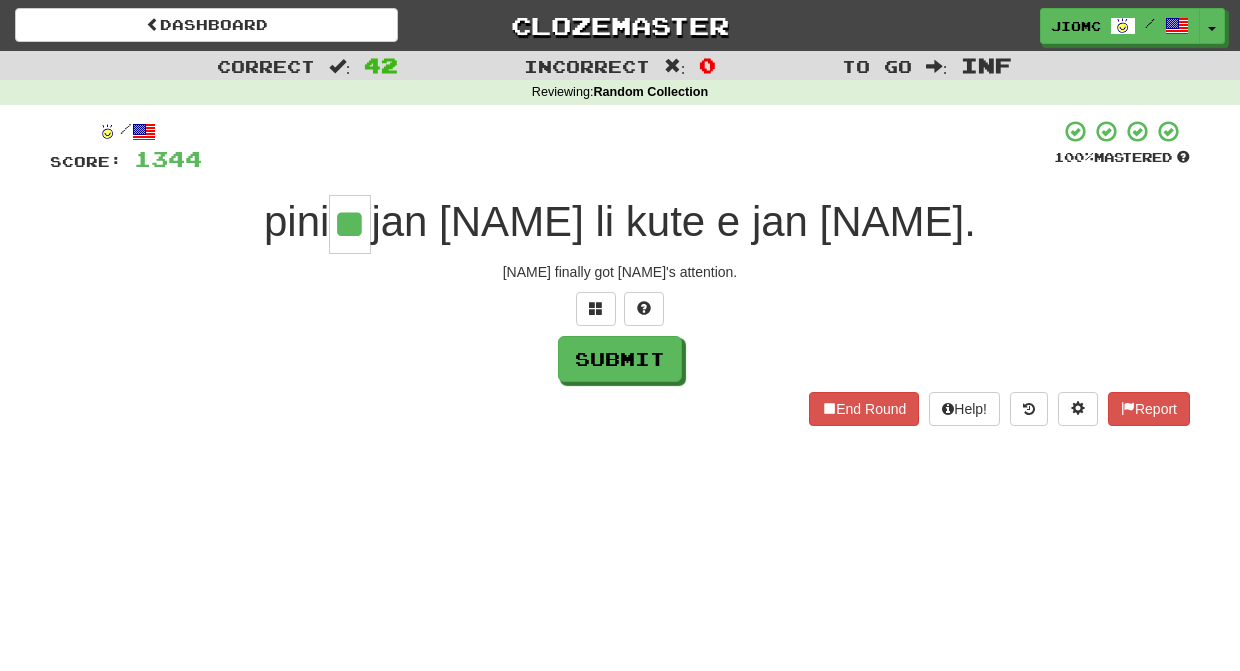 type on "**" 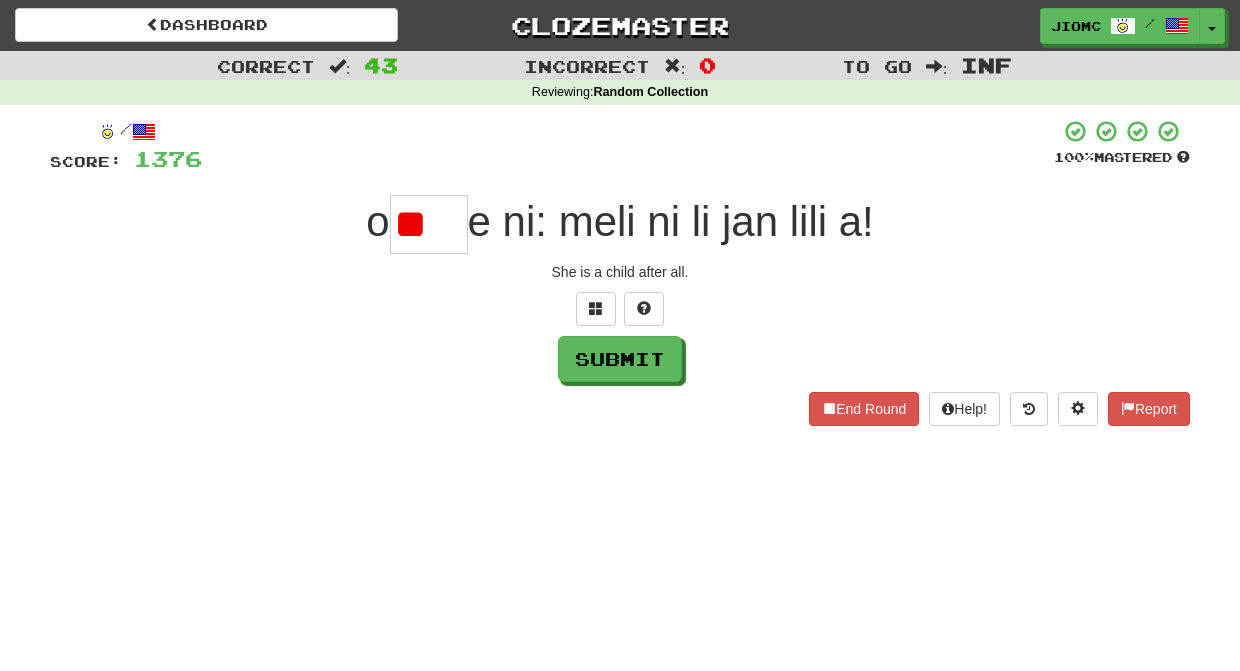 type on "*" 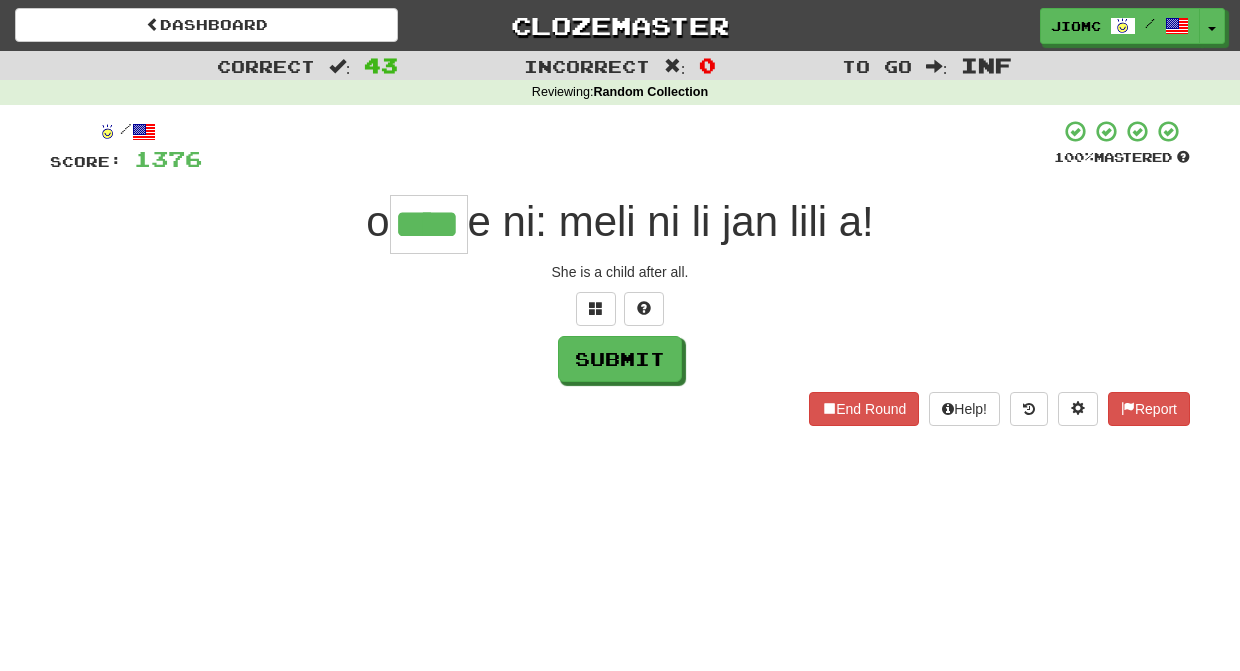 type on "****" 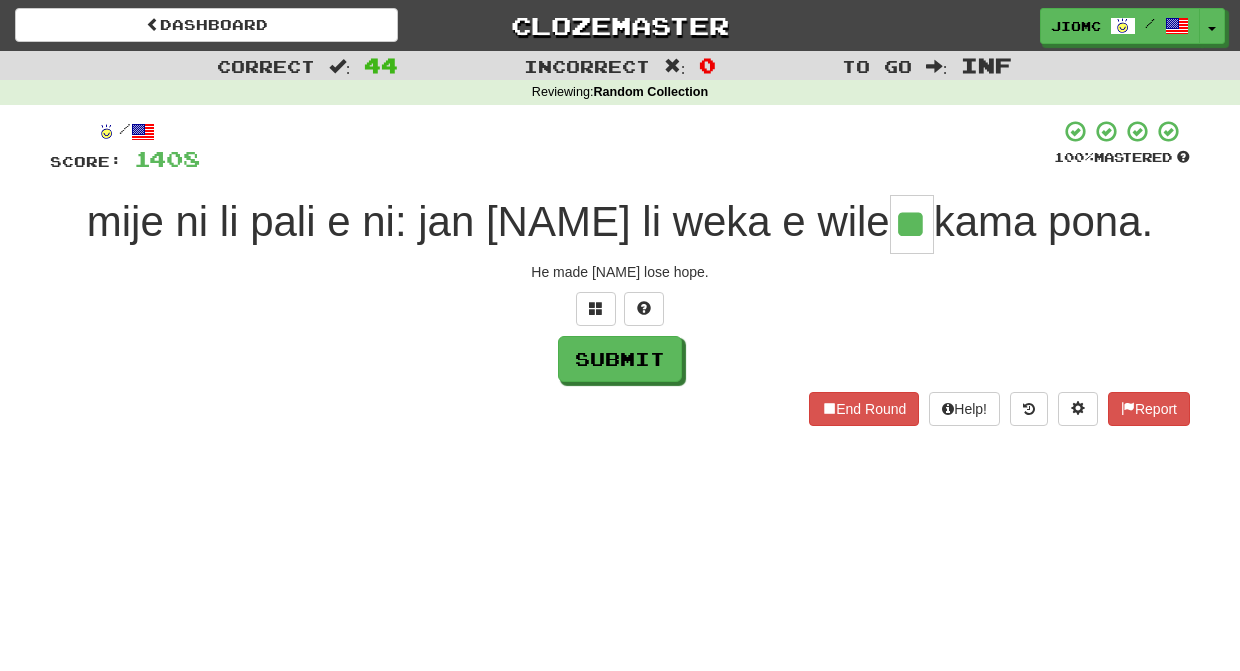 type on "**" 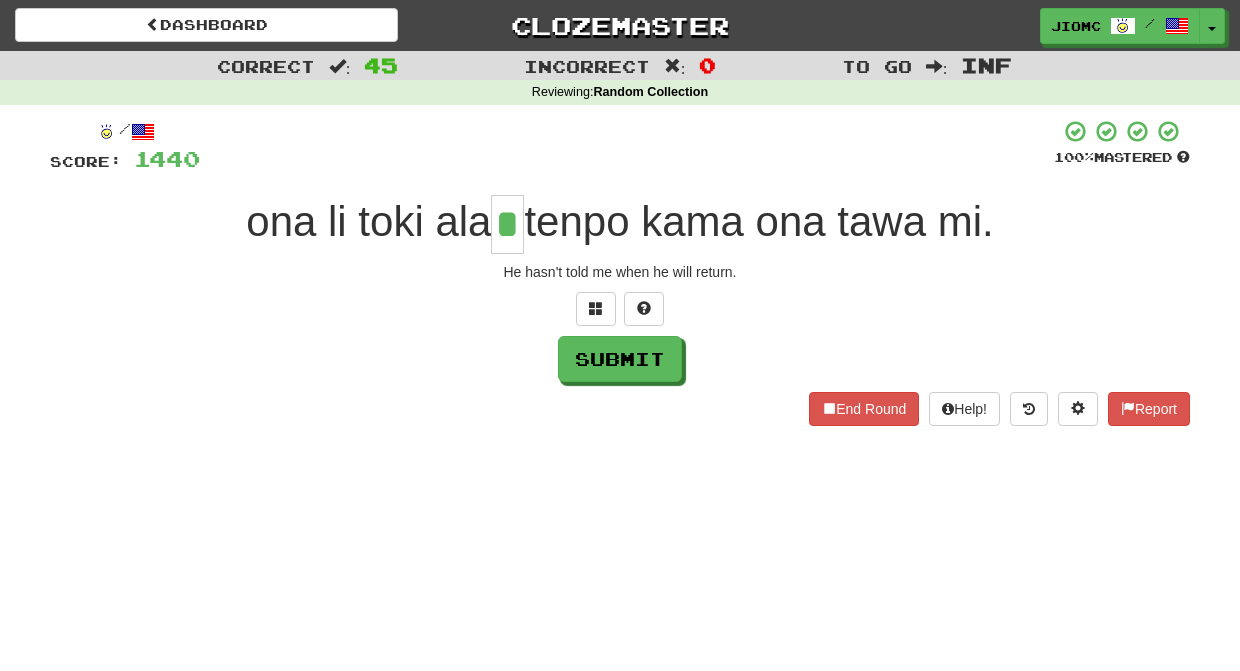 type on "*" 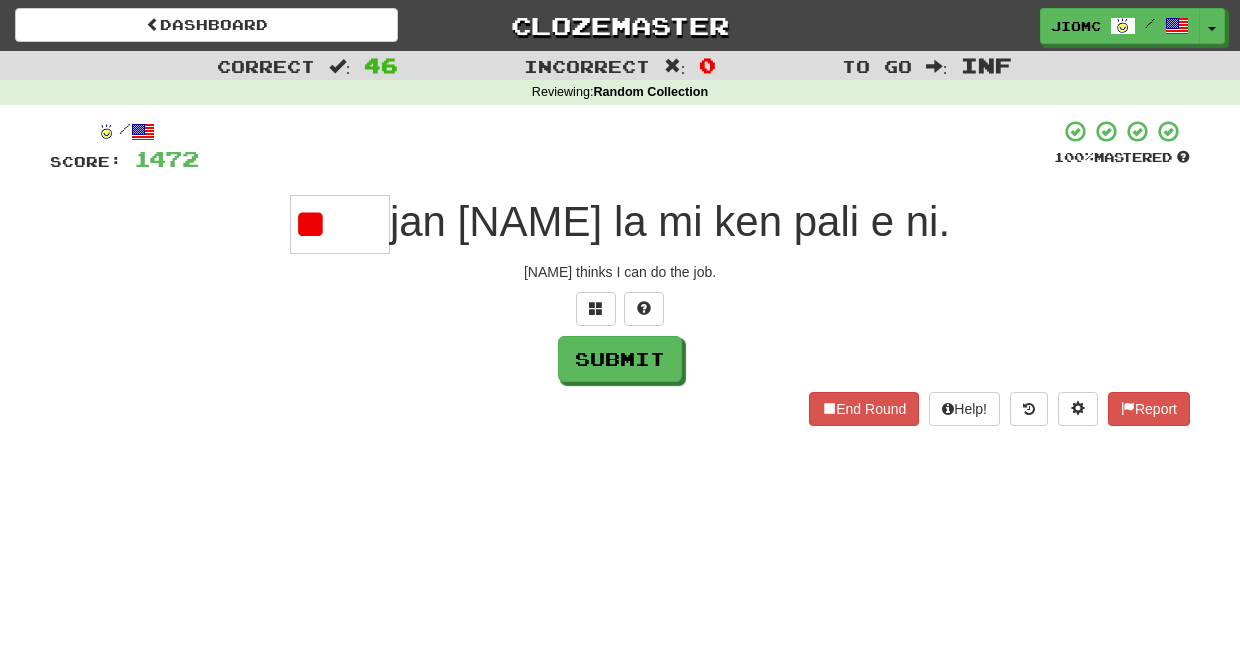 type on "*" 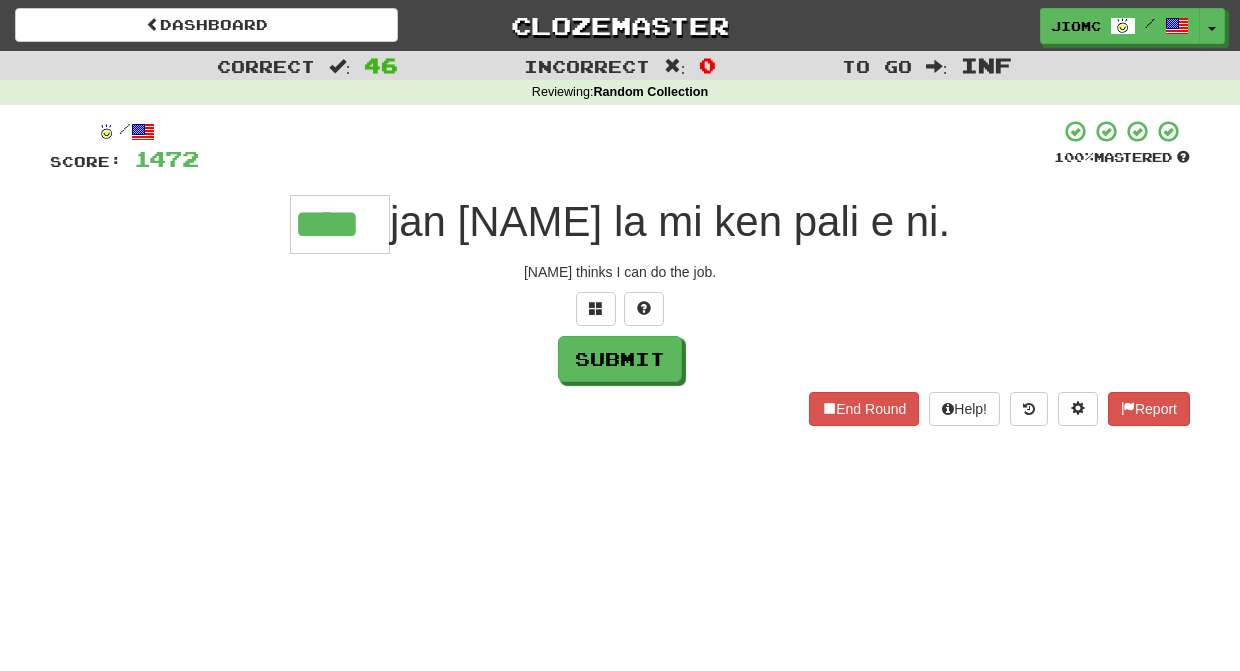 type on "****" 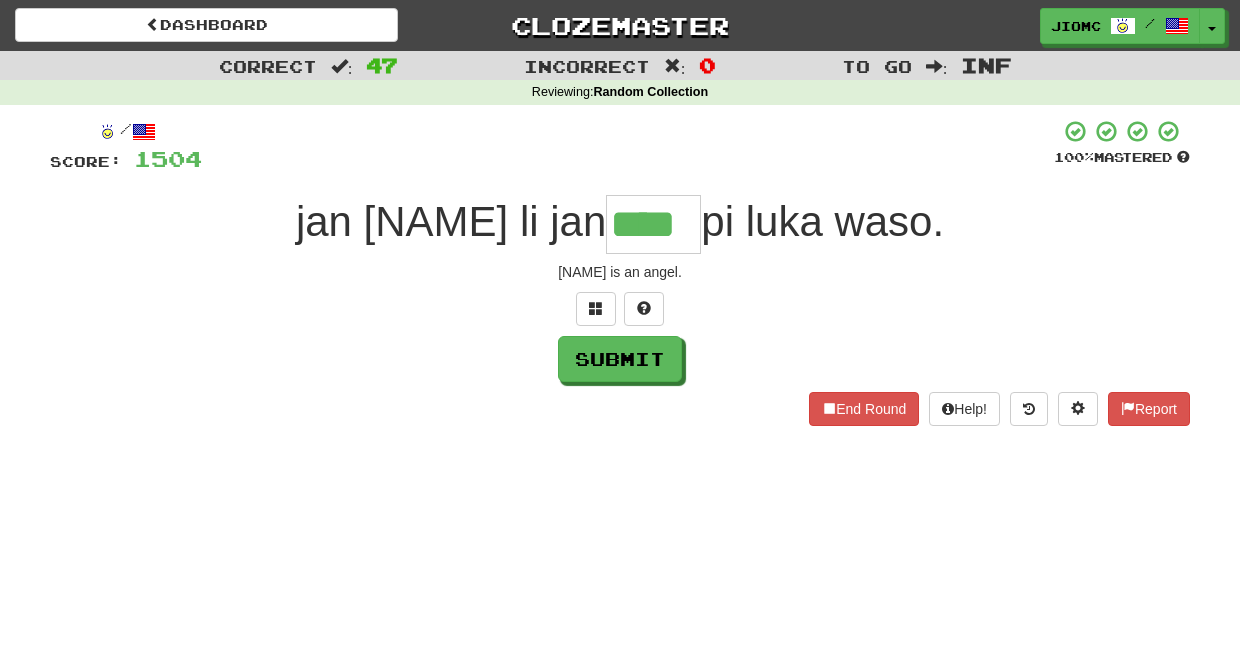 type on "****" 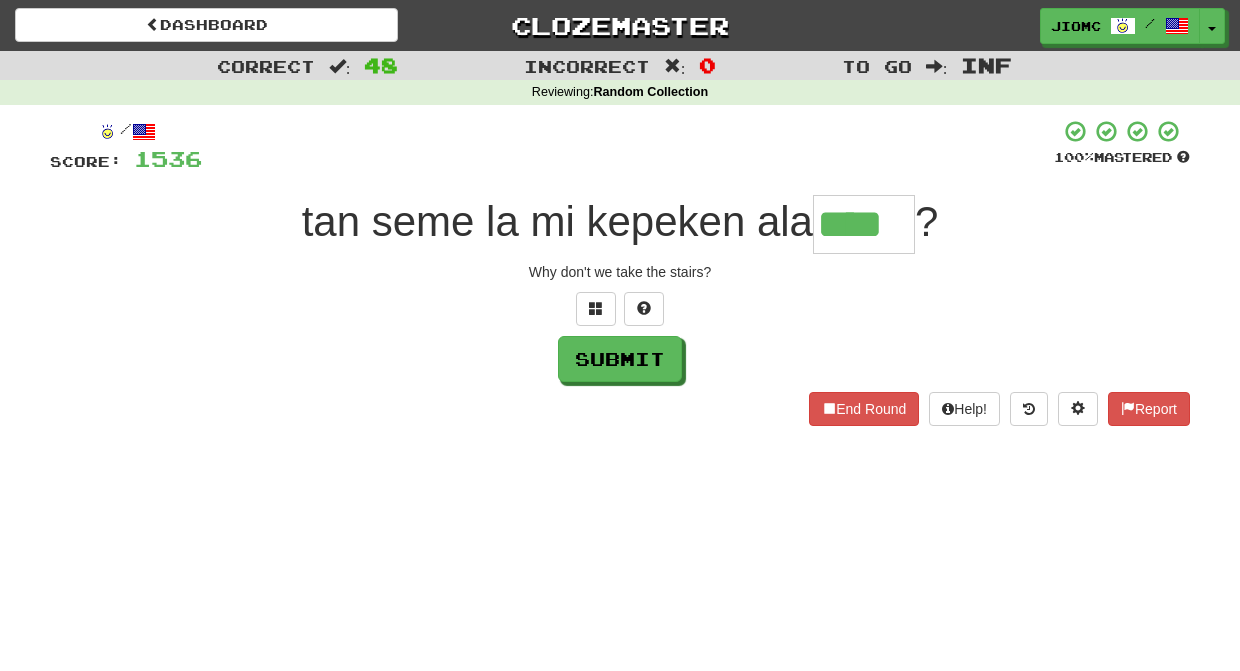 type on "****" 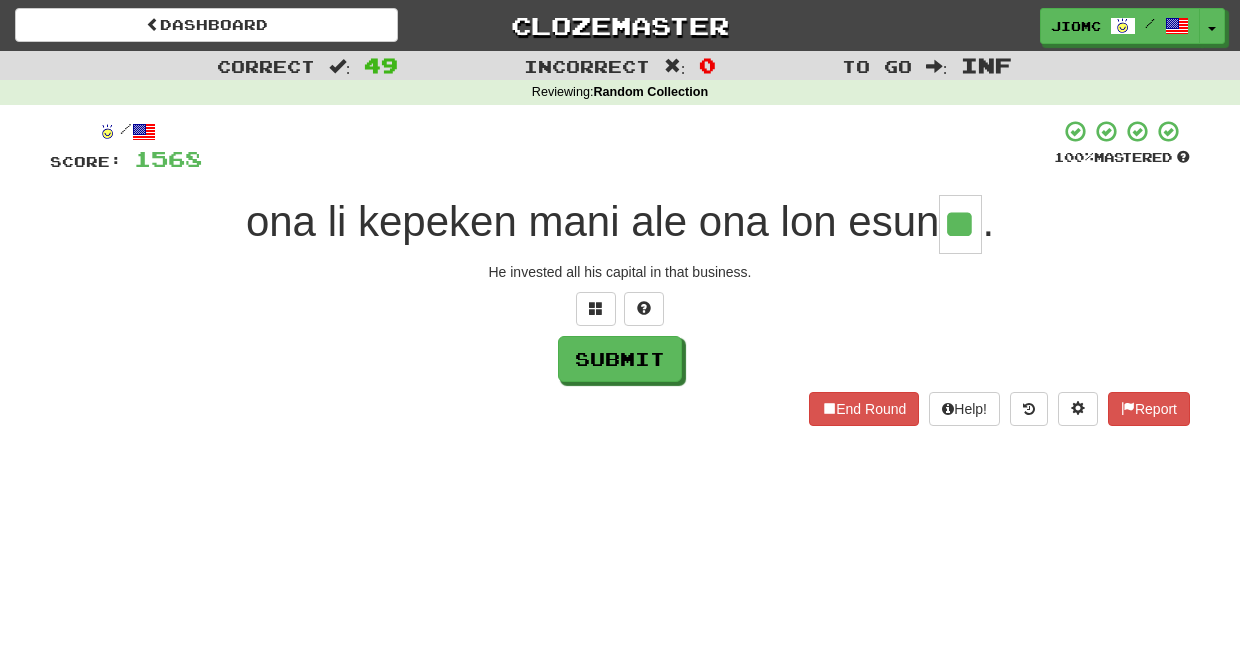 type on "**" 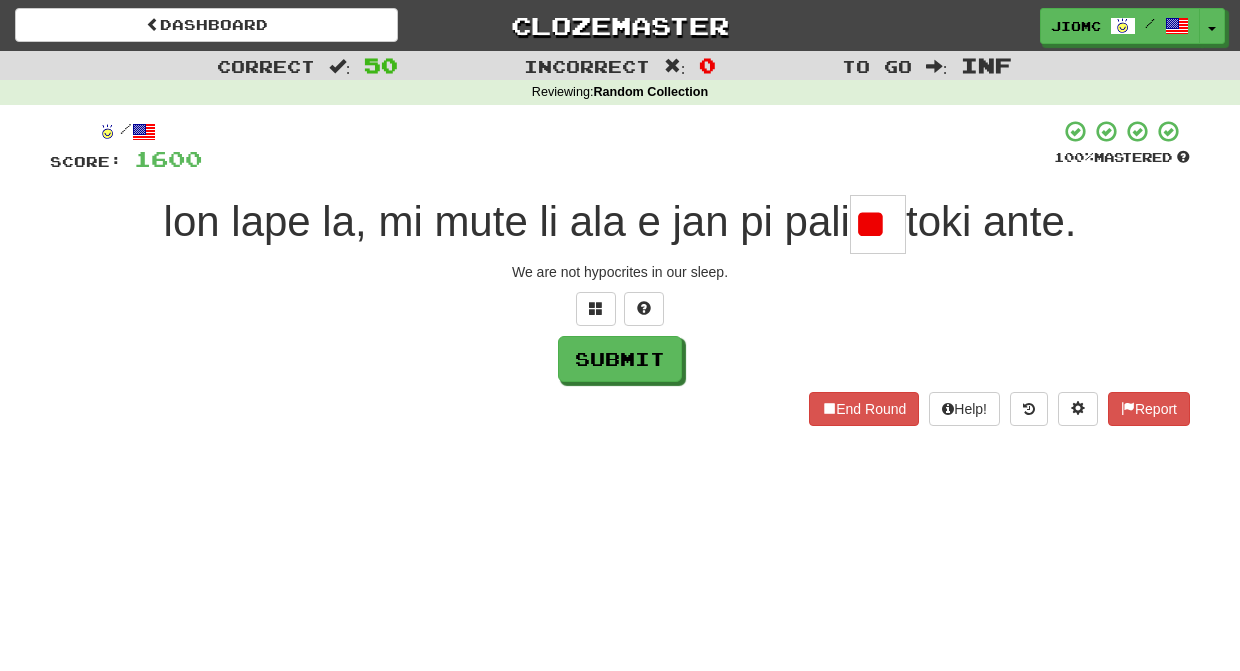 type on "*" 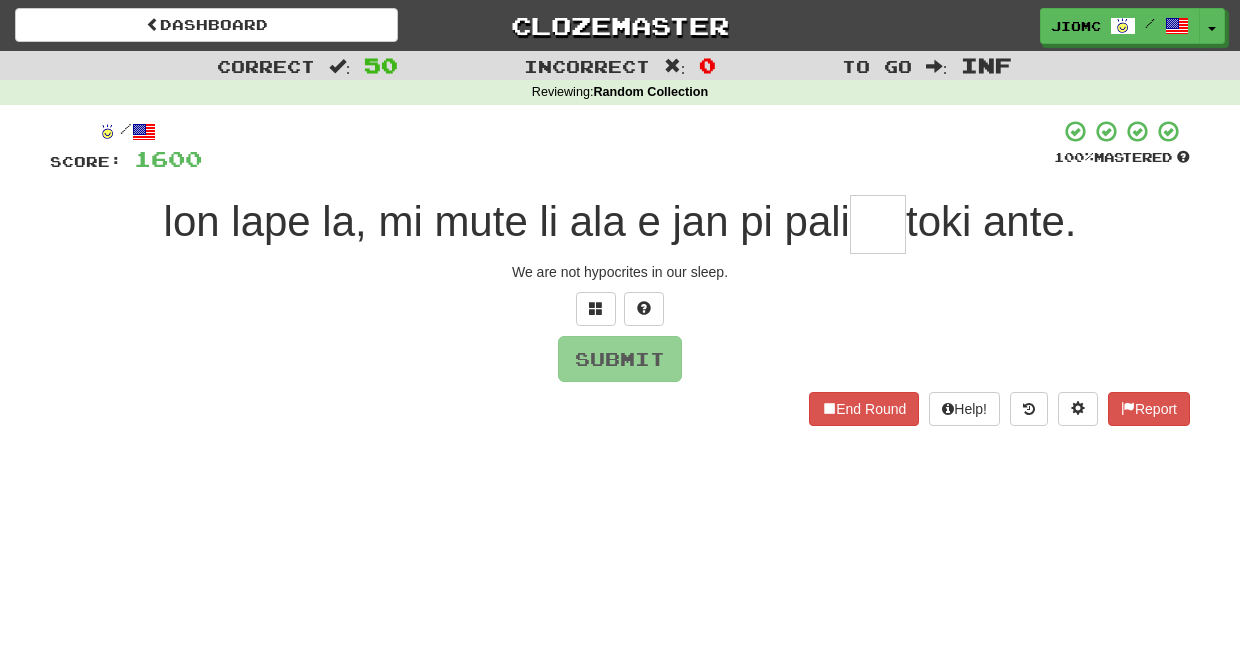 type on "*" 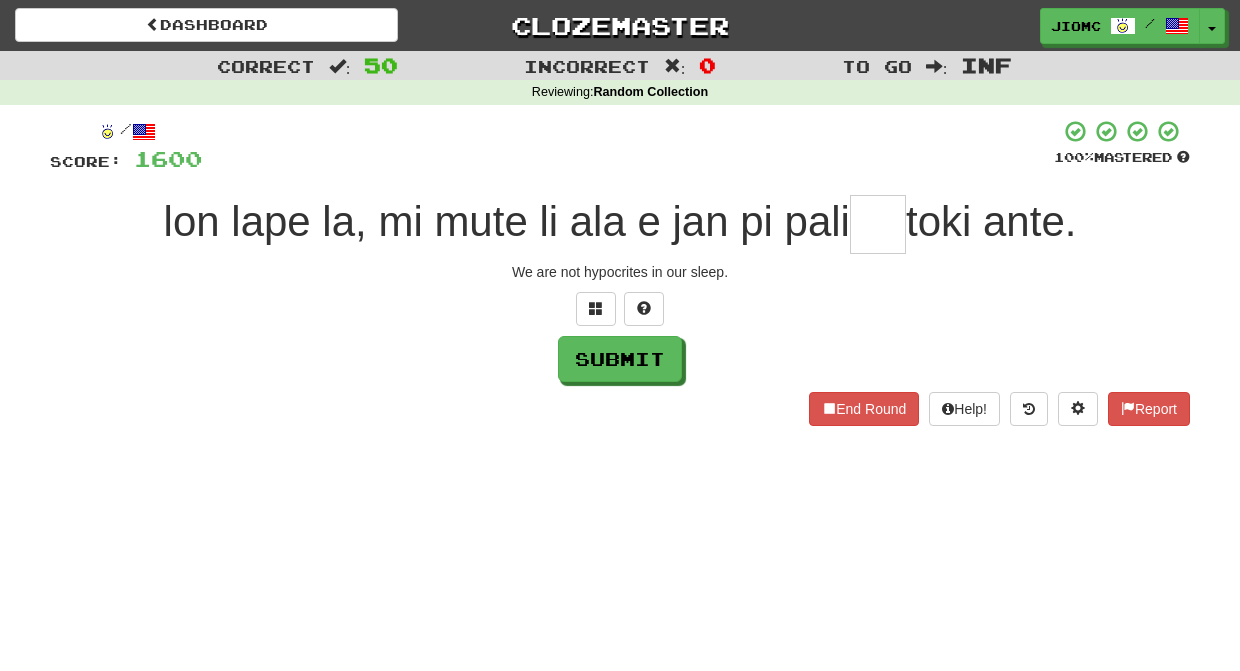 type on "*" 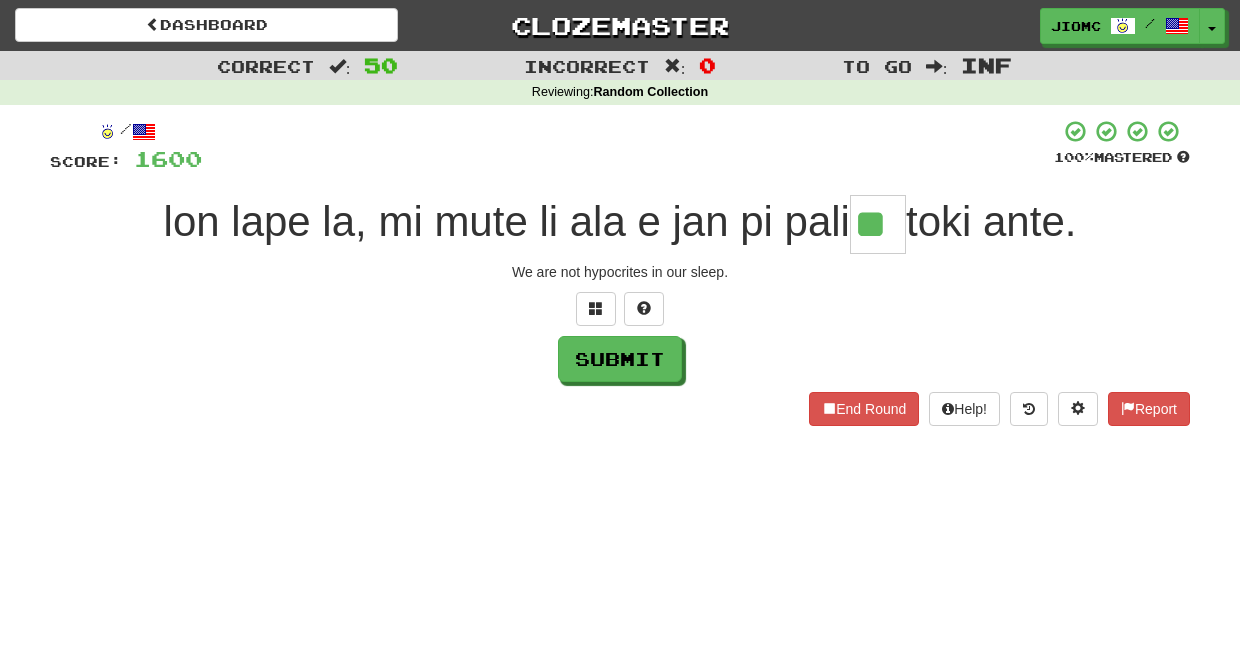 type on "**" 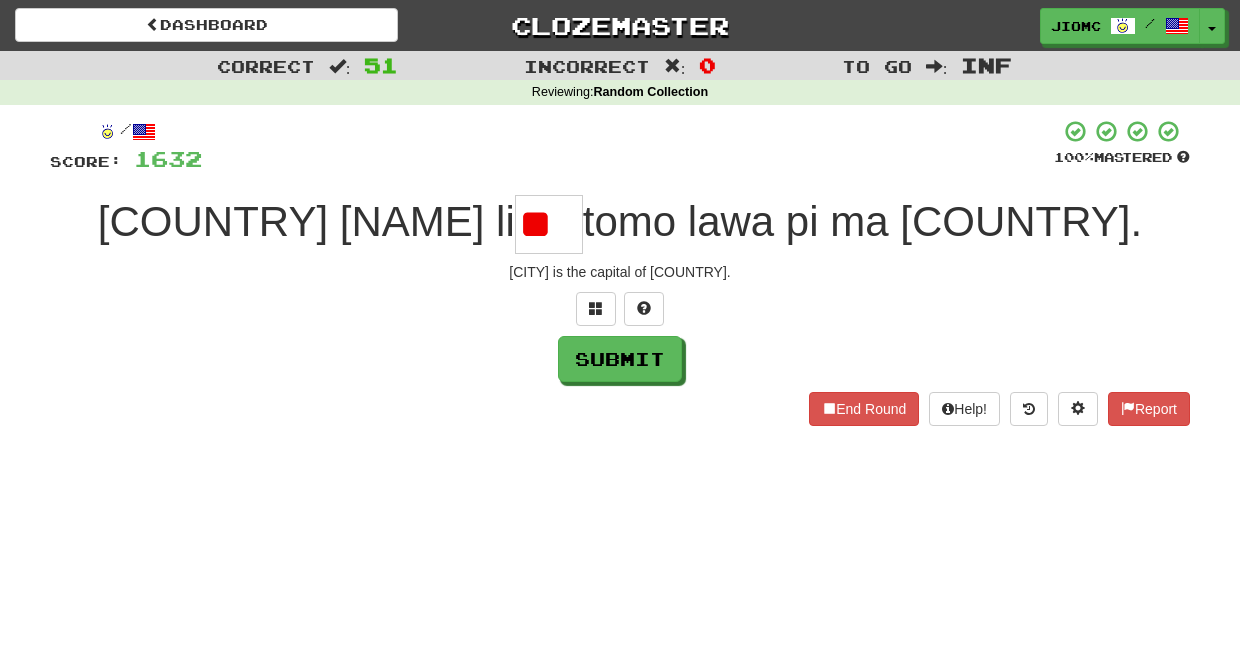 type on "*" 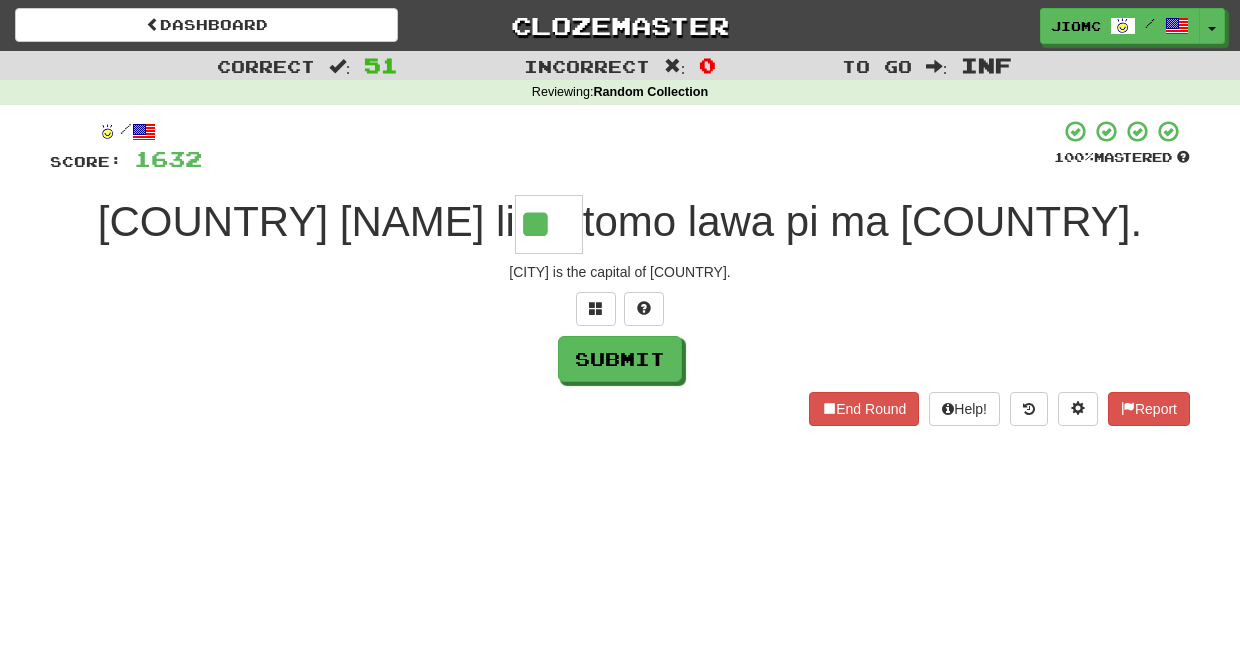 type on "**" 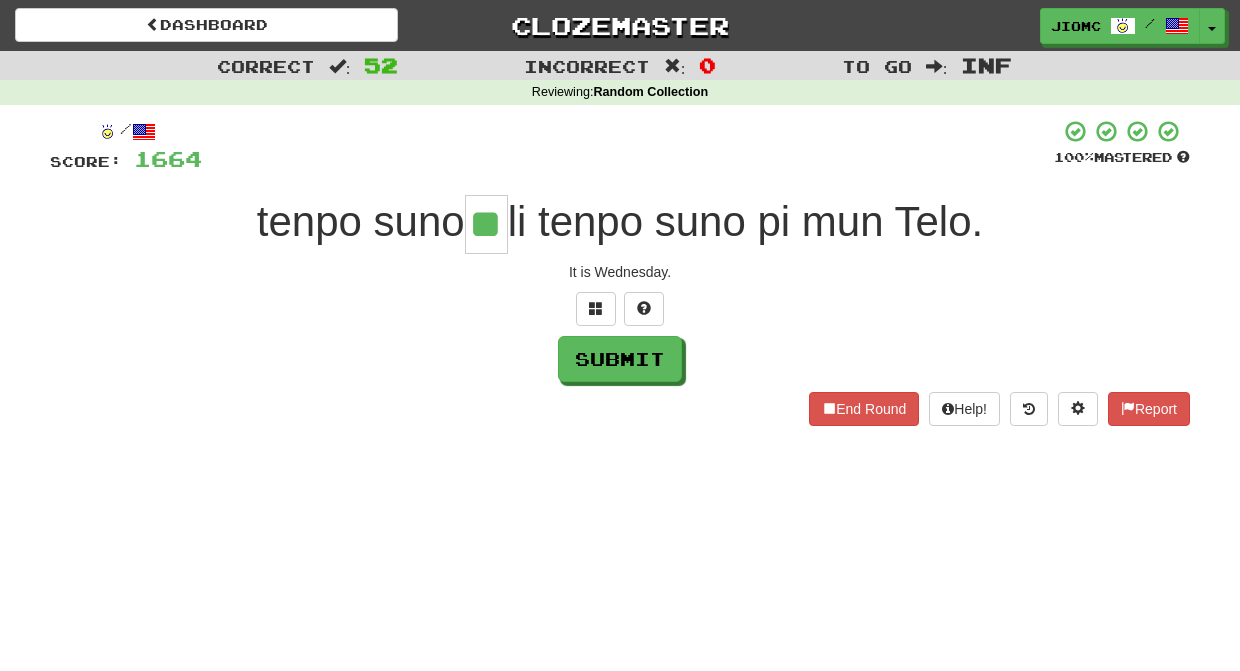 type on "**" 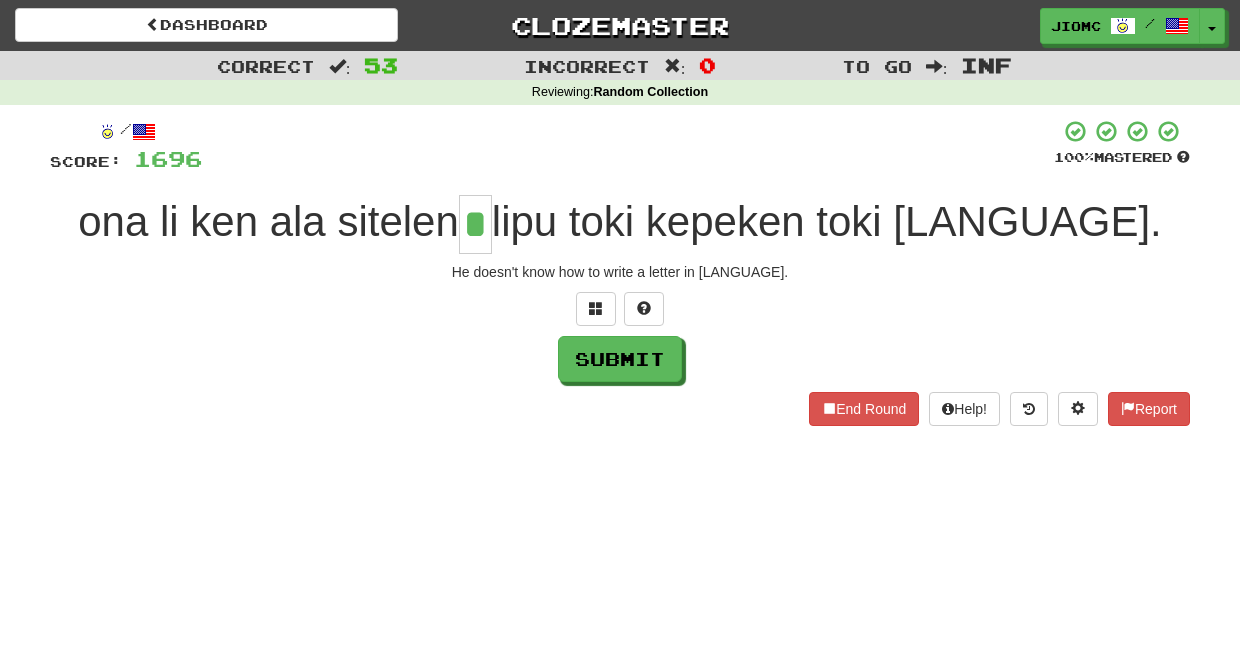 type on "*" 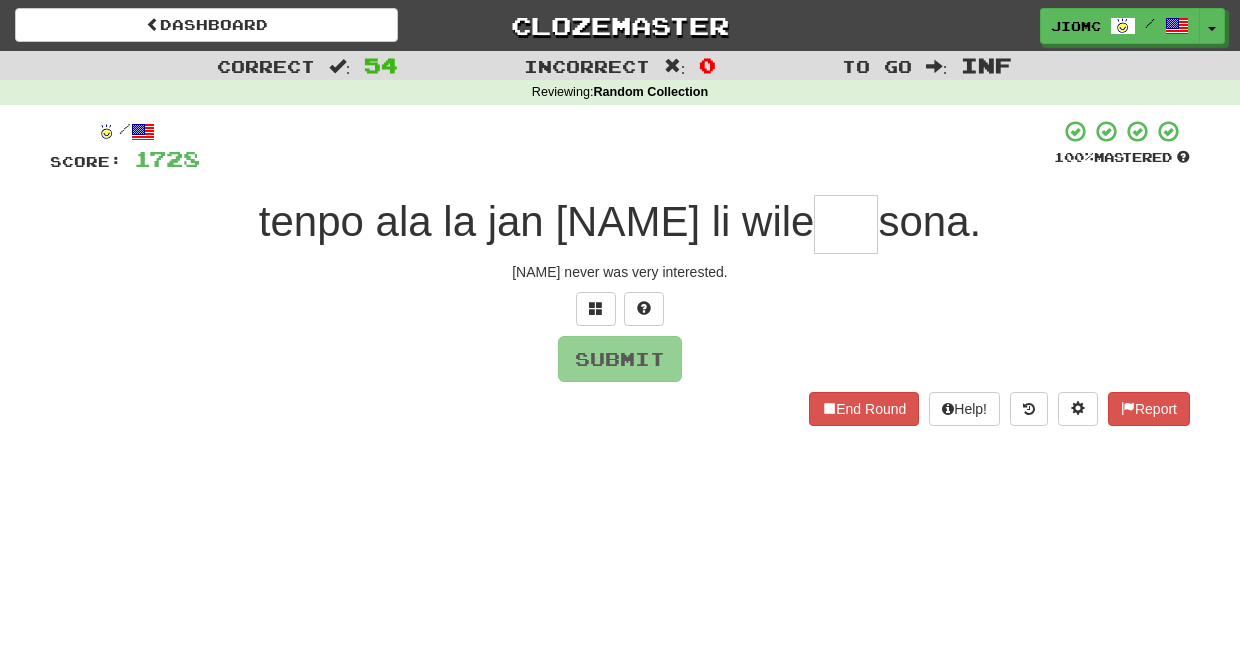 type on "*" 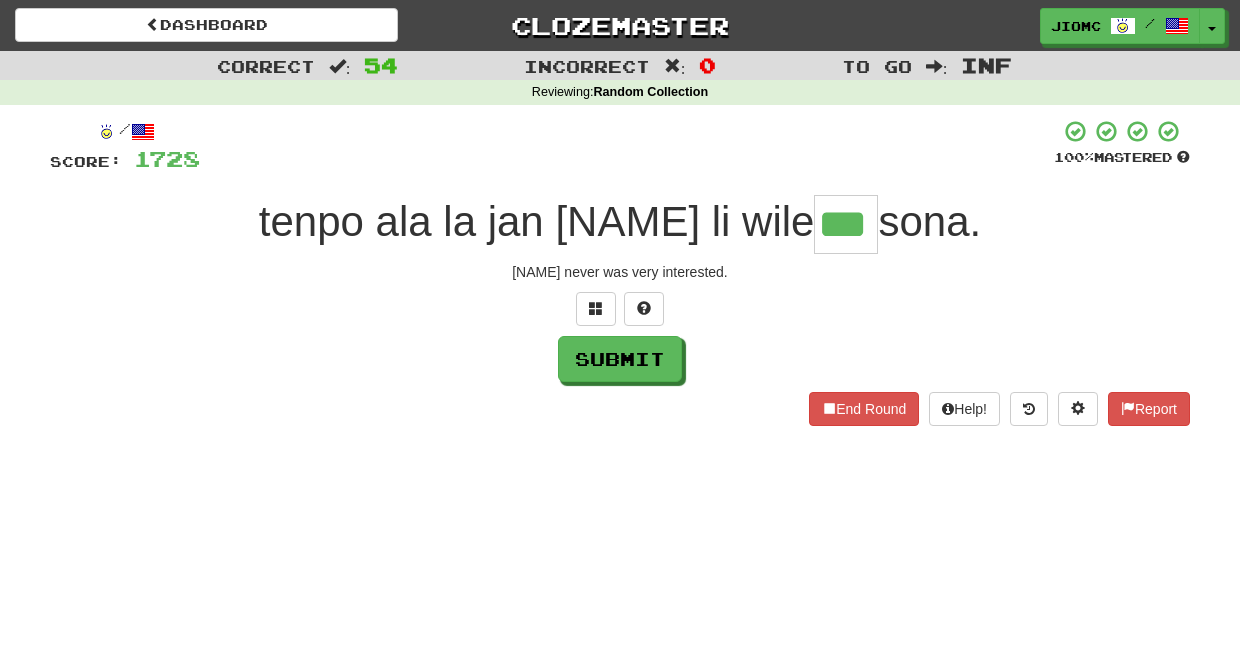 type on "***" 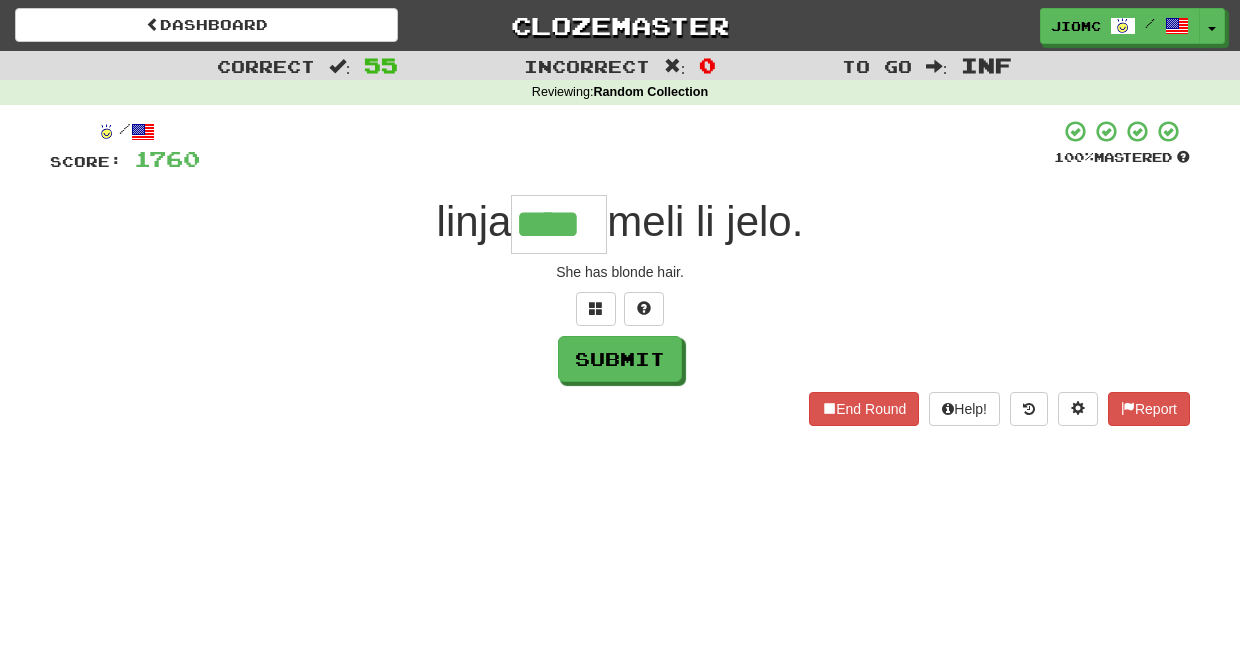 type on "****" 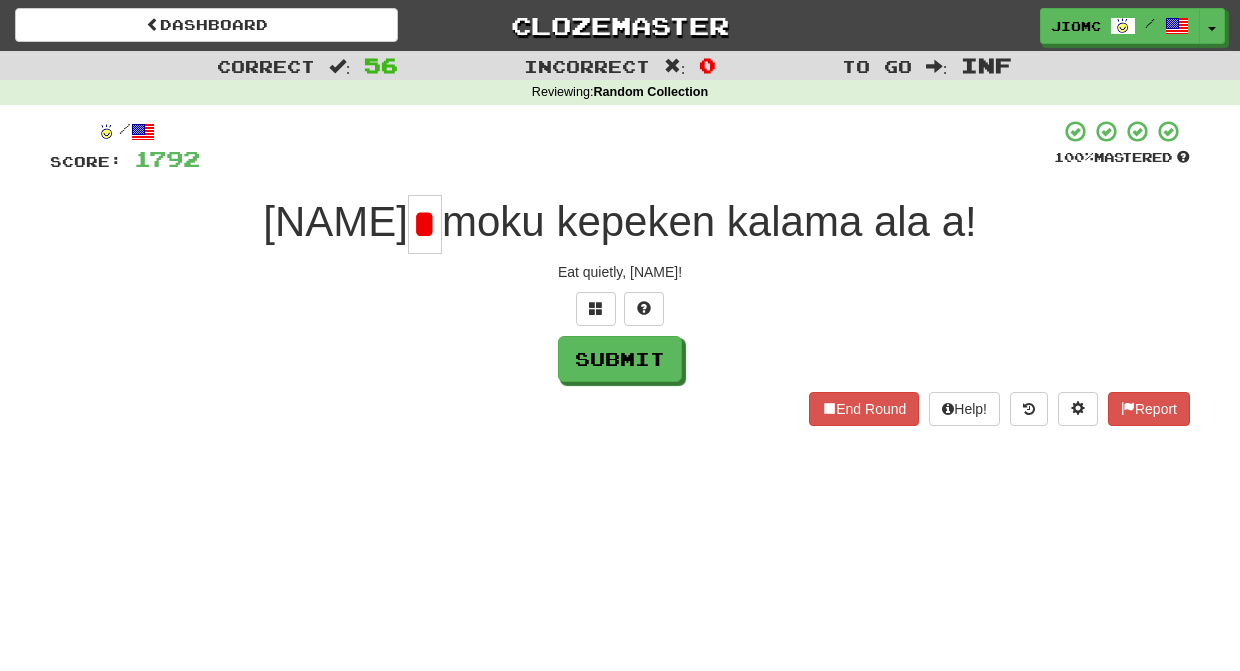 type on "*" 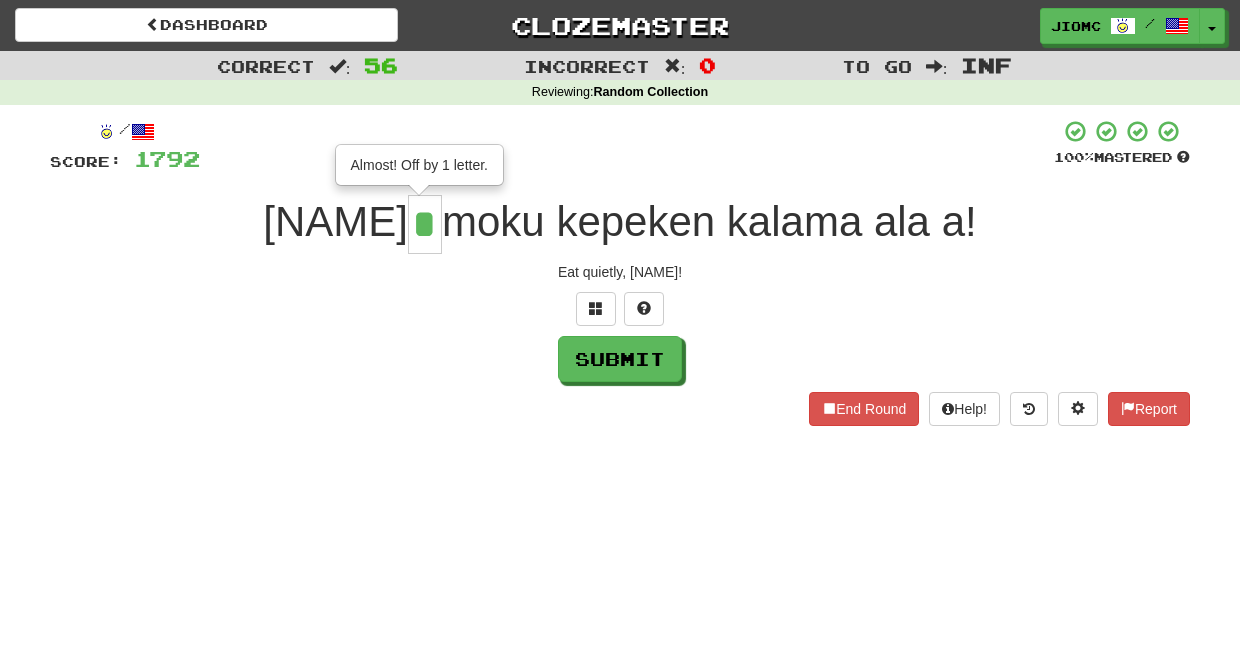 type on "*" 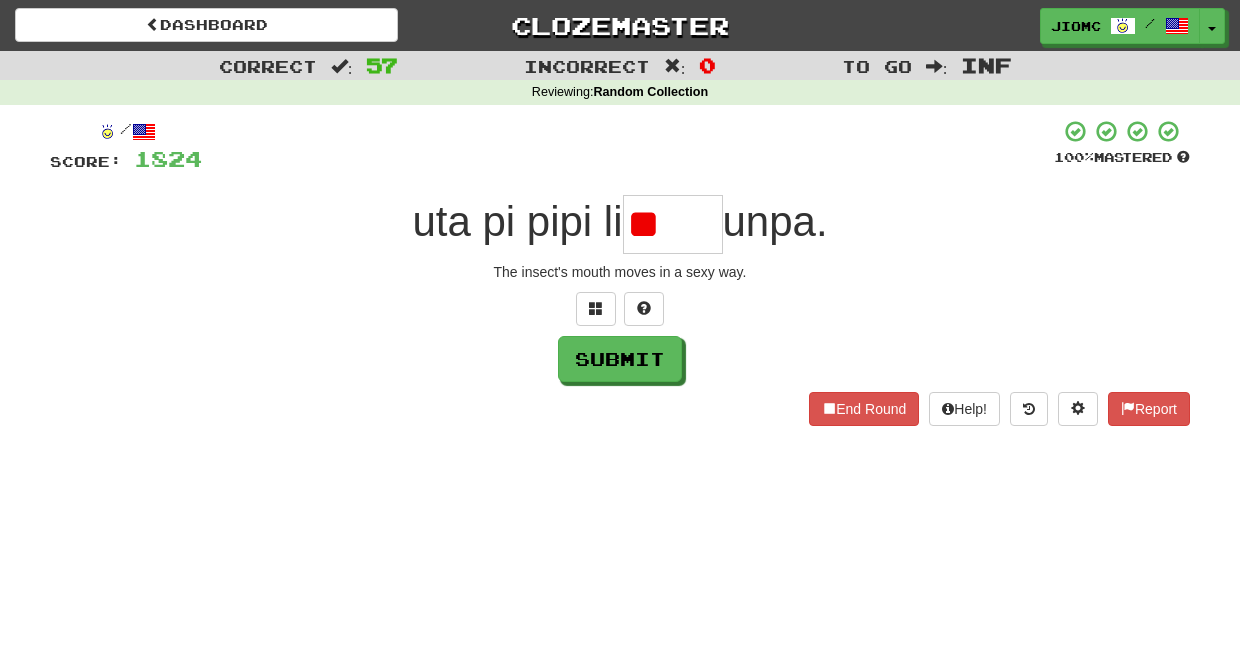 type on "*" 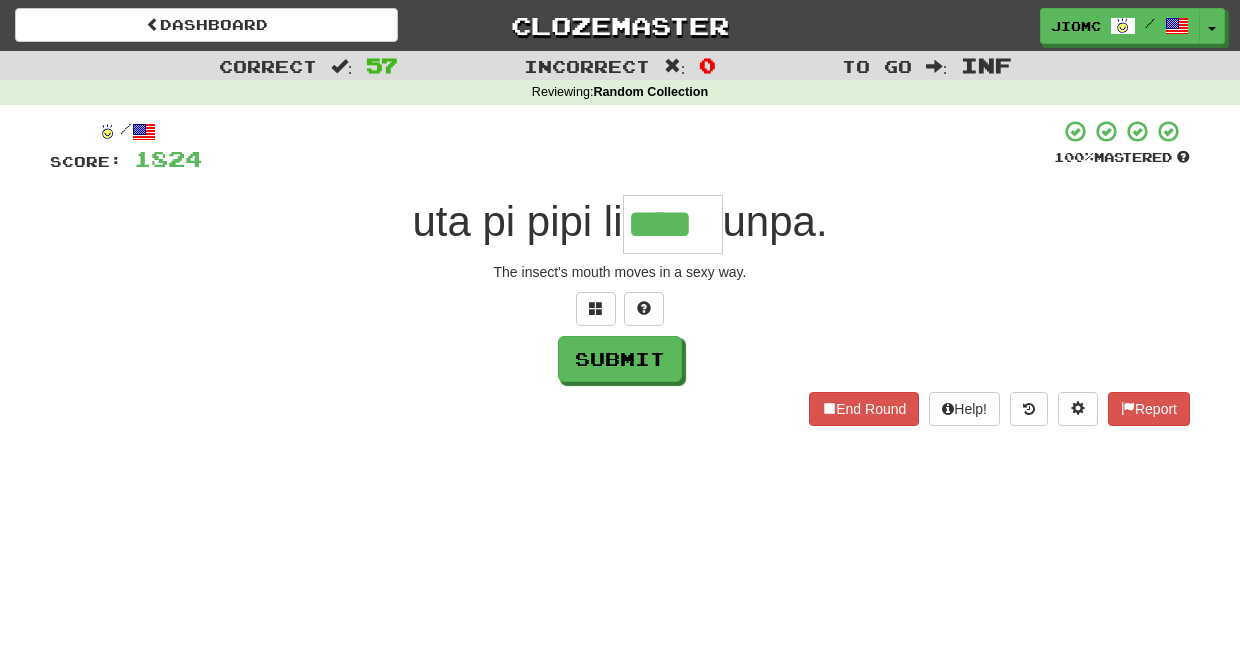 type on "****" 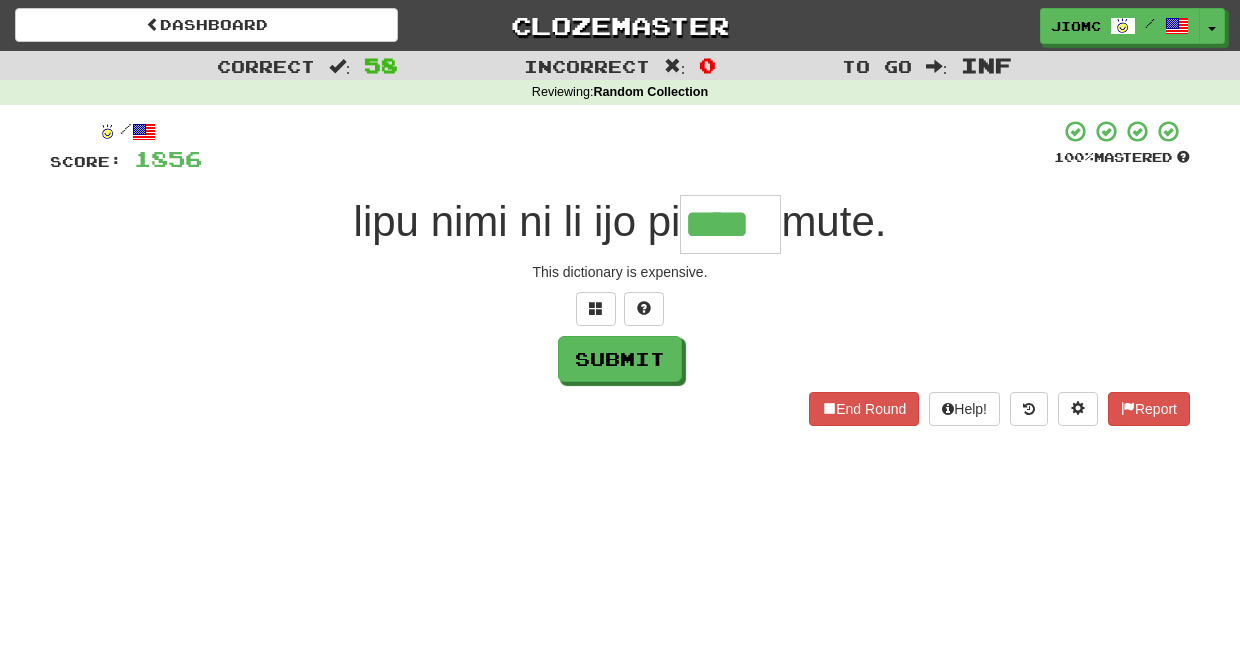 type on "****" 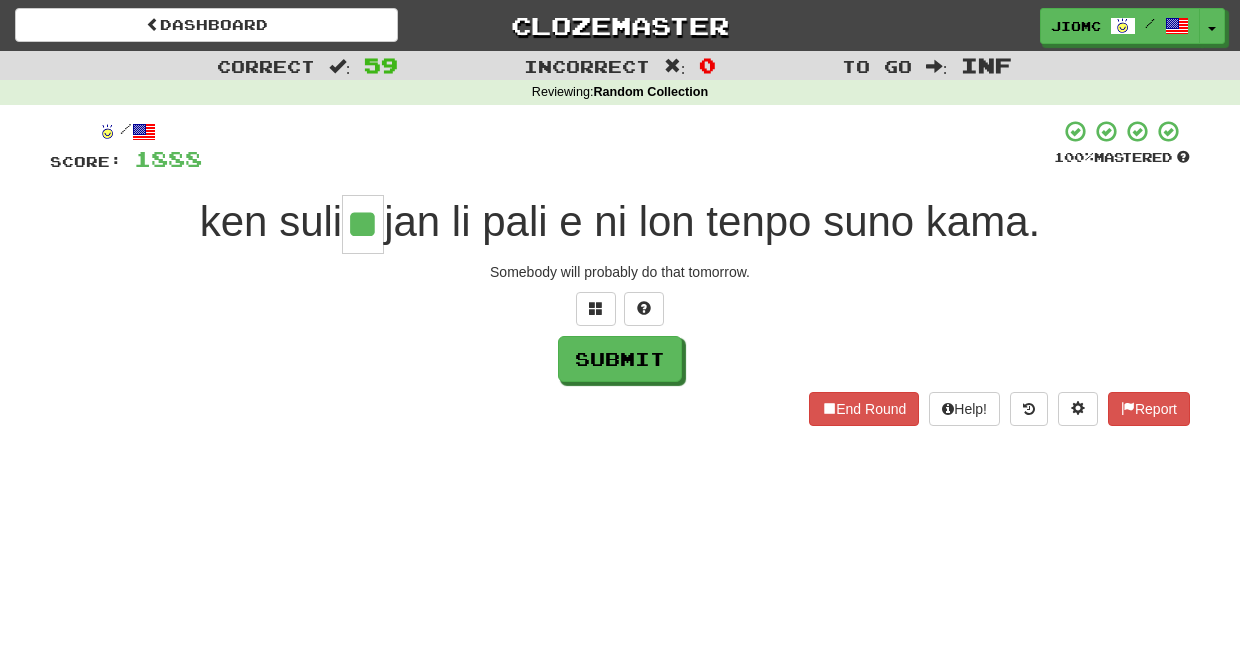 type on "**" 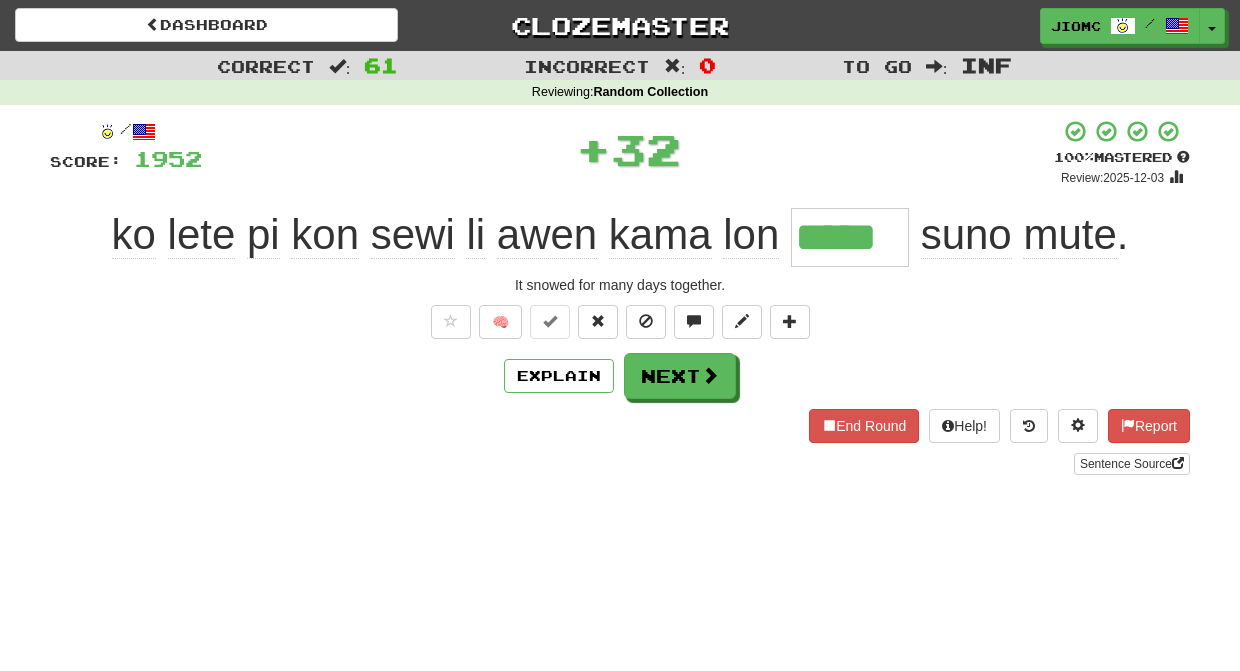 type on "*****" 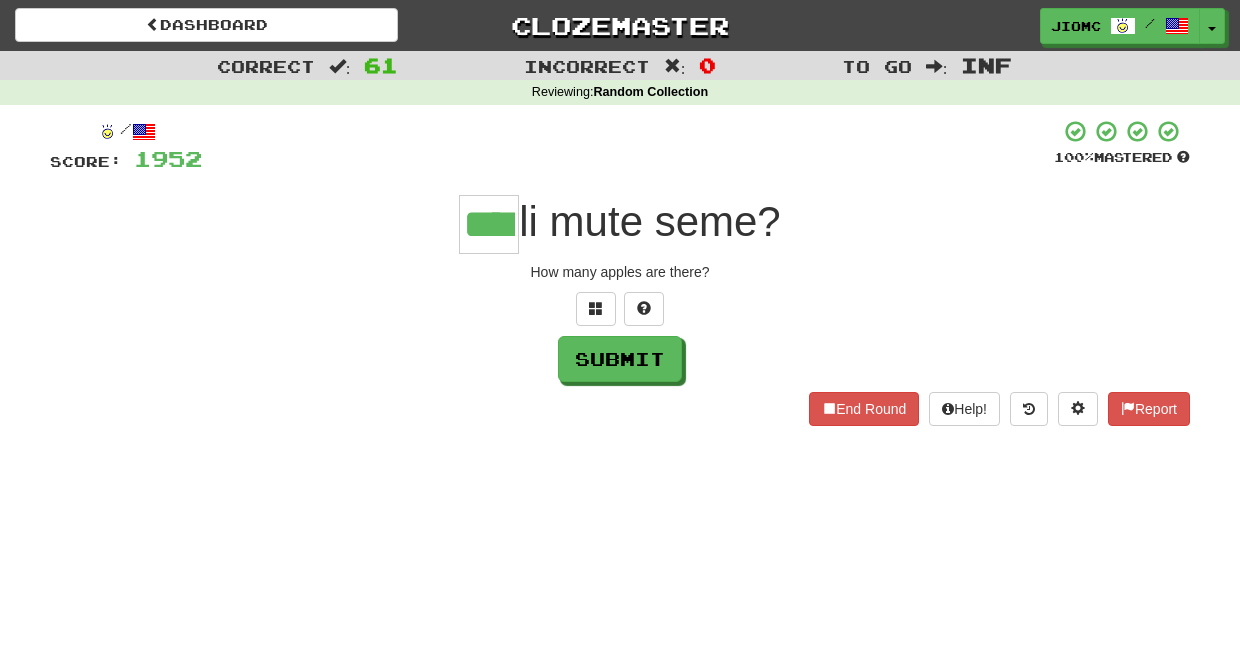 type on "****" 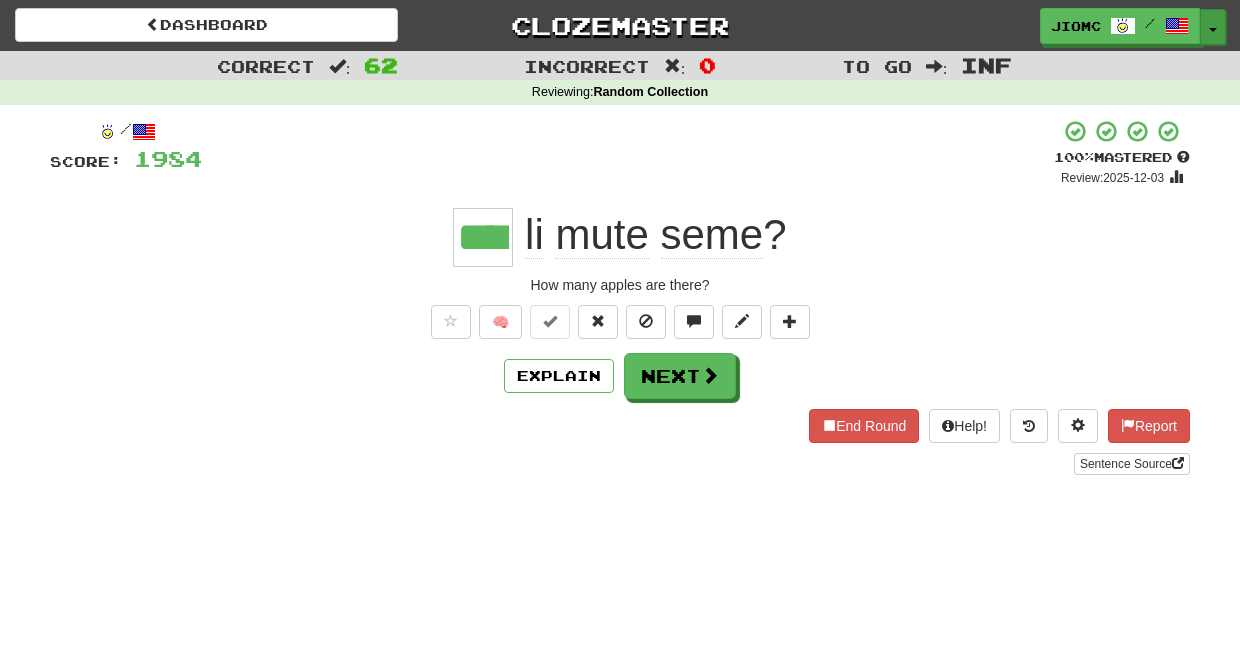 click on "Toggle Dropdown" at bounding box center [1213, 27] 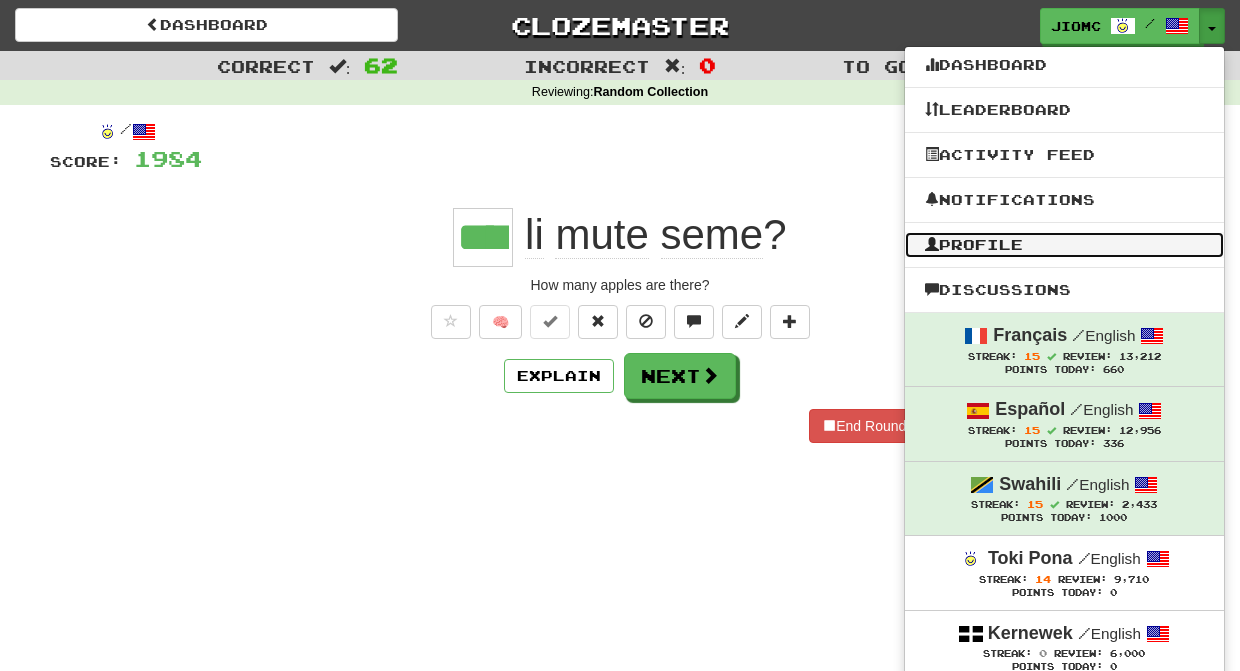 click on "Profile" at bounding box center [1064, 245] 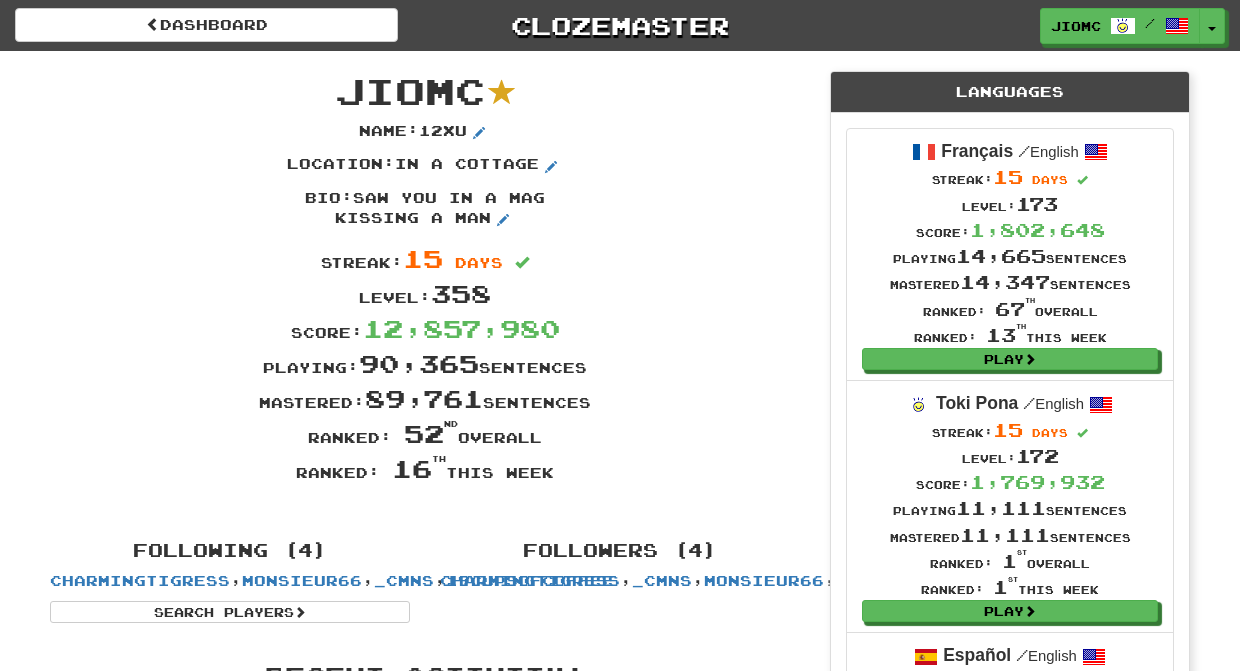 scroll, scrollTop: 0, scrollLeft: 0, axis: both 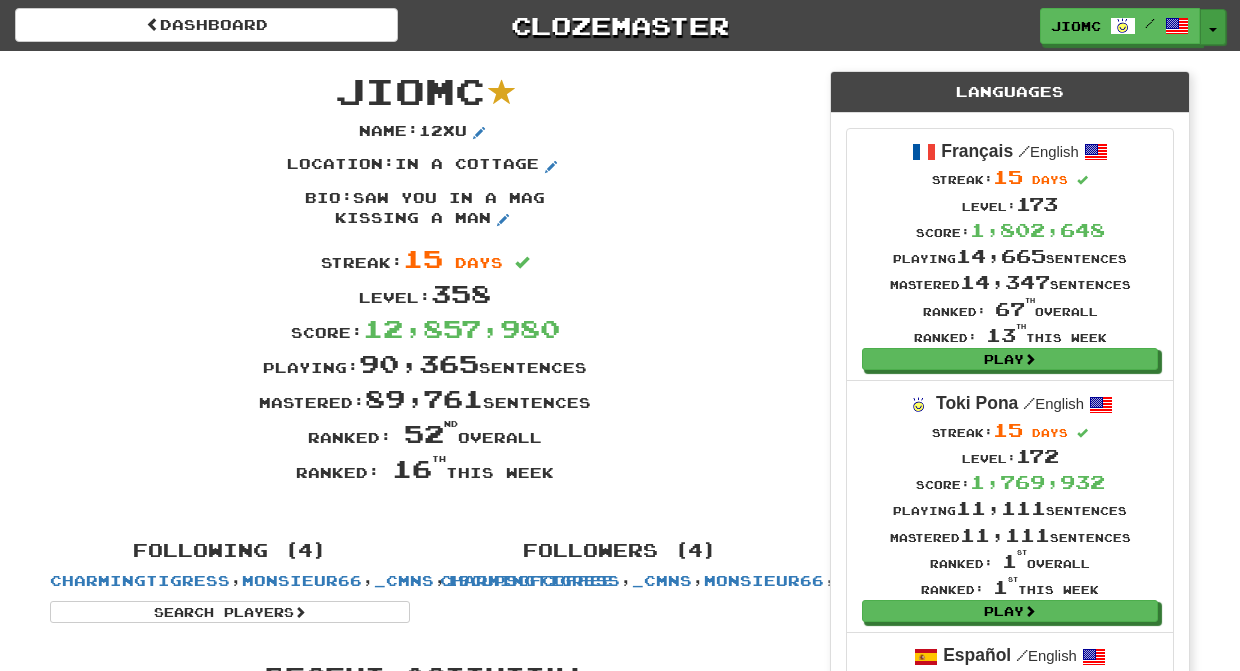 click on "Toggle Dropdown" at bounding box center [1213, 27] 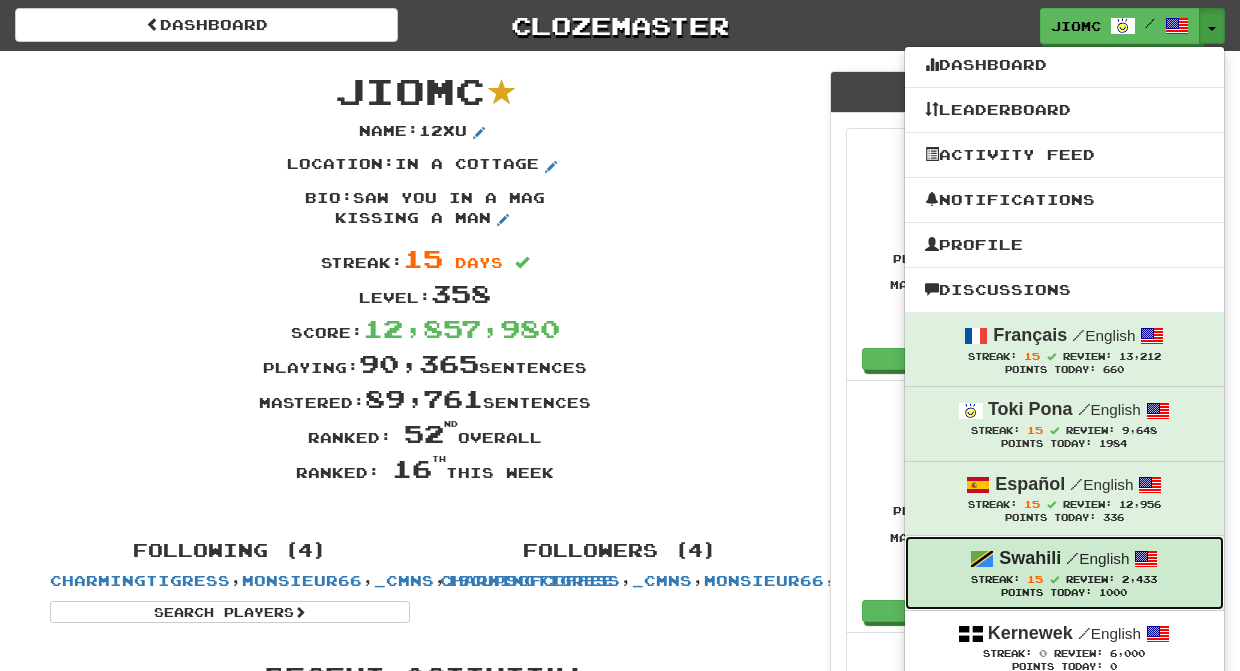 click on "Swahili
/
English" at bounding box center (1064, 559) 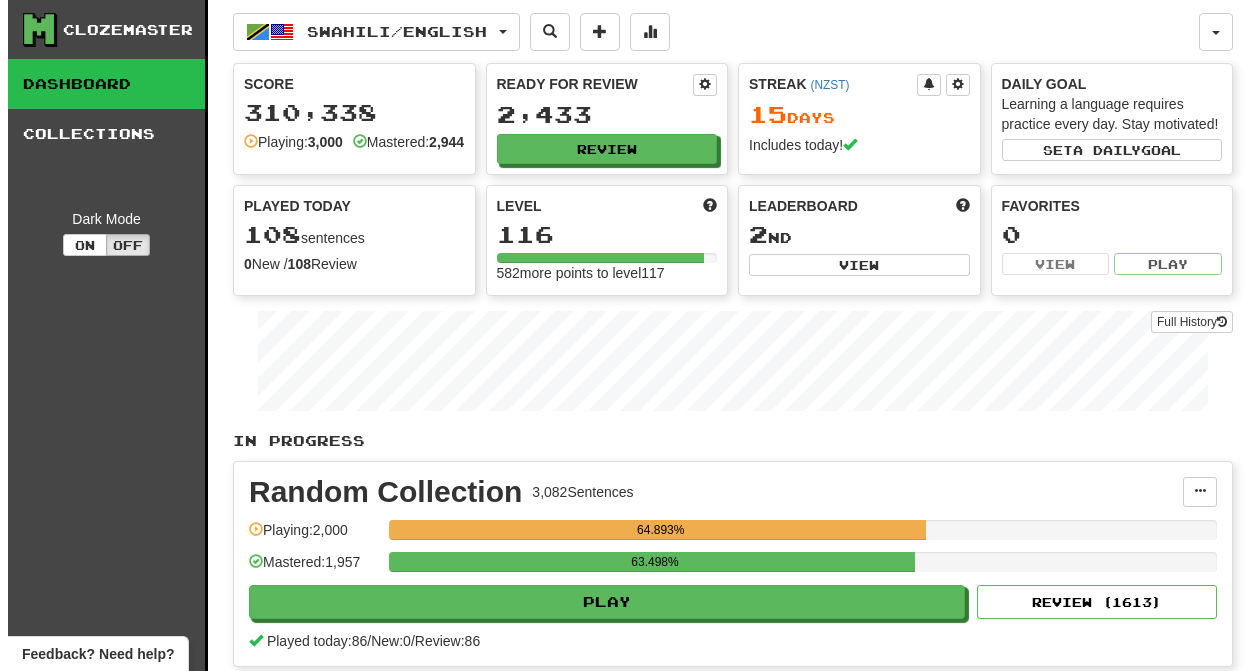 scroll, scrollTop: 0, scrollLeft: 0, axis: both 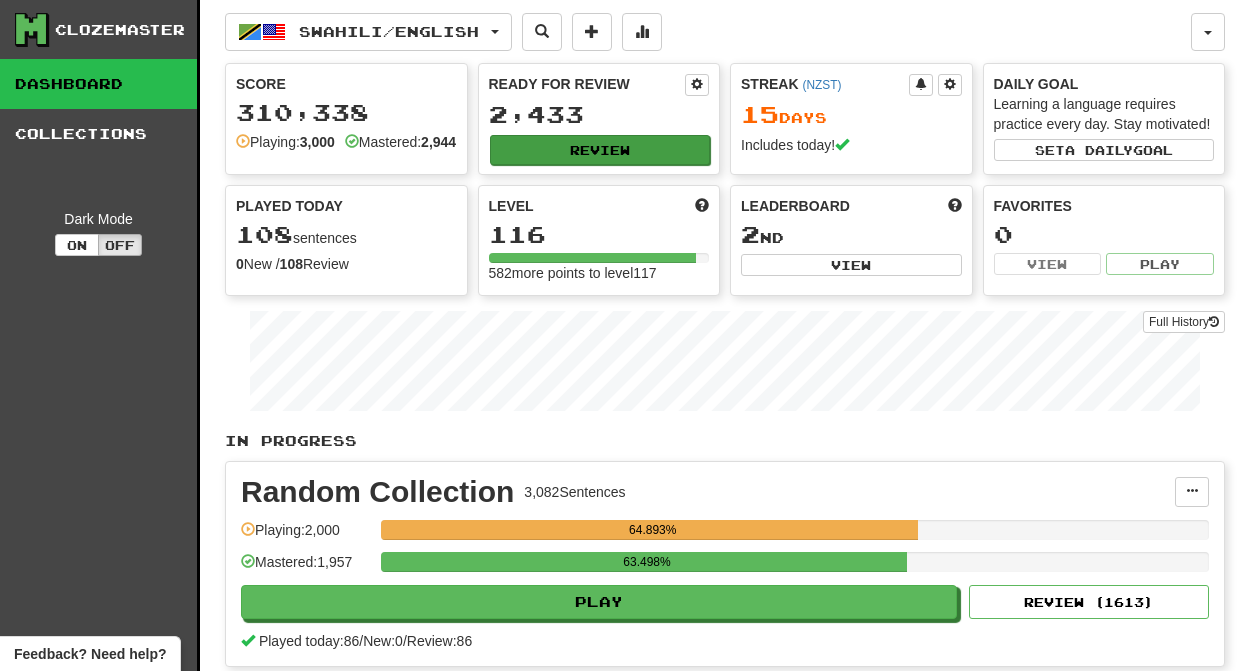 click on "Review" at bounding box center (600, 150) 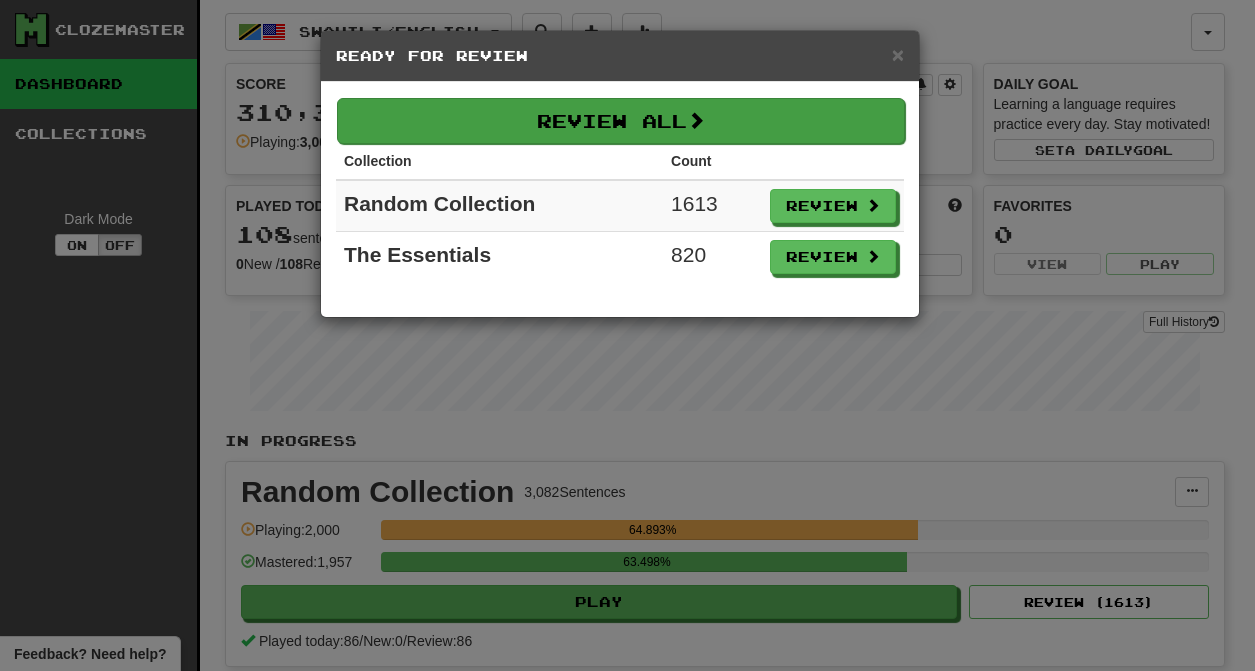 click on "Review All" at bounding box center [621, 121] 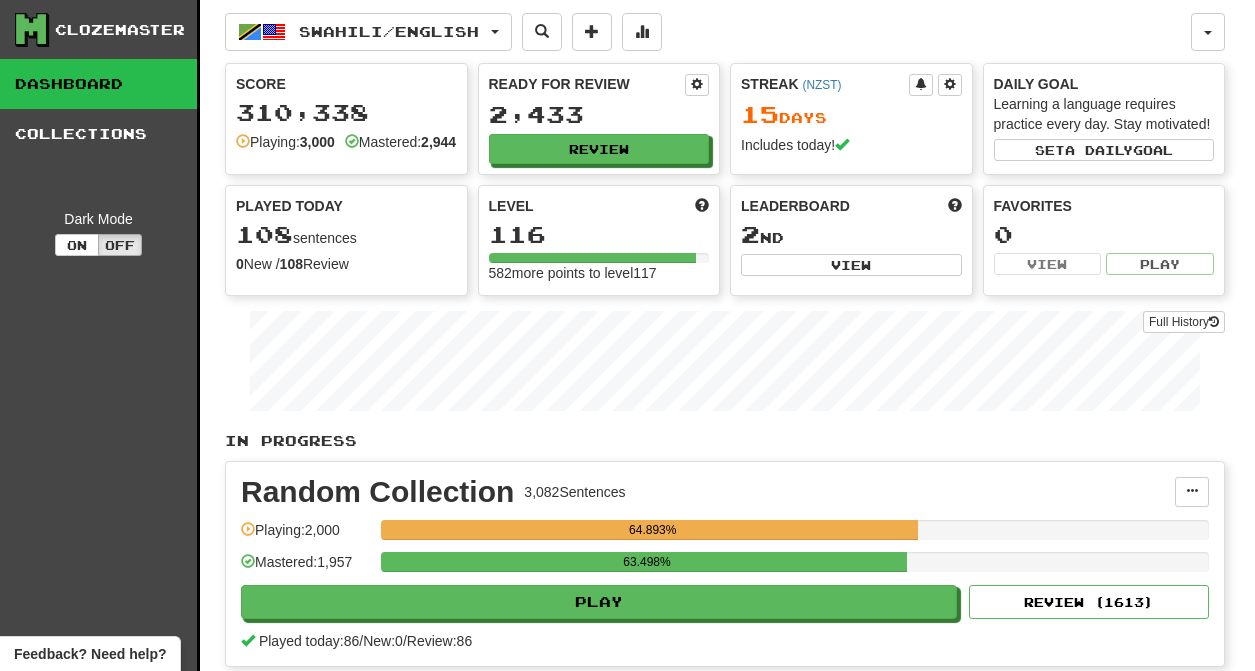 select on "********" 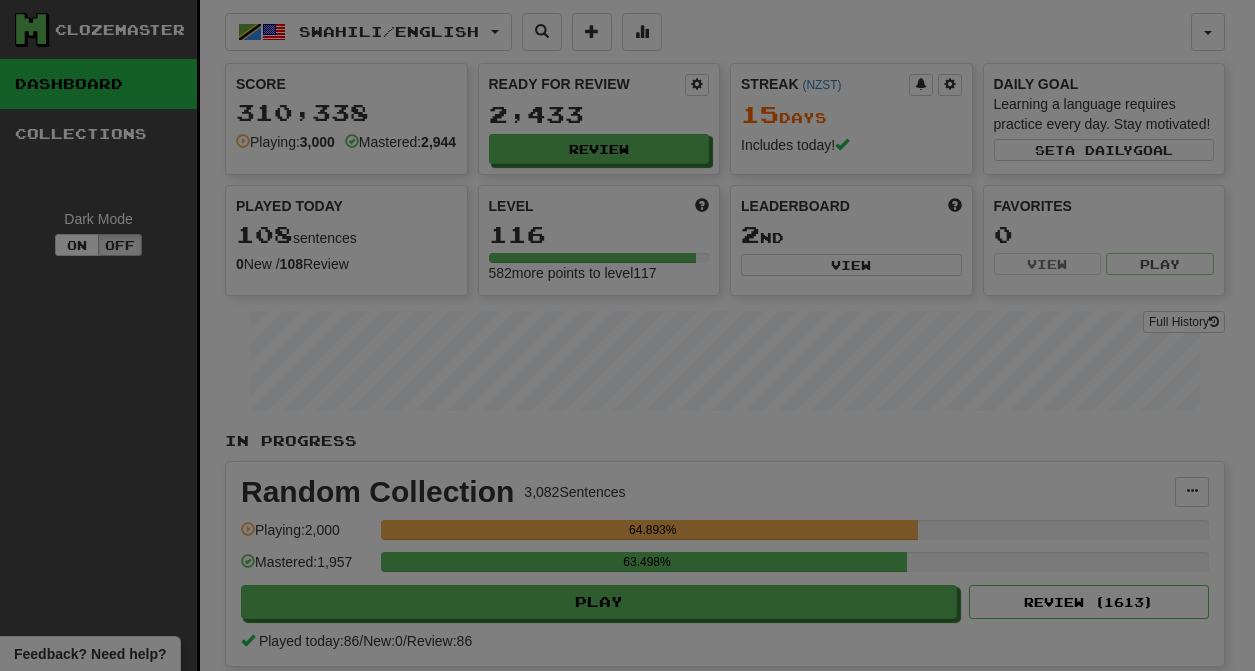 scroll, scrollTop: 0, scrollLeft: 0, axis: both 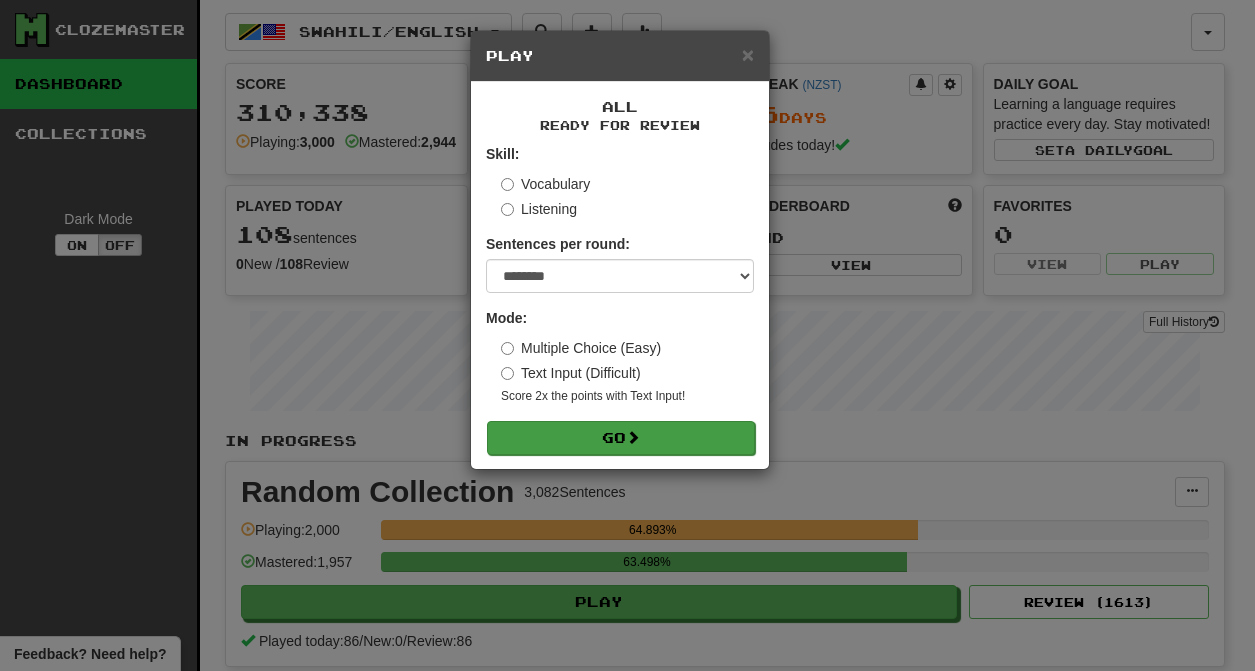 click on "Go" at bounding box center [621, 438] 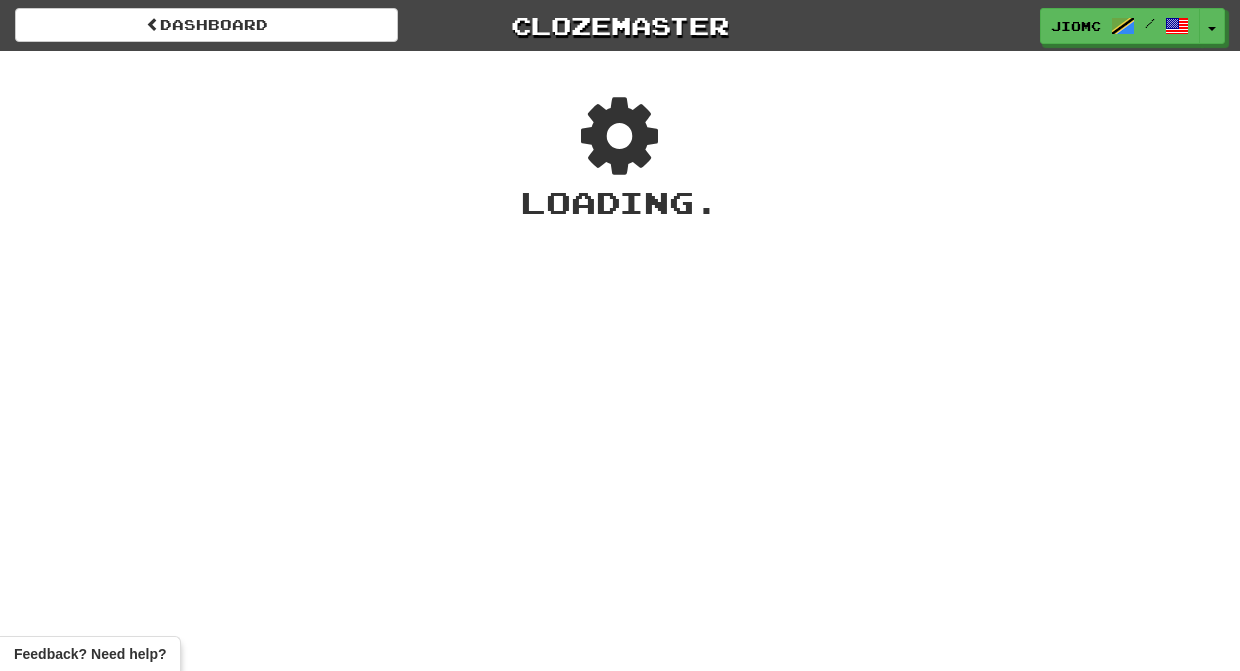 scroll, scrollTop: 0, scrollLeft: 0, axis: both 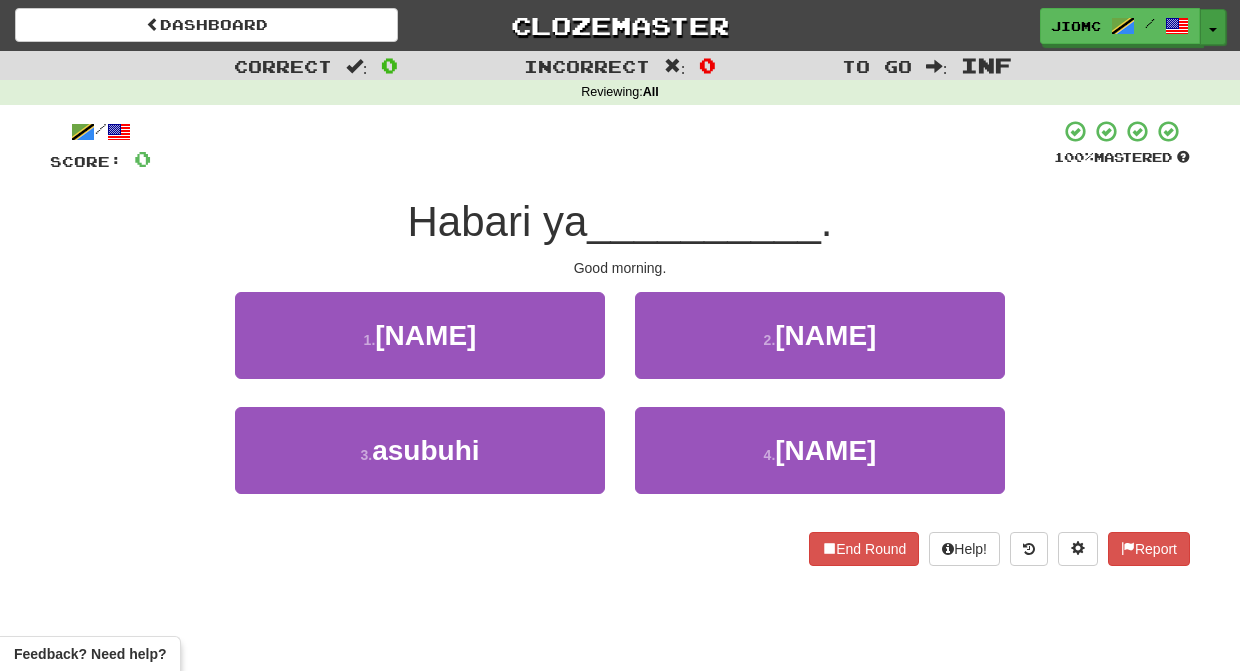 click on "Toggle Dropdown" at bounding box center (1213, 27) 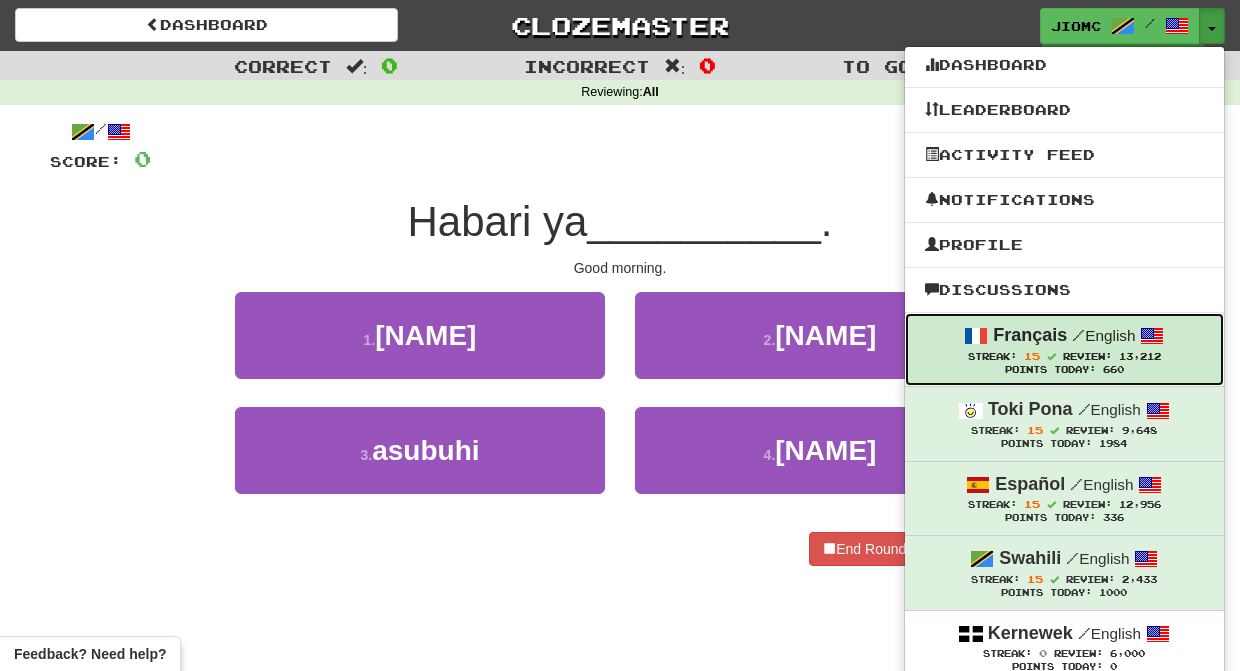 click on "Streak:
15" at bounding box center (1015, 356) 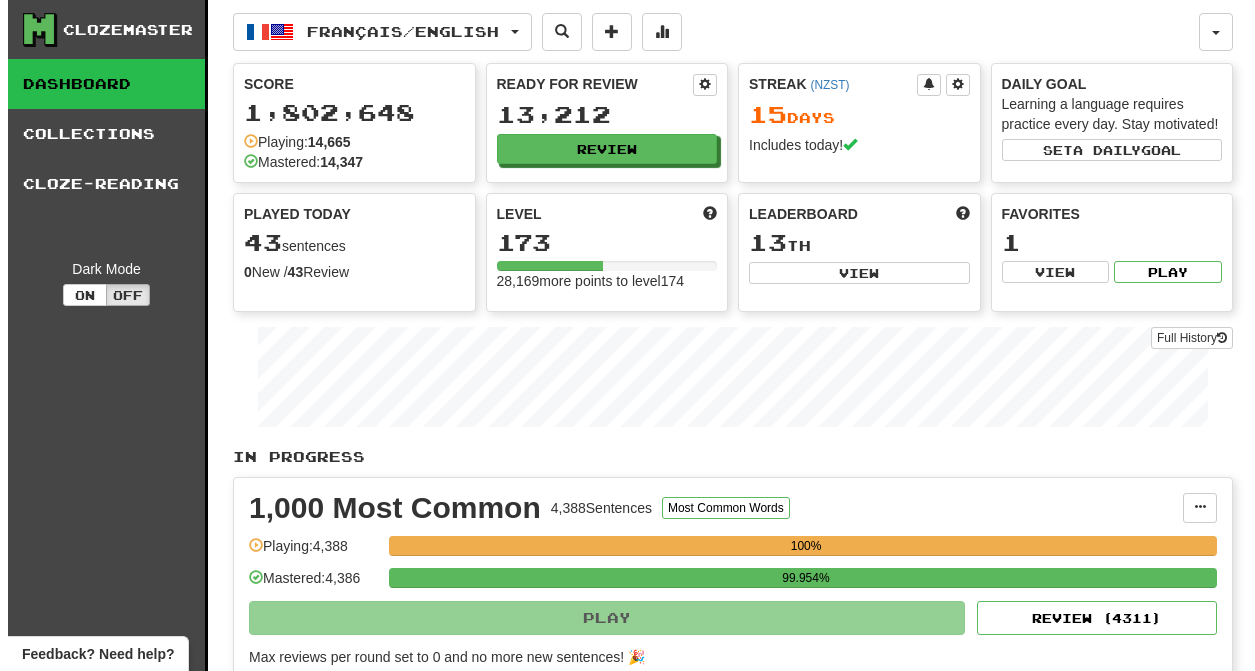 scroll, scrollTop: 0, scrollLeft: 0, axis: both 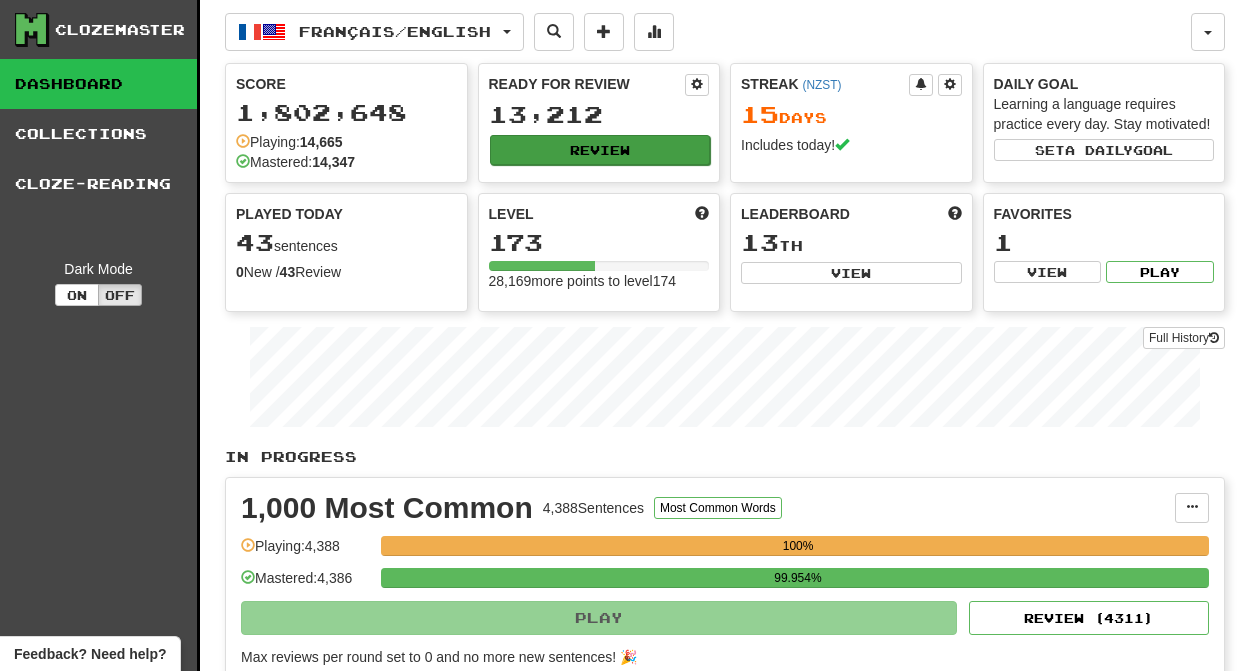 click on "Review" at bounding box center (600, 150) 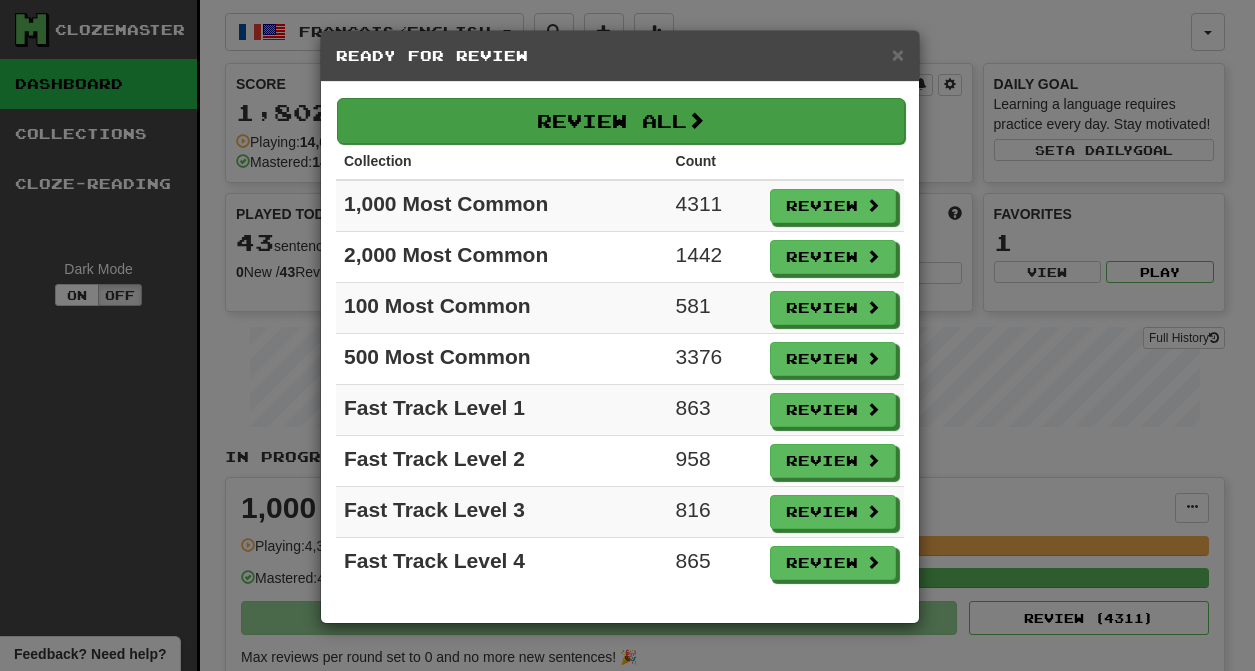 click on "Review All" at bounding box center (621, 121) 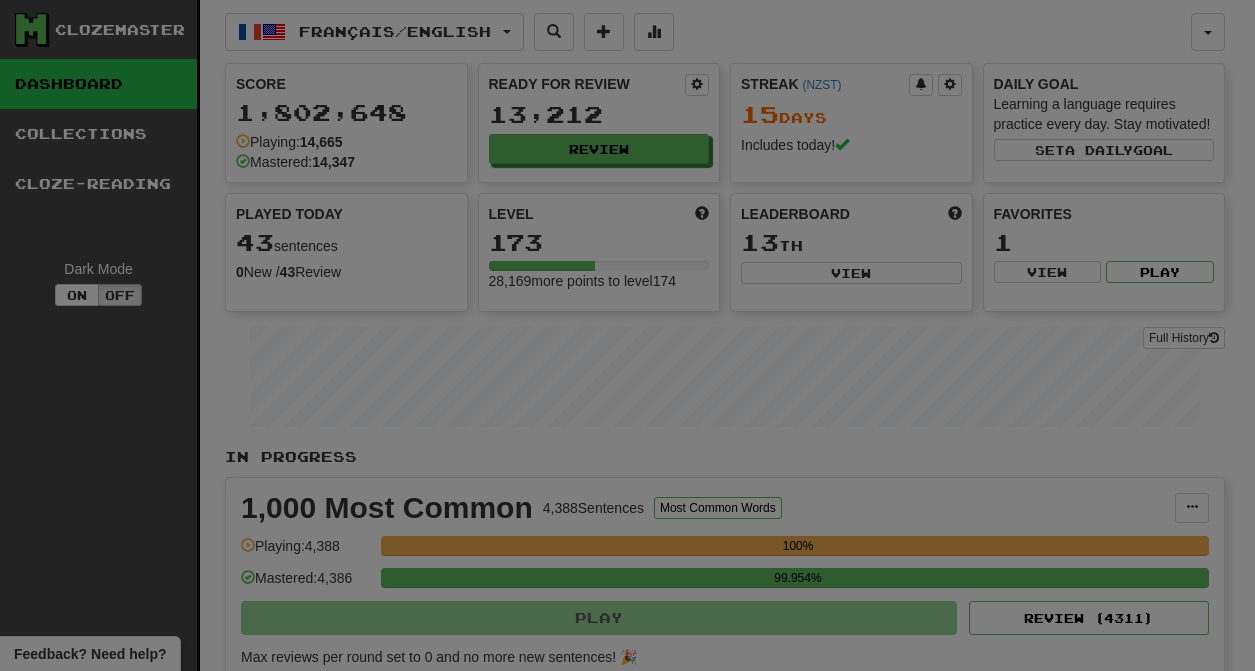 select on "********" 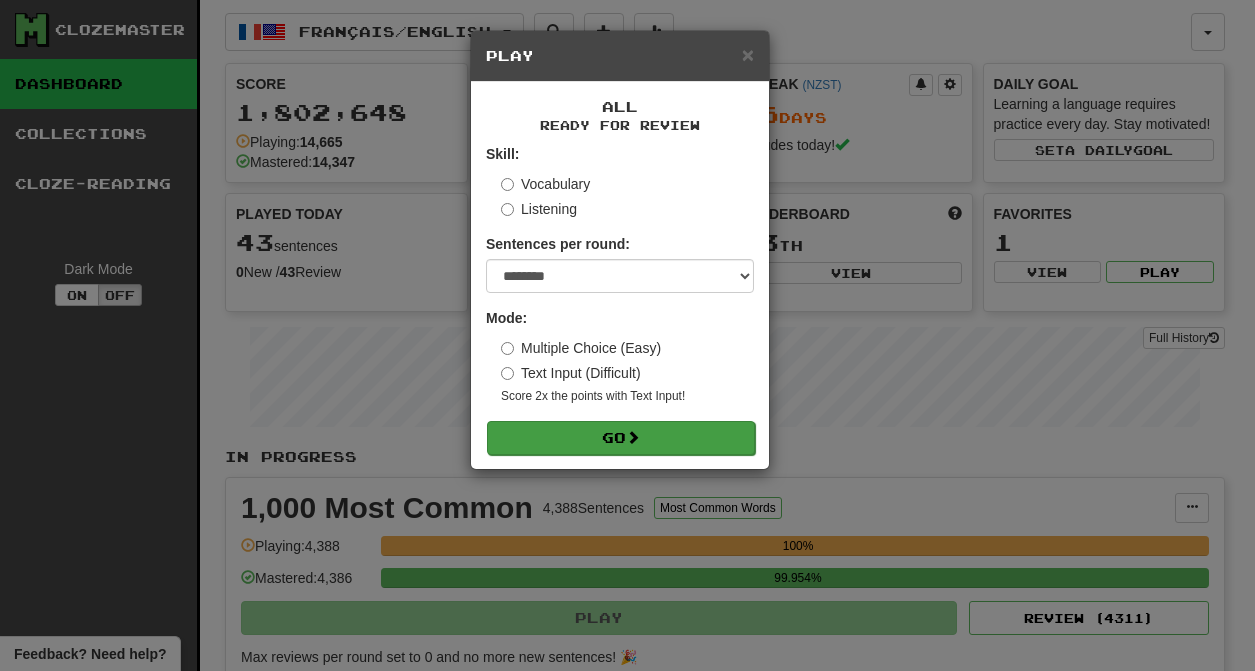 click on "Go" at bounding box center [621, 438] 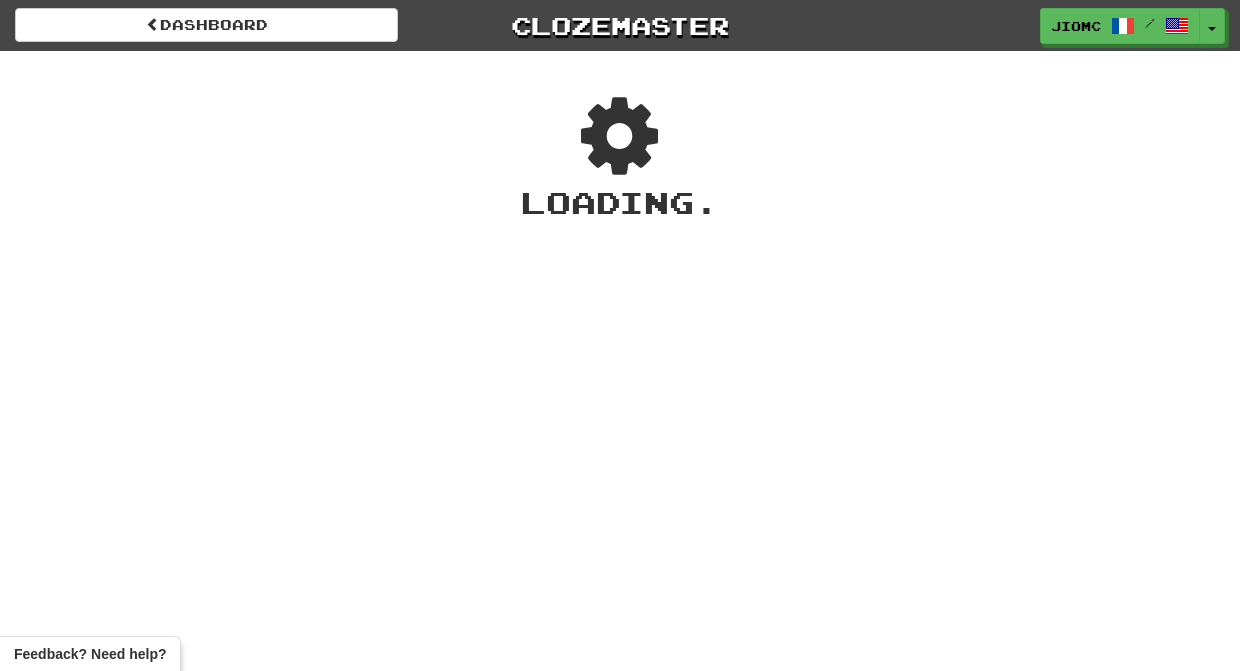 scroll, scrollTop: 0, scrollLeft: 0, axis: both 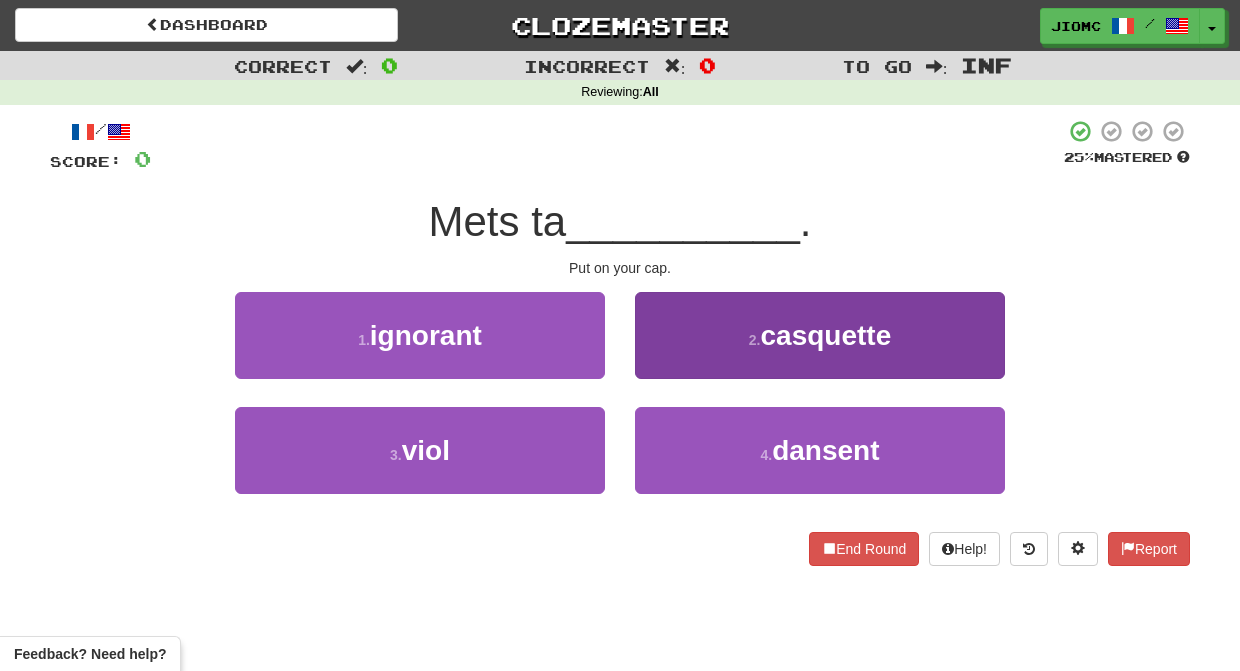 click on "2 . casquette" at bounding box center (820, 335) 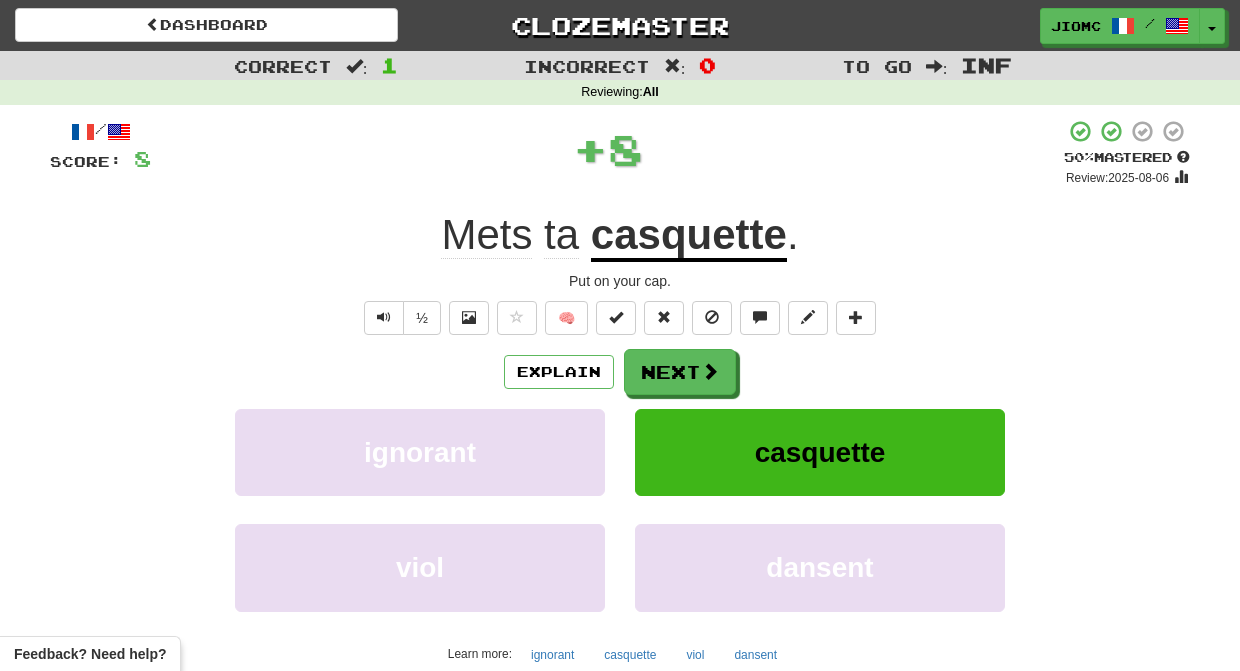 click on "Next" at bounding box center (680, 372) 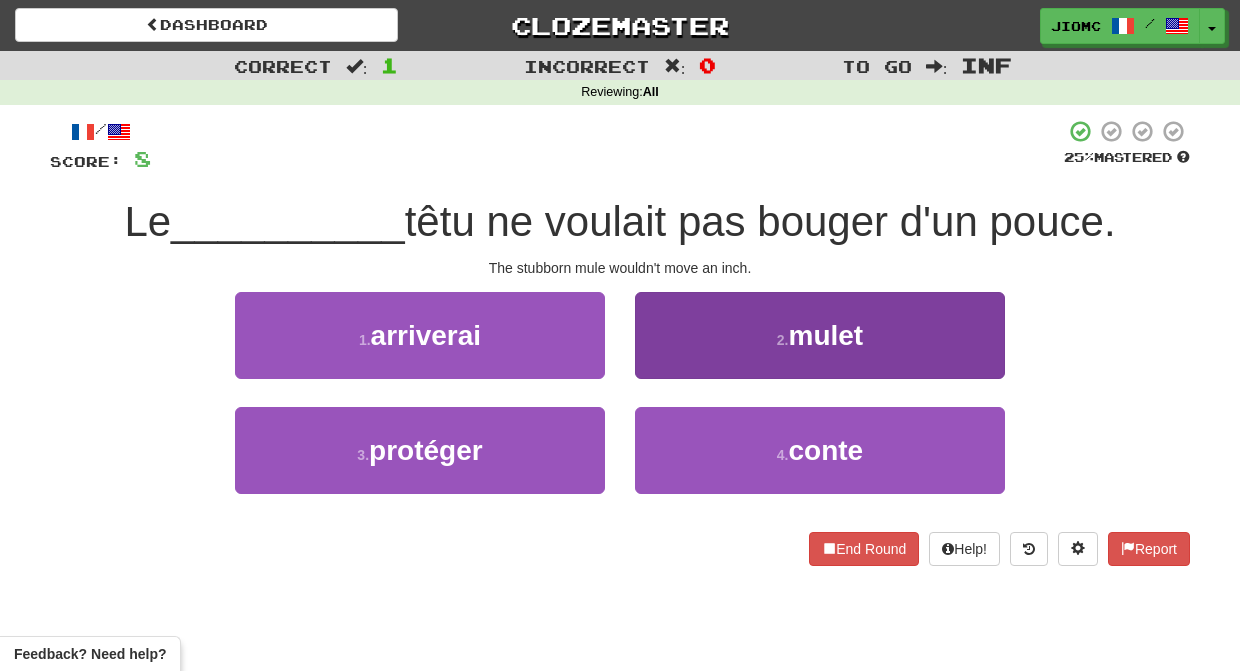 click on "2 . mulet" at bounding box center [820, 335] 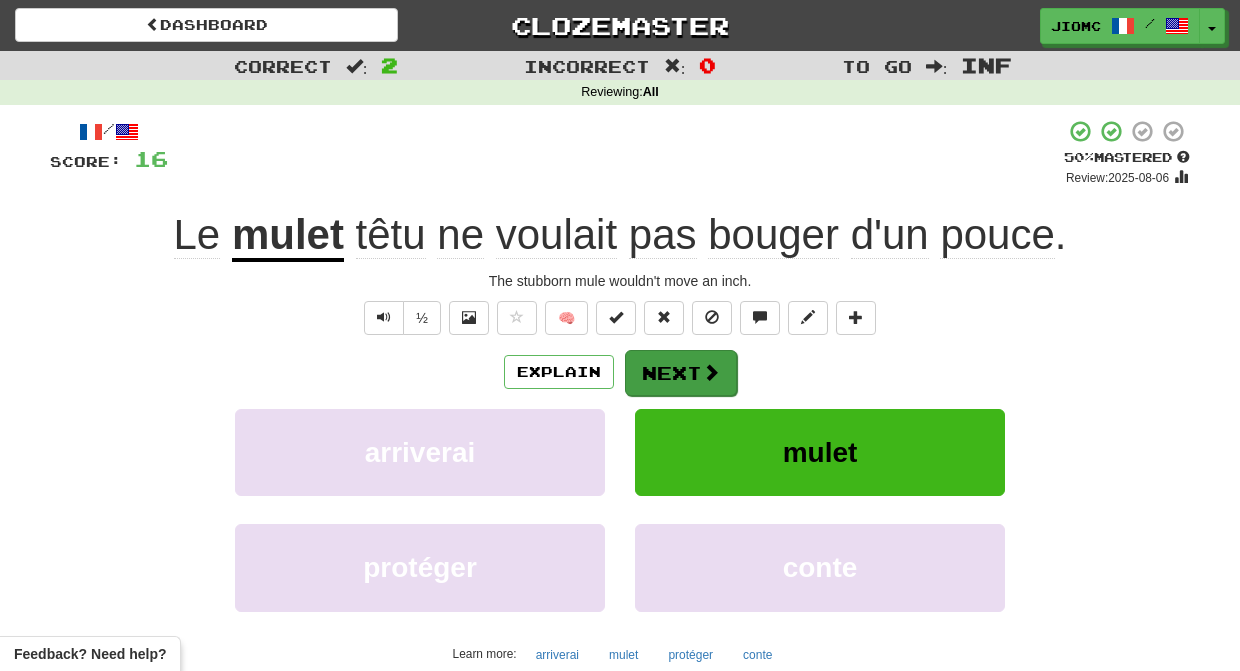 click on "Next" at bounding box center (681, 373) 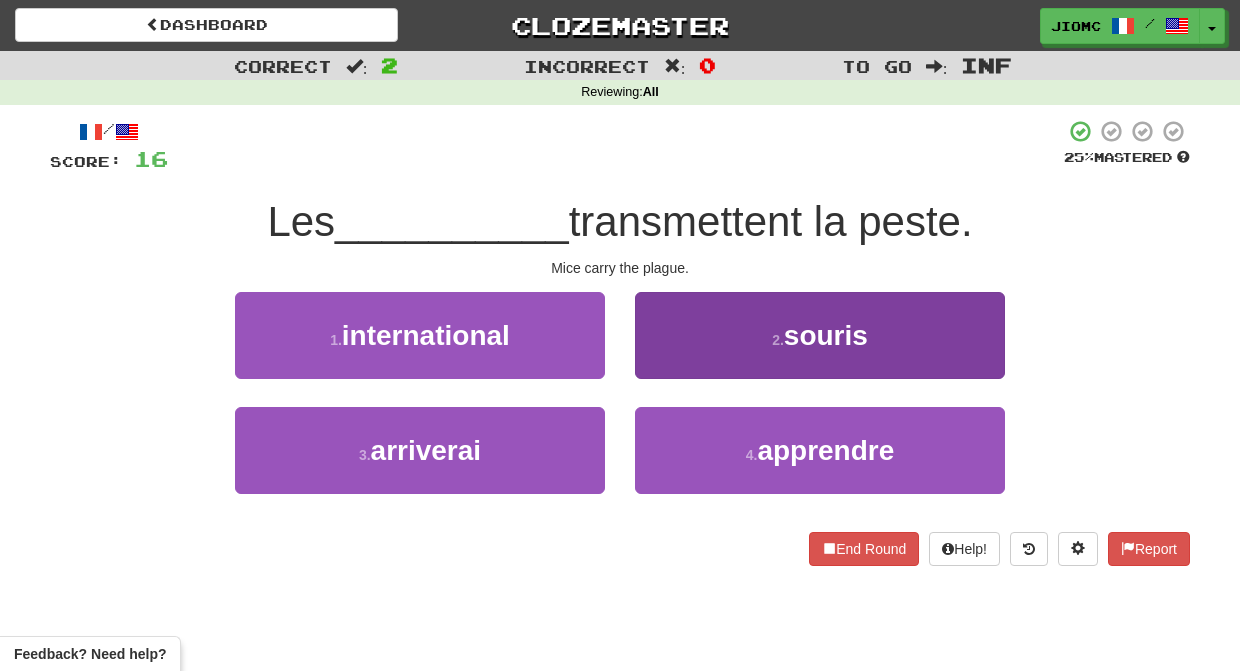 click on "2 .  souris" at bounding box center [820, 335] 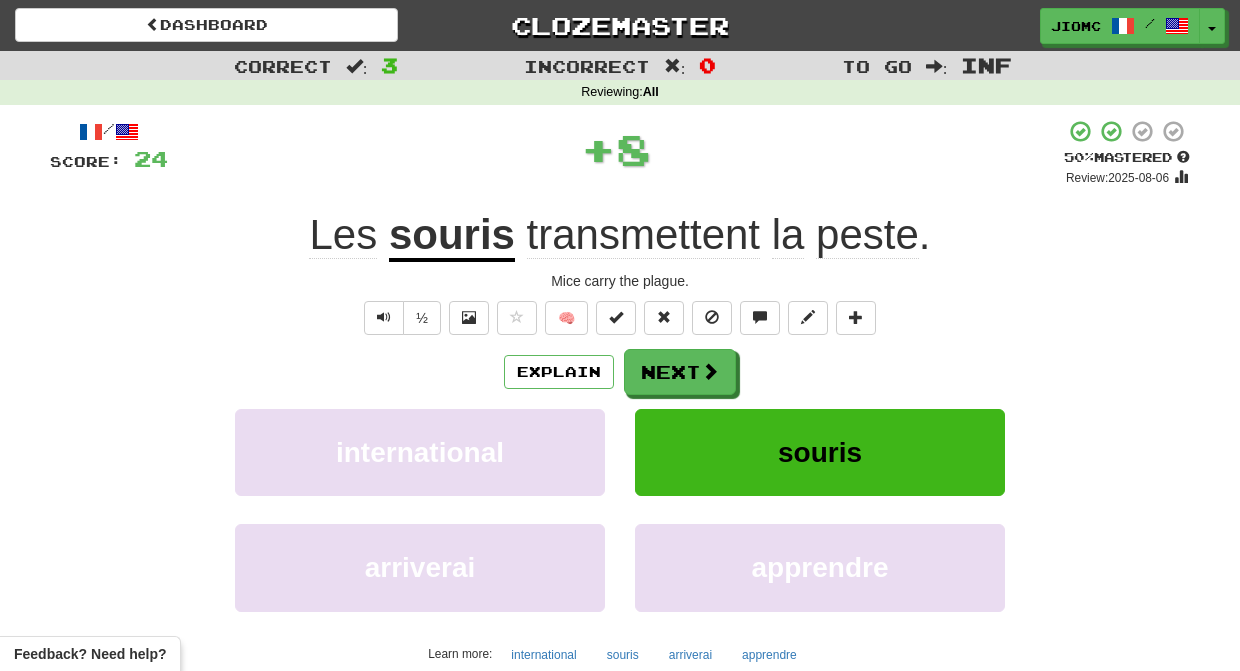 click on "Next" at bounding box center [680, 372] 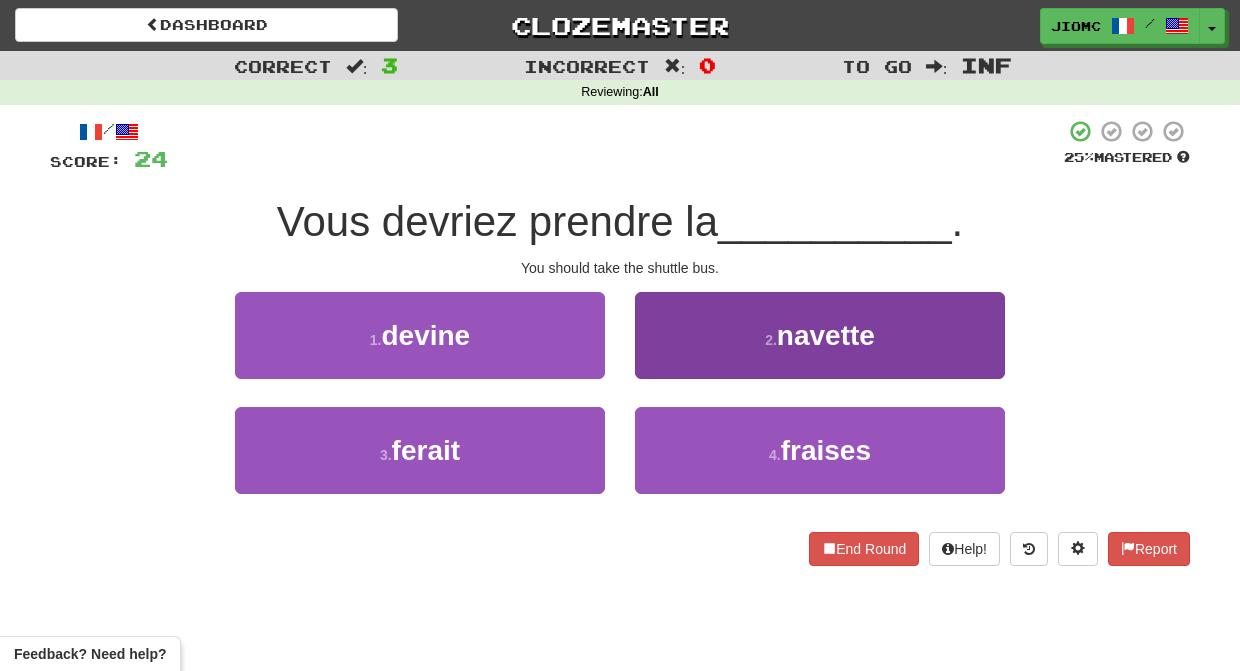 click on "2 . navette" at bounding box center [820, 335] 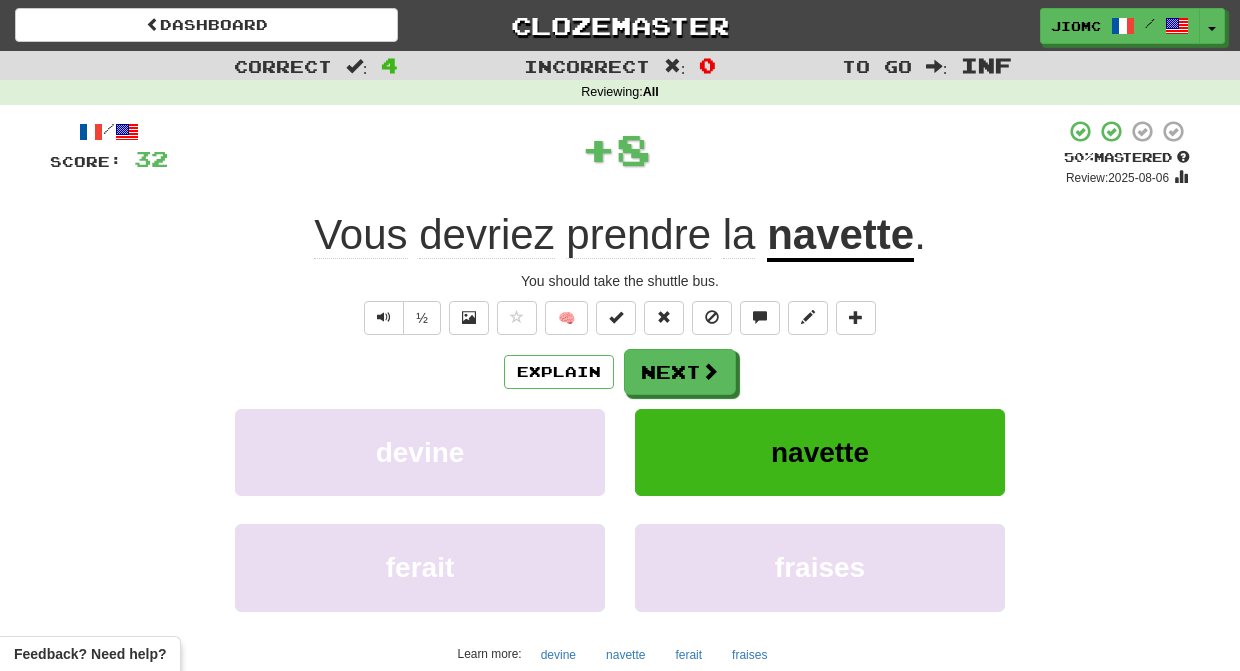 click on "Next" at bounding box center [680, 372] 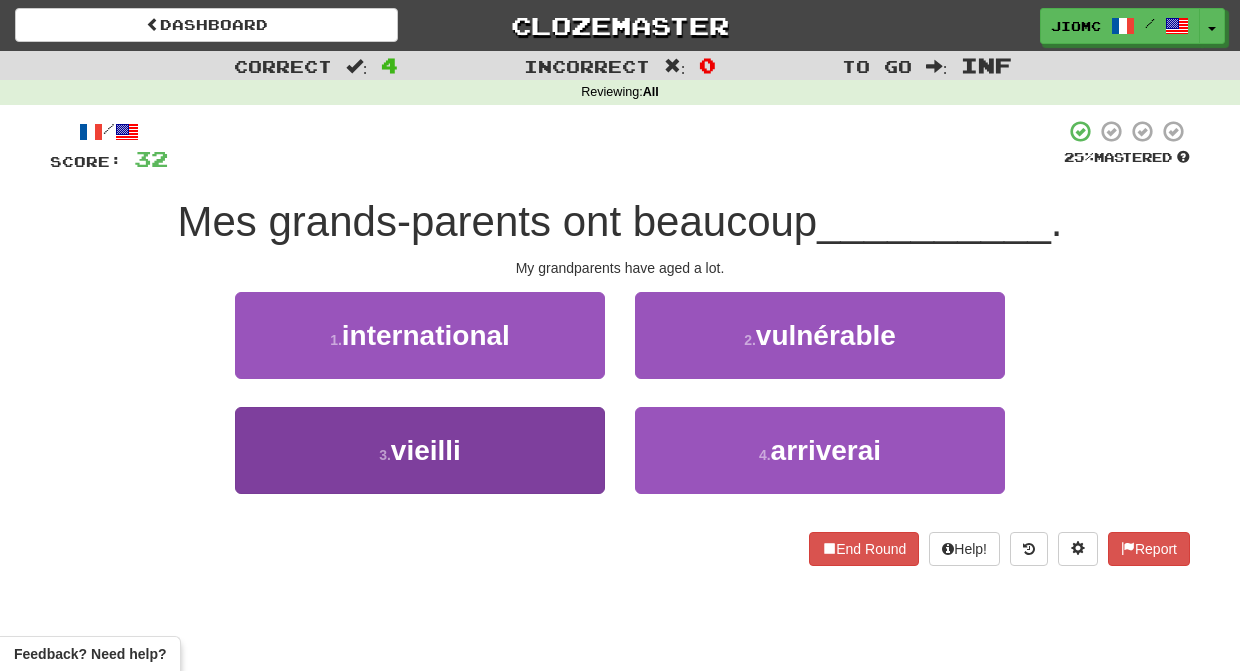 click on "3 . vieilli" at bounding box center [420, 450] 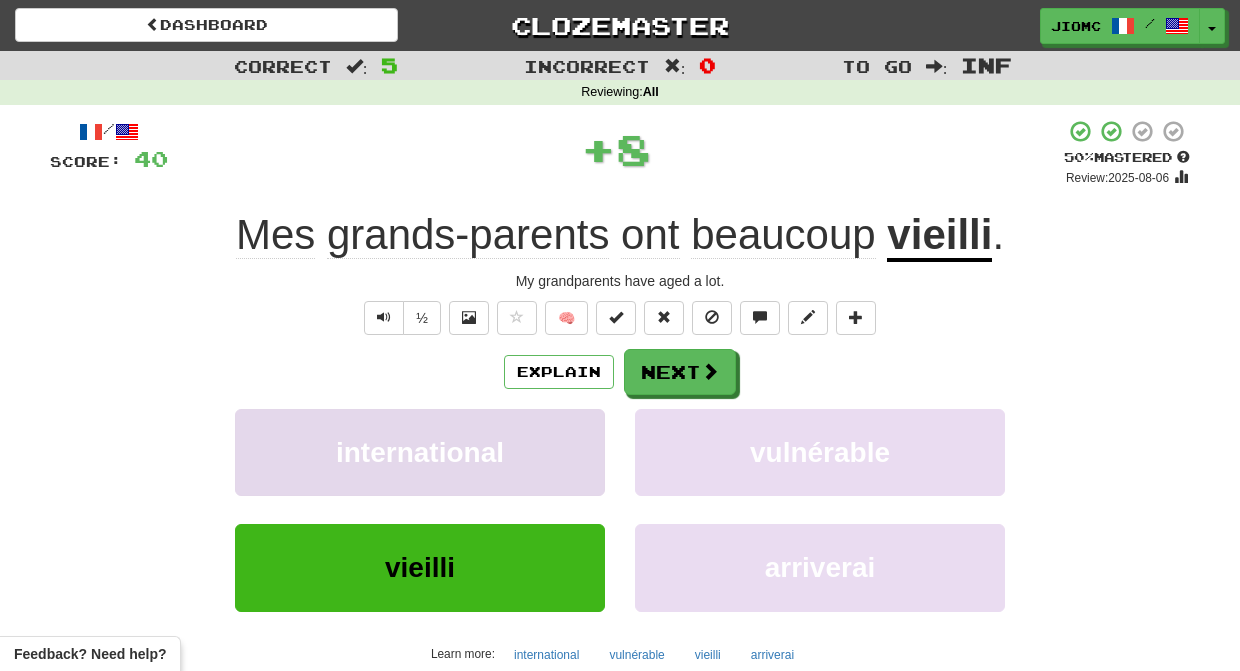 click on "international" at bounding box center (420, 452) 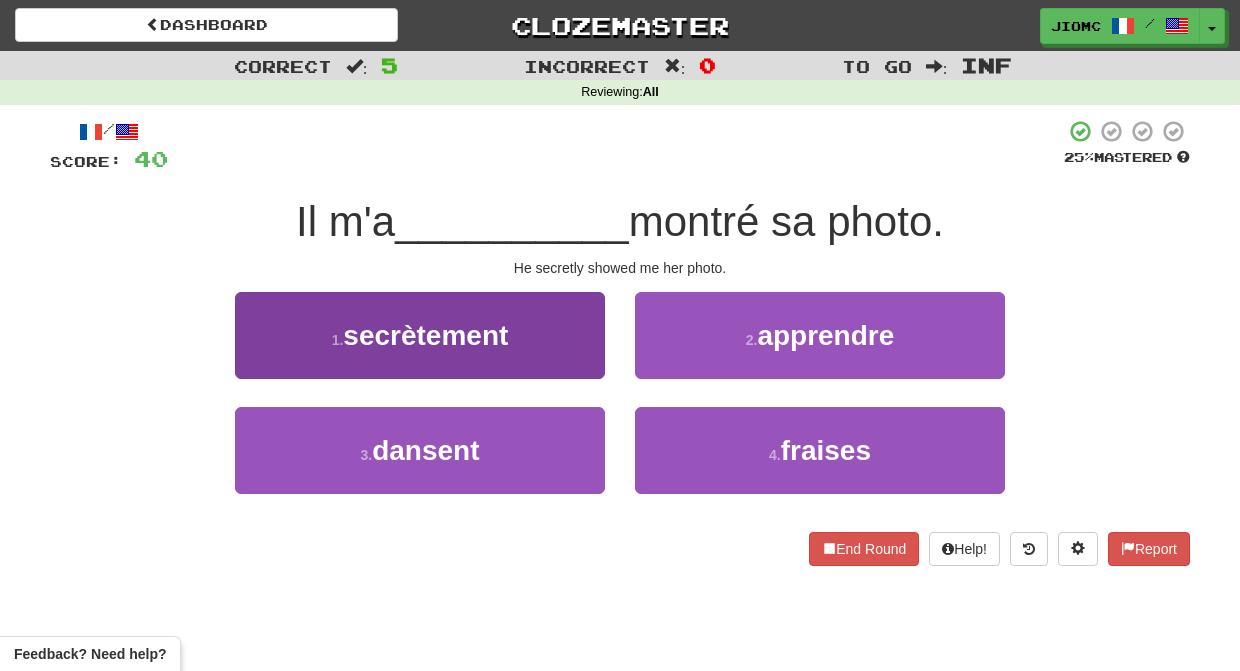 click on "1 . secrètement" at bounding box center (420, 335) 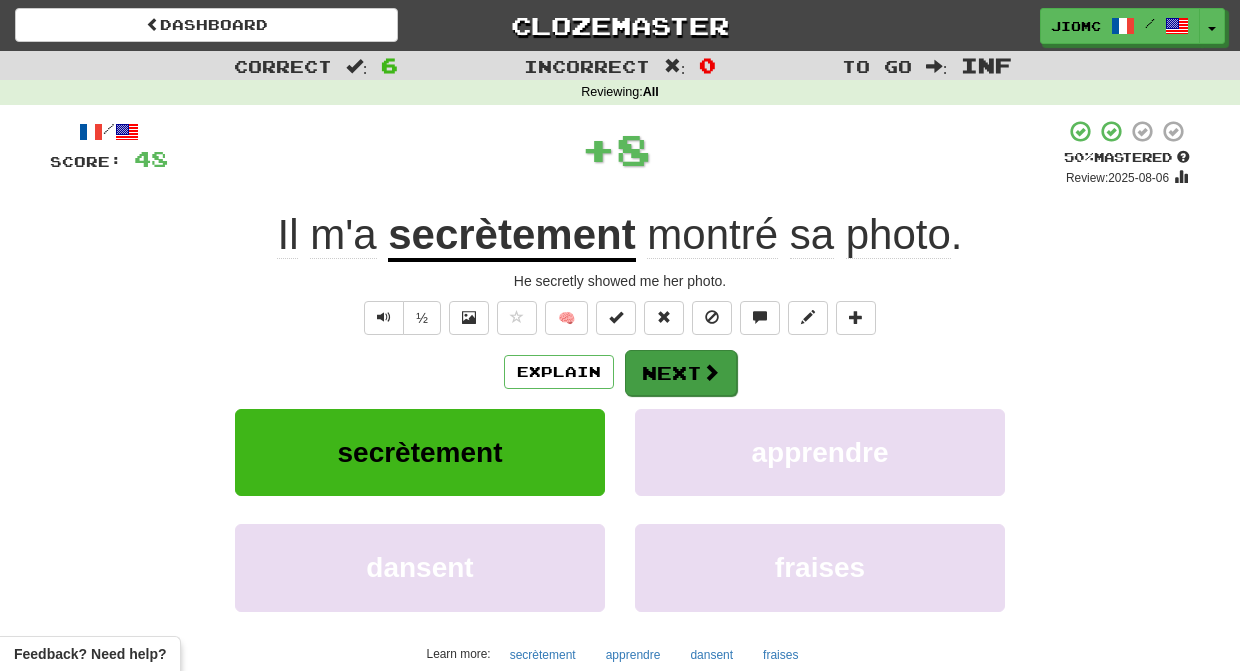click on "Next" at bounding box center (681, 373) 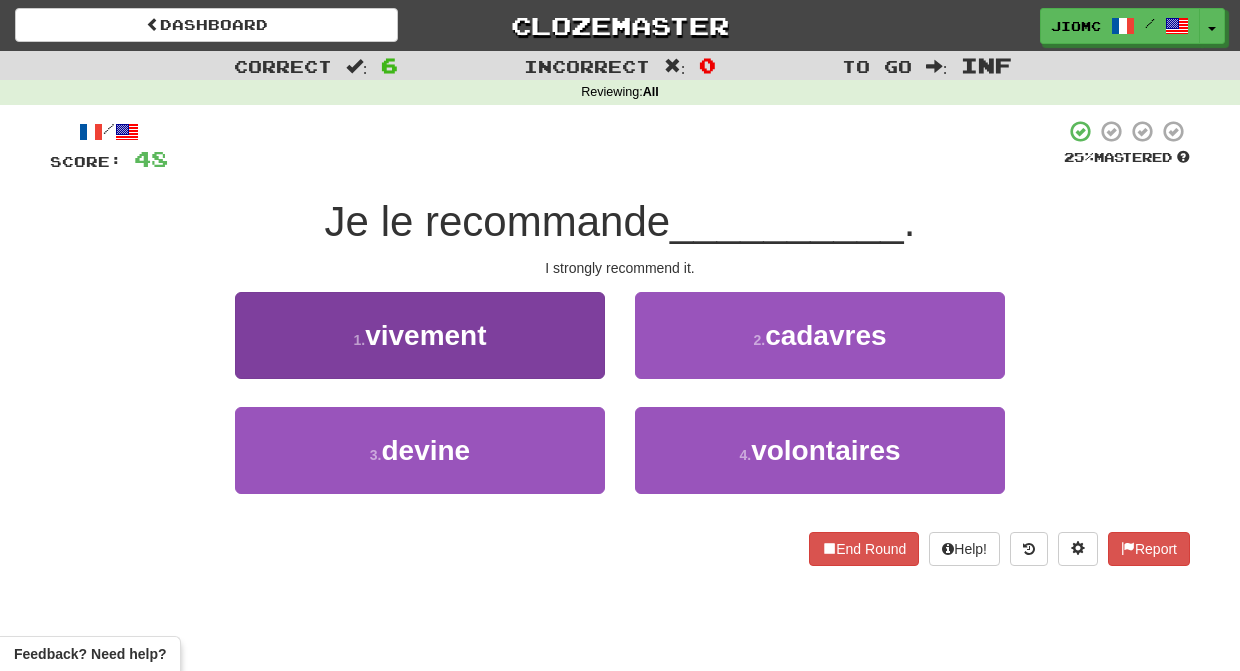 click on "1 . vivement" at bounding box center (420, 335) 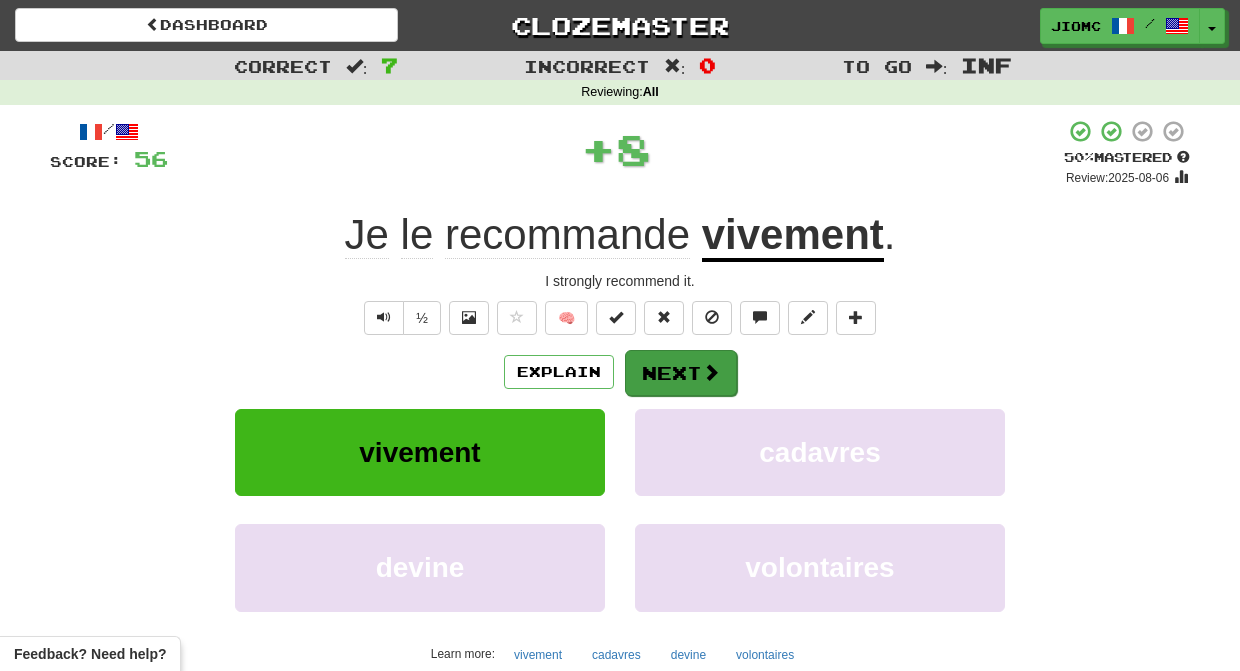 click on "Next" at bounding box center (681, 373) 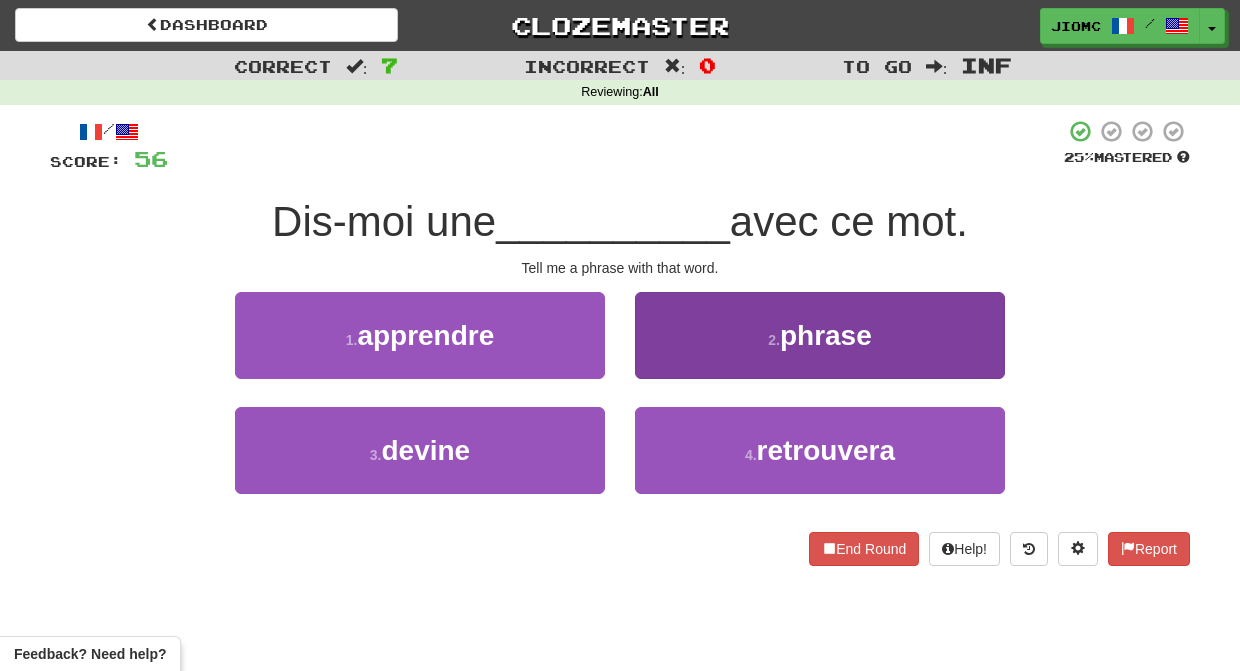 click on "2 .  phrase" at bounding box center (820, 335) 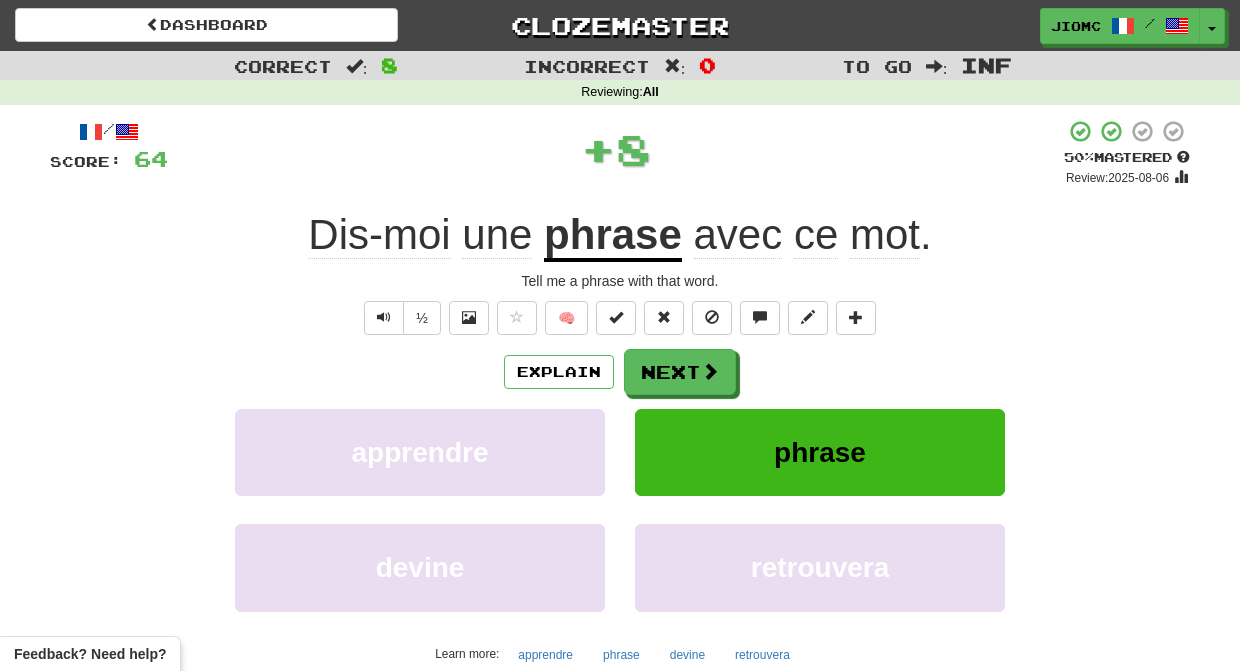 click on "Next" at bounding box center (680, 372) 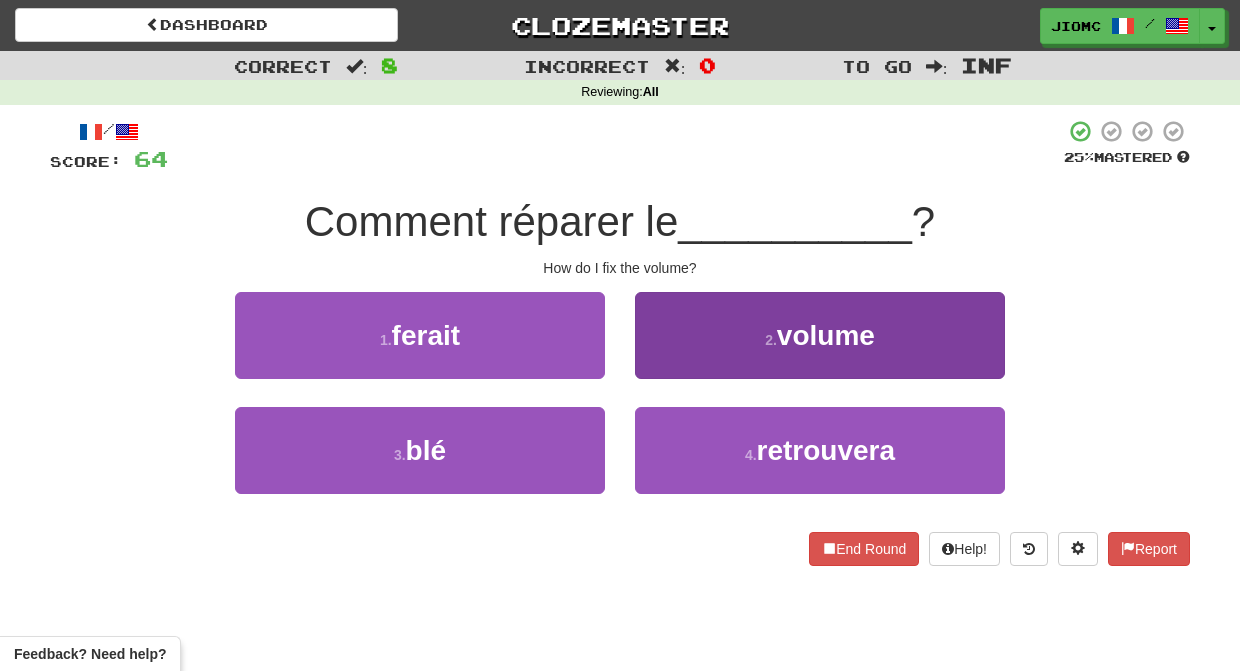 click on "2 . volume" at bounding box center (820, 335) 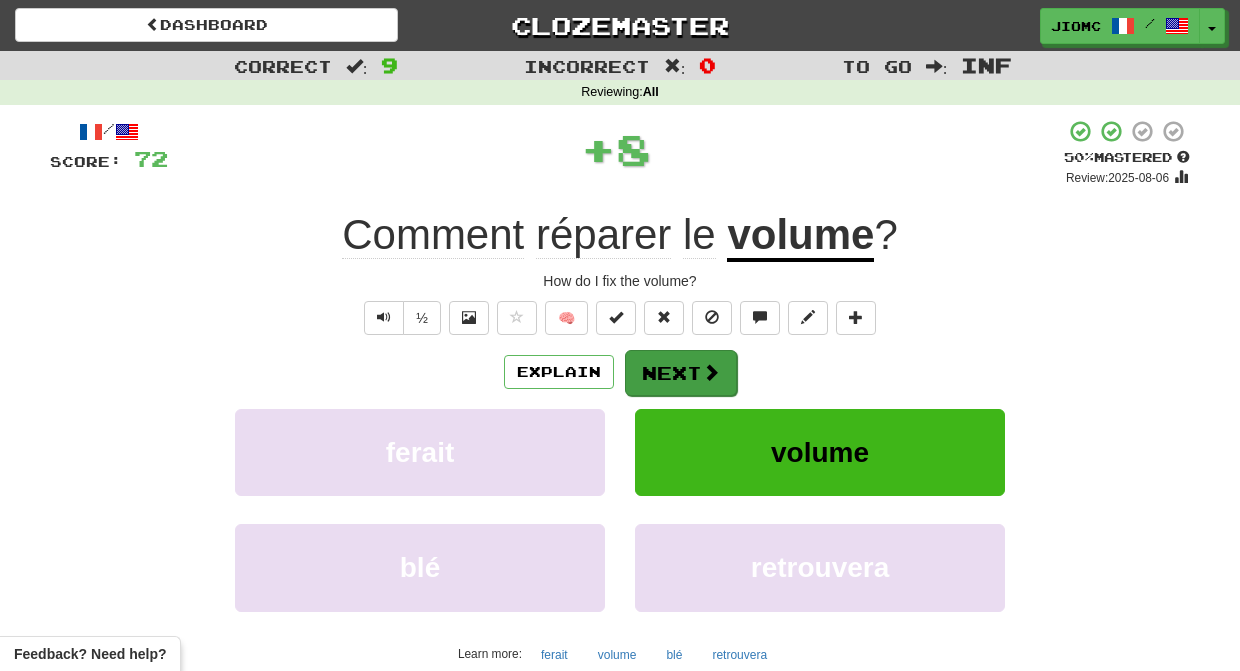 click on "Next" at bounding box center (681, 373) 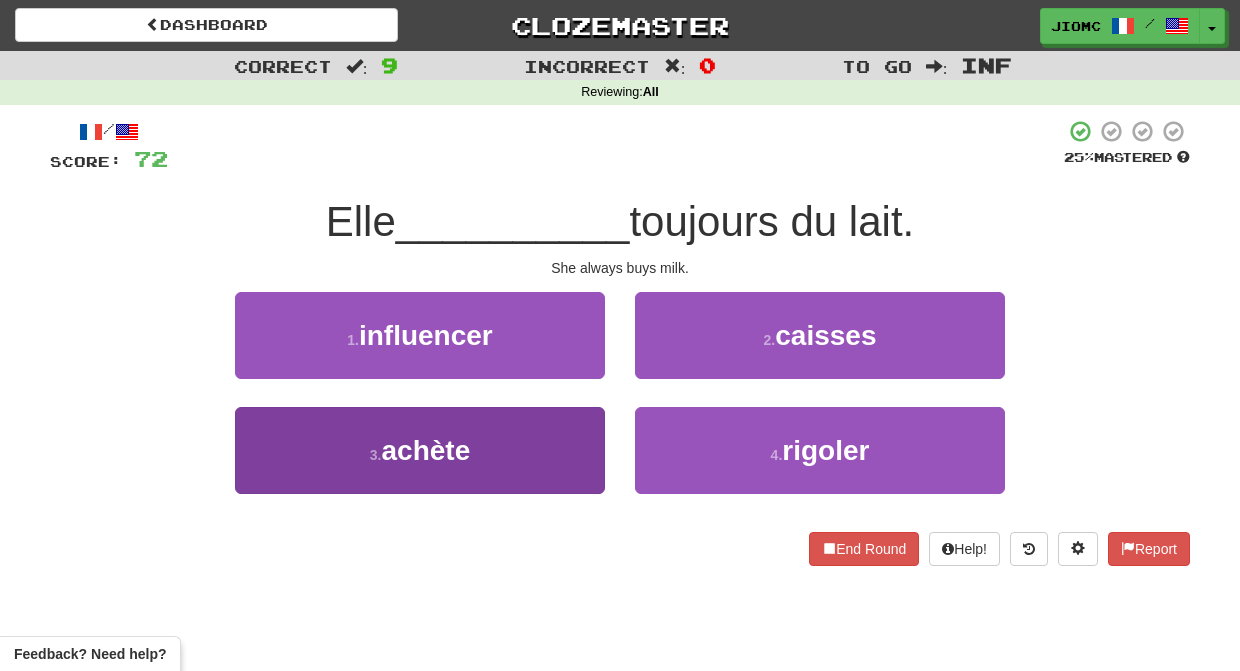 click on "3 . achète" at bounding box center (420, 450) 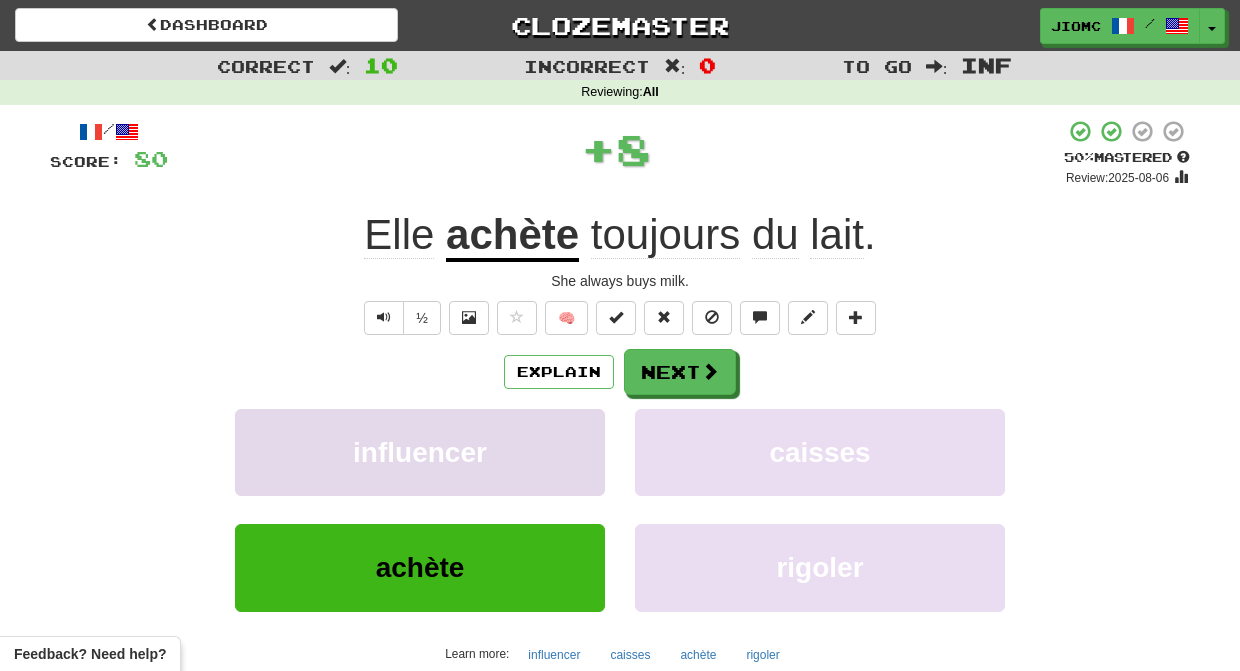 click on "influencer" at bounding box center (420, 452) 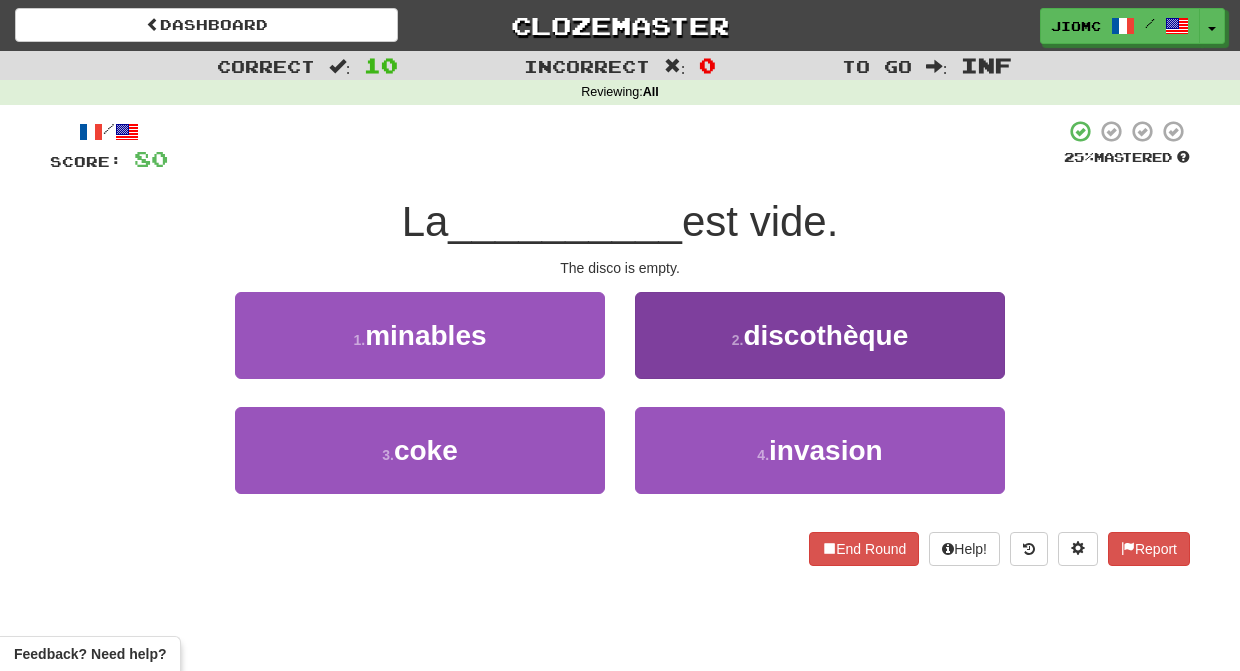 click on "2 .  discothèque" at bounding box center [820, 335] 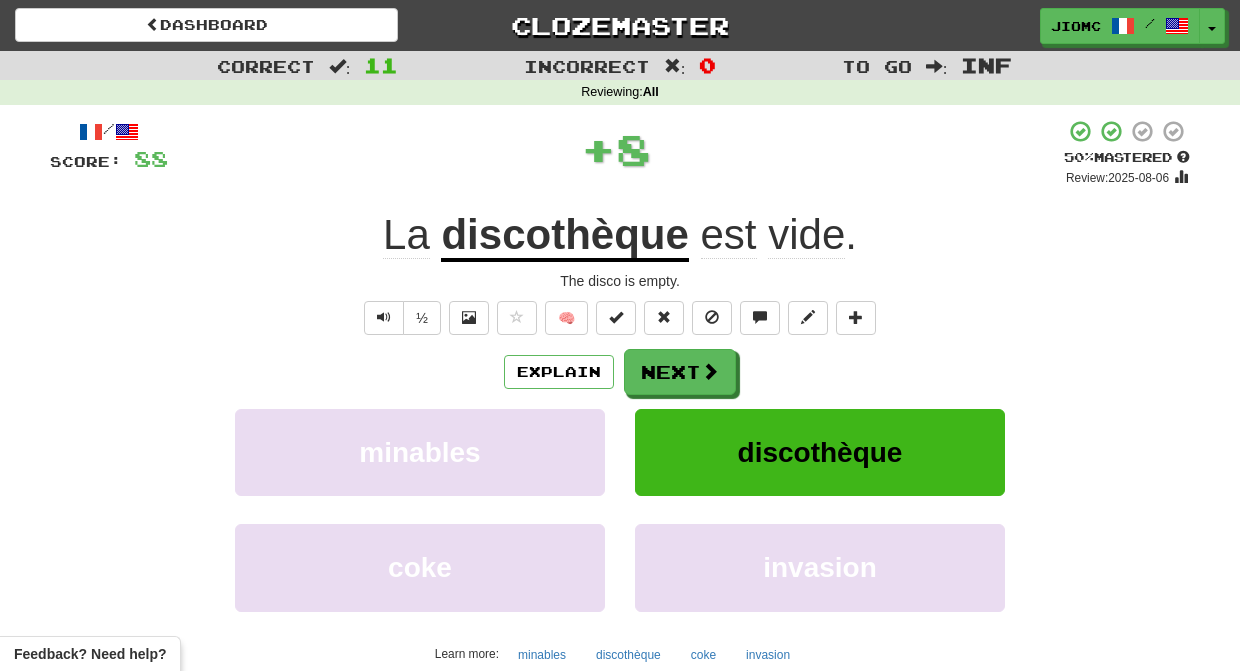 click on "Next" at bounding box center (680, 372) 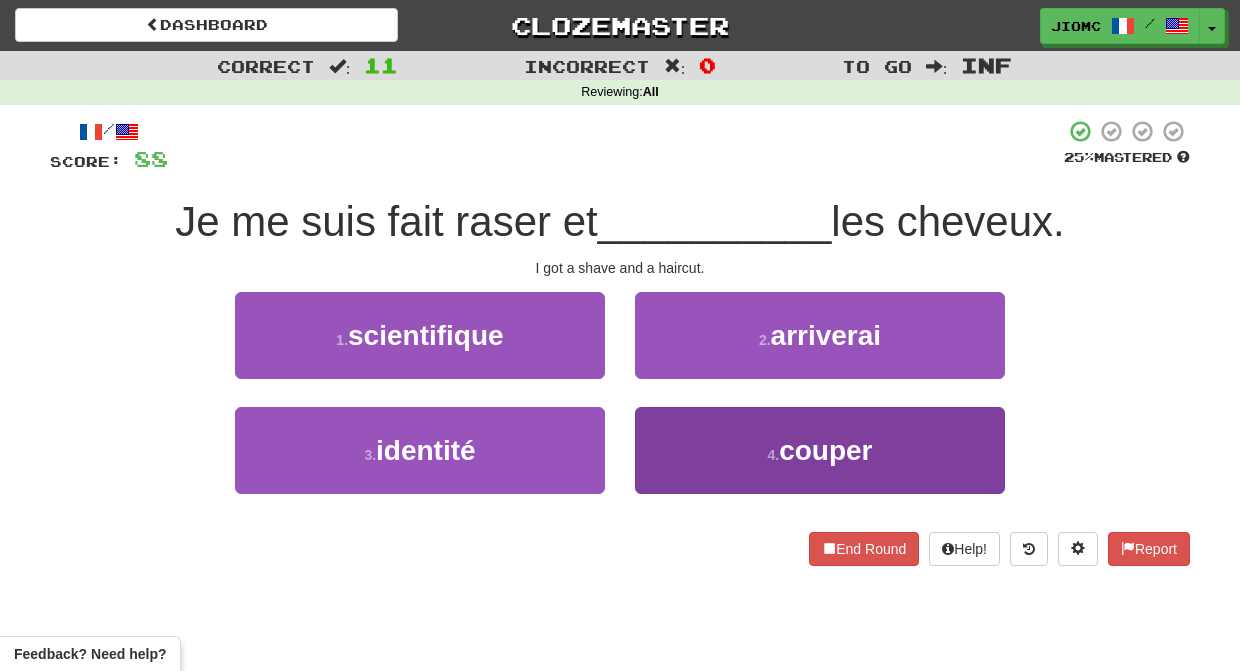 click on "4 .  couper" at bounding box center (820, 450) 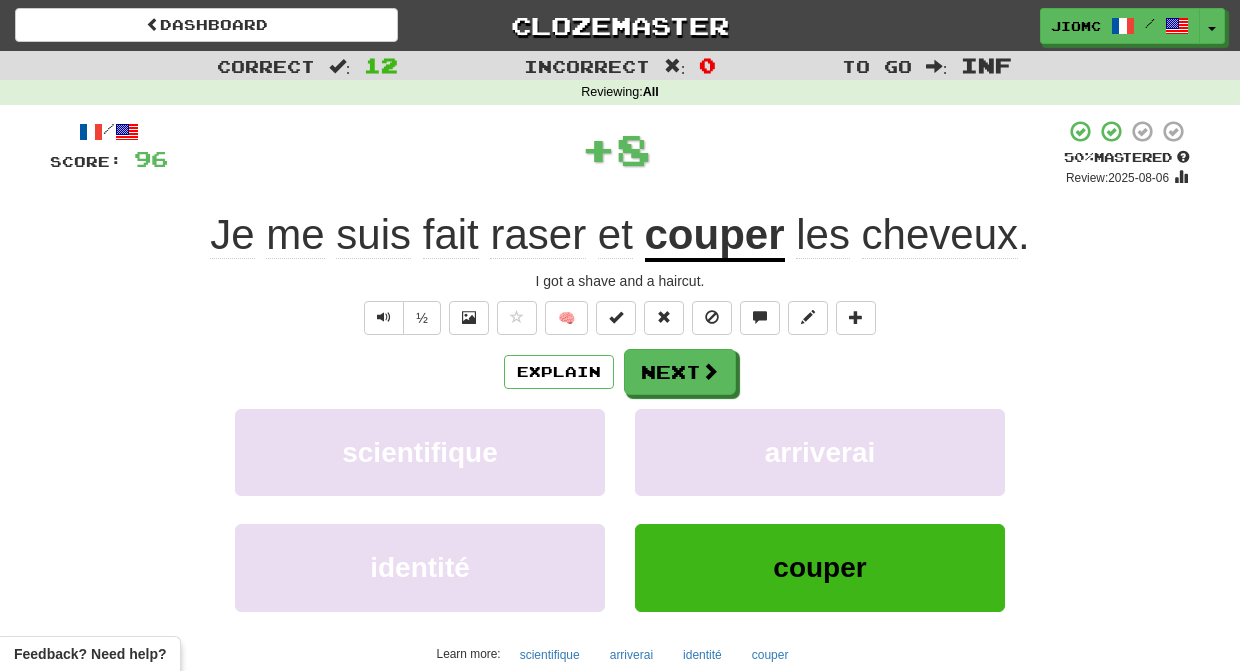 click on "arriverai" at bounding box center (820, 452) 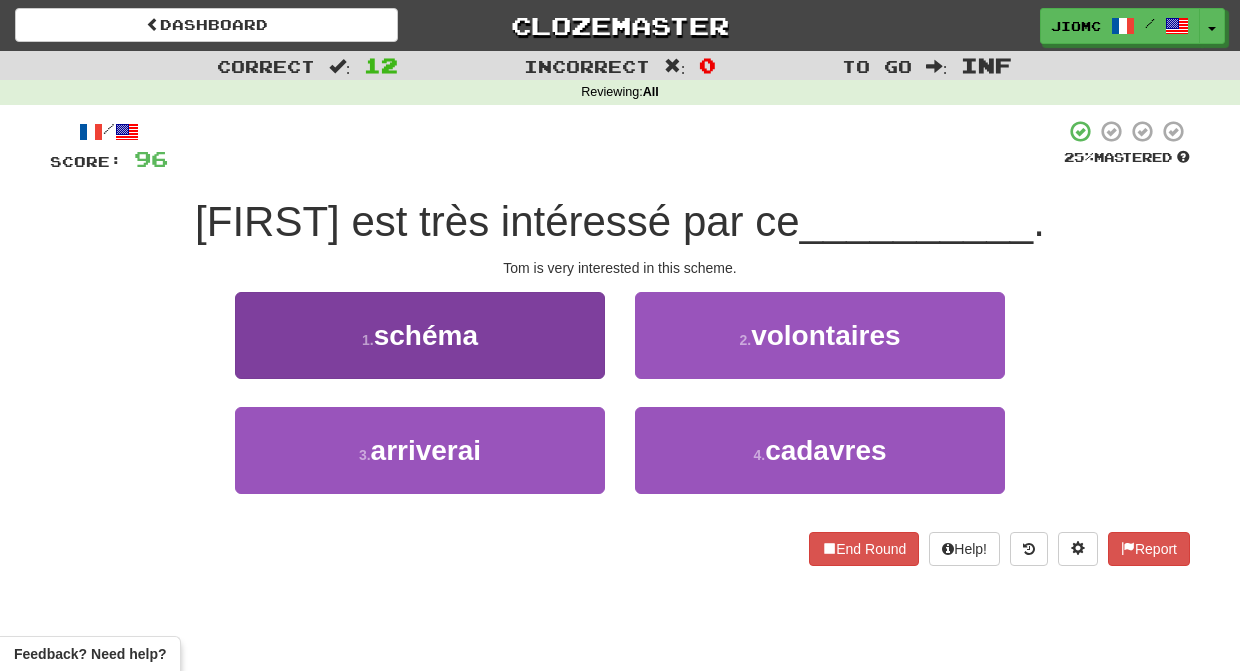 click on "1 .  schéma" at bounding box center [420, 335] 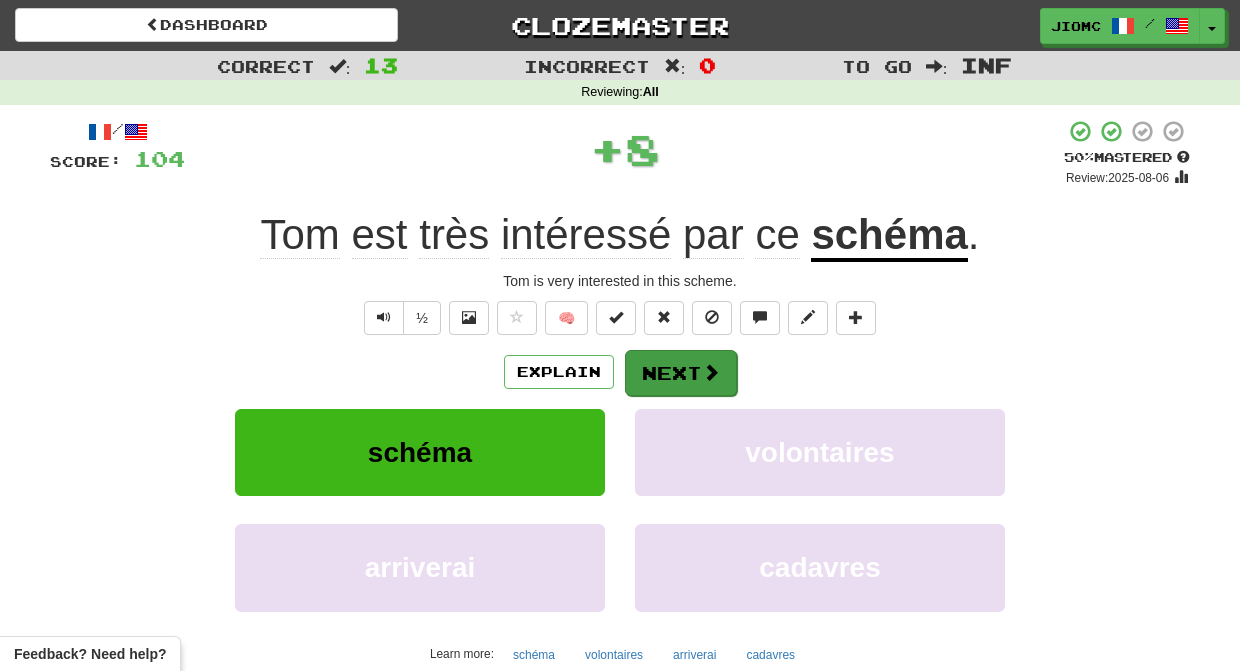 click on "Next" at bounding box center [681, 373] 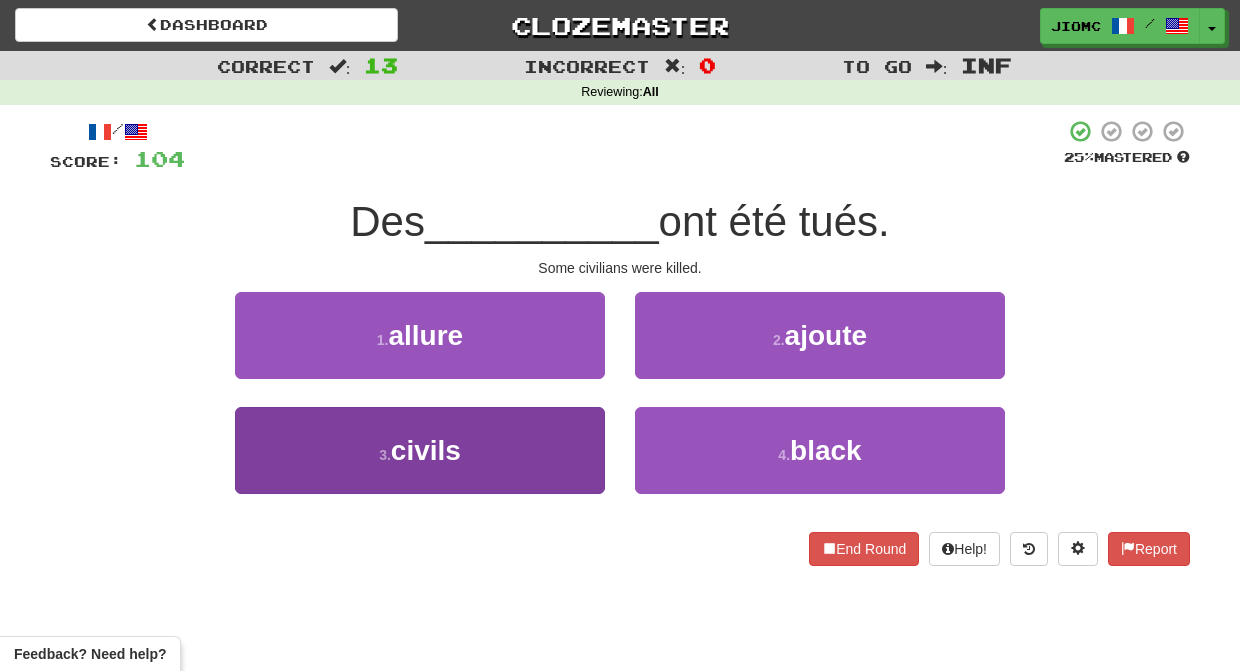 click on "3 .  civils" at bounding box center [420, 450] 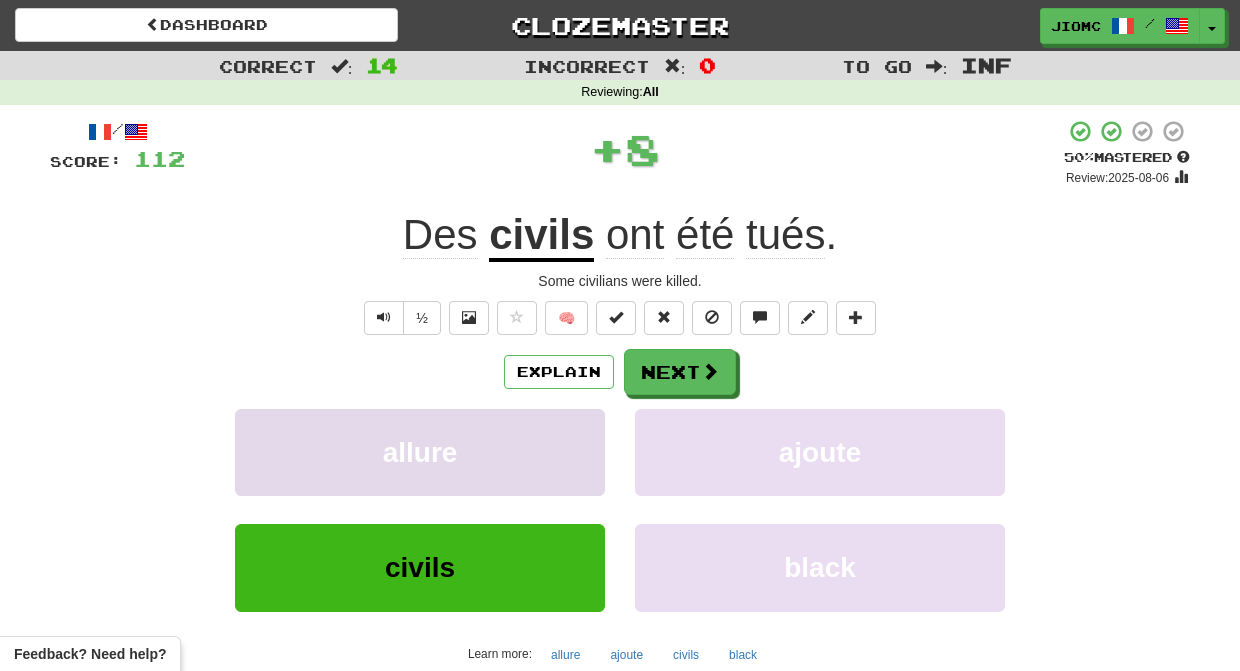 click on "allure" at bounding box center [420, 452] 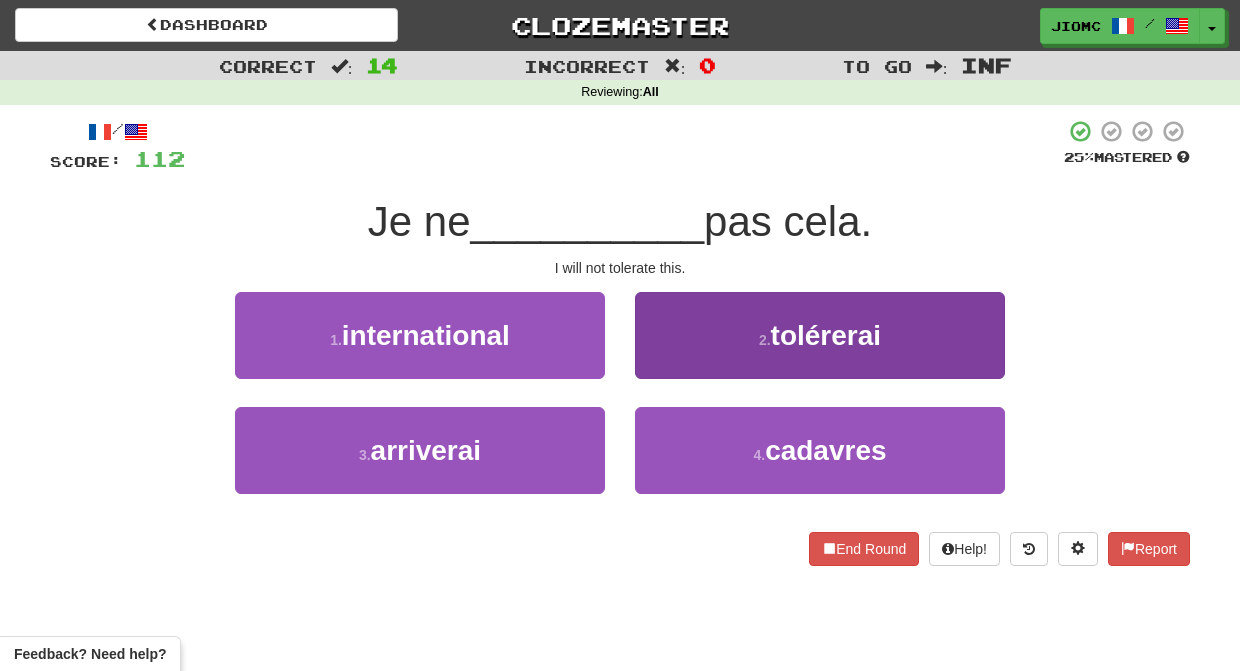 click on "2 .  tolérerai" at bounding box center (820, 335) 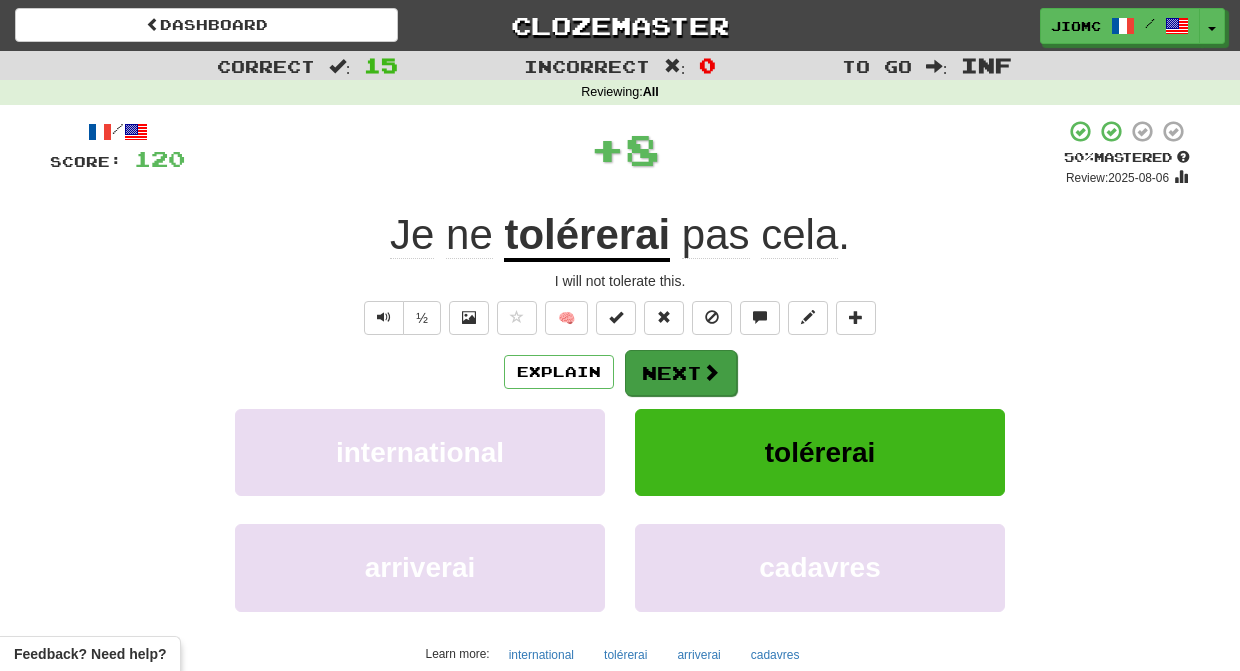click on "Next" at bounding box center (681, 373) 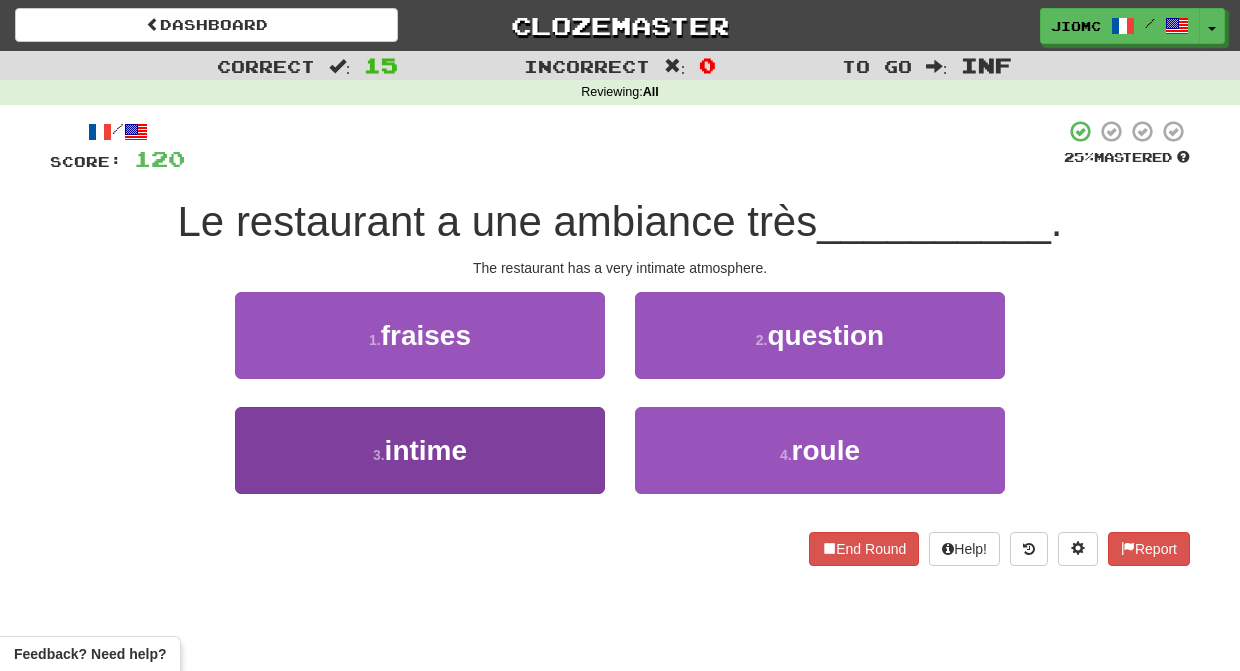 click on "3 .  intime" at bounding box center (420, 450) 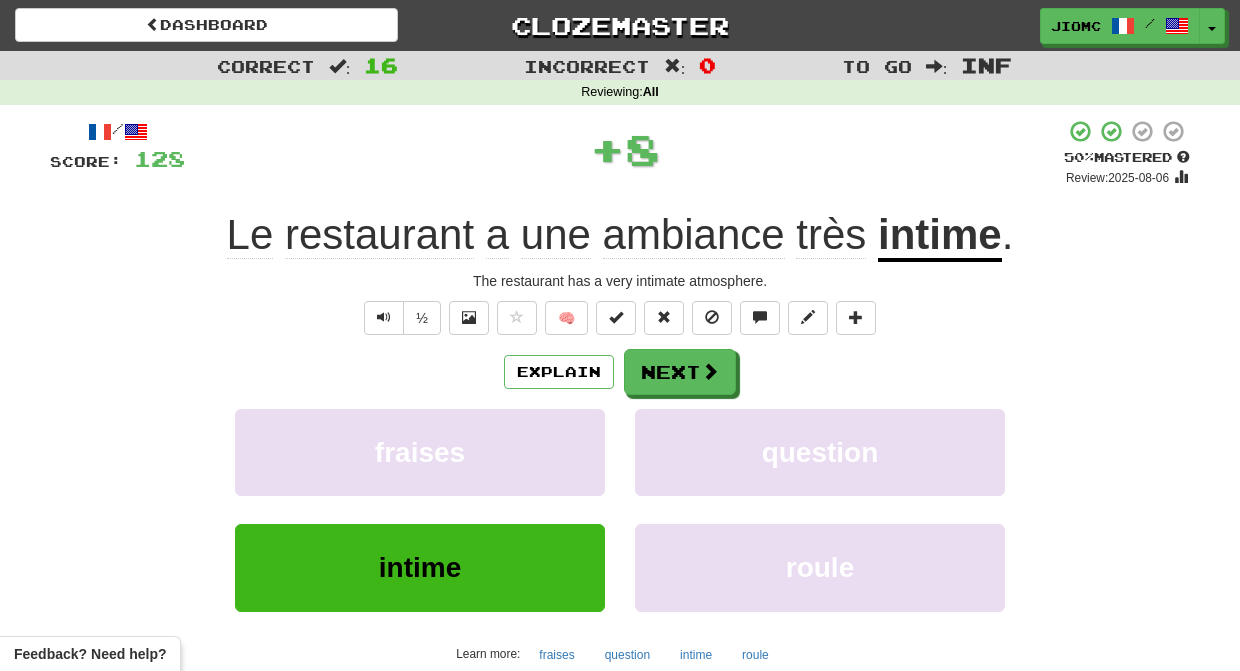 click on "fraises" at bounding box center (420, 452) 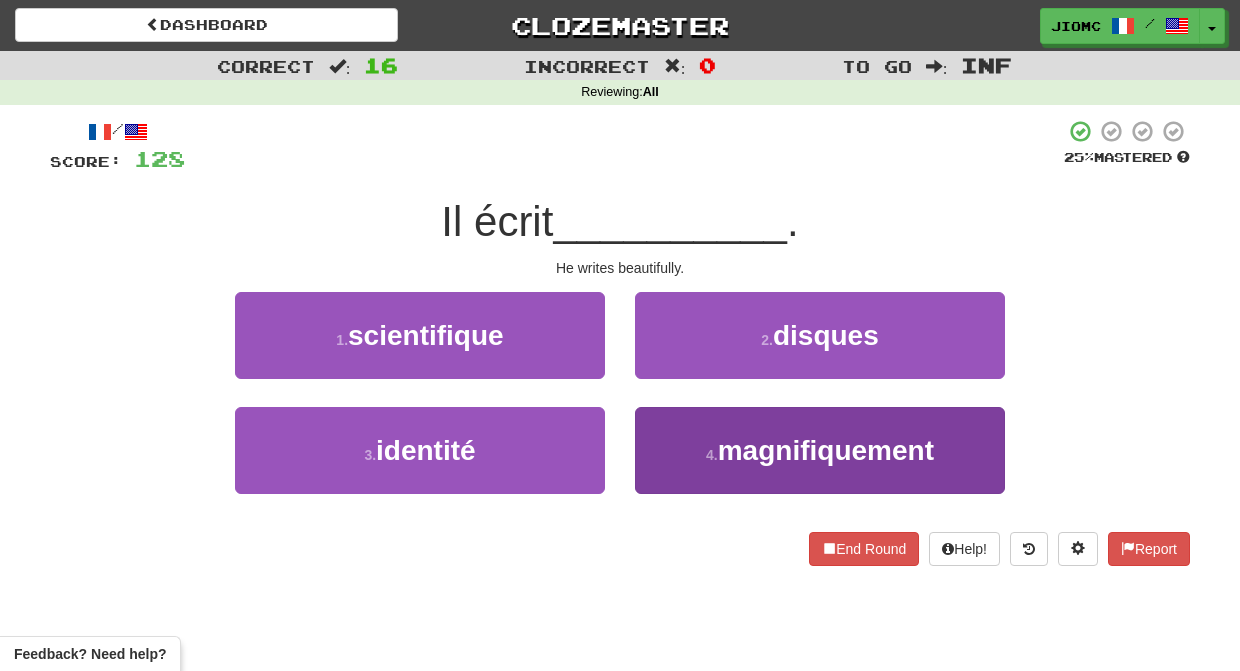 click on "4 .  magnifiquement" at bounding box center (820, 450) 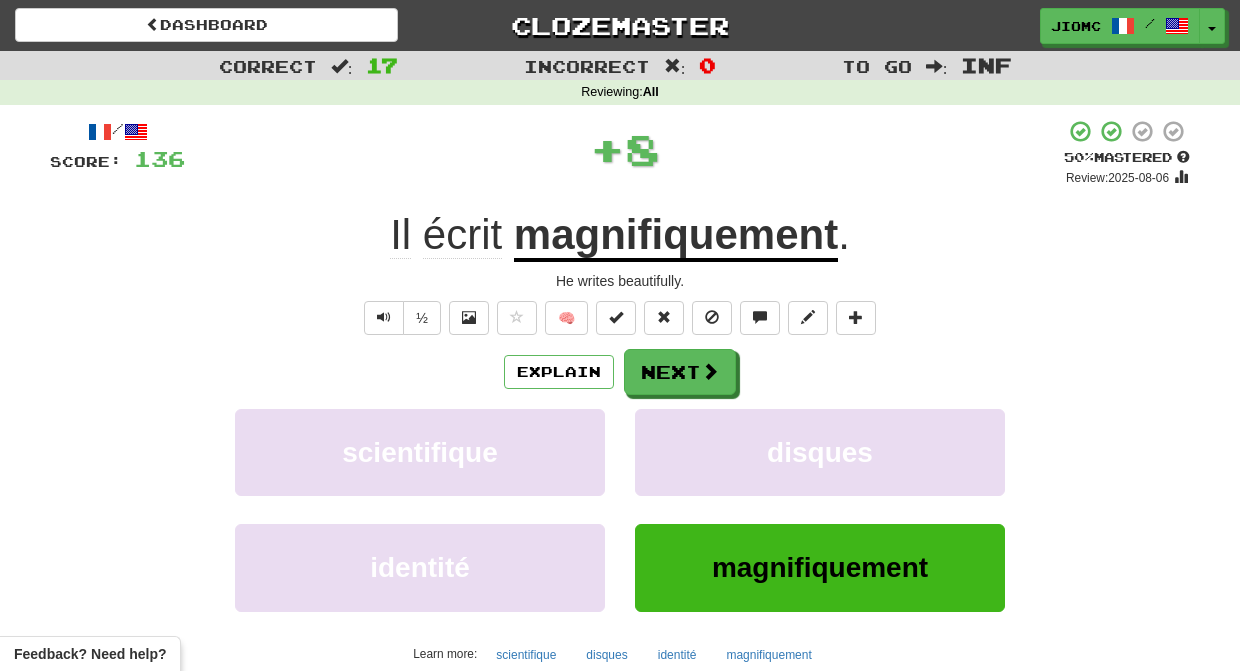 click on "disques" at bounding box center (820, 452) 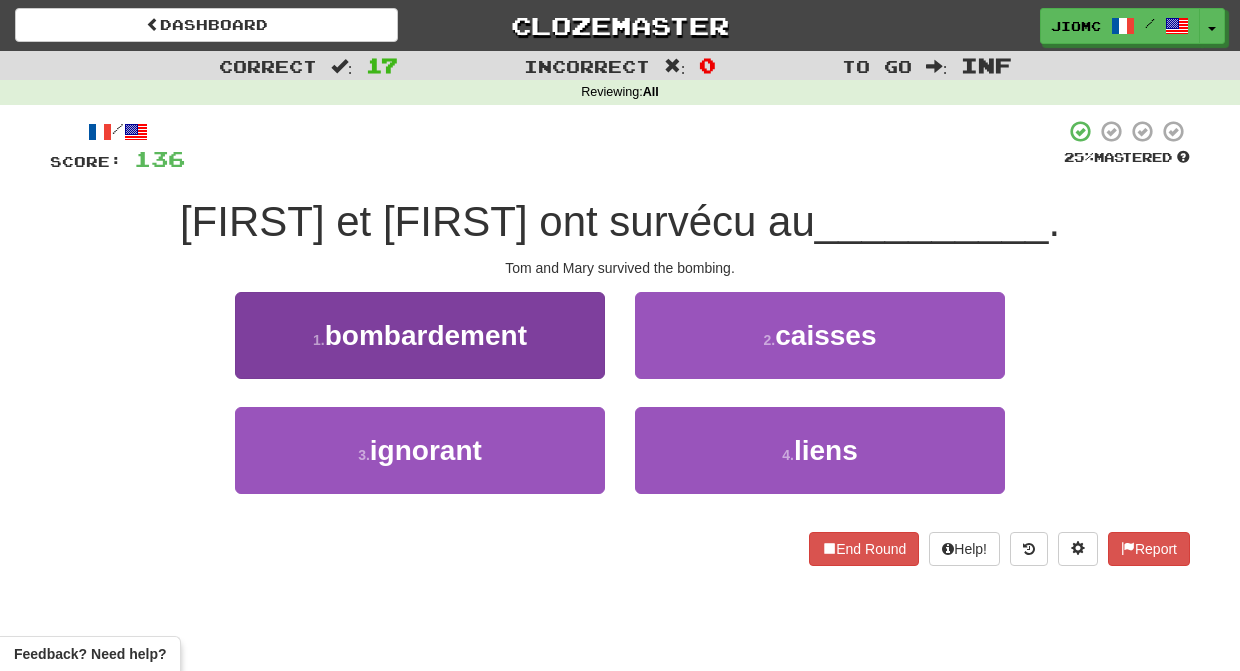 click on "1 .  bombardement" at bounding box center [420, 335] 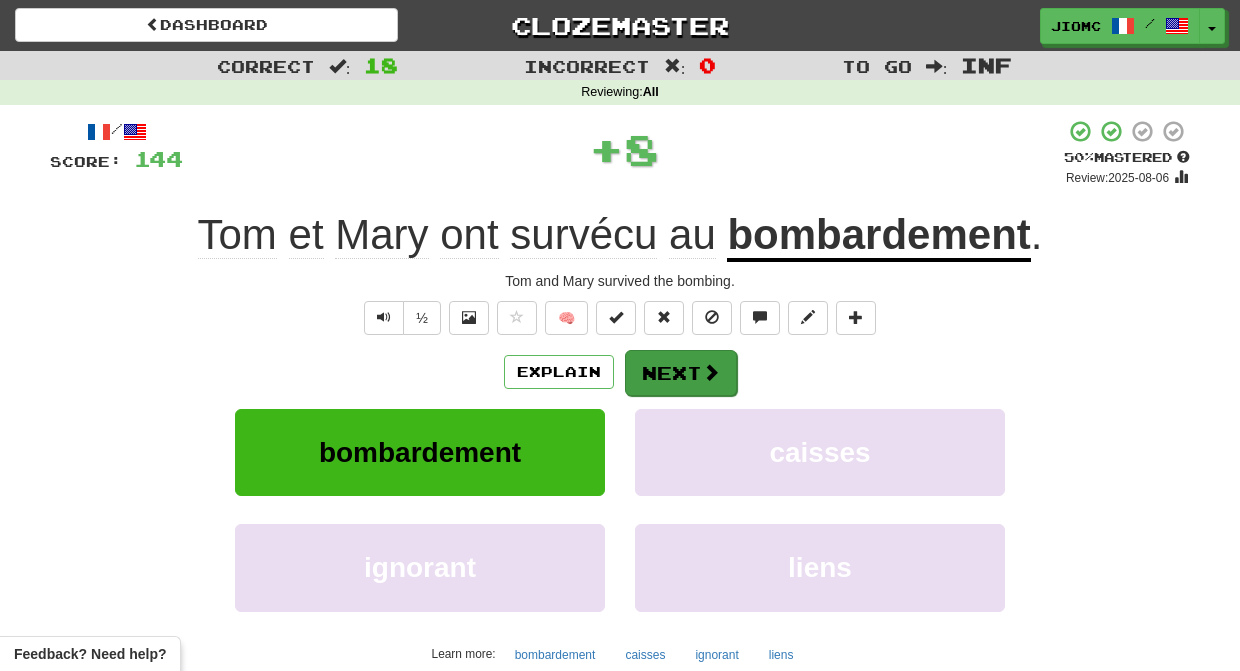 click on "Next" at bounding box center (681, 373) 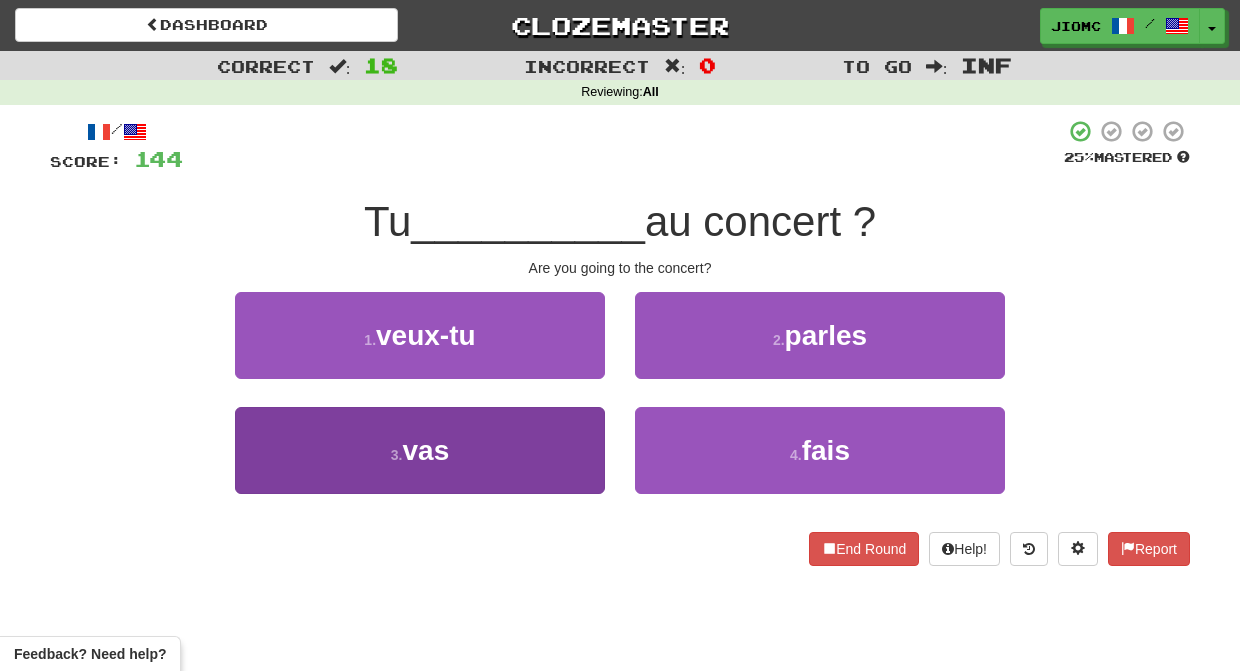 click on "3 .  vas" at bounding box center (420, 450) 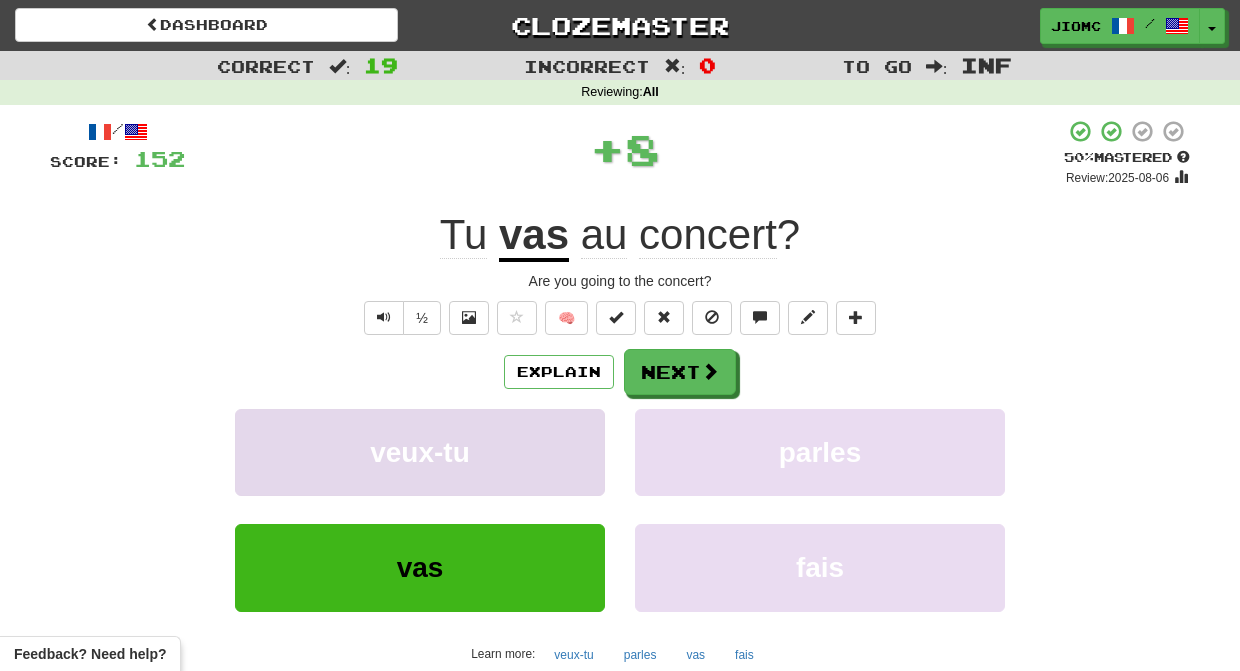 click on "veux-tu" at bounding box center (420, 452) 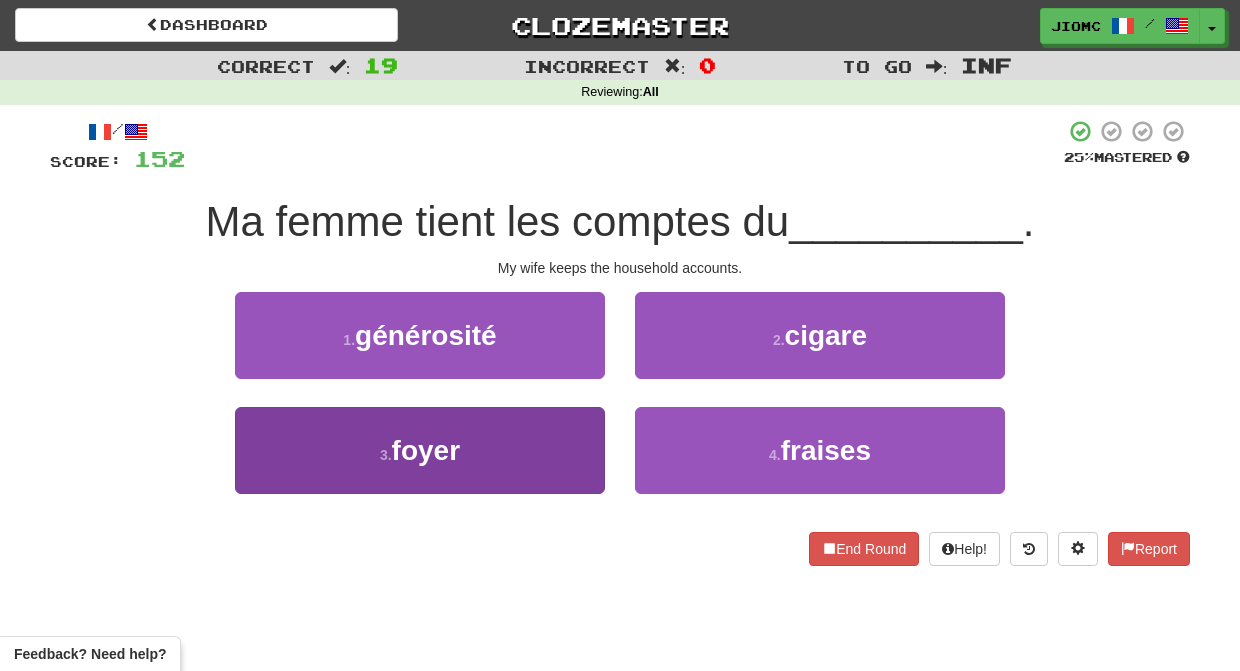 click on "3 .  foyer" at bounding box center (420, 450) 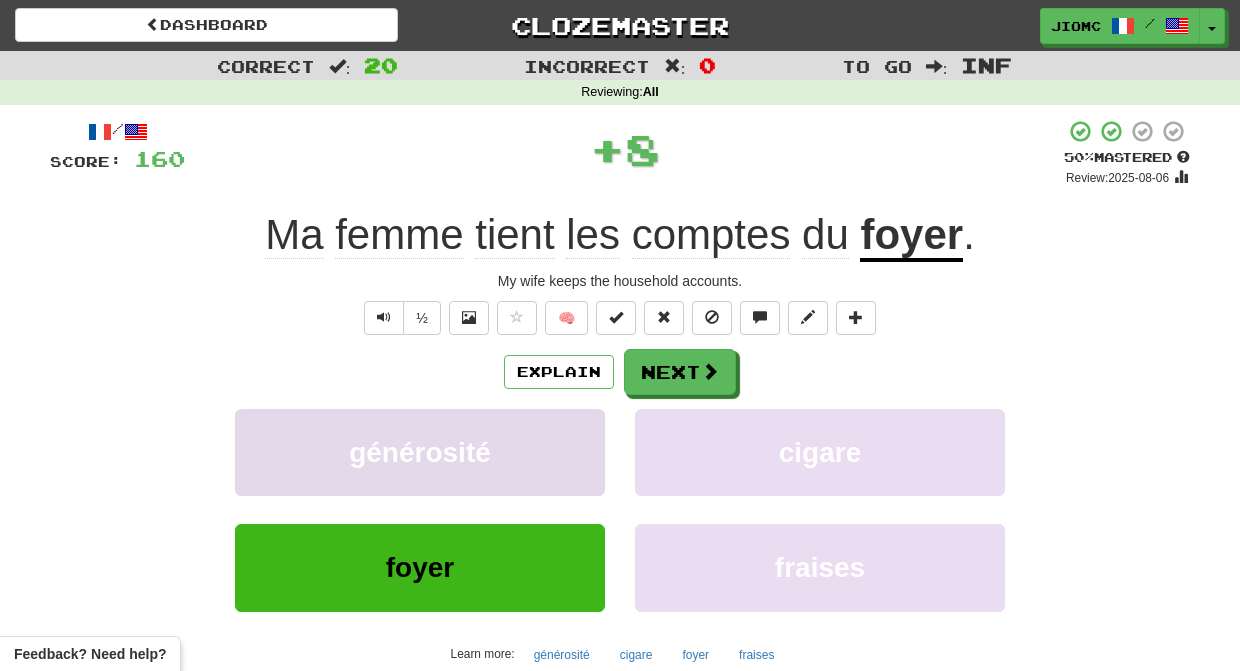 click on "générosité" at bounding box center (420, 452) 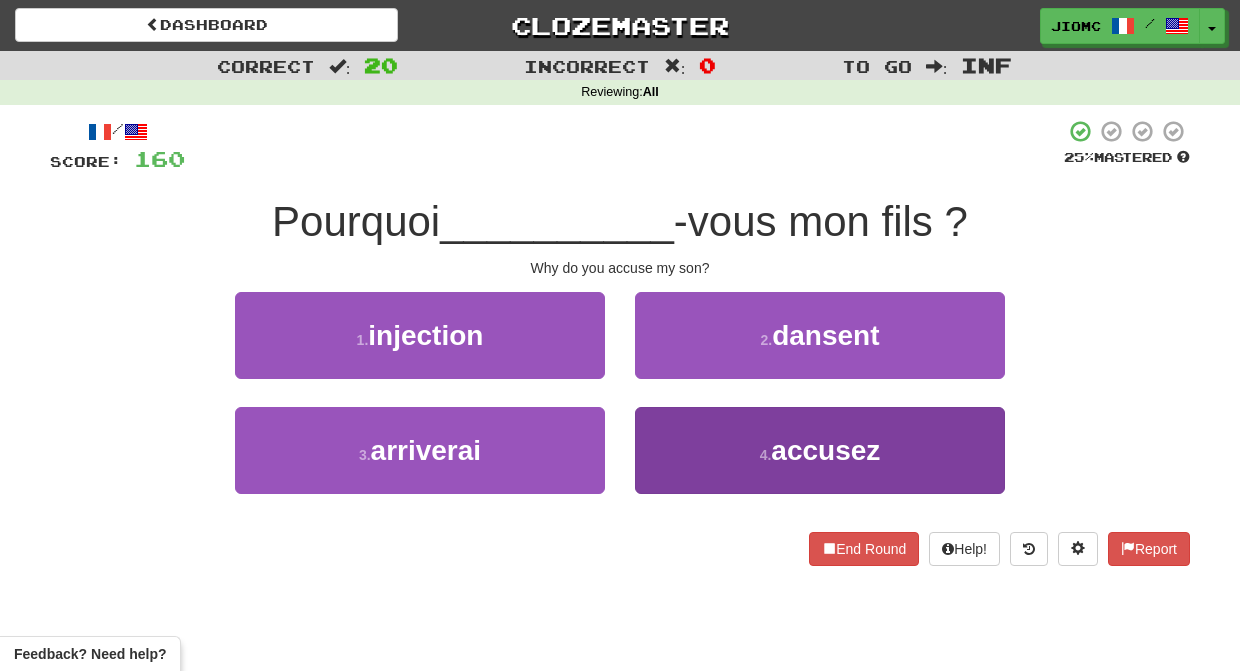 click on "4 .  accusez" at bounding box center (820, 450) 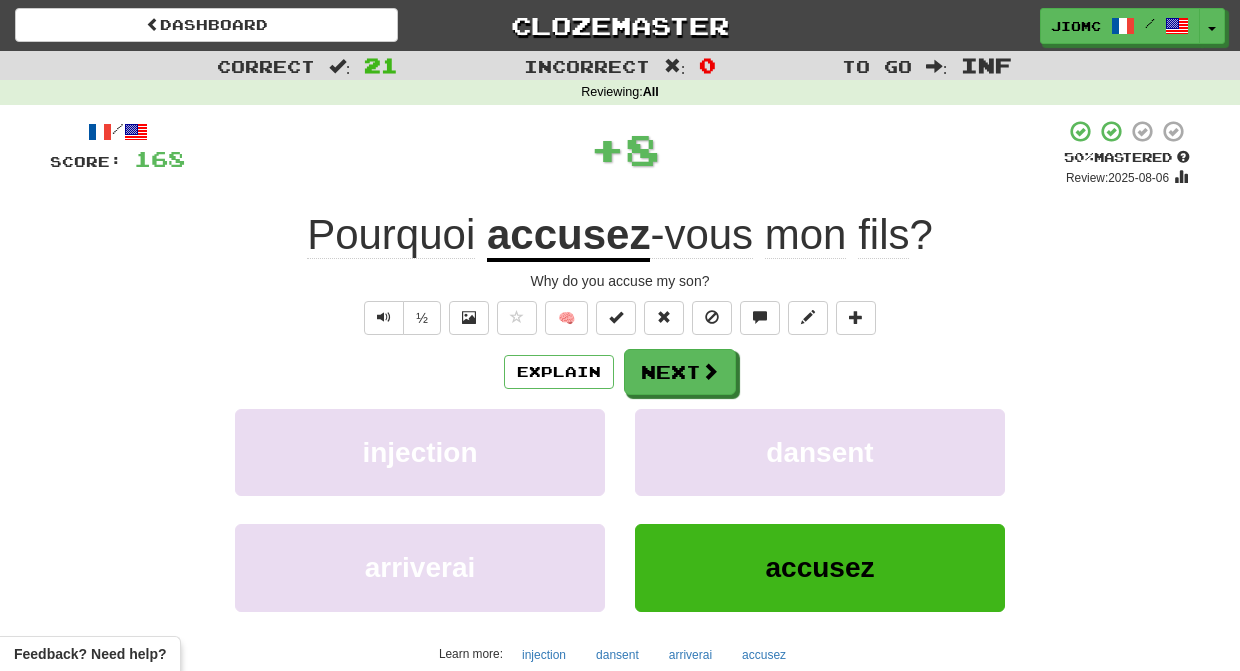 click on "dansent" at bounding box center (820, 452) 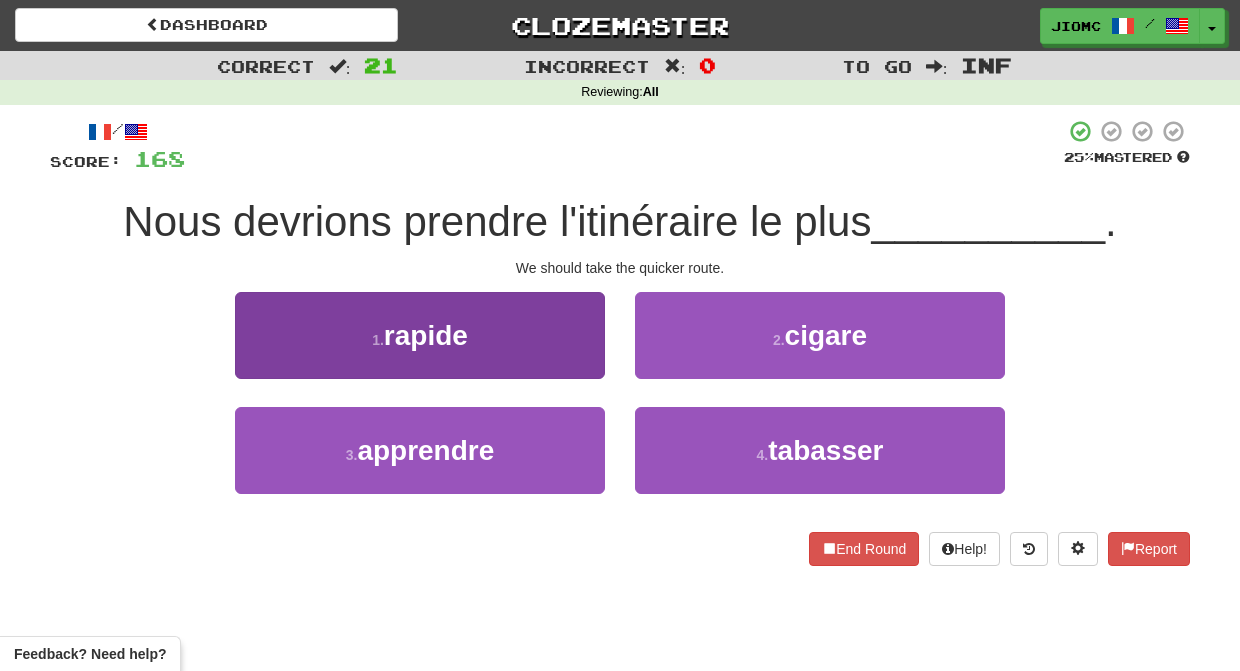 click on "1 .  rapide" at bounding box center (420, 335) 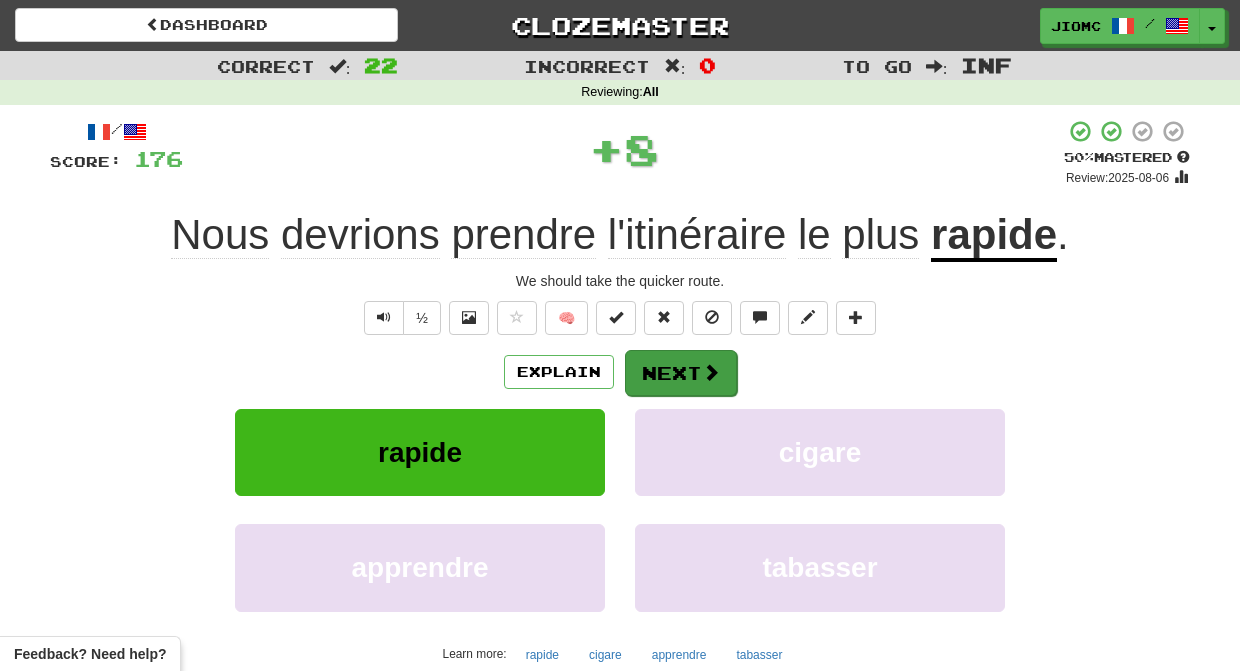 click on "Next" at bounding box center (681, 373) 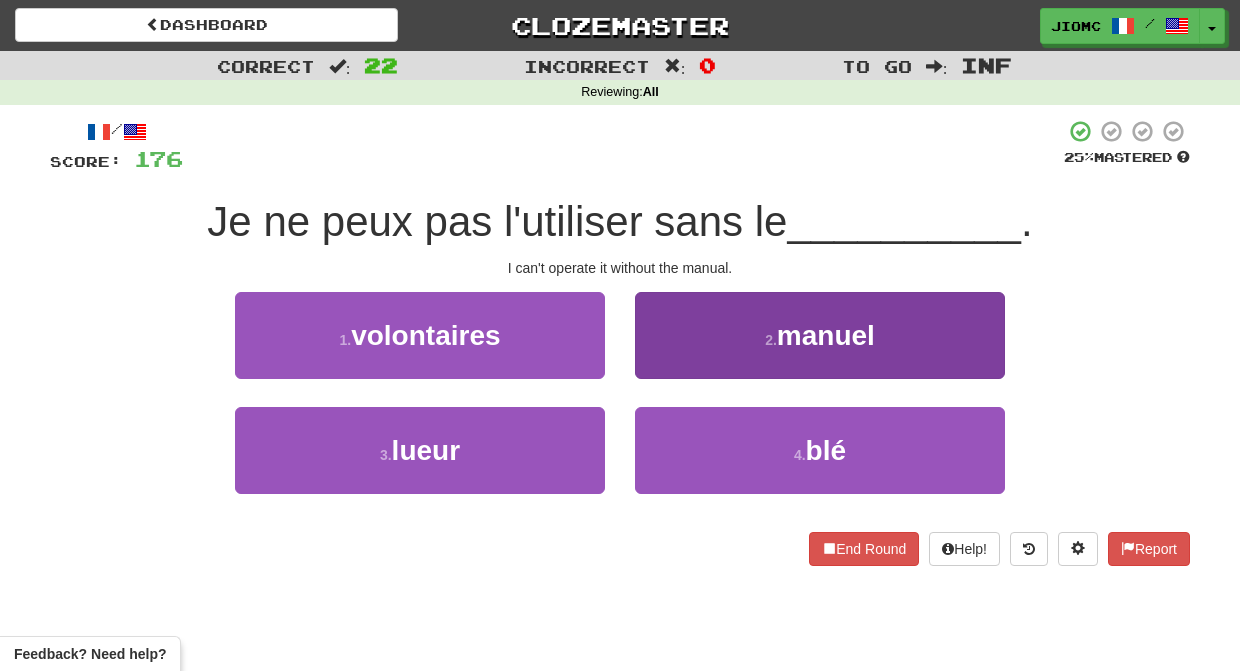 click on "2 .  manuel" at bounding box center [820, 335] 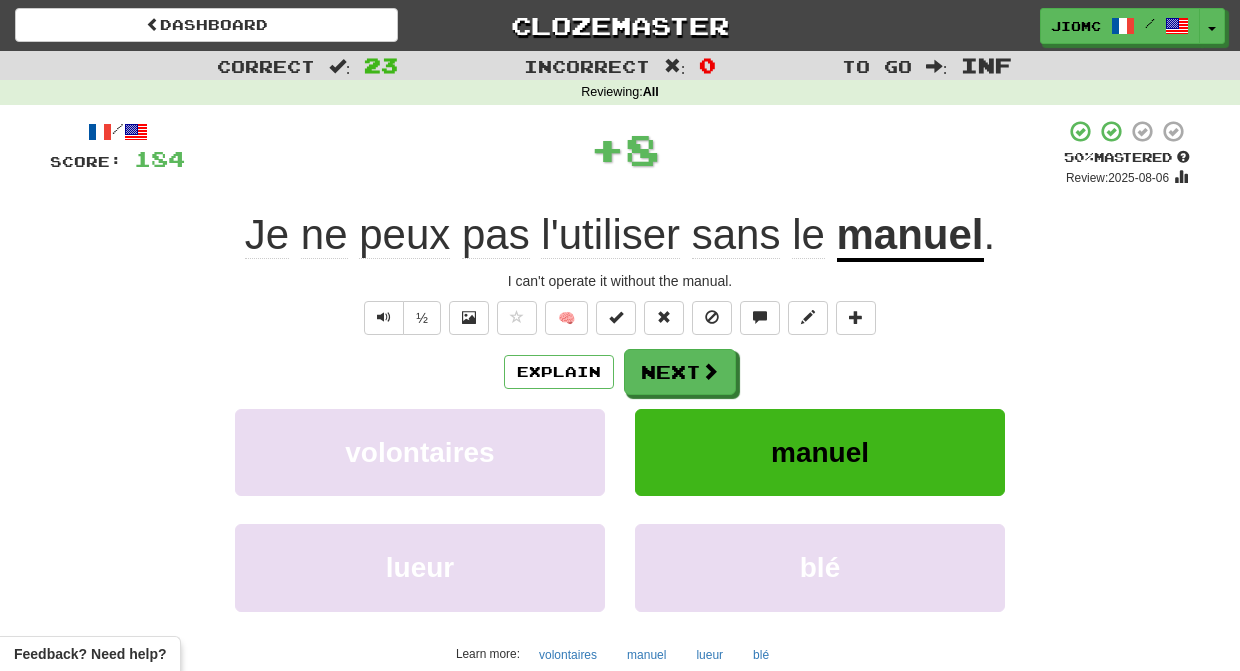 click on "Next" at bounding box center [680, 372] 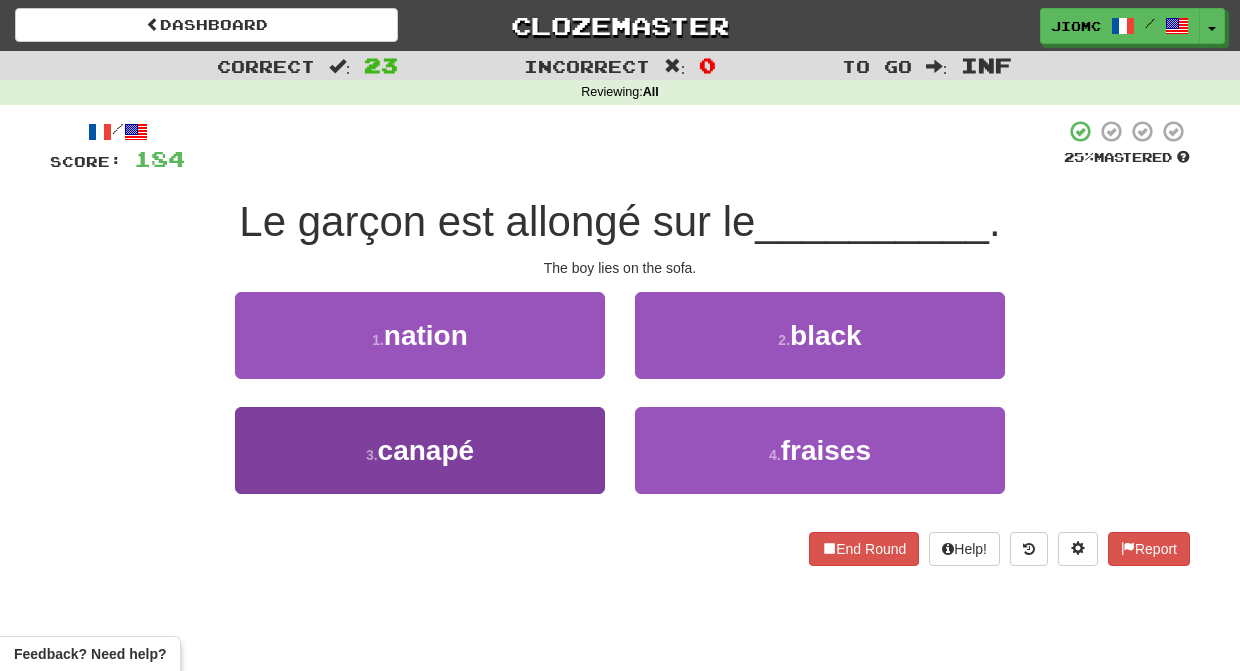 click on "3 .  canapé" at bounding box center (420, 450) 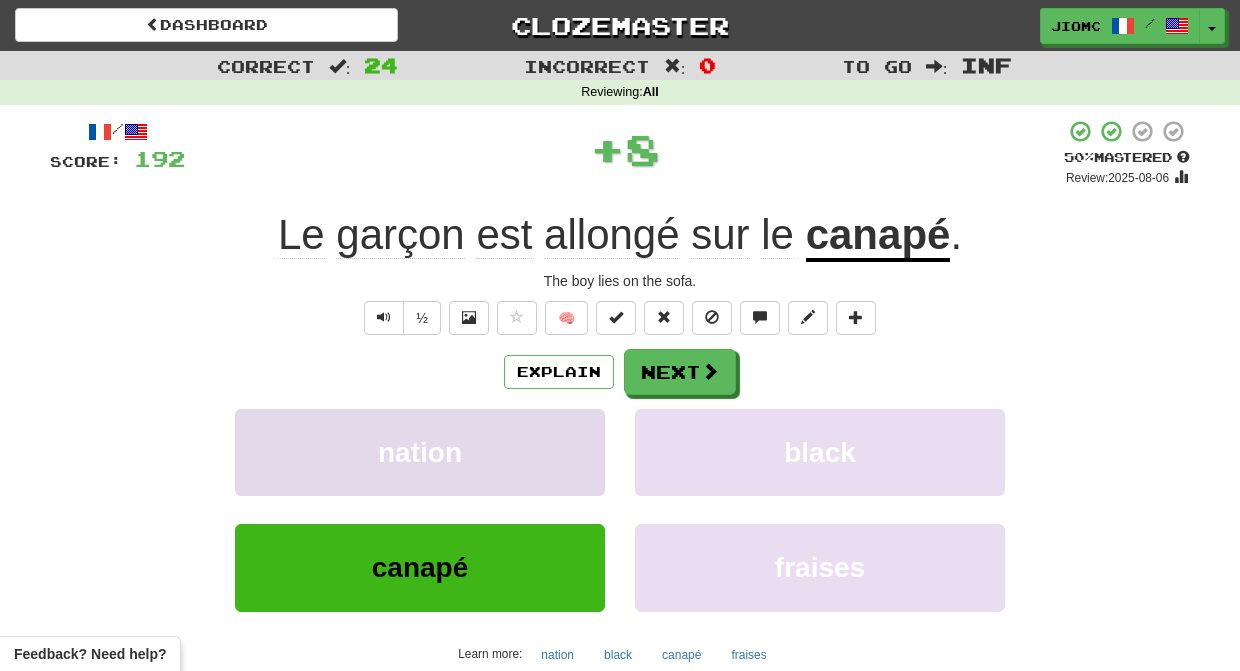 click on "nation" at bounding box center (420, 452) 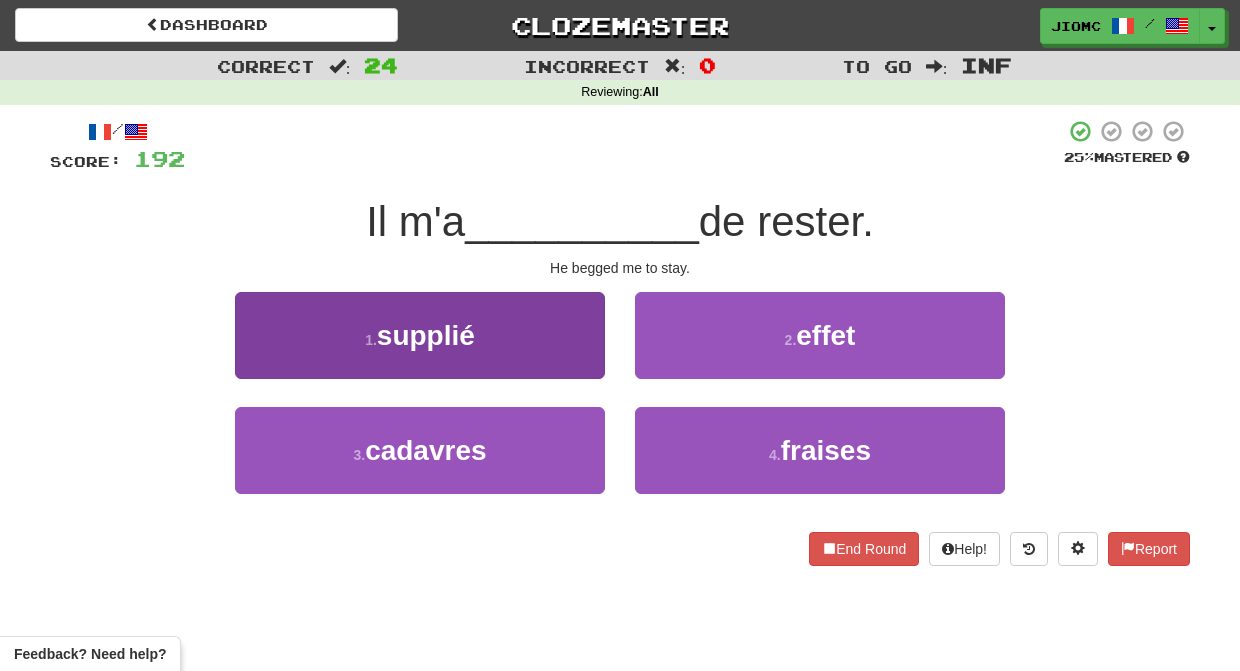 click on "1 .  supplié" at bounding box center (420, 335) 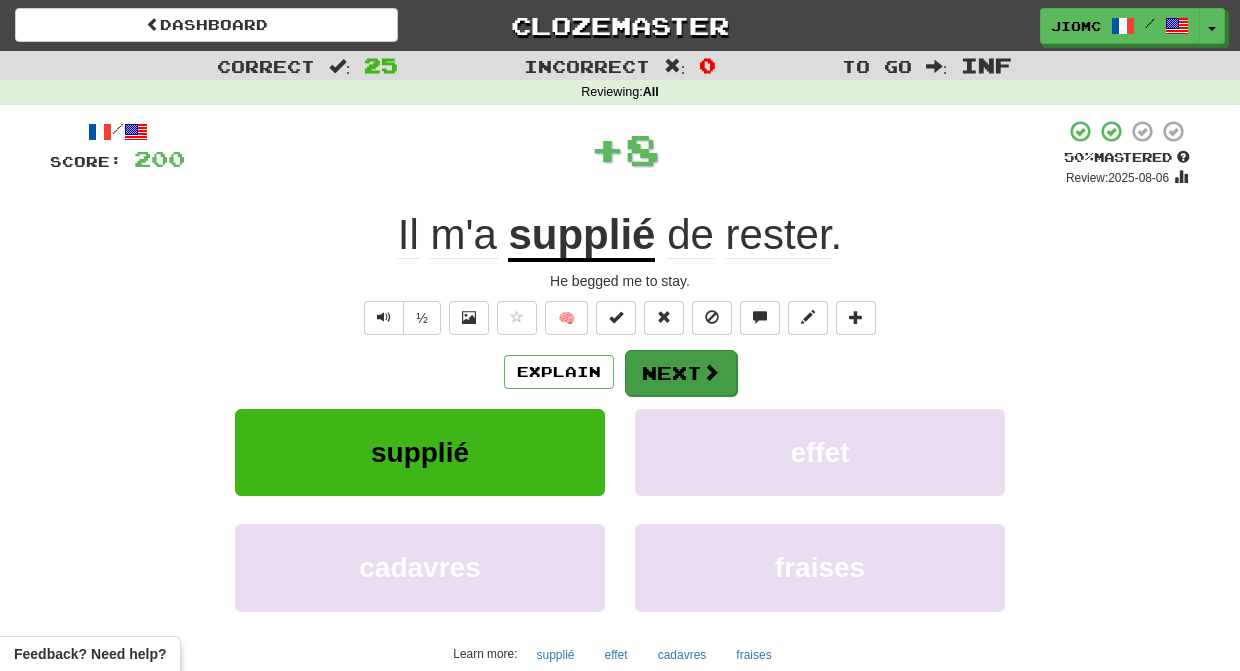 click on "Next" at bounding box center (681, 373) 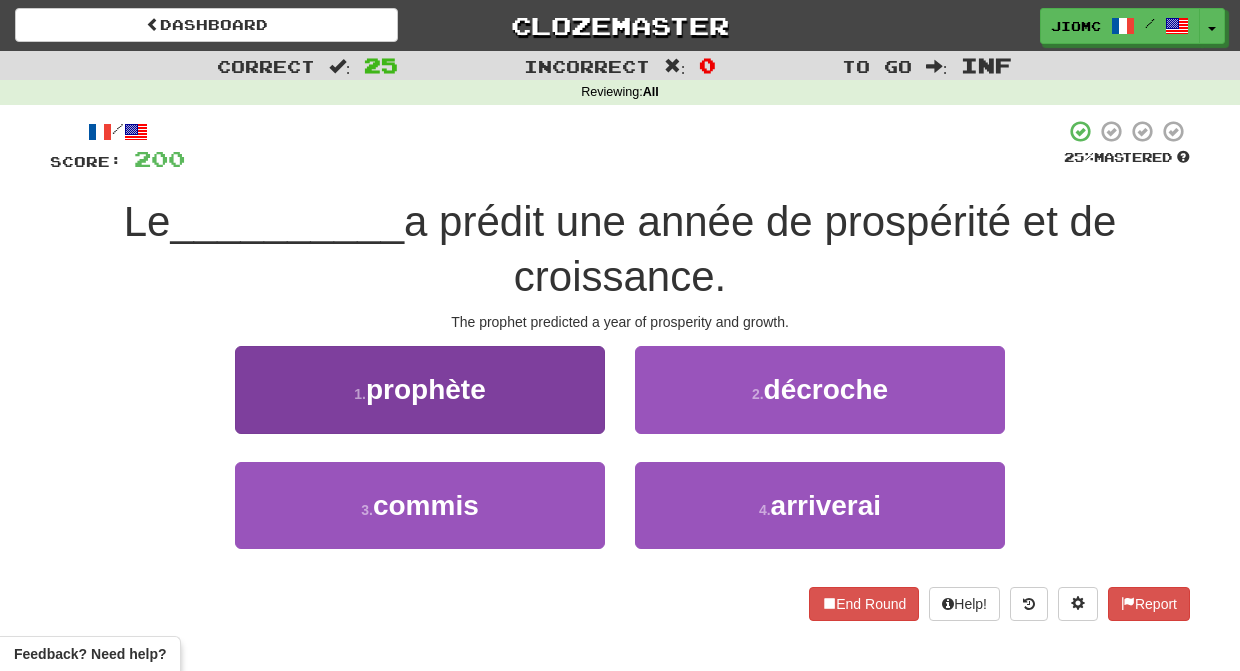 click on "1 .  prophète" at bounding box center (420, 389) 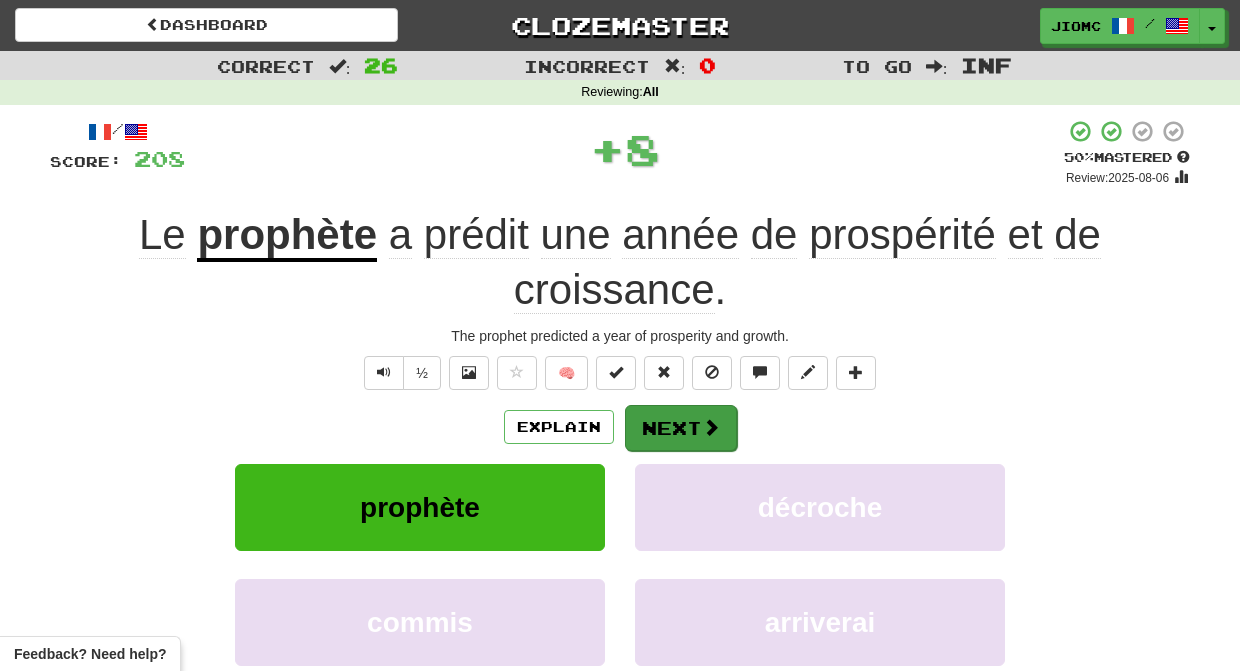 click on "Next" at bounding box center [681, 428] 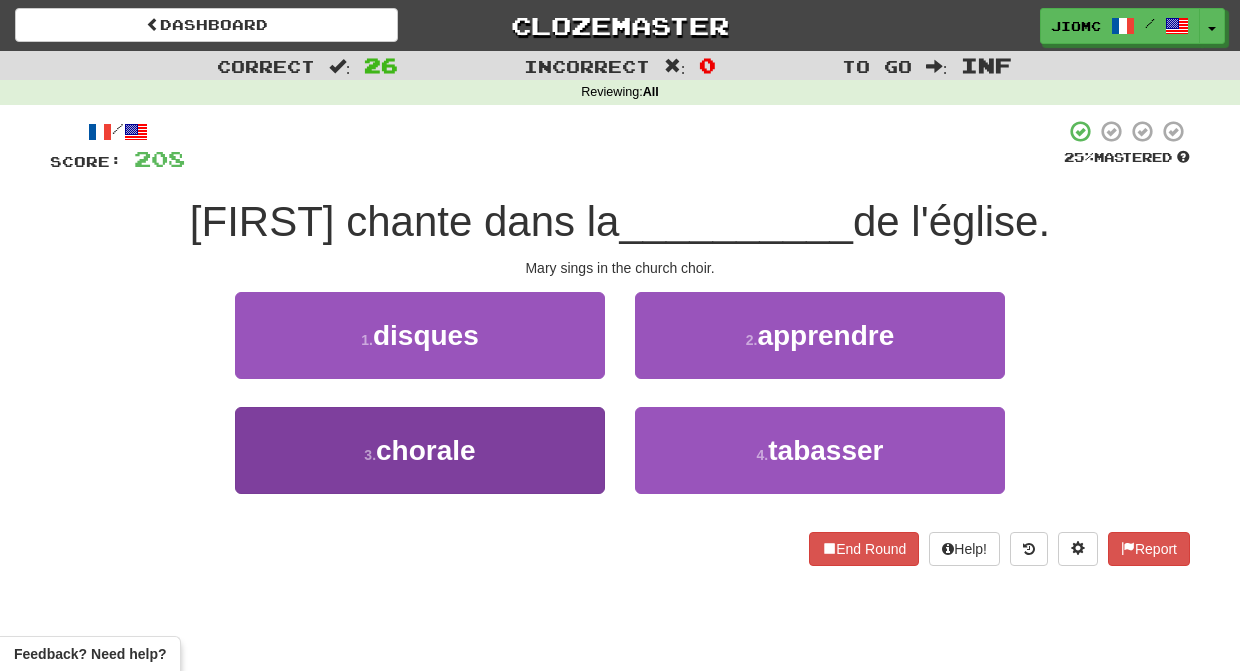 click on "3 .  chorale" at bounding box center (420, 450) 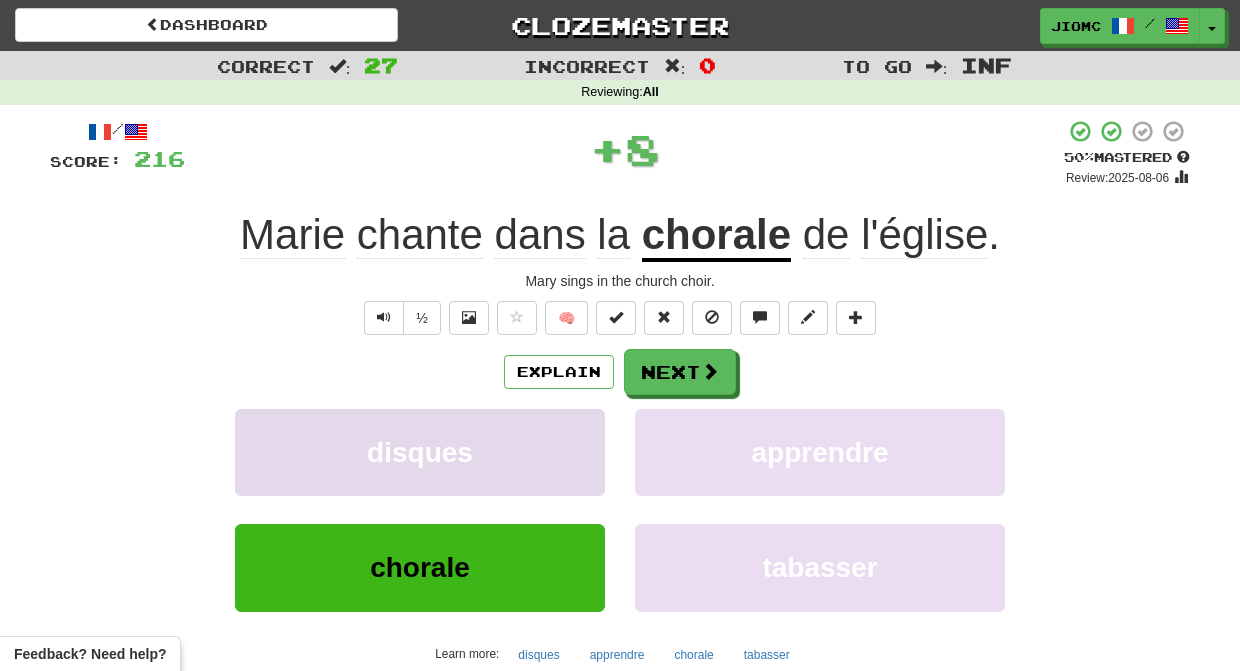click on "disques" at bounding box center [420, 452] 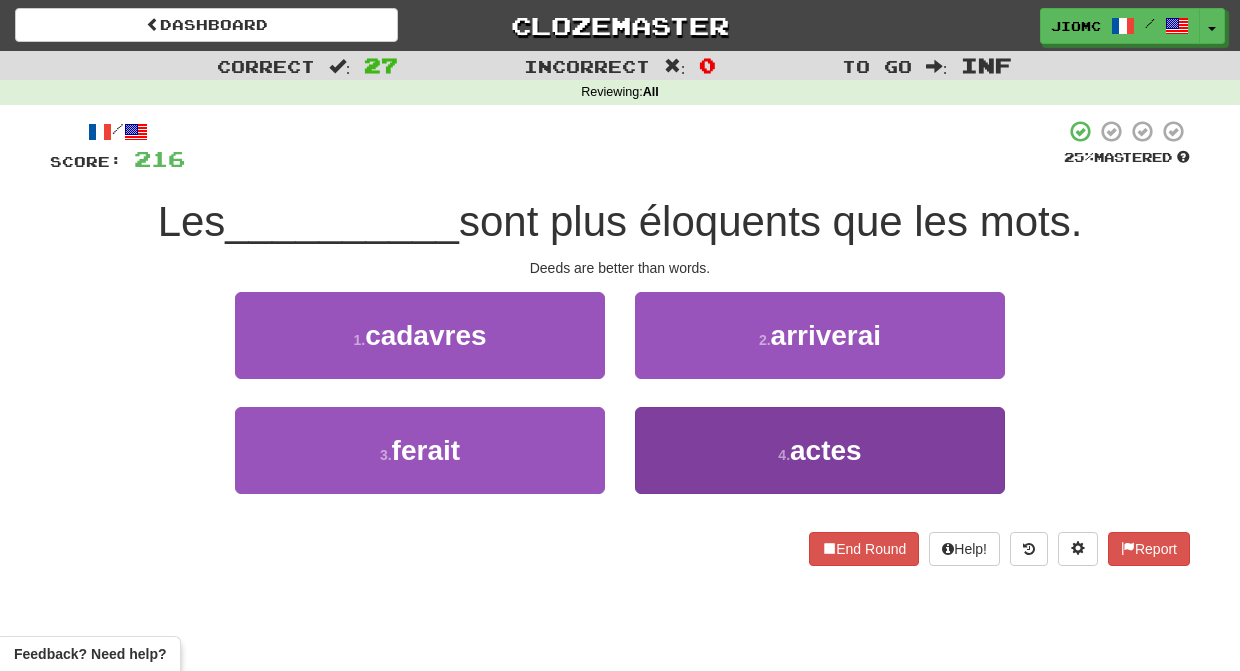 click on "4 .  actes" at bounding box center (820, 450) 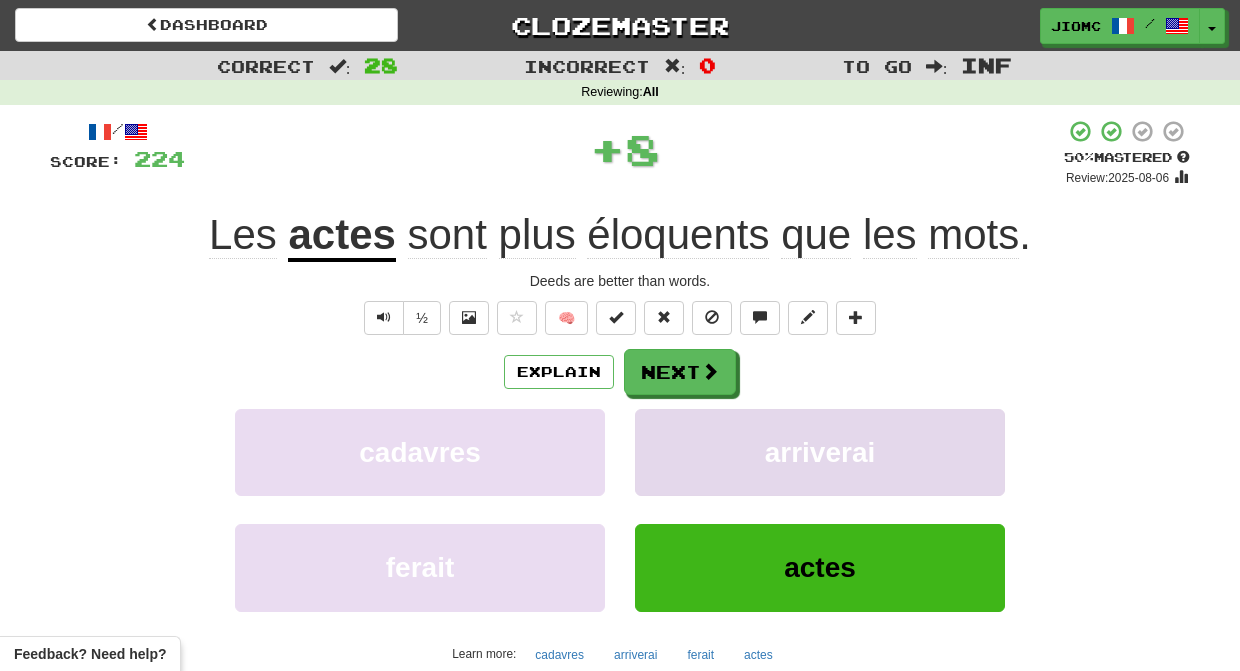 click on "arriverai" at bounding box center [820, 452] 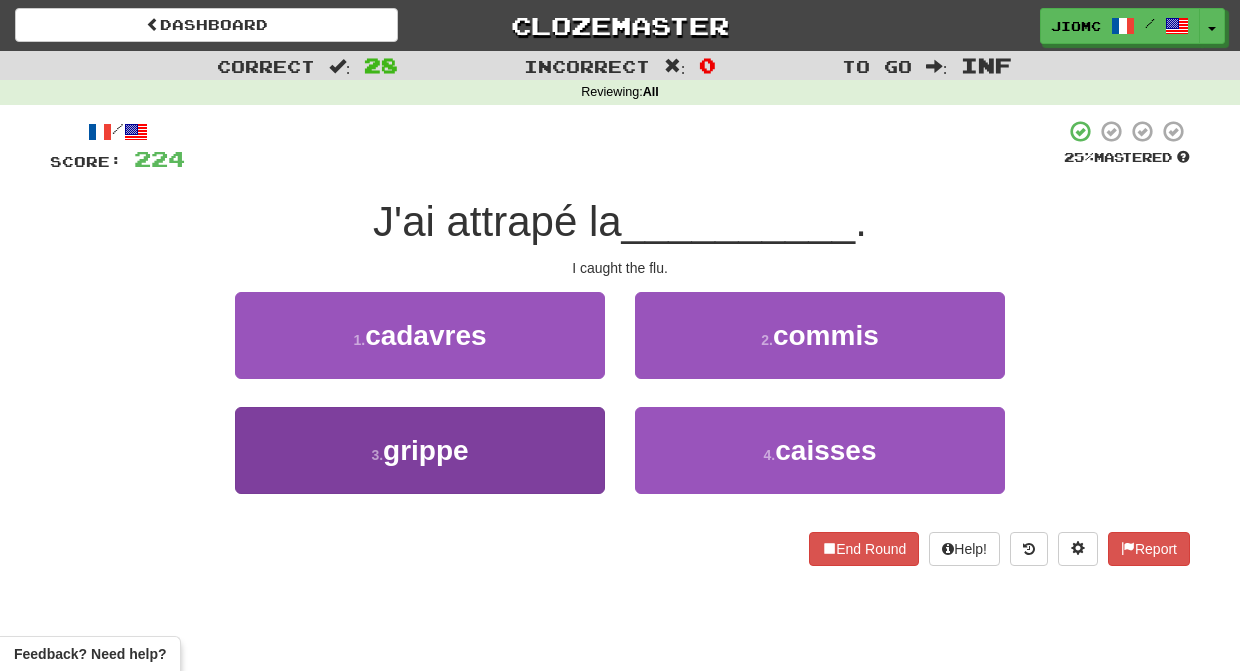 click on "3 .  grippe" at bounding box center (420, 450) 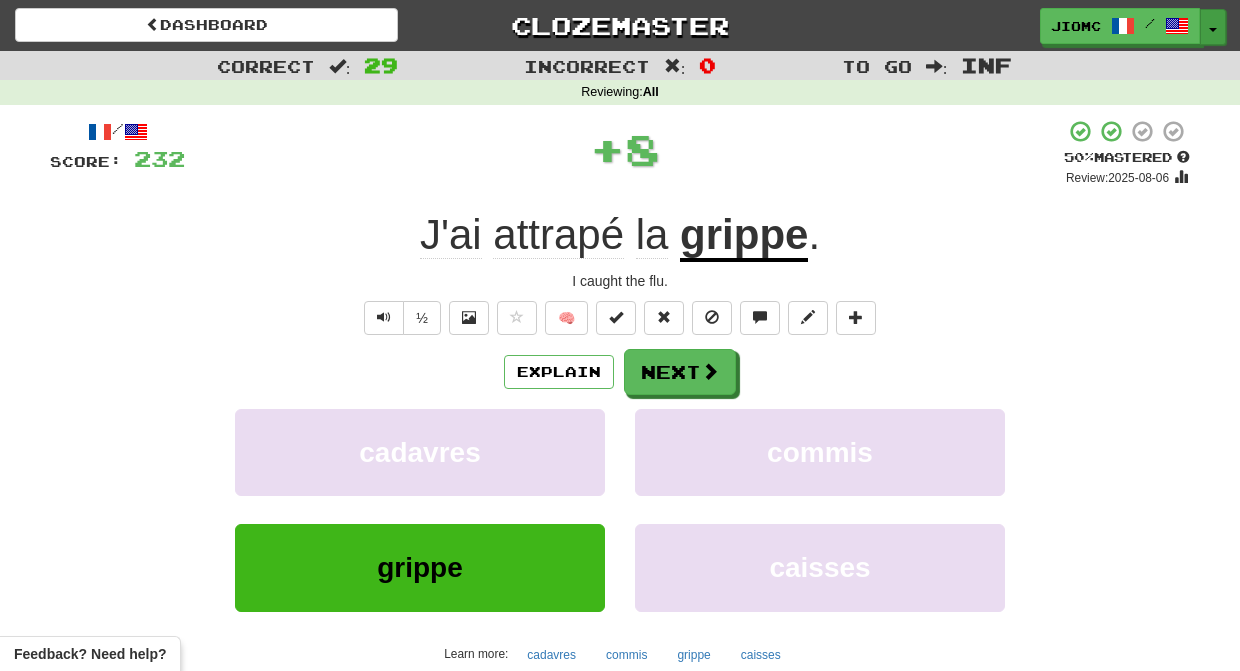click at bounding box center [1213, 30] 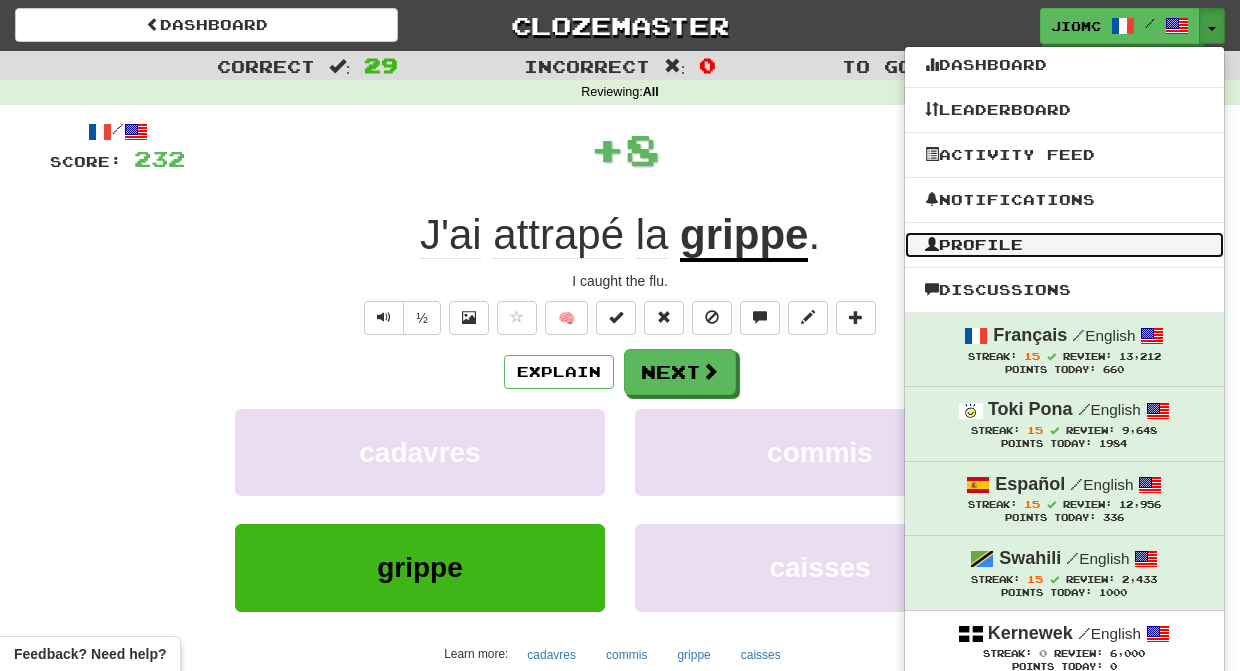 click on "Profile" at bounding box center (1064, 245) 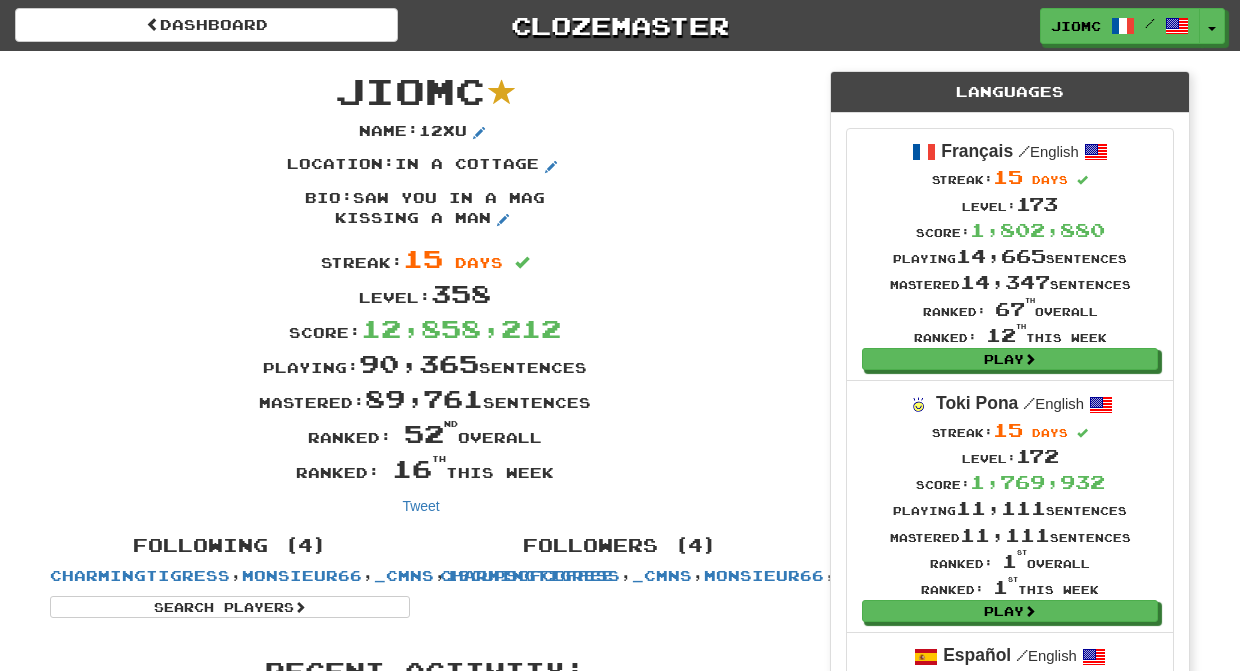 scroll, scrollTop: 0, scrollLeft: 0, axis: both 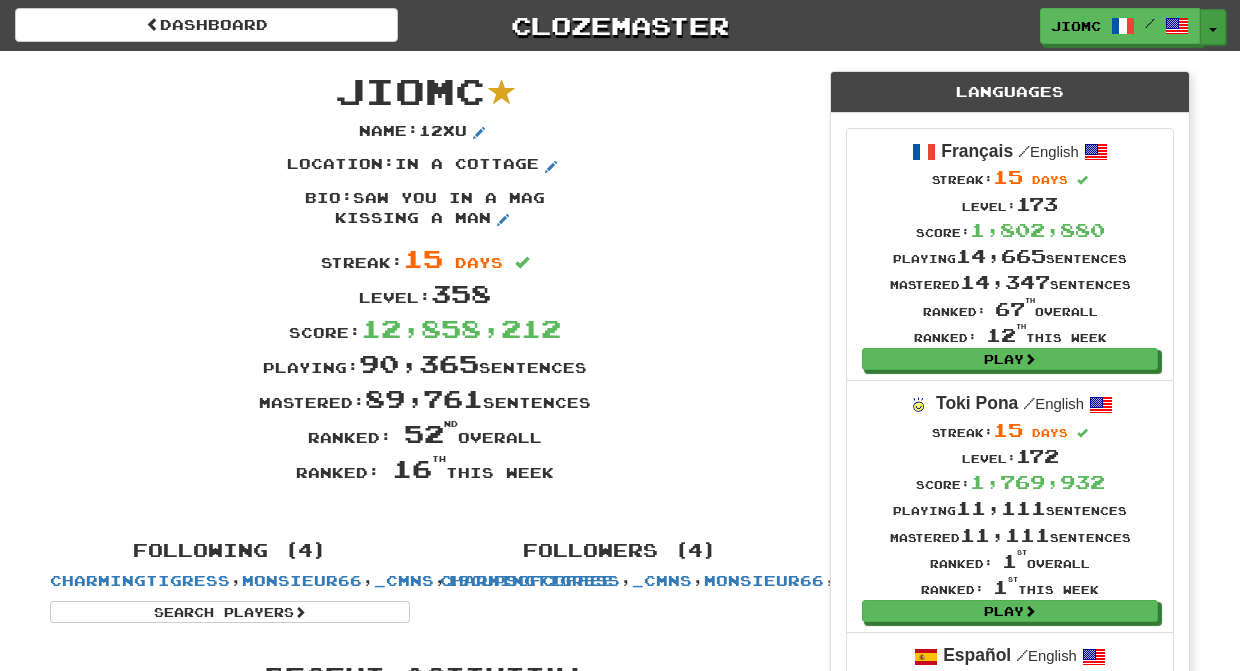click on "Toggle Dropdown" at bounding box center (1213, 27) 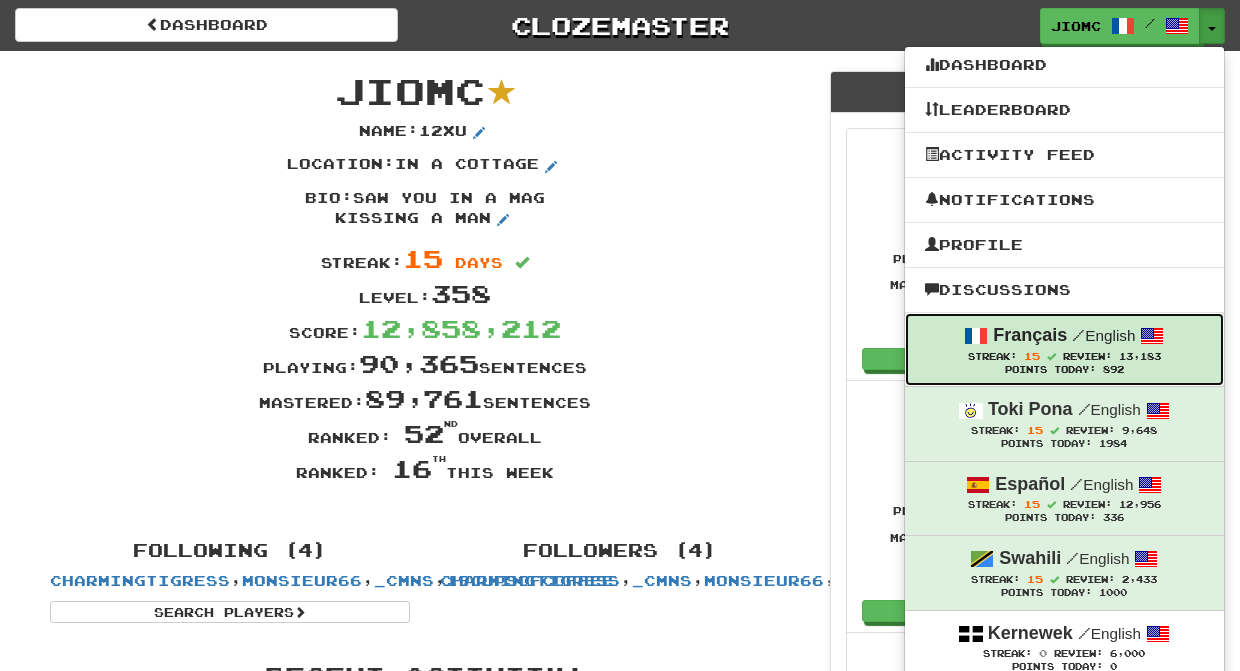 click at bounding box center [976, 336] 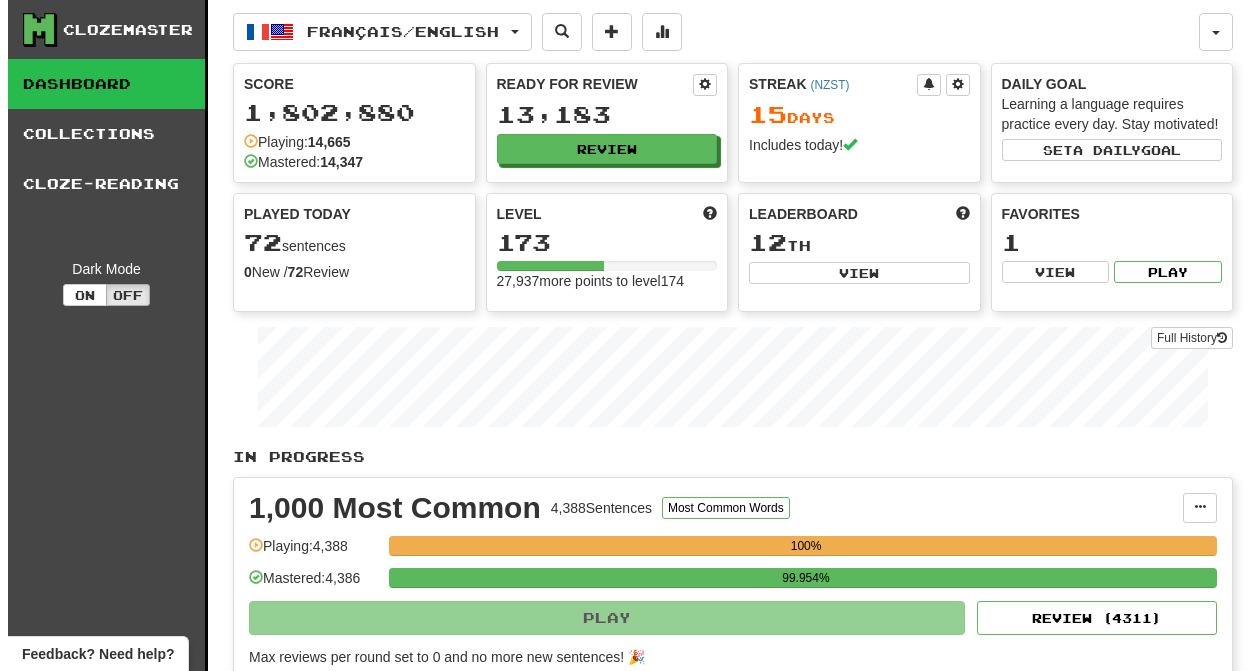 scroll, scrollTop: 0, scrollLeft: 0, axis: both 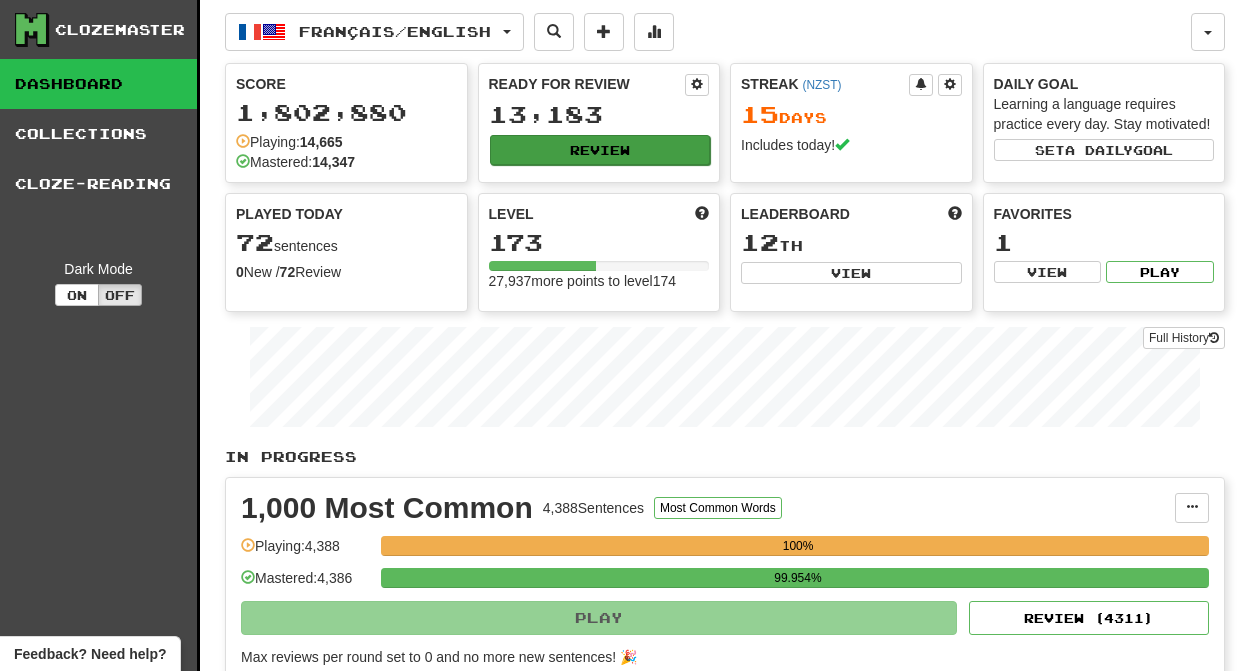click on "Review" at bounding box center [600, 150] 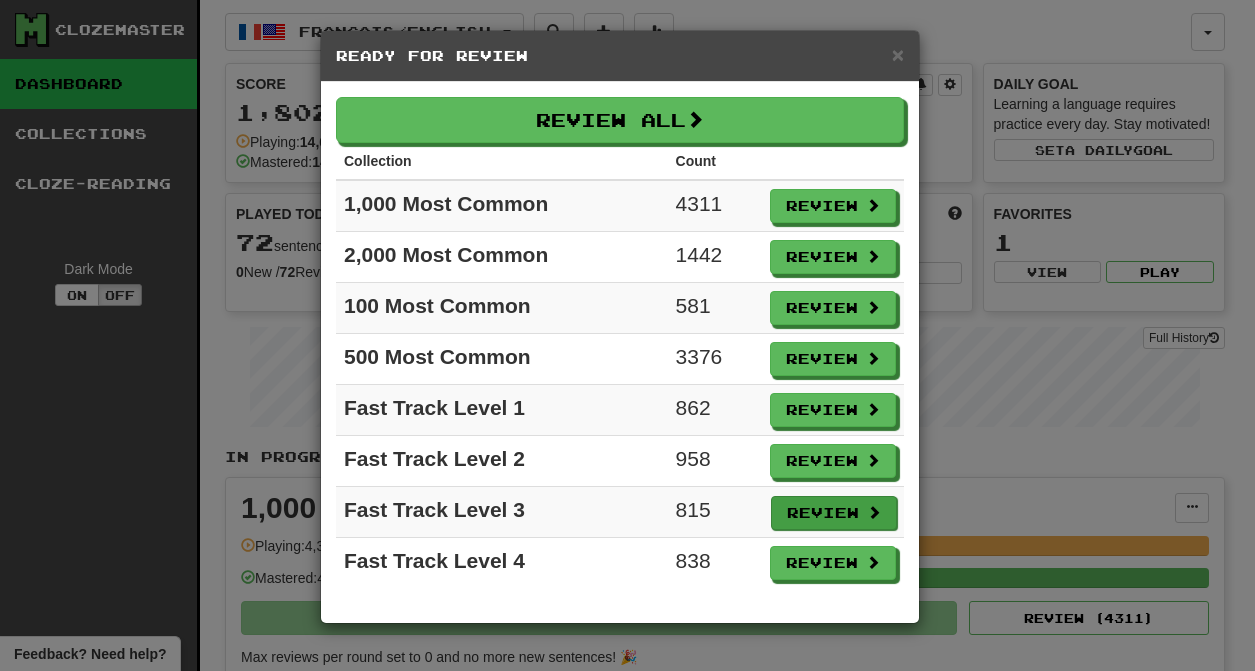 click on "Review" at bounding box center [834, 513] 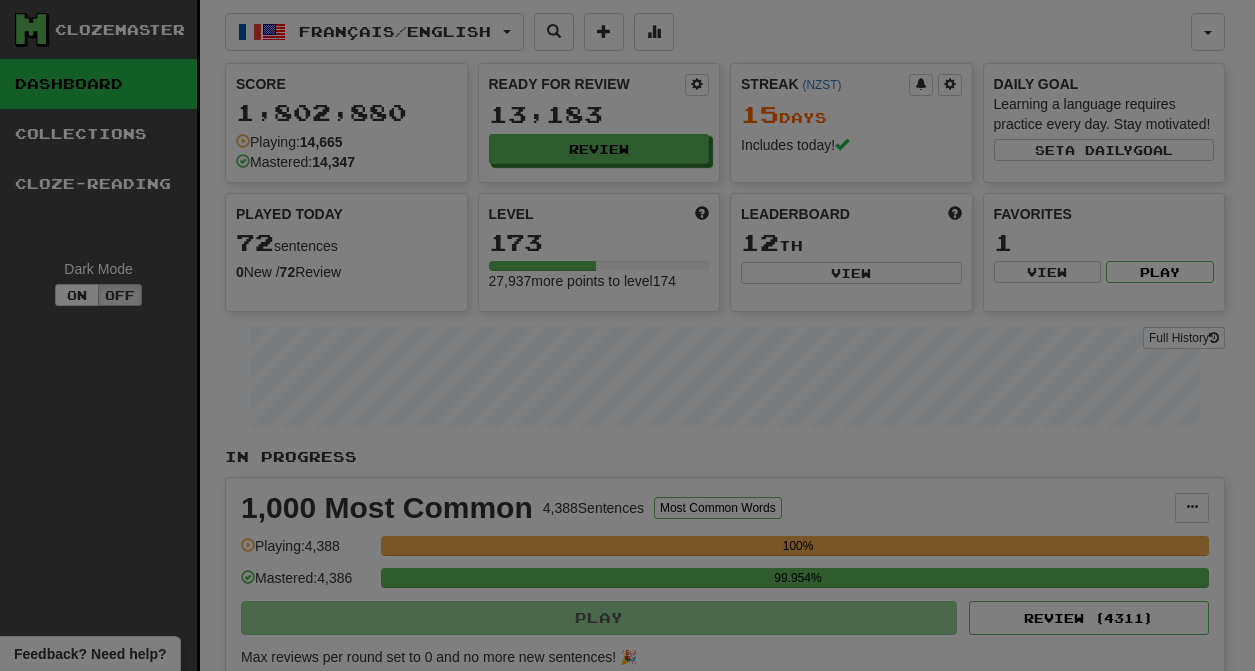 select on "********" 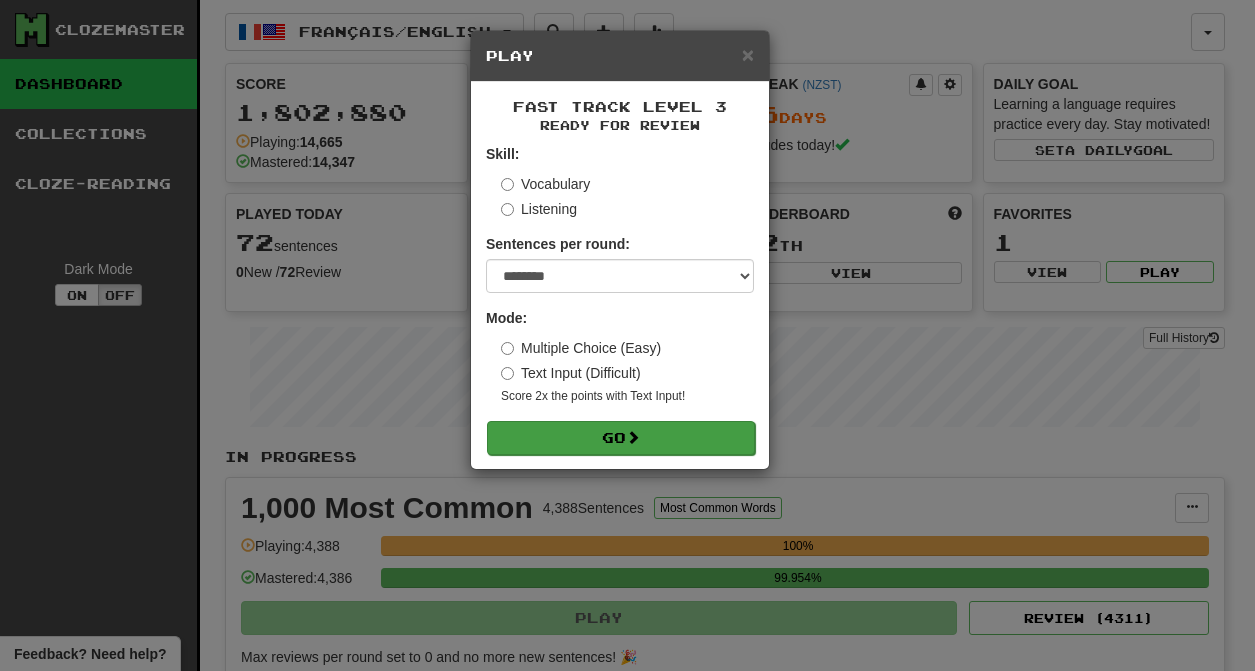 click on "Go" at bounding box center (621, 438) 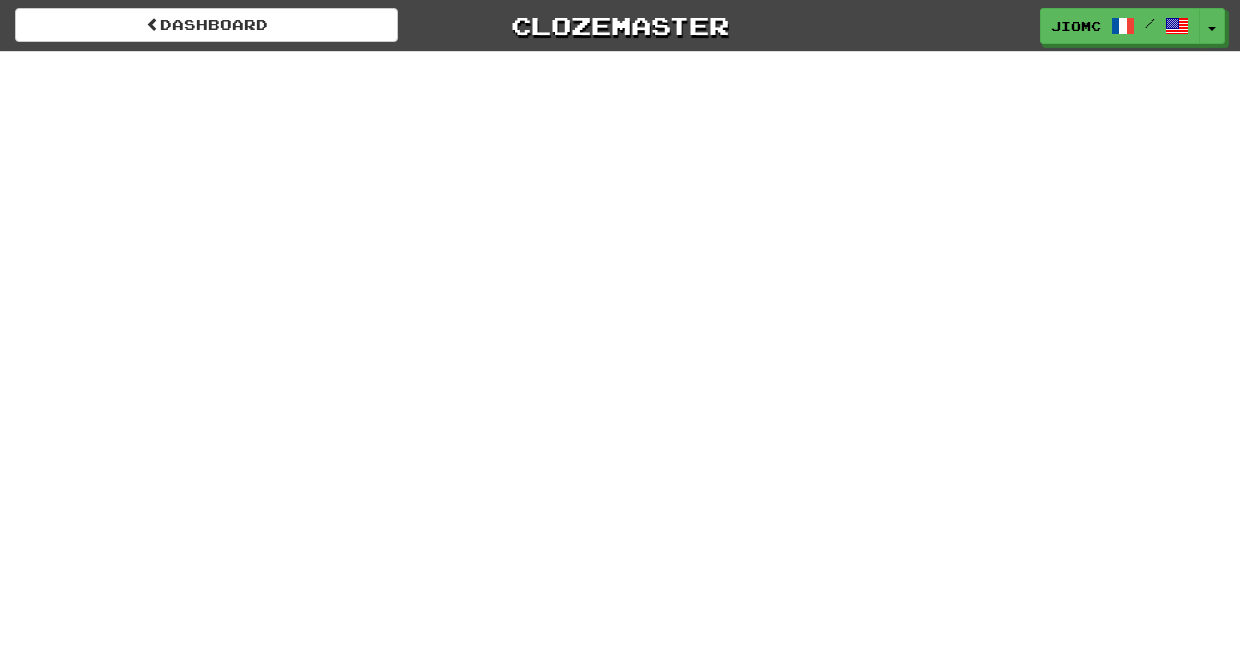 scroll, scrollTop: 0, scrollLeft: 0, axis: both 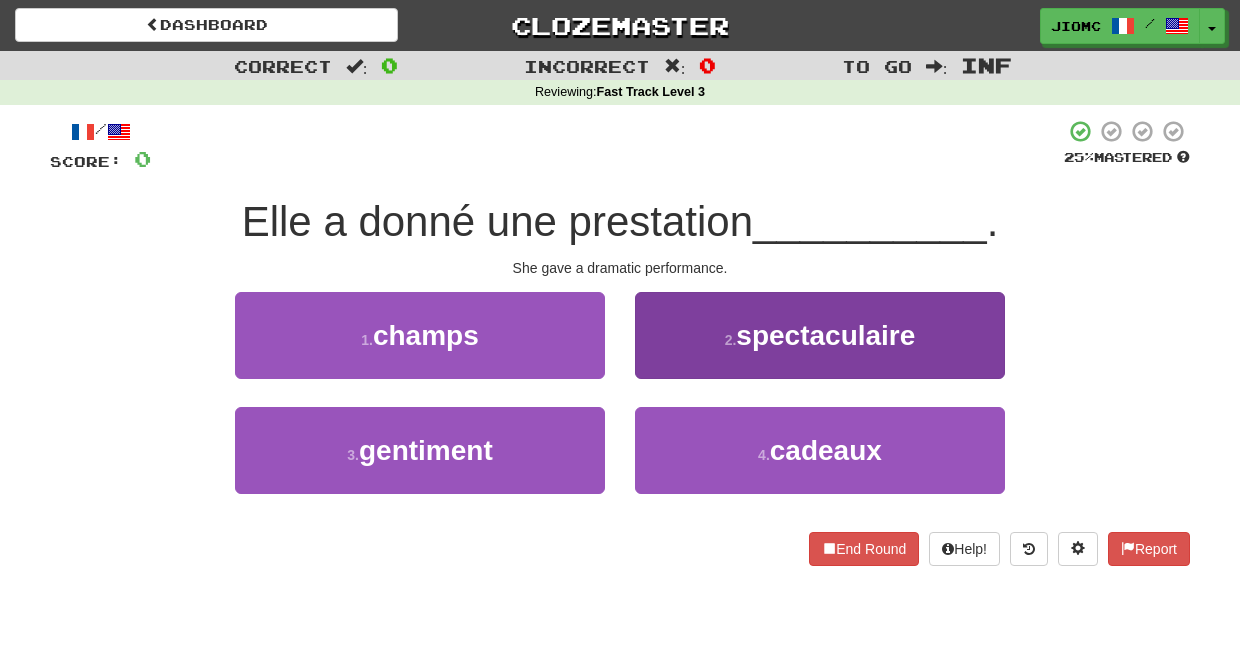 click on "2 .  spectaculaire" at bounding box center (820, 335) 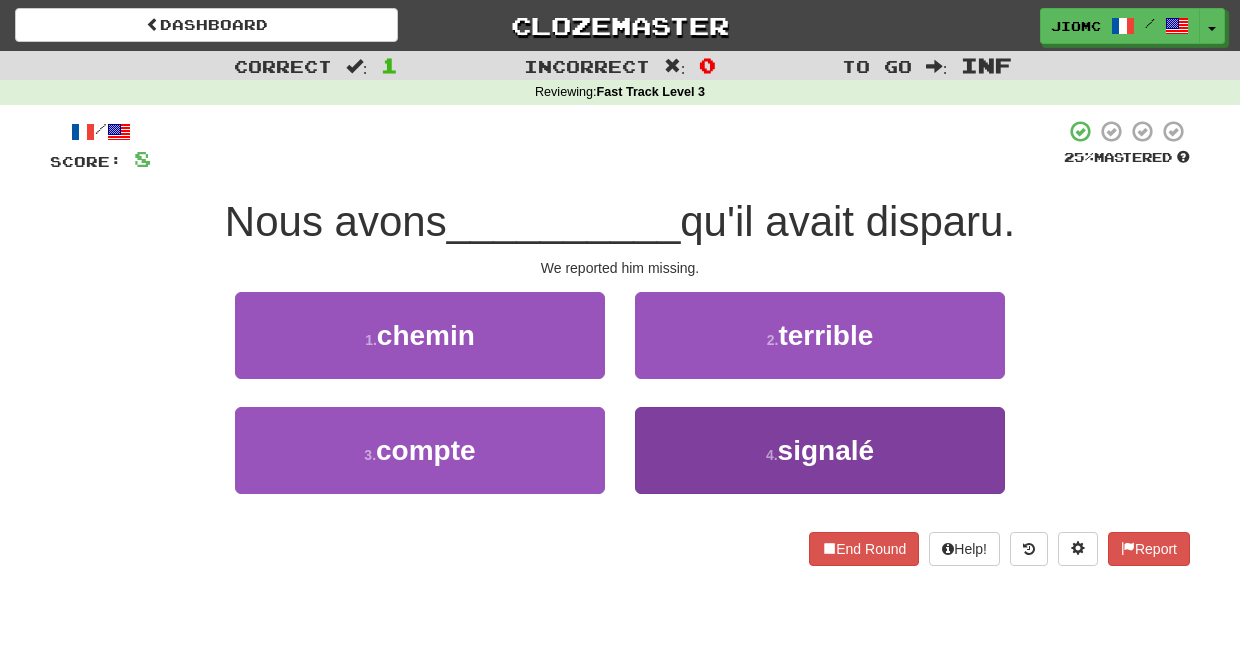 click on "4 .  signalé" at bounding box center (820, 450) 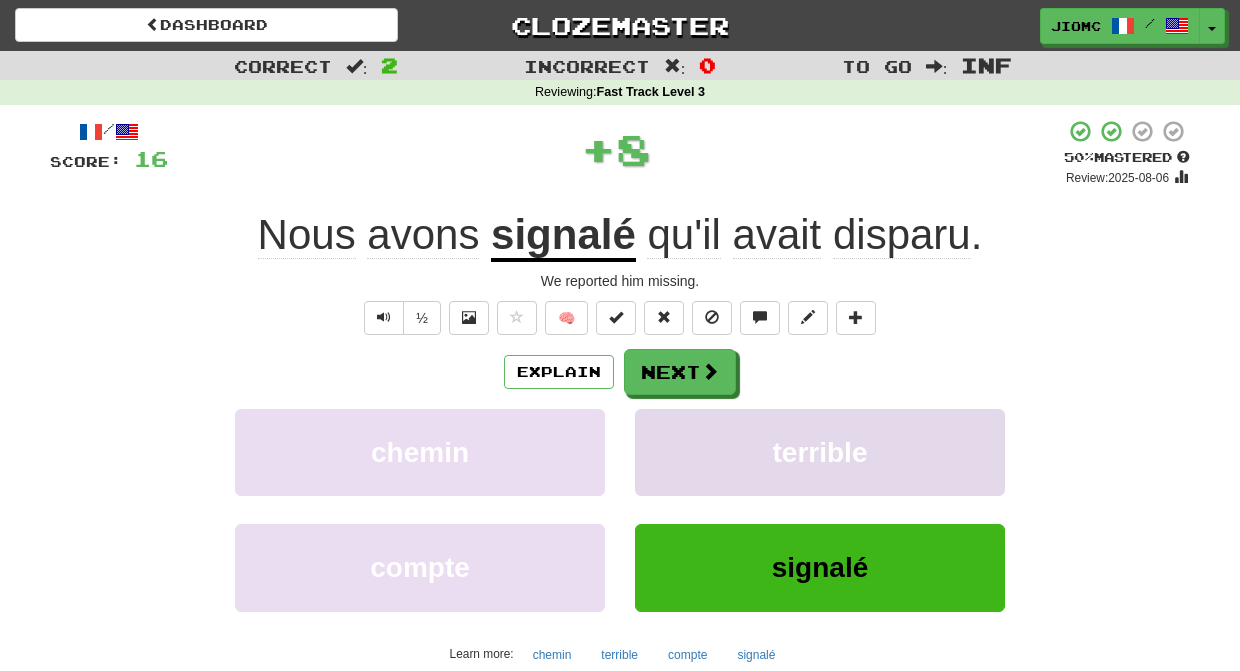 click on "terrible" at bounding box center (820, 452) 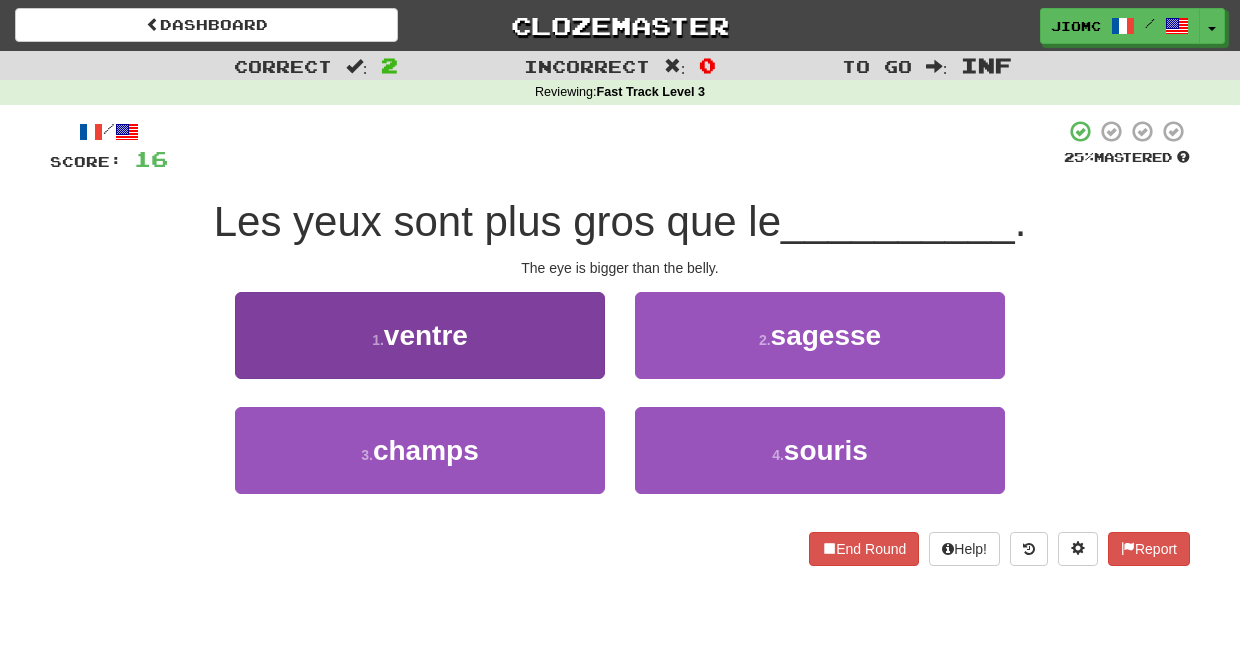 click on "1 .  ventre" at bounding box center [420, 335] 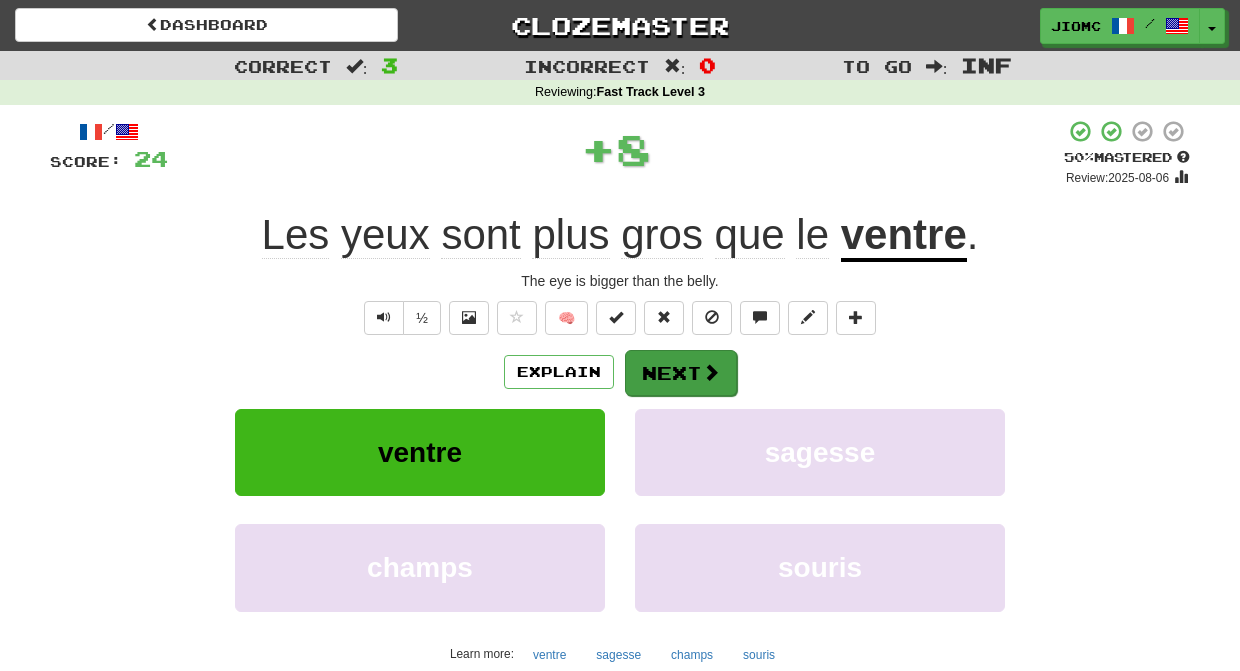 click on "Next" at bounding box center [681, 373] 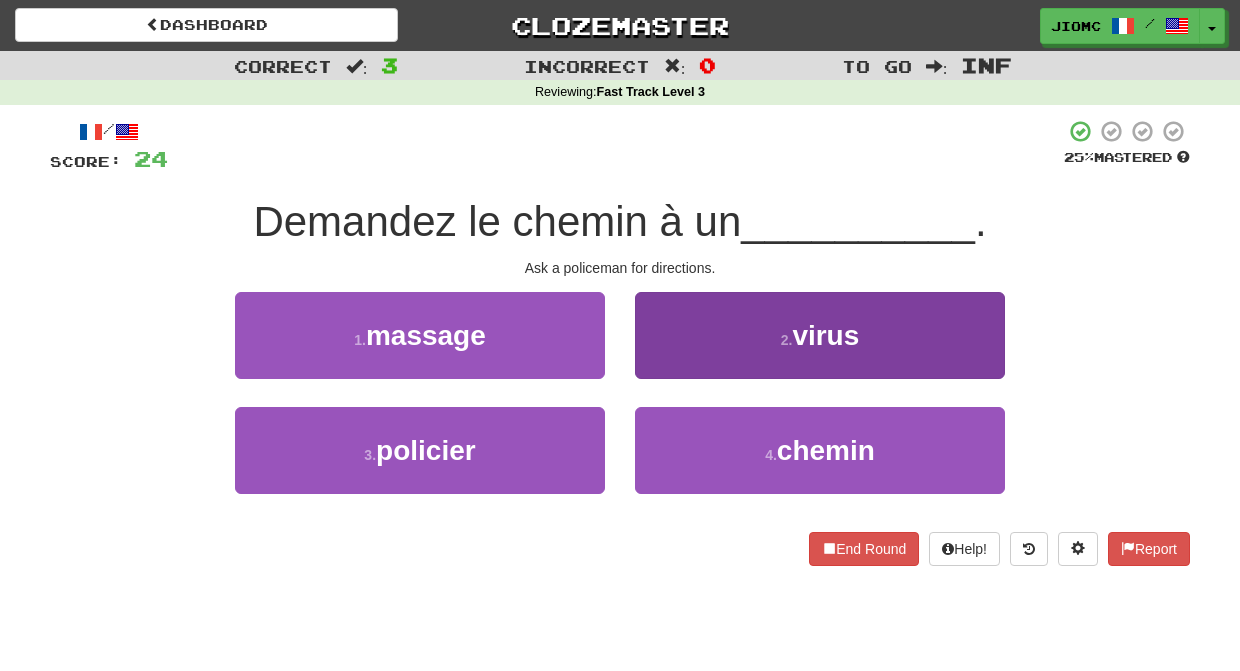 click on "4 .  chemin" at bounding box center (820, 450) 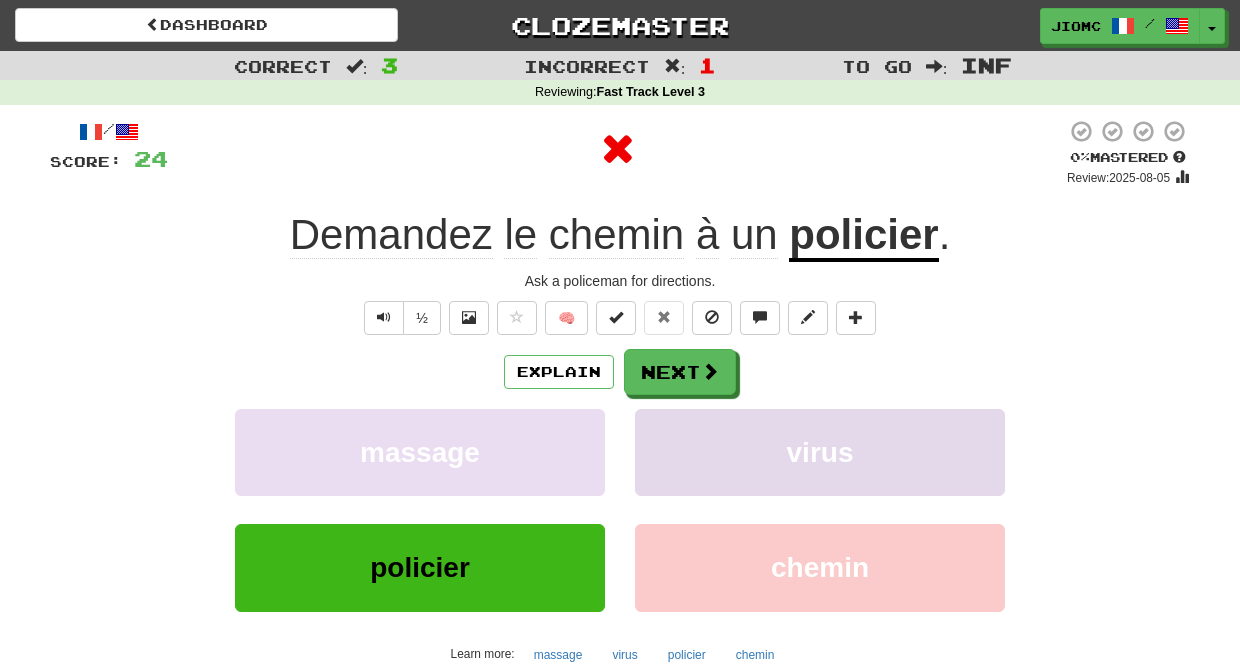 click on "virus" at bounding box center (820, 452) 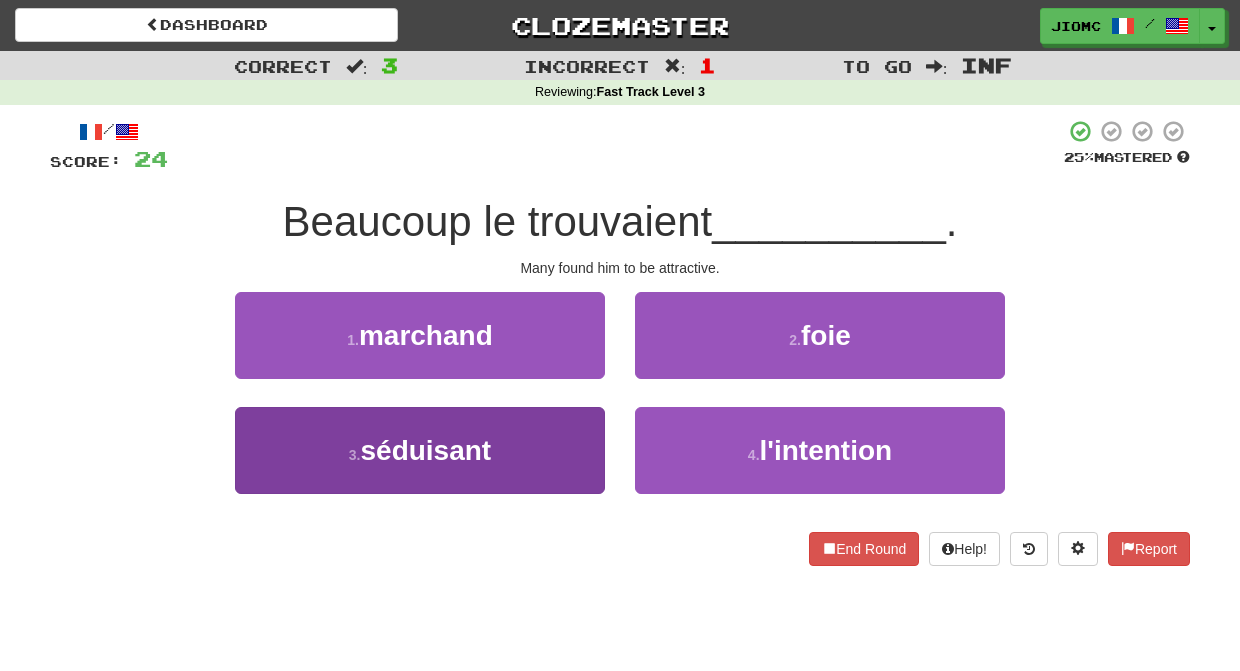 click on "3 .  séduisant" at bounding box center [420, 450] 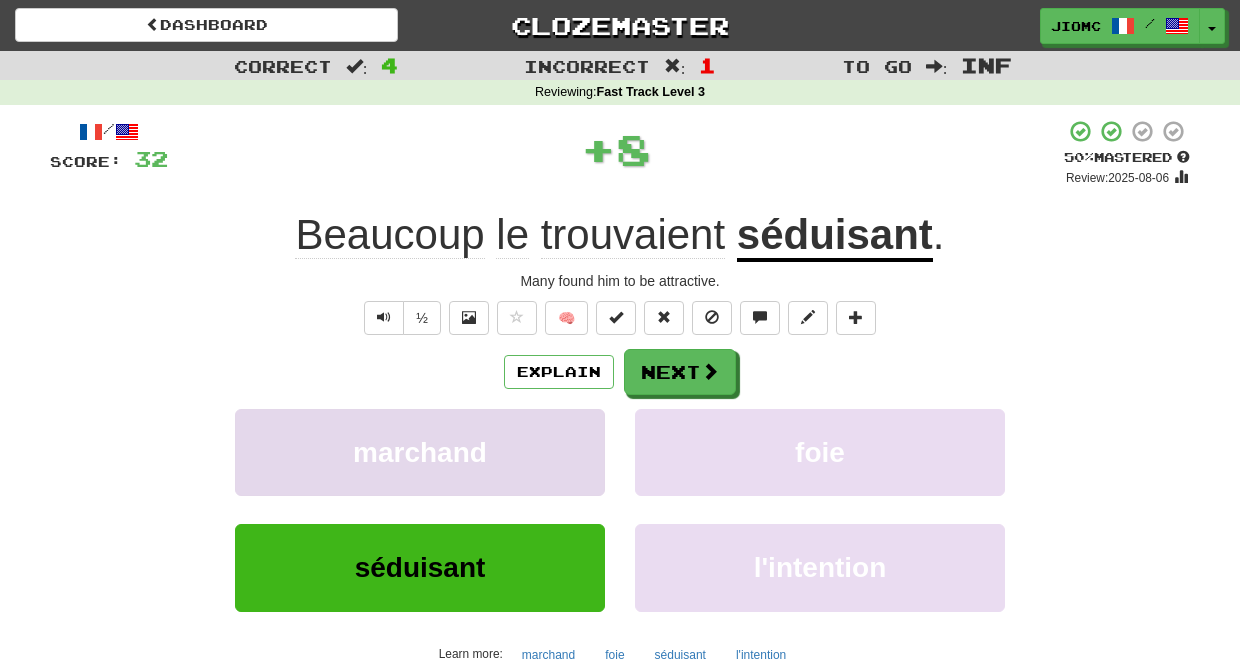 click on "marchand" at bounding box center (420, 452) 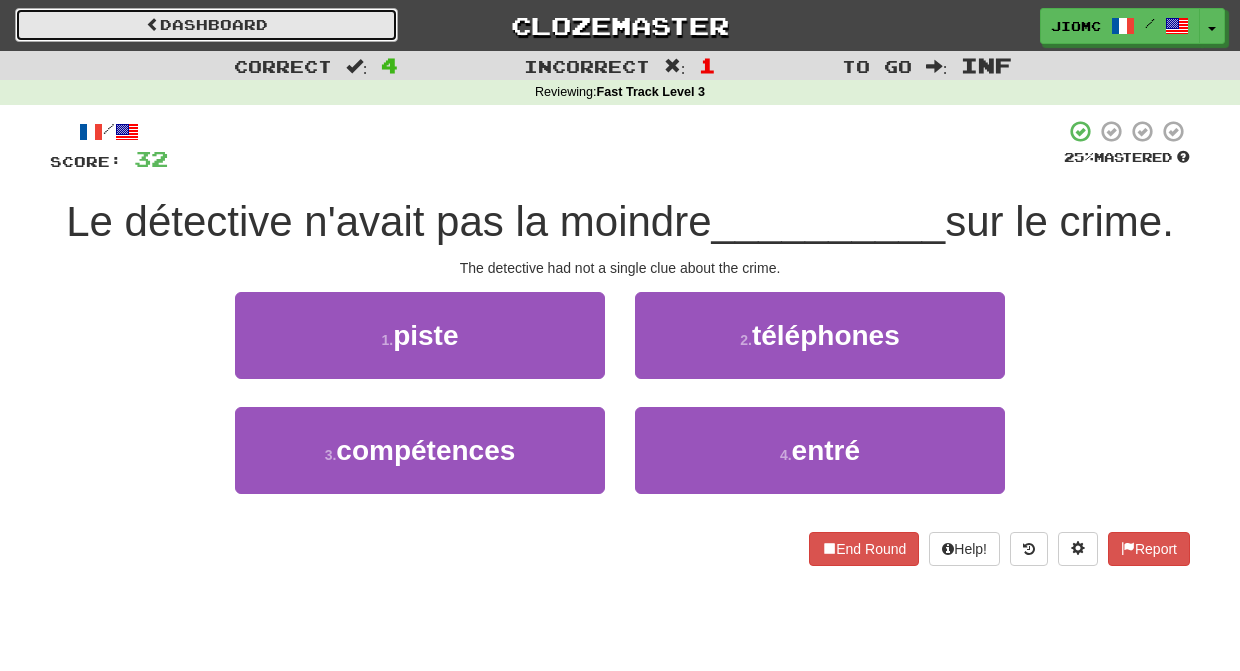 click on "Dashboard" at bounding box center (206, 25) 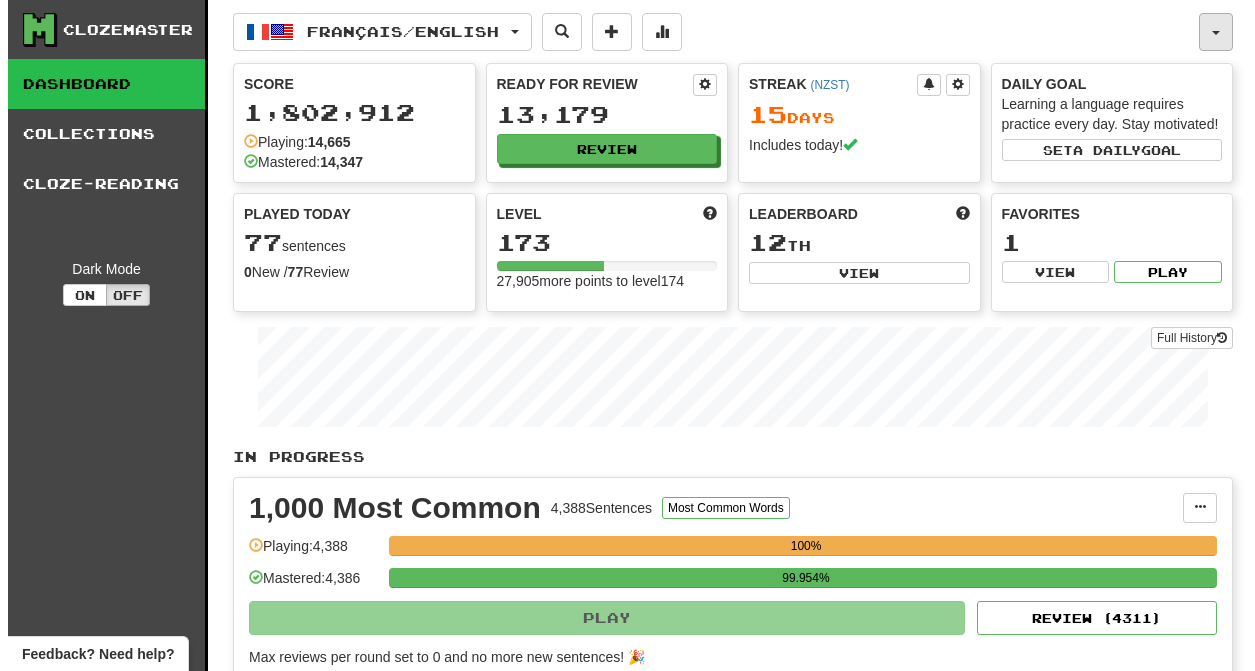 scroll, scrollTop: 0, scrollLeft: 0, axis: both 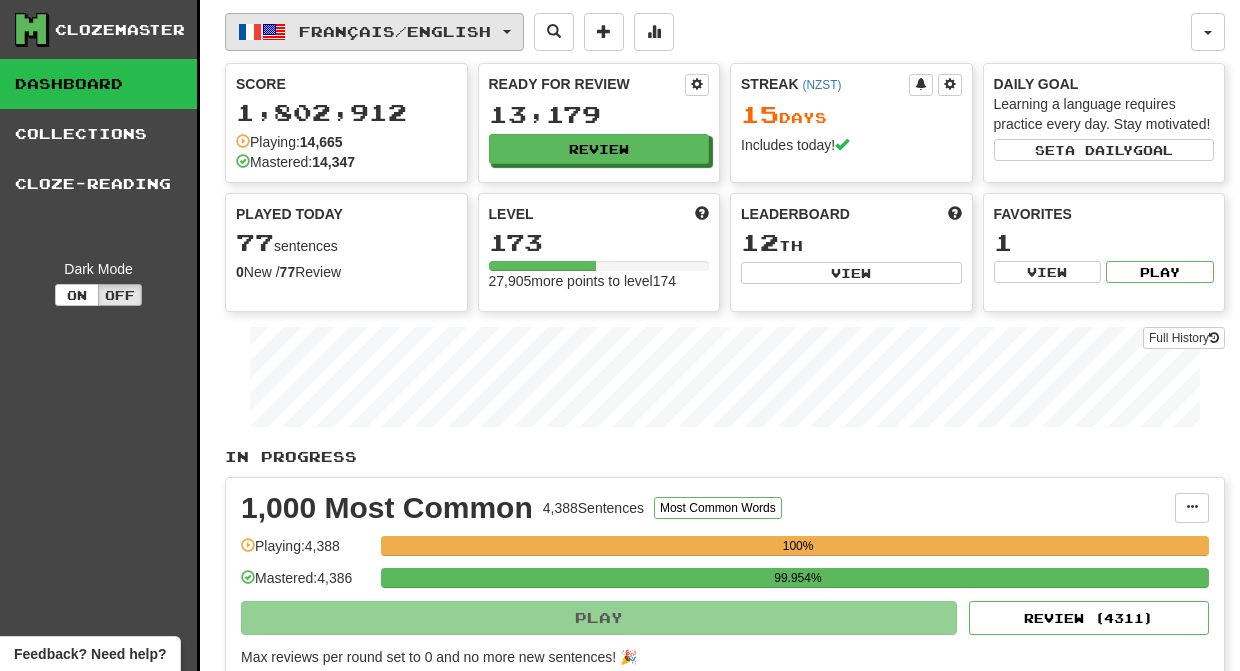 click on "Français  /  English" at bounding box center (395, 31) 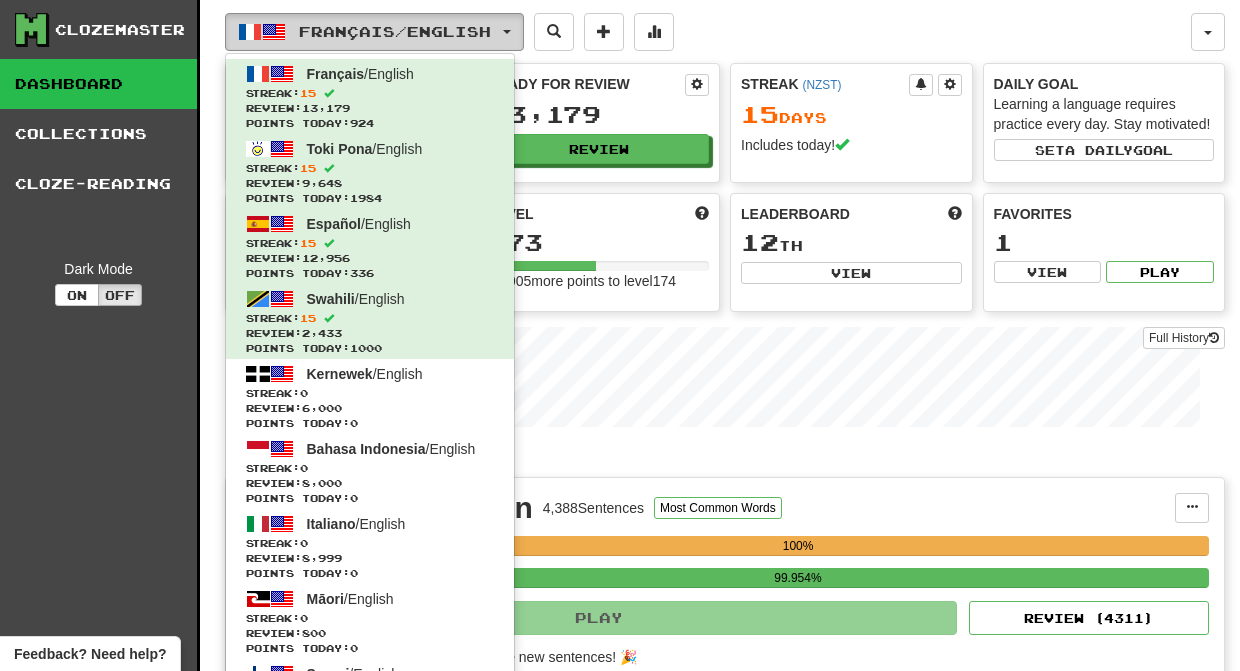 click on "Français  /  English" at bounding box center (395, 31) 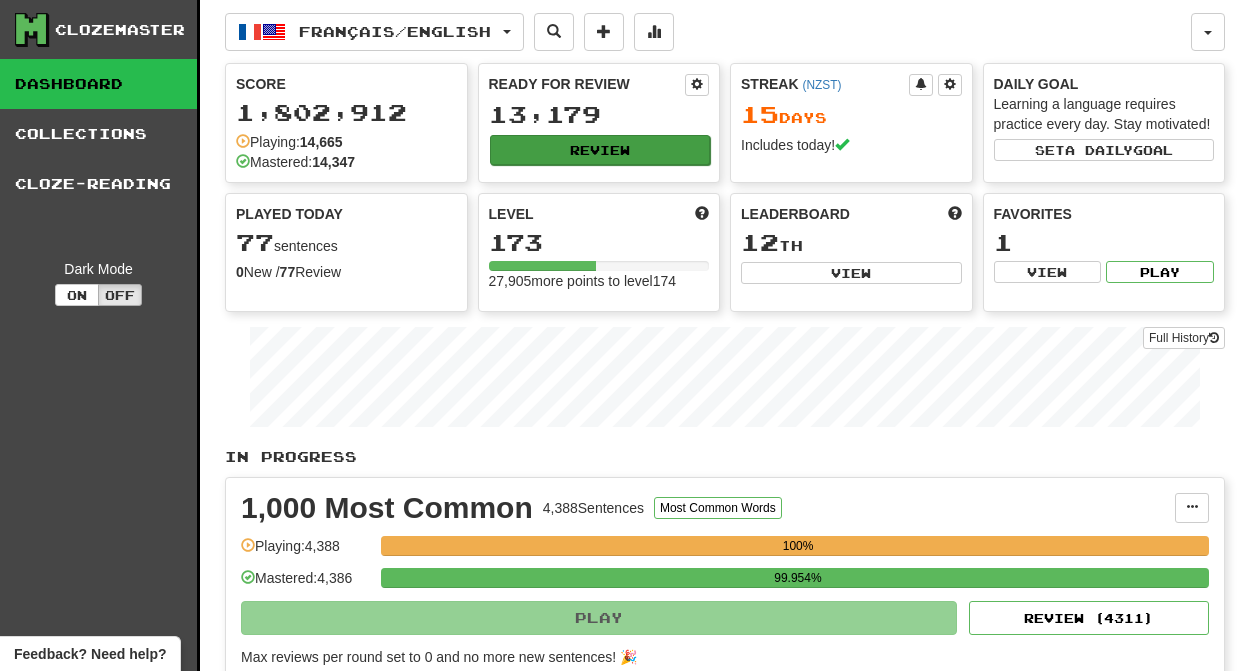 click on "Review" at bounding box center [600, 150] 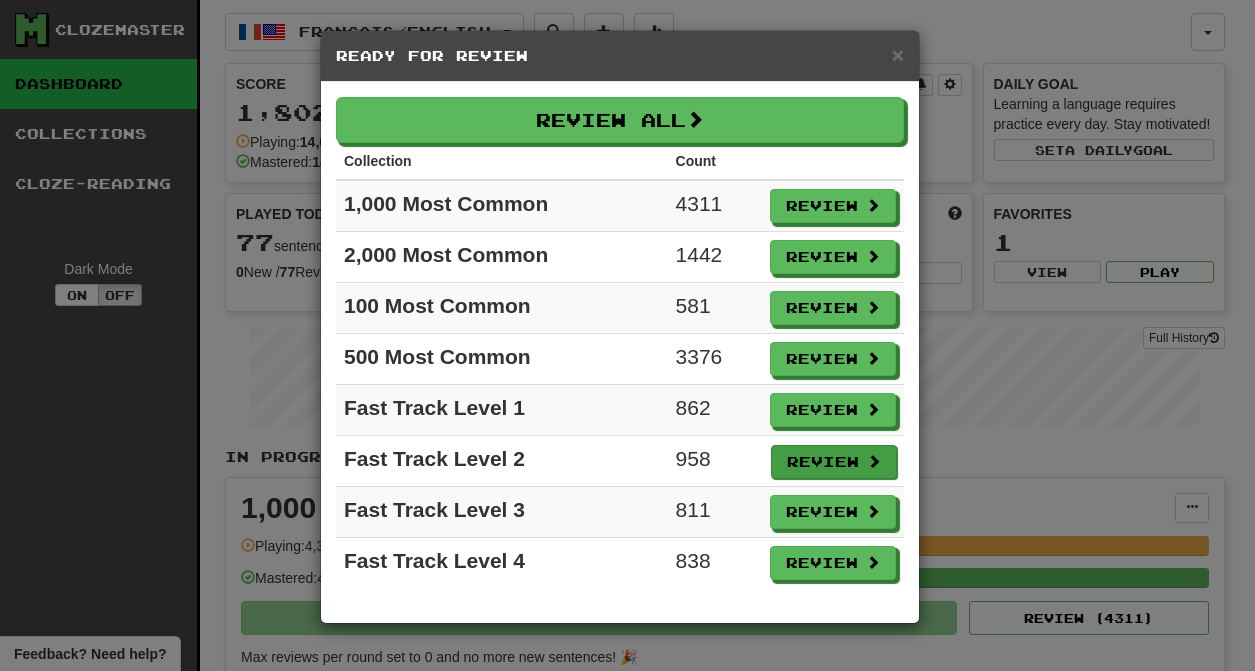 click on "Review" at bounding box center [834, 462] 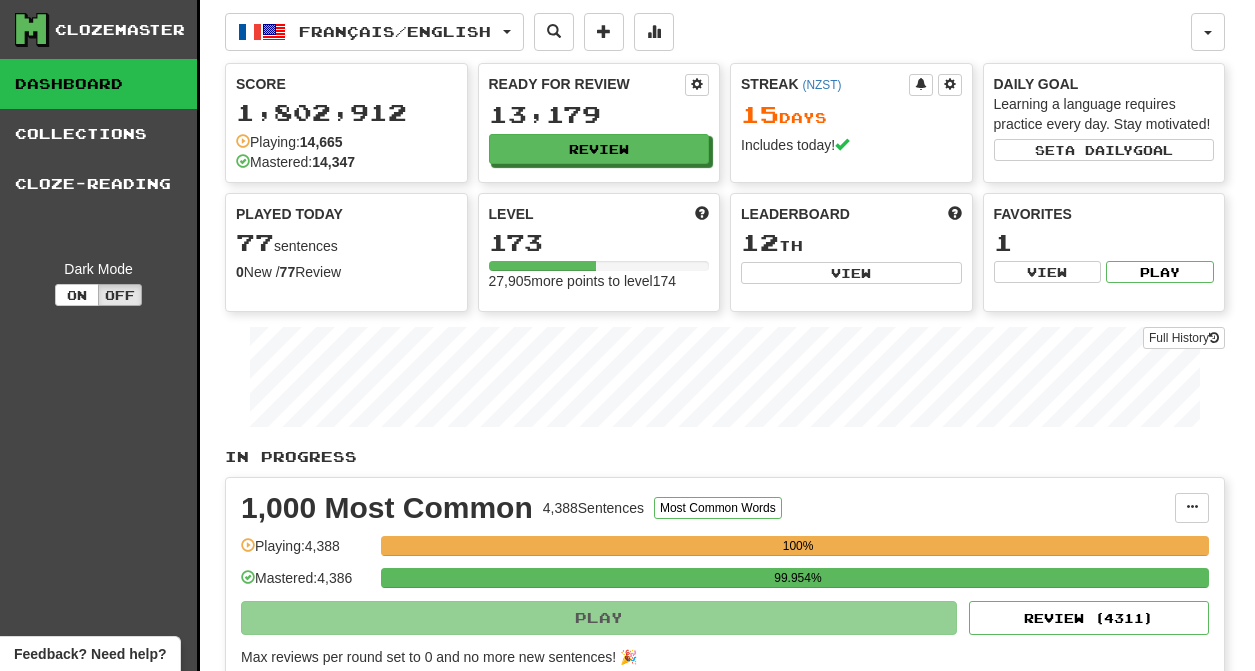 select on "********" 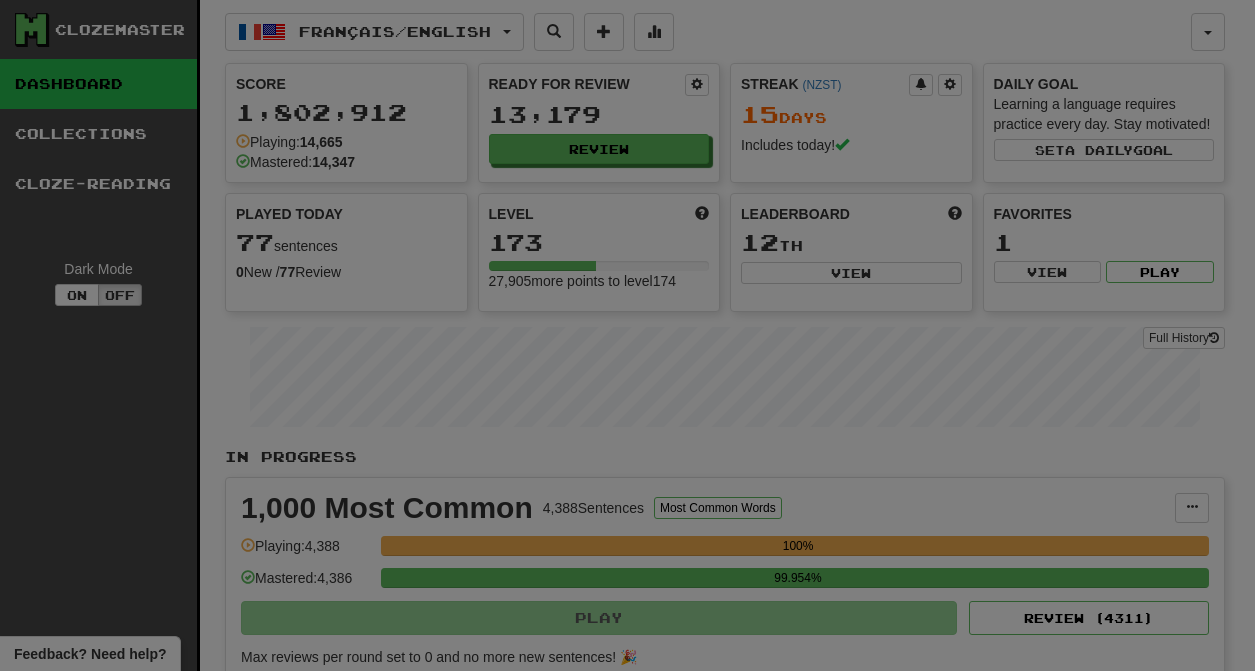 scroll, scrollTop: 0, scrollLeft: 0, axis: both 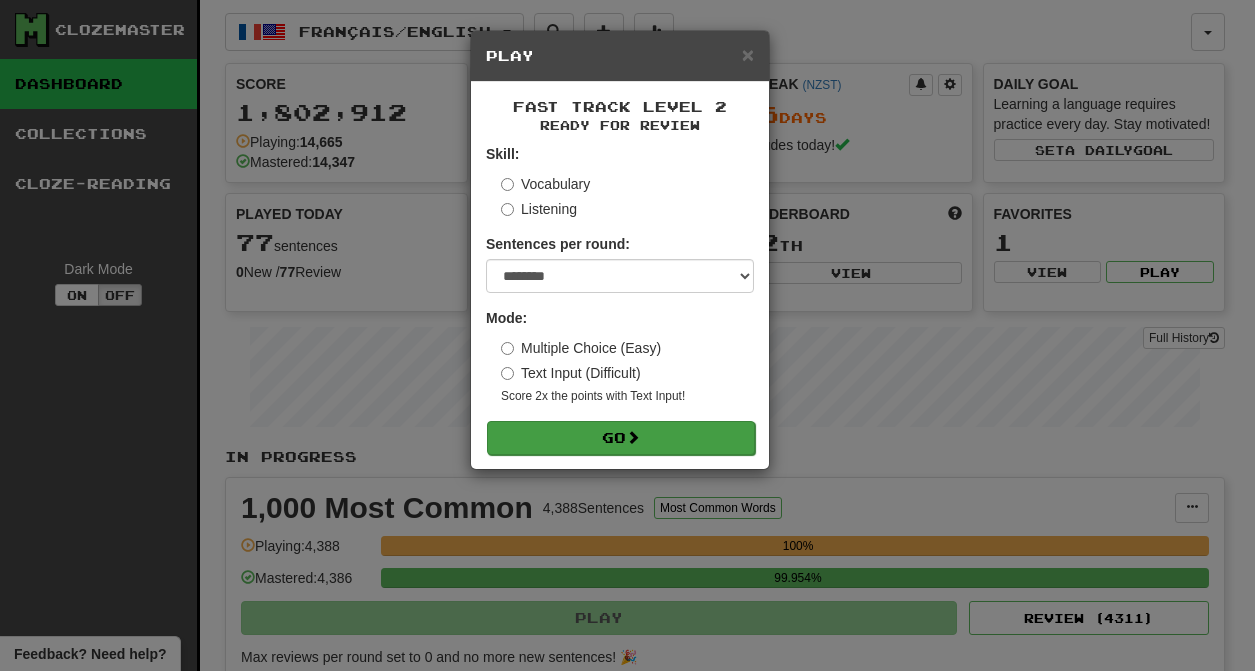 click on "Go" at bounding box center [621, 438] 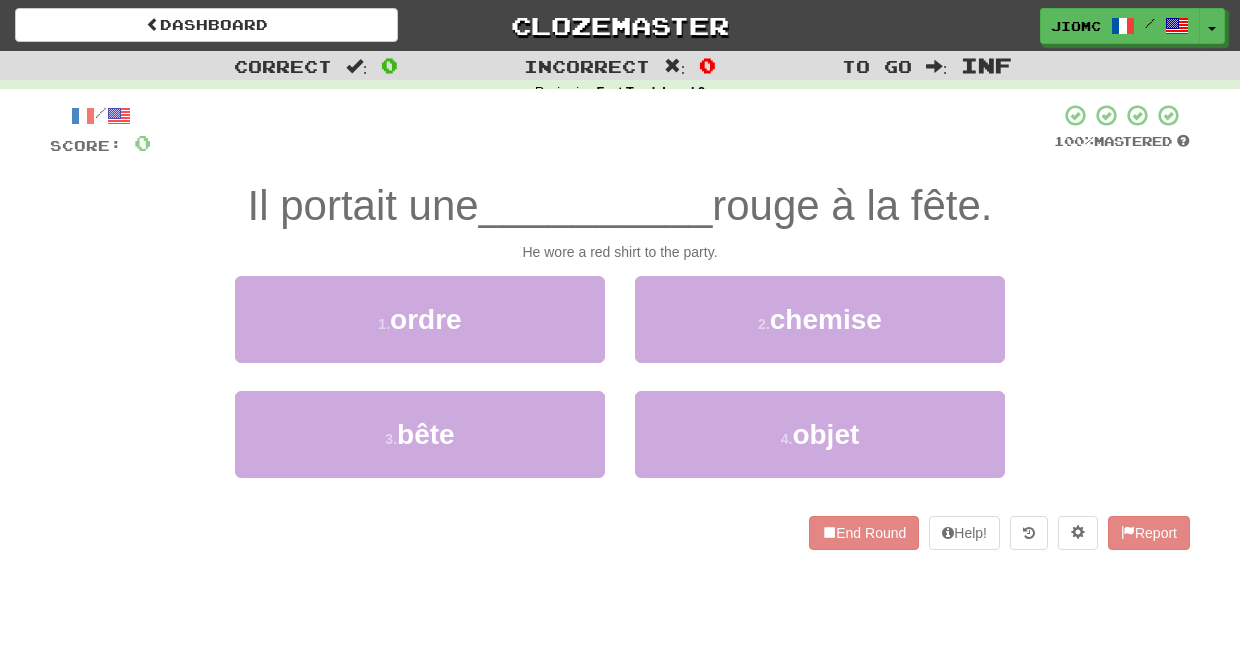 scroll, scrollTop: 0, scrollLeft: 0, axis: both 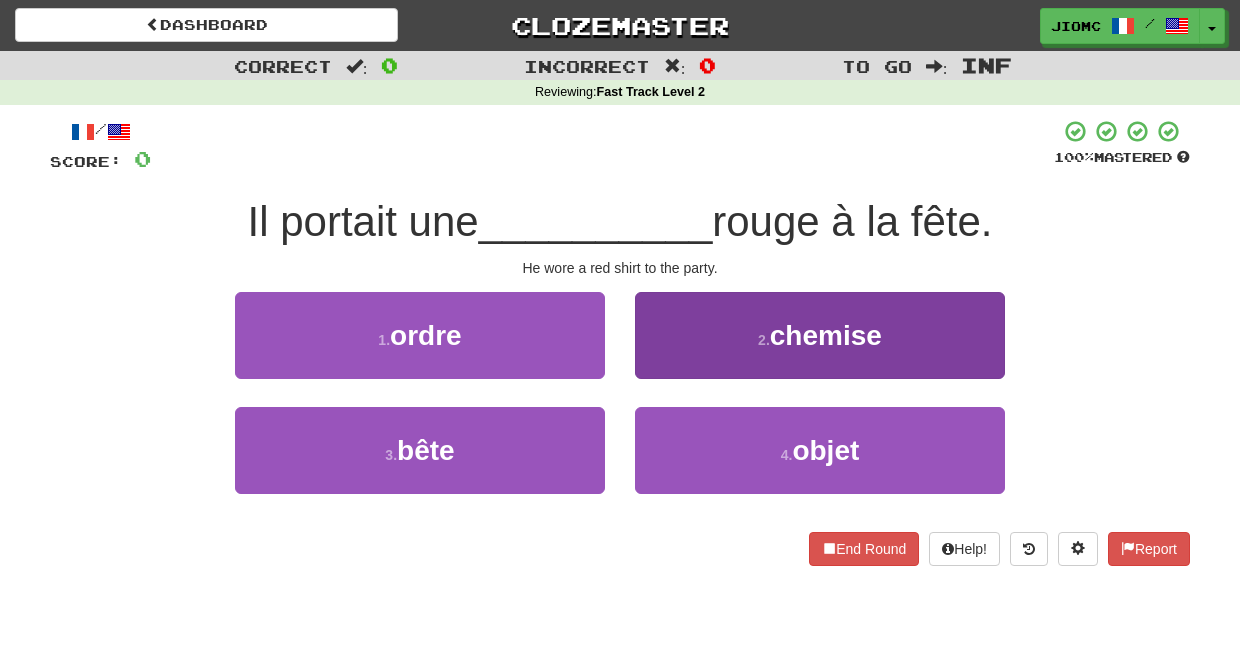 click on "2 .  chemise" at bounding box center (820, 335) 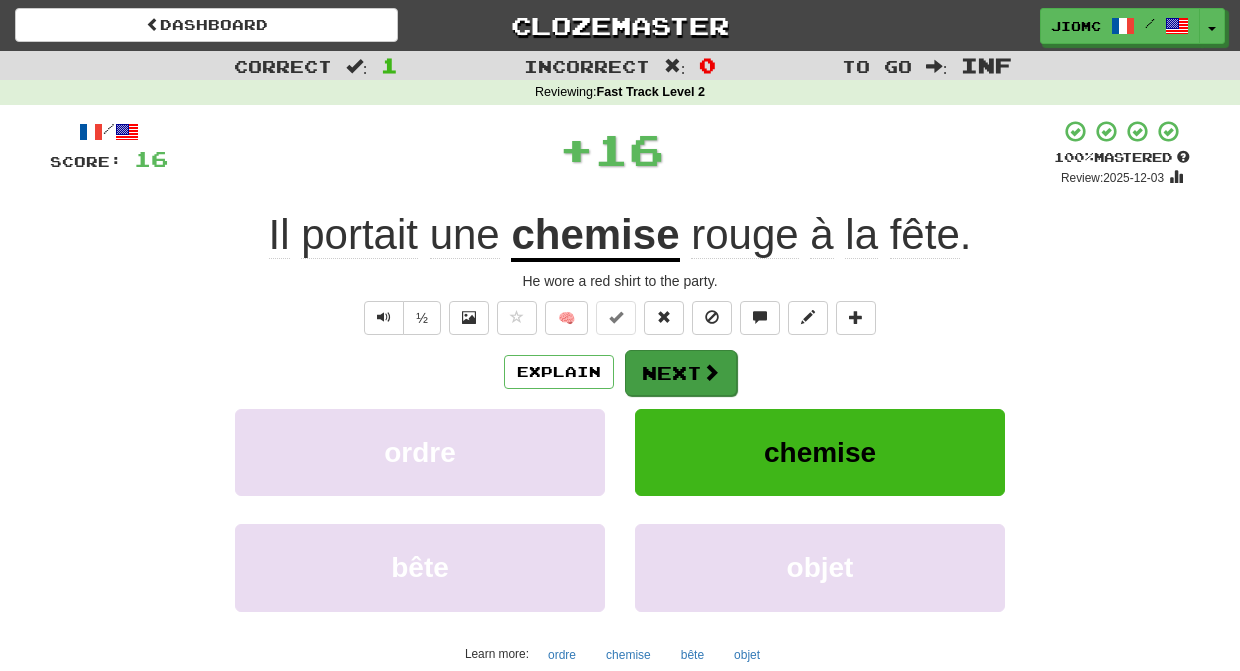 click on "Next" at bounding box center [681, 373] 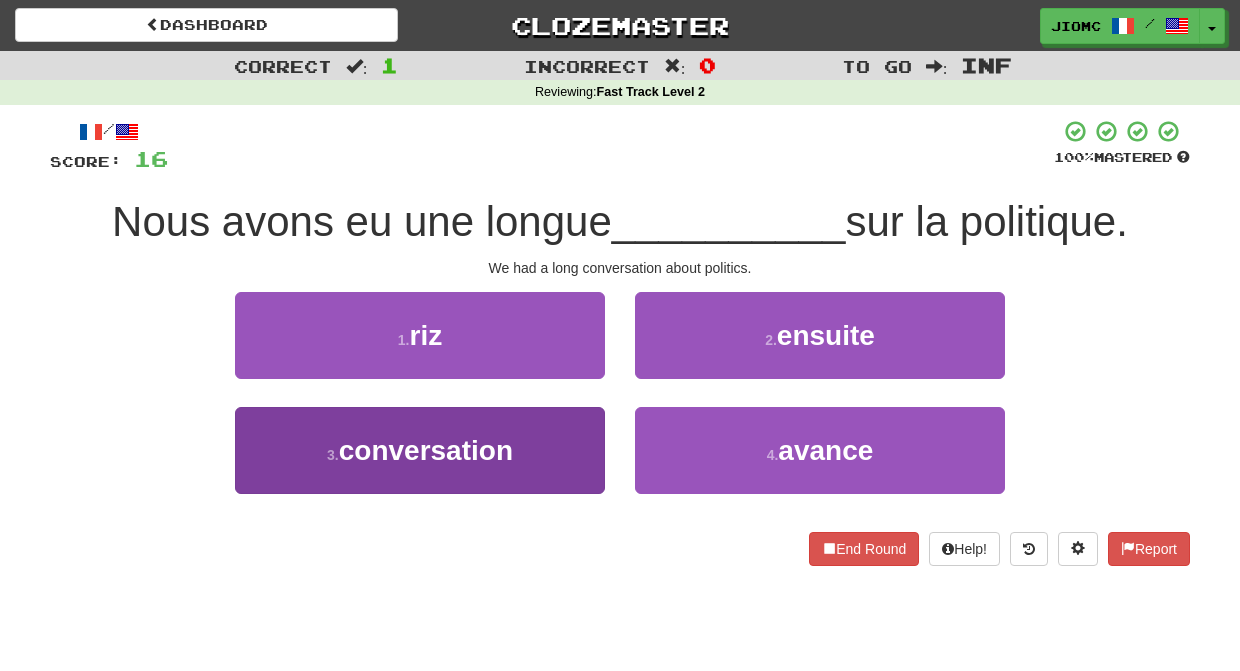 click on "3 .  conversation" at bounding box center (420, 450) 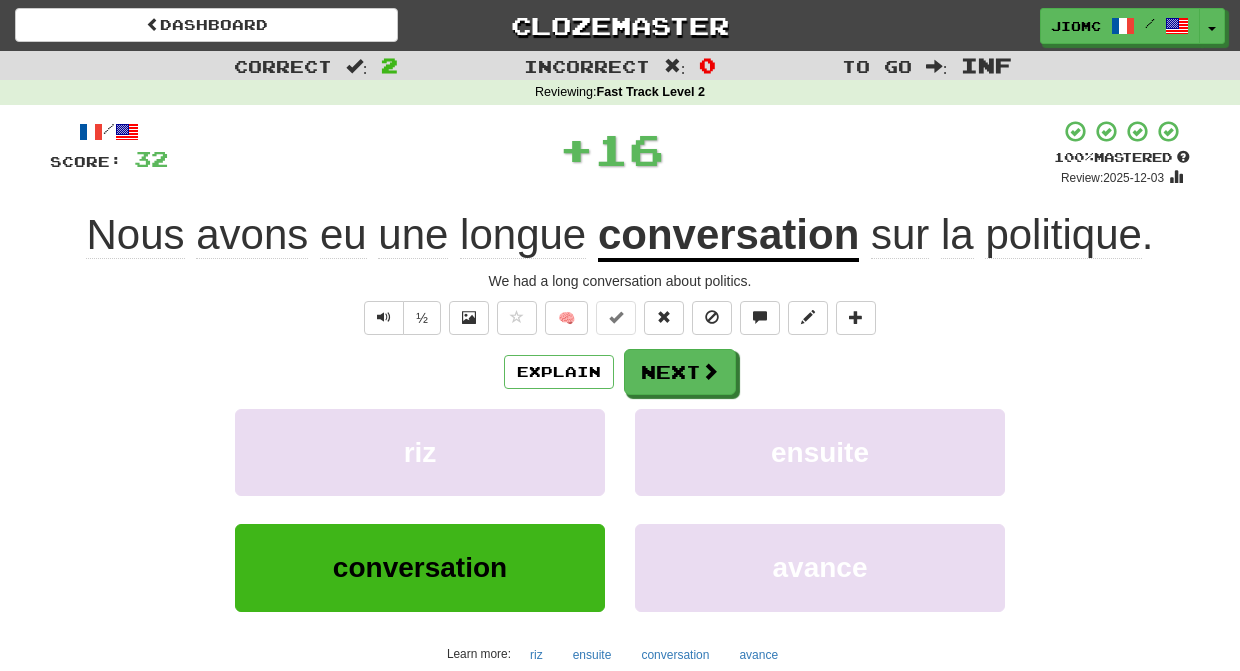 click on "riz" at bounding box center [420, 452] 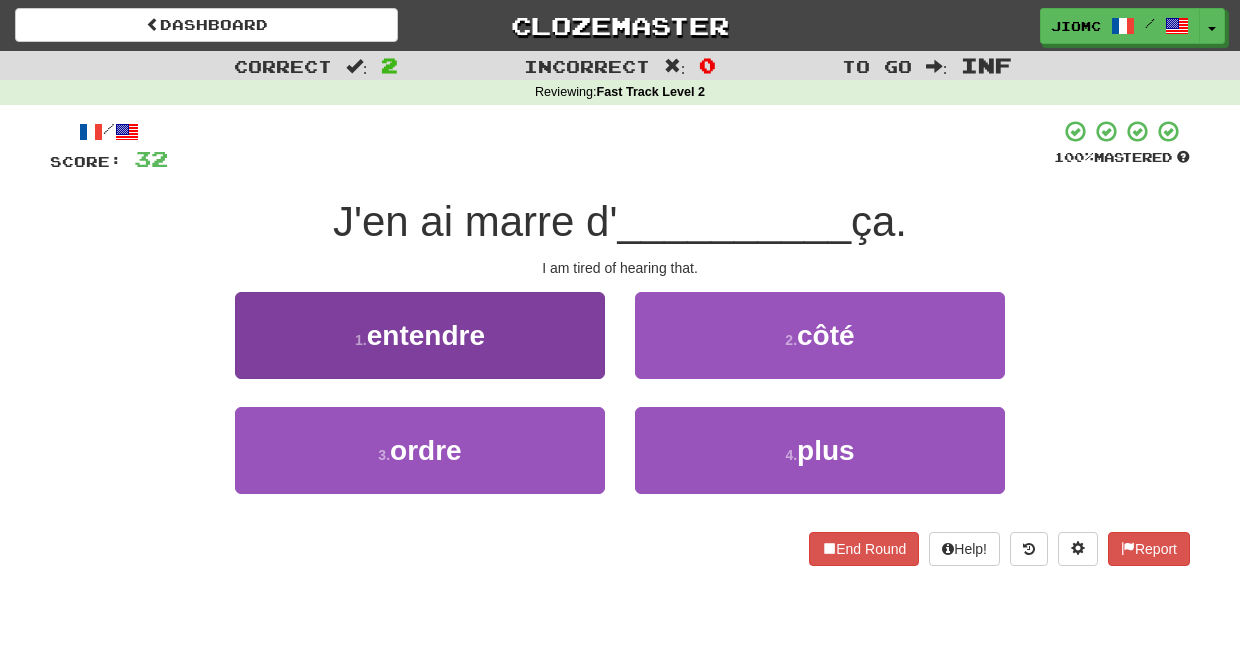 click on "1 .  entendre" at bounding box center (420, 335) 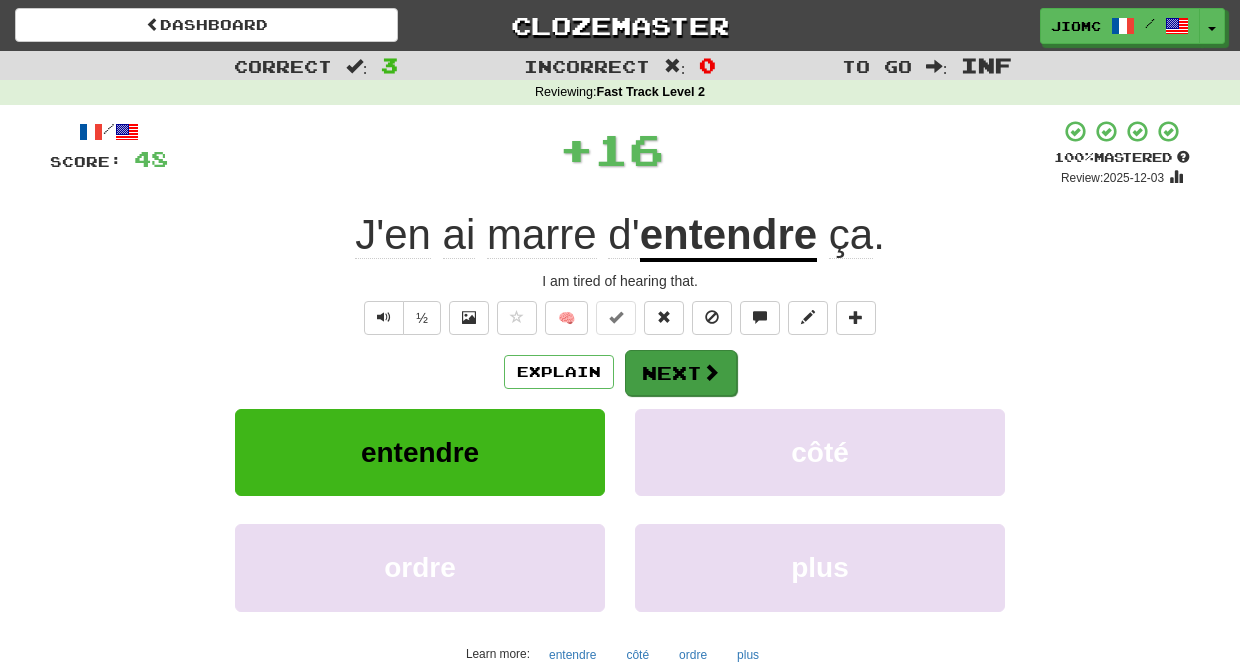 click on "Next" at bounding box center (681, 373) 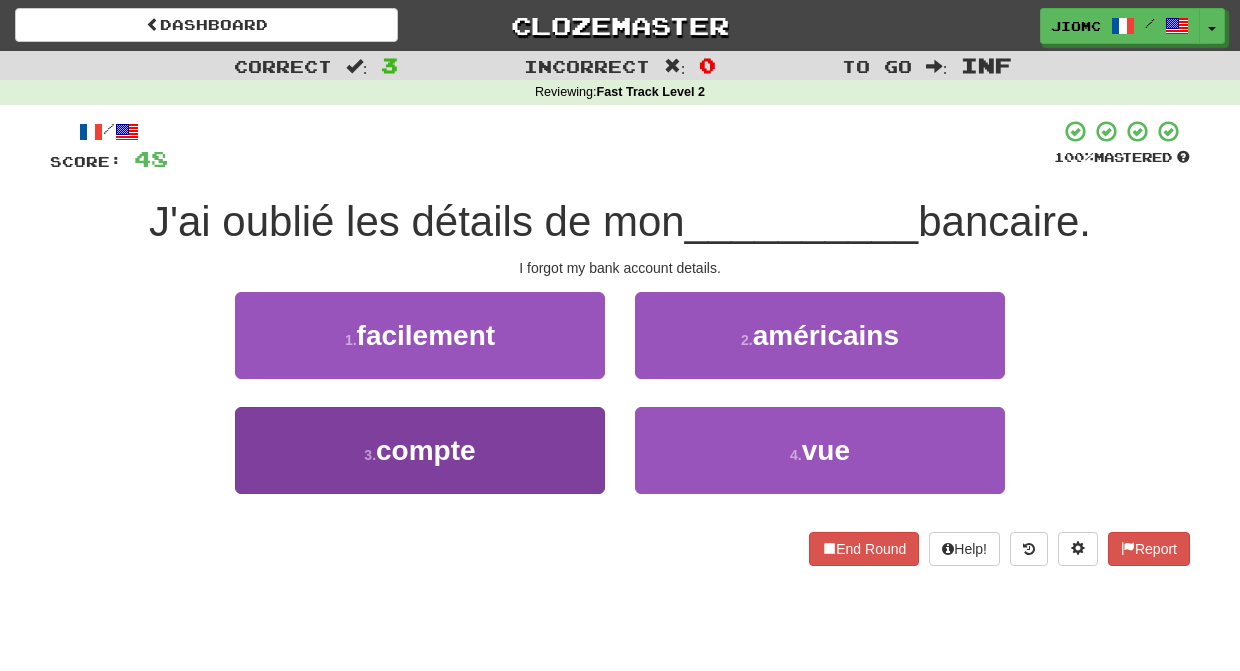 click on "3 .  compte" at bounding box center (420, 450) 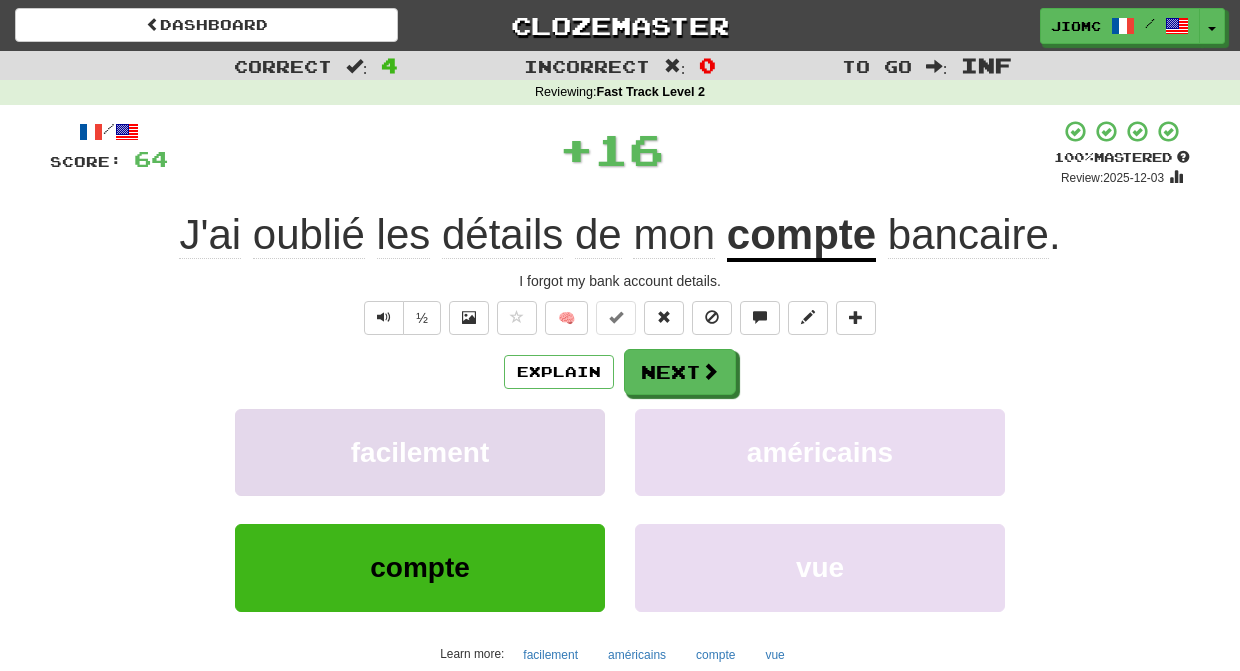 click on "facilement" at bounding box center (420, 452) 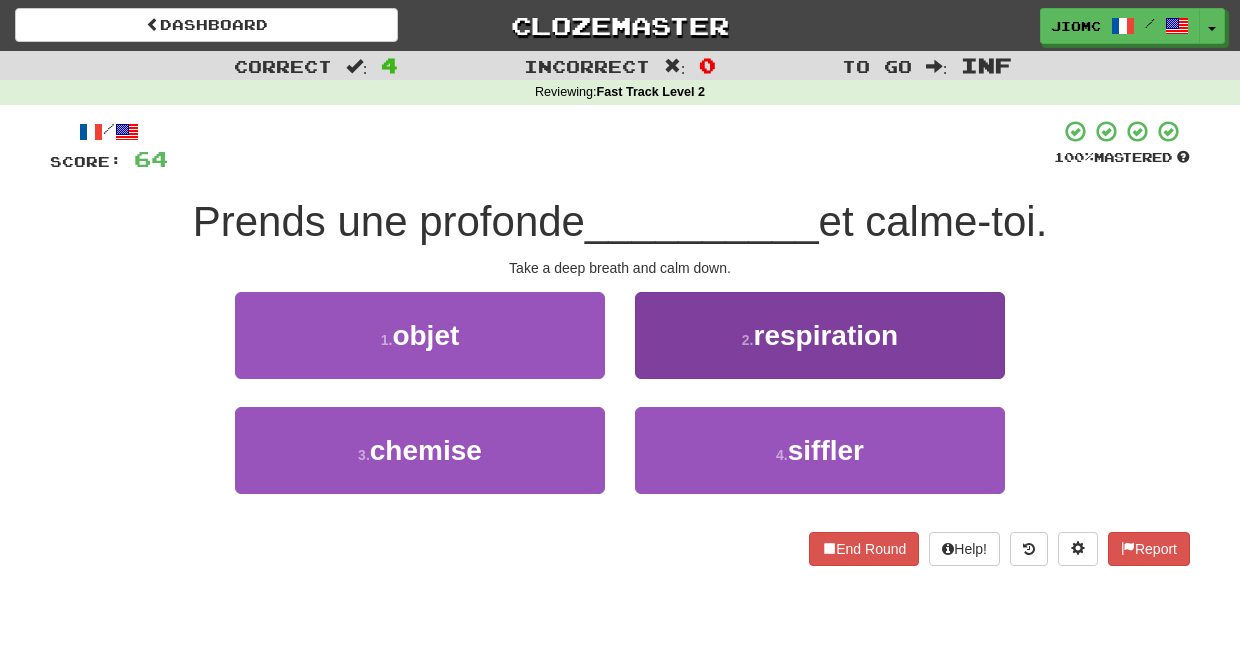 click on "2 .  respiration" at bounding box center (820, 335) 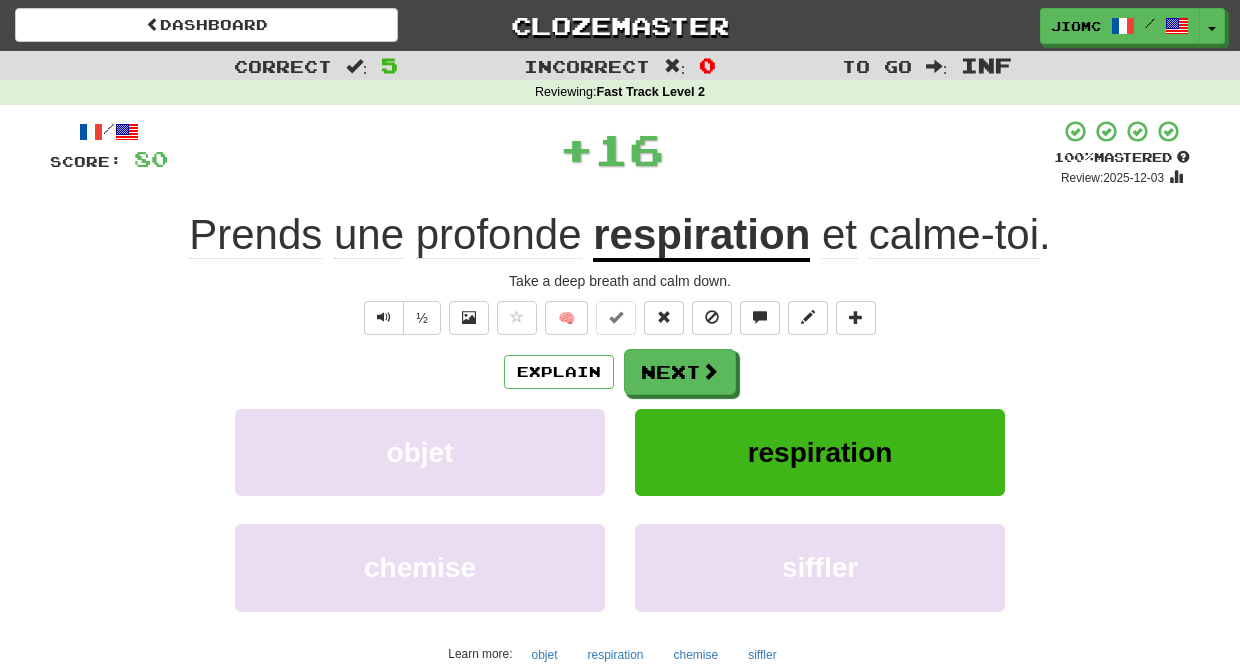click on "Next" at bounding box center [680, 372] 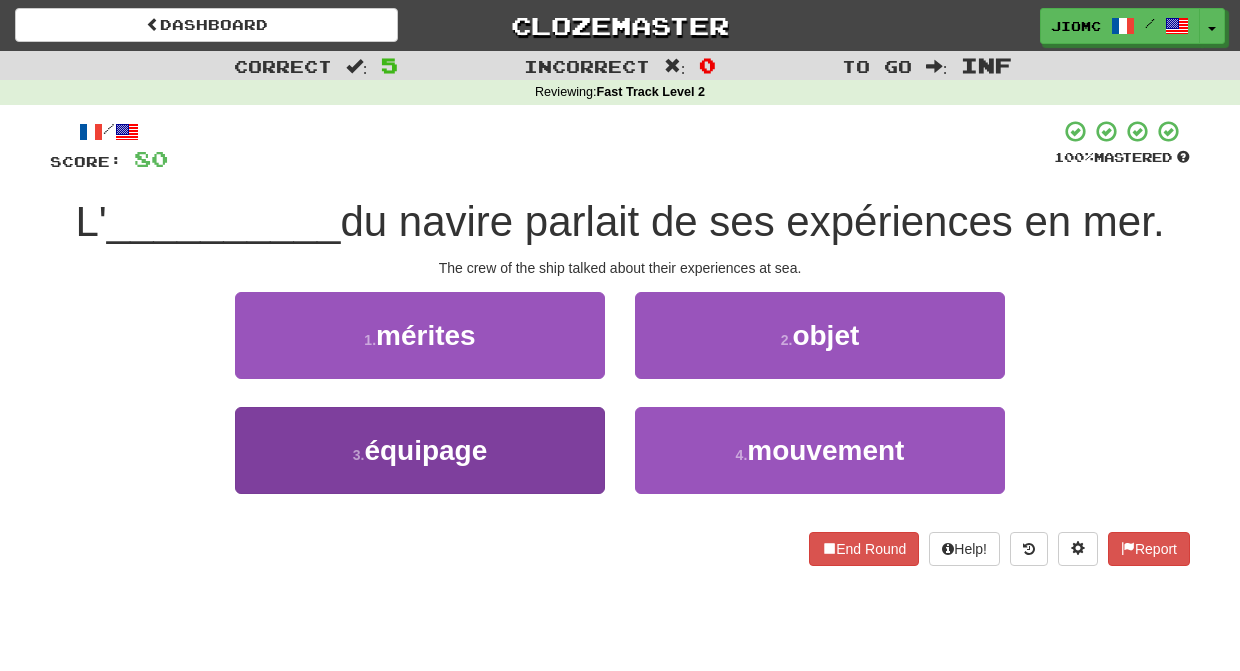 click on "3 .  équipage" at bounding box center (420, 450) 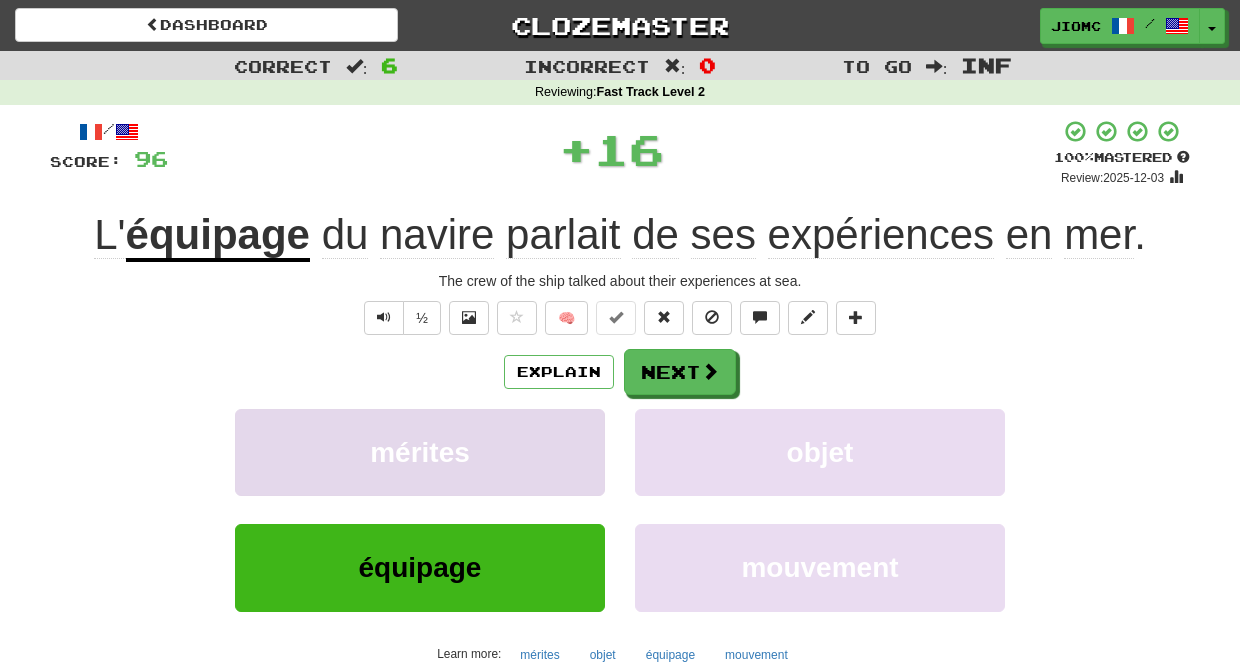 click on "mérites" at bounding box center (420, 452) 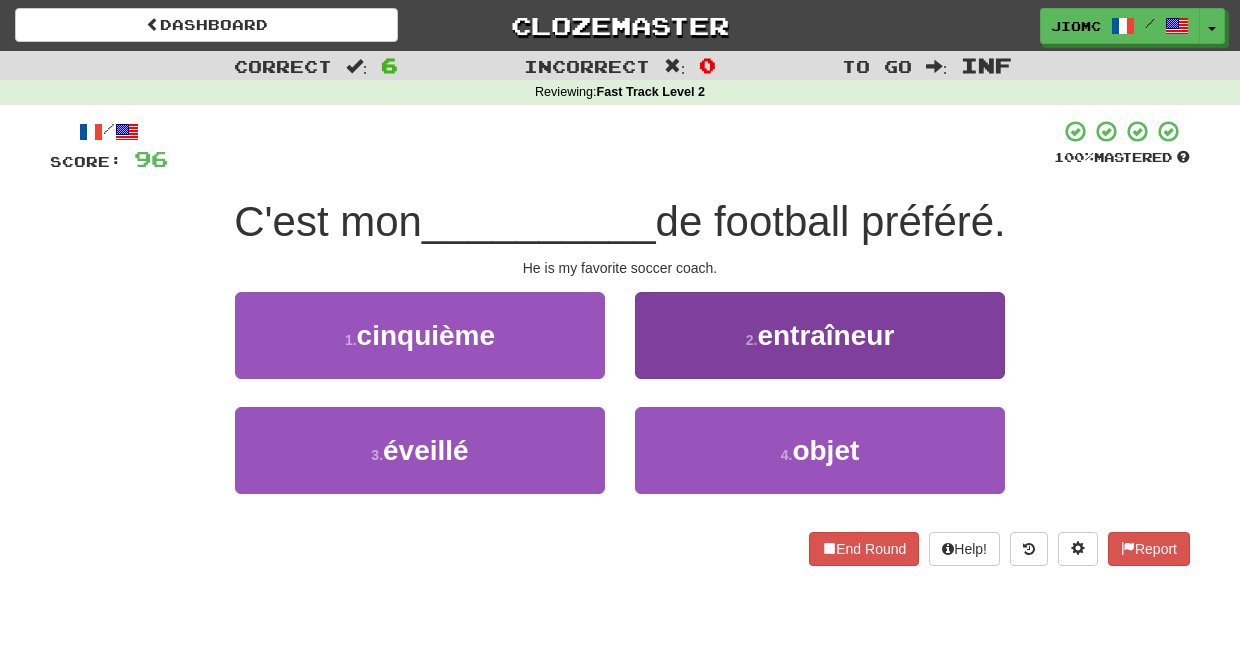 click on "2 .  entraîneur" at bounding box center [820, 335] 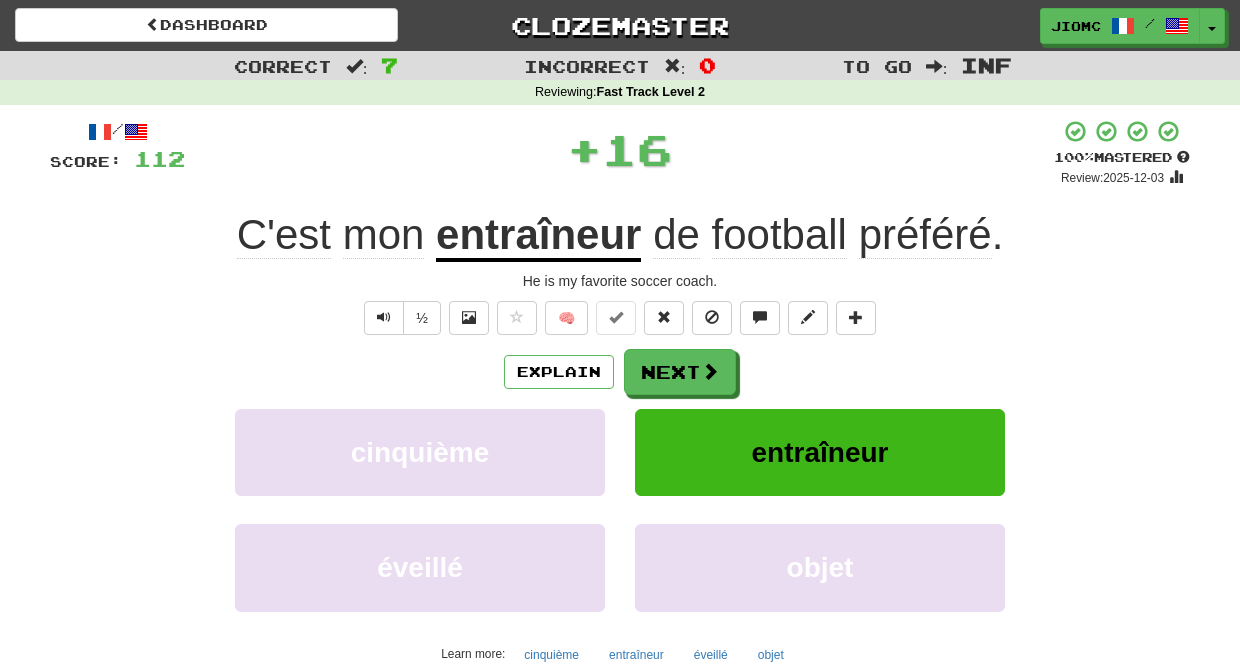 click on "Next" at bounding box center [680, 372] 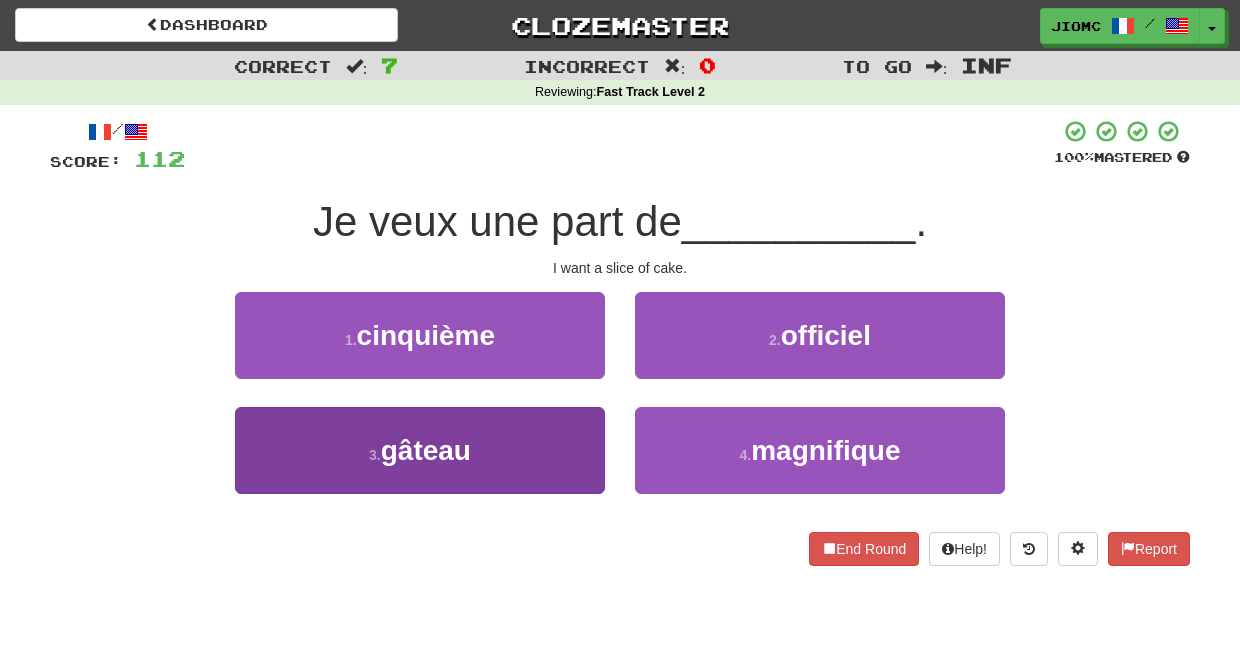 click on "3 .  gâteau" at bounding box center [420, 450] 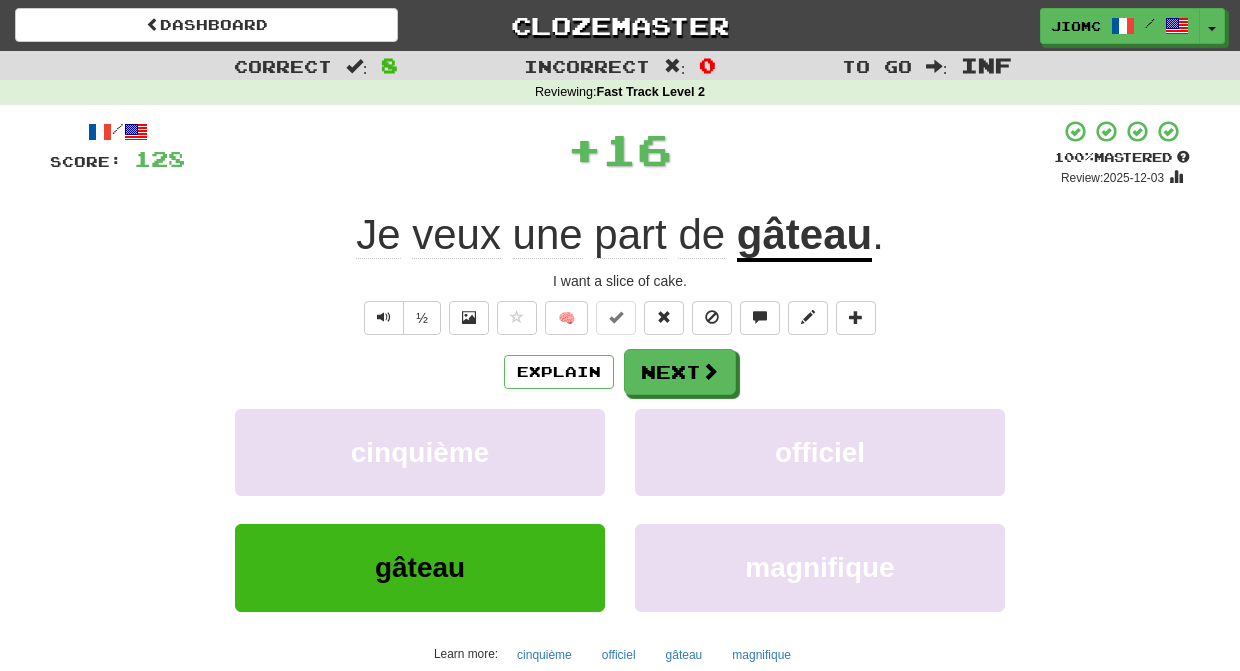 click on "cinquième" at bounding box center (420, 452) 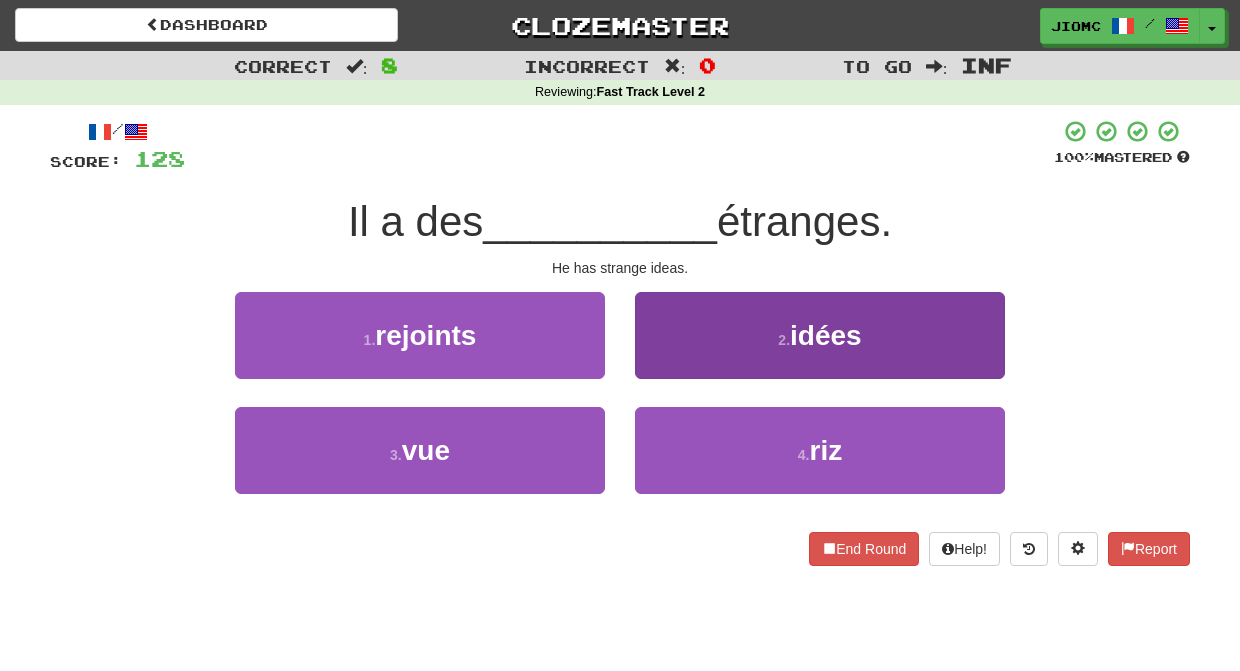 click on "2 .  idées" at bounding box center [820, 335] 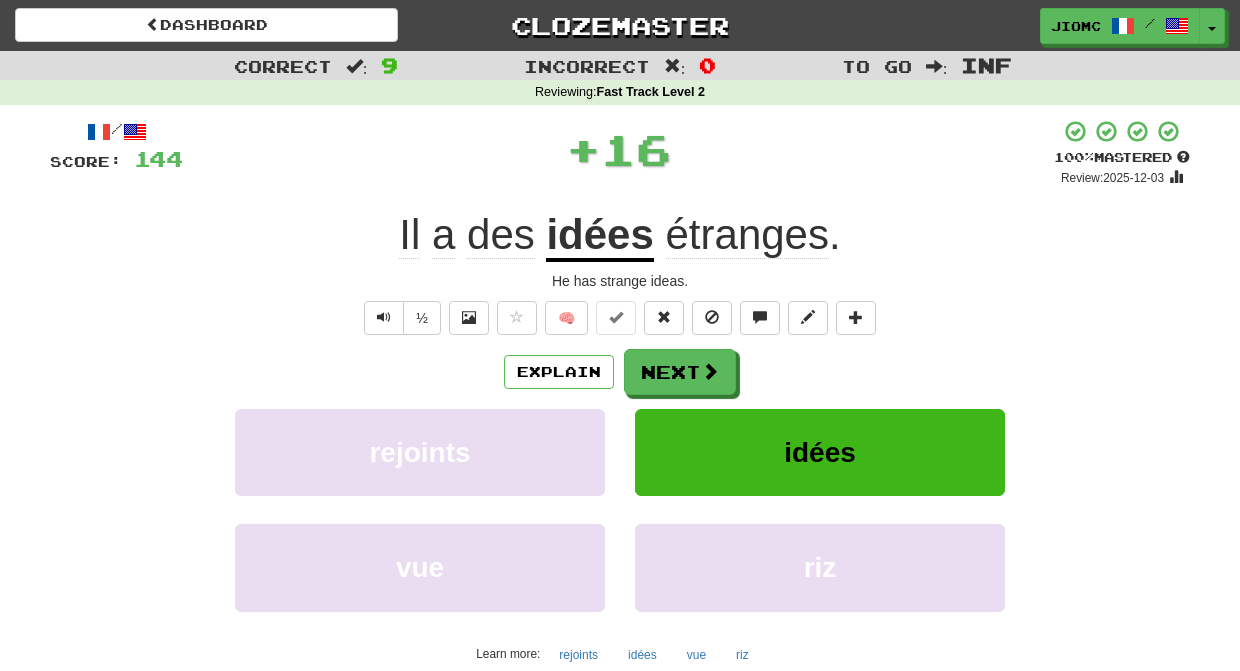 click on "Next" at bounding box center [680, 372] 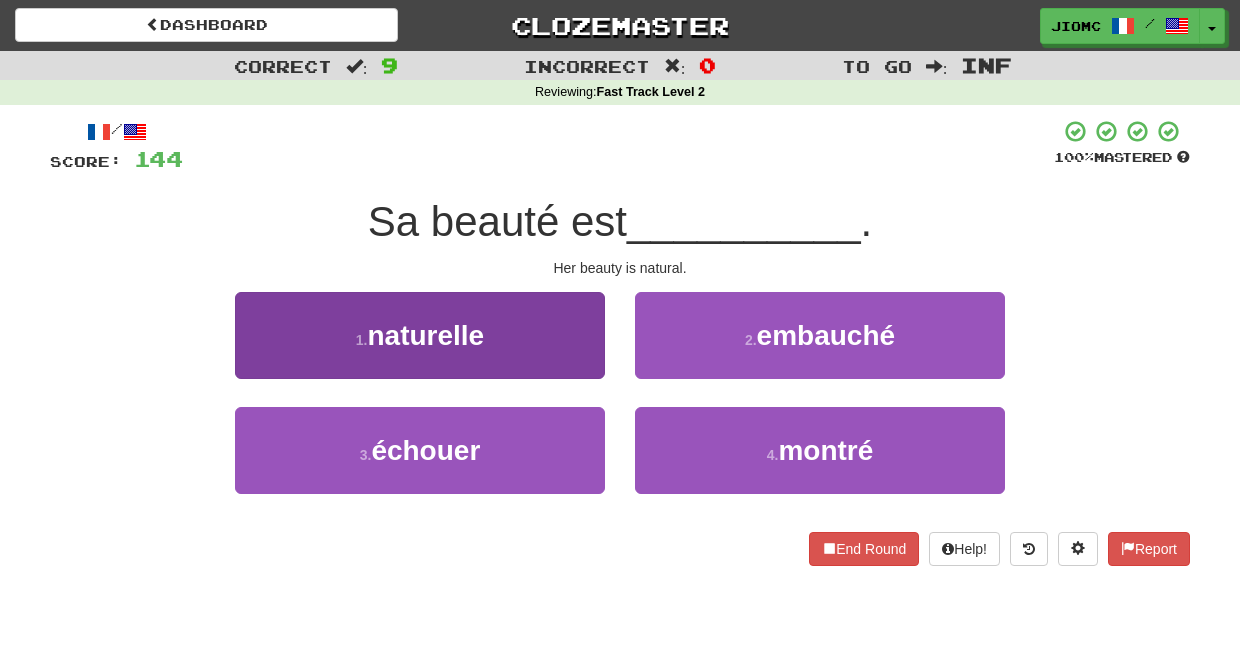 click on "1 .  naturelle" at bounding box center [420, 335] 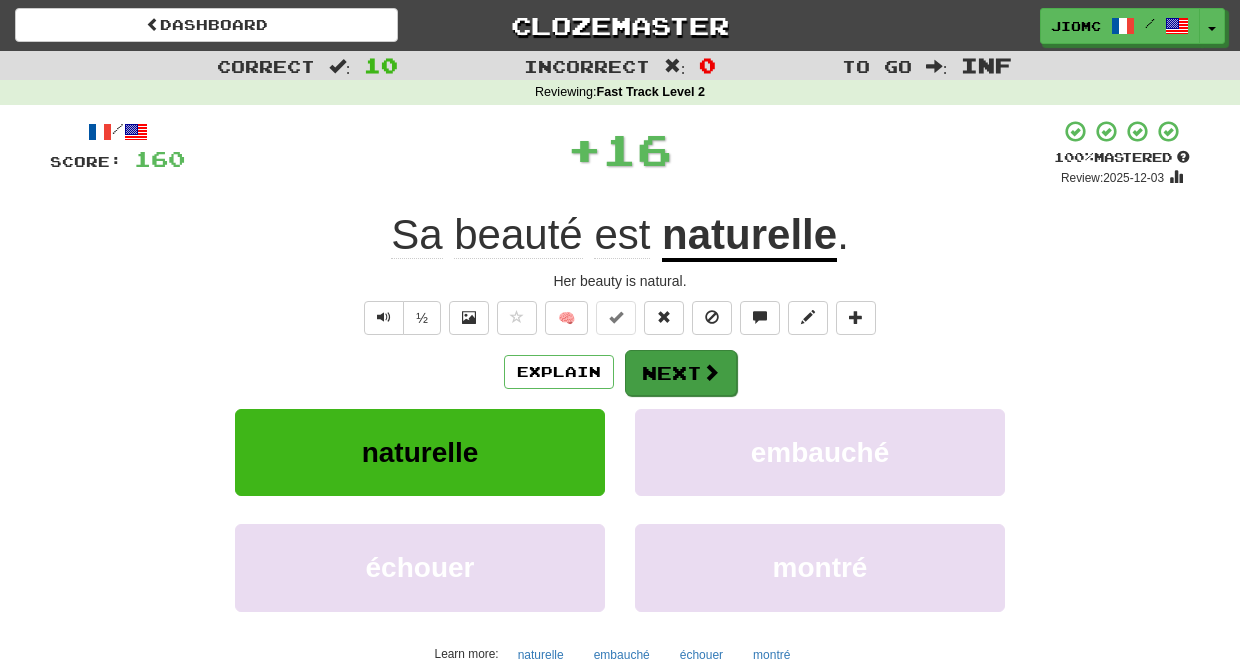 click on "Next" at bounding box center [681, 373] 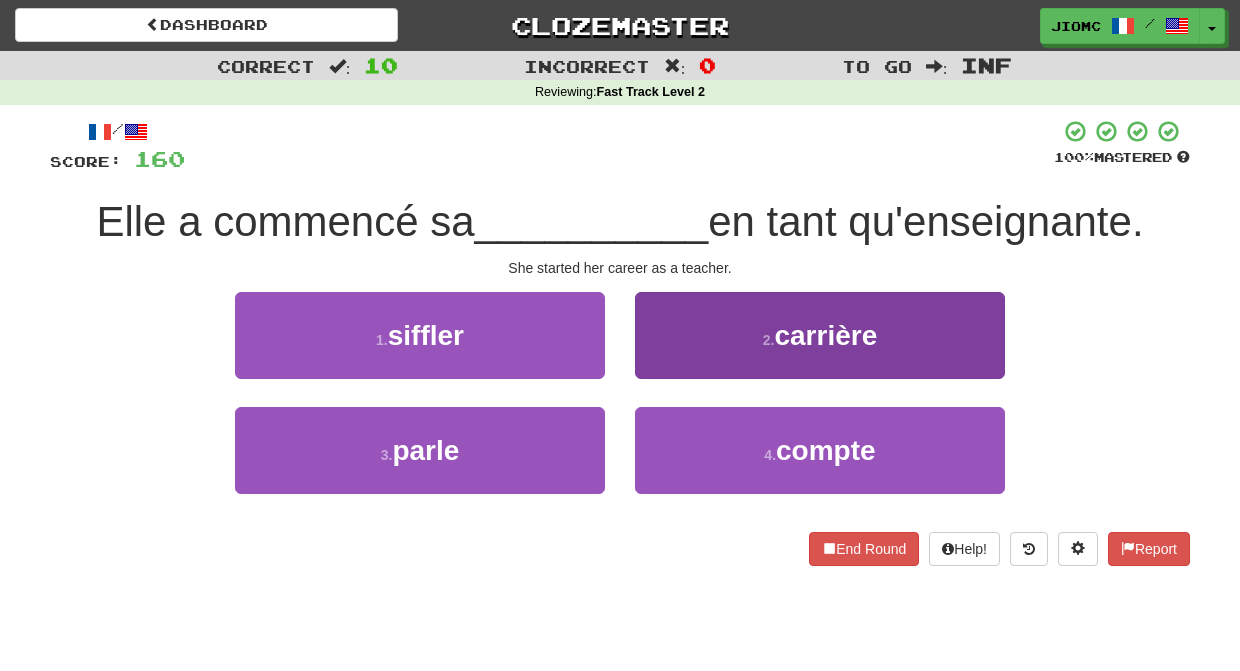 click on "2 .  carrière" at bounding box center [820, 335] 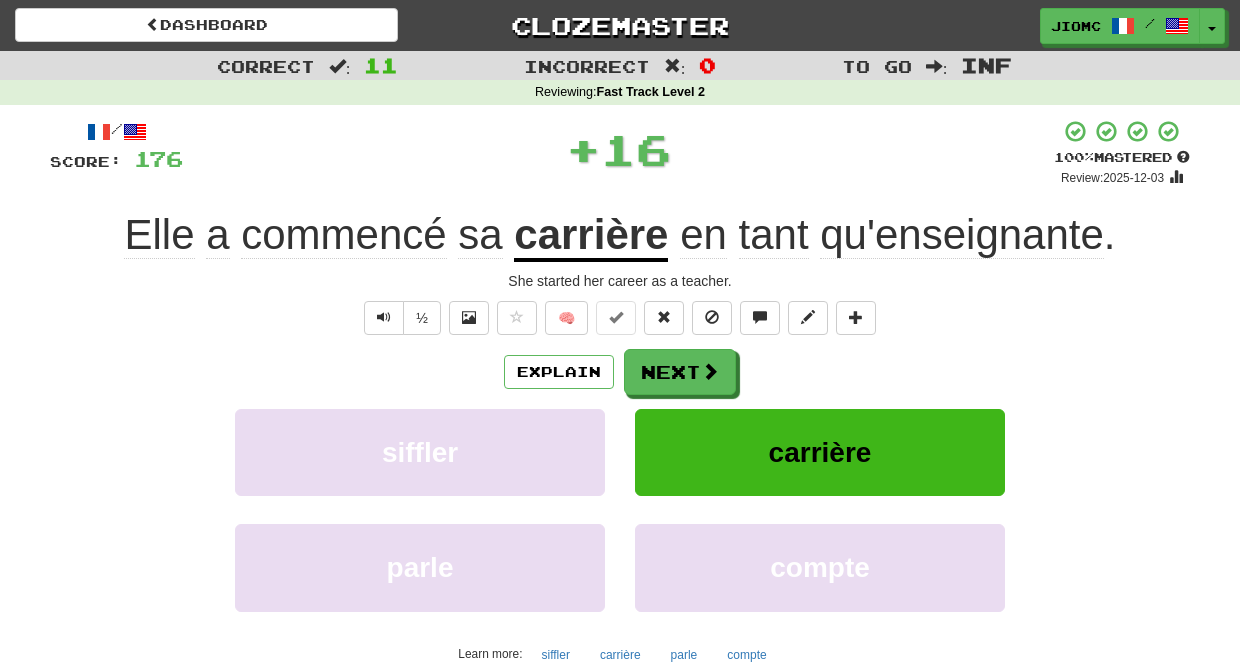 click on "Next" at bounding box center [680, 372] 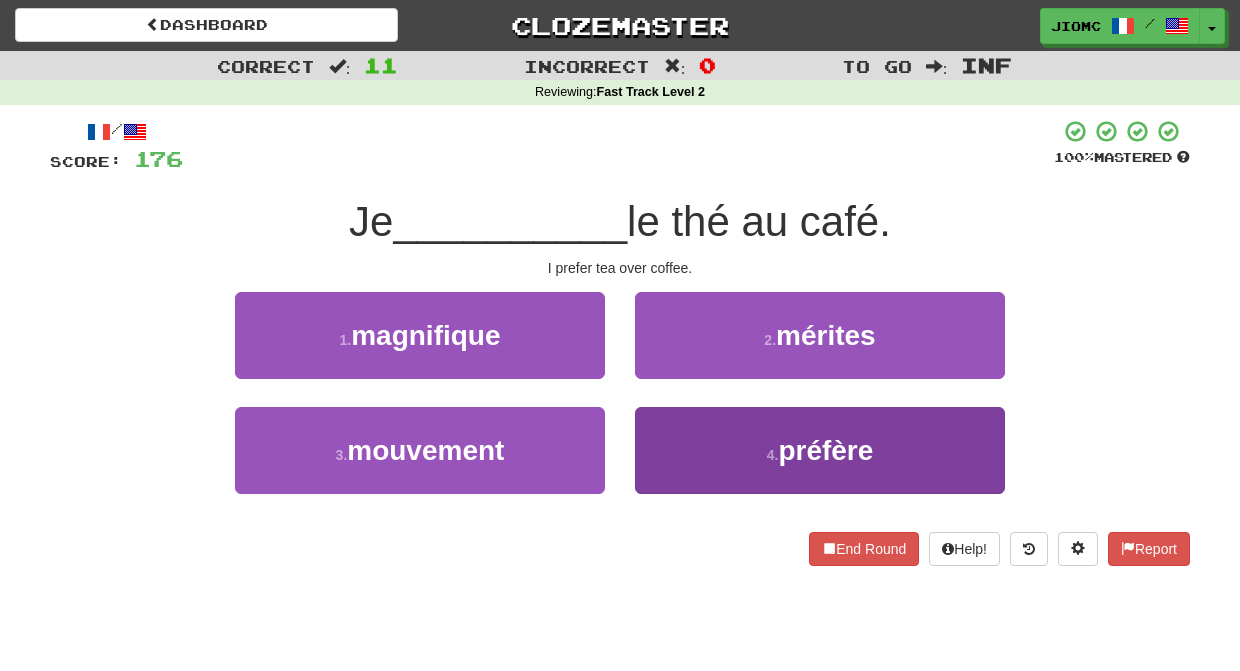 click on "4 .  préfère" at bounding box center [820, 450] 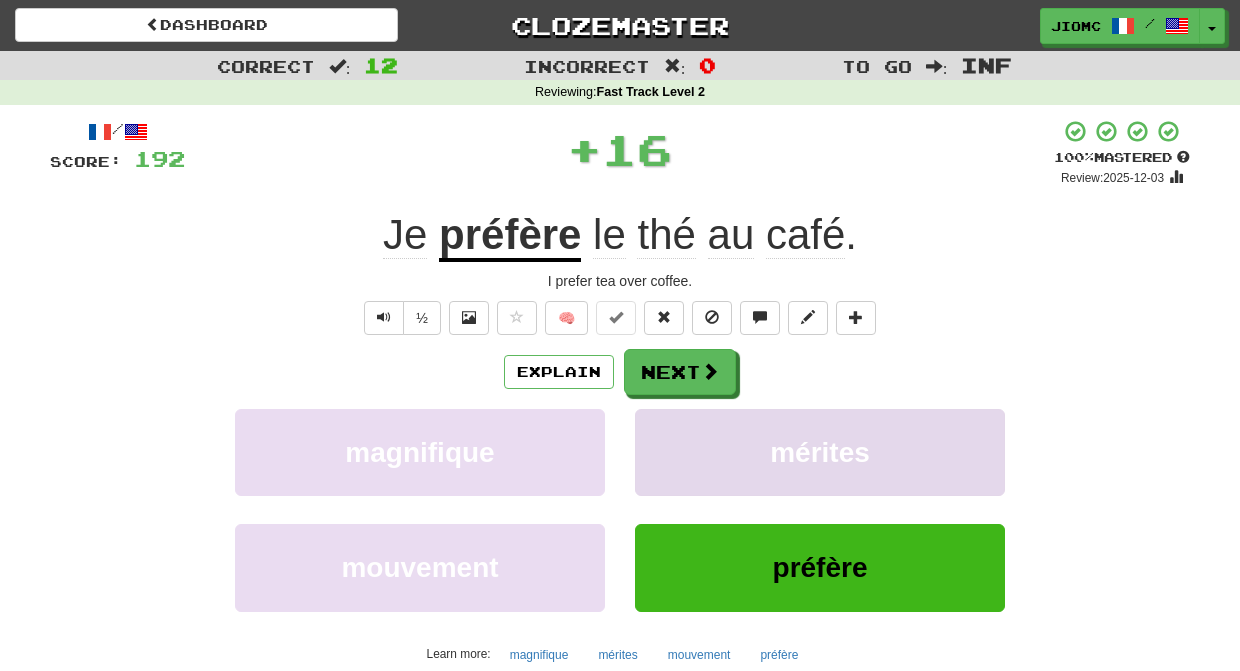 click on "mérites" at bounding box center (820, 452) 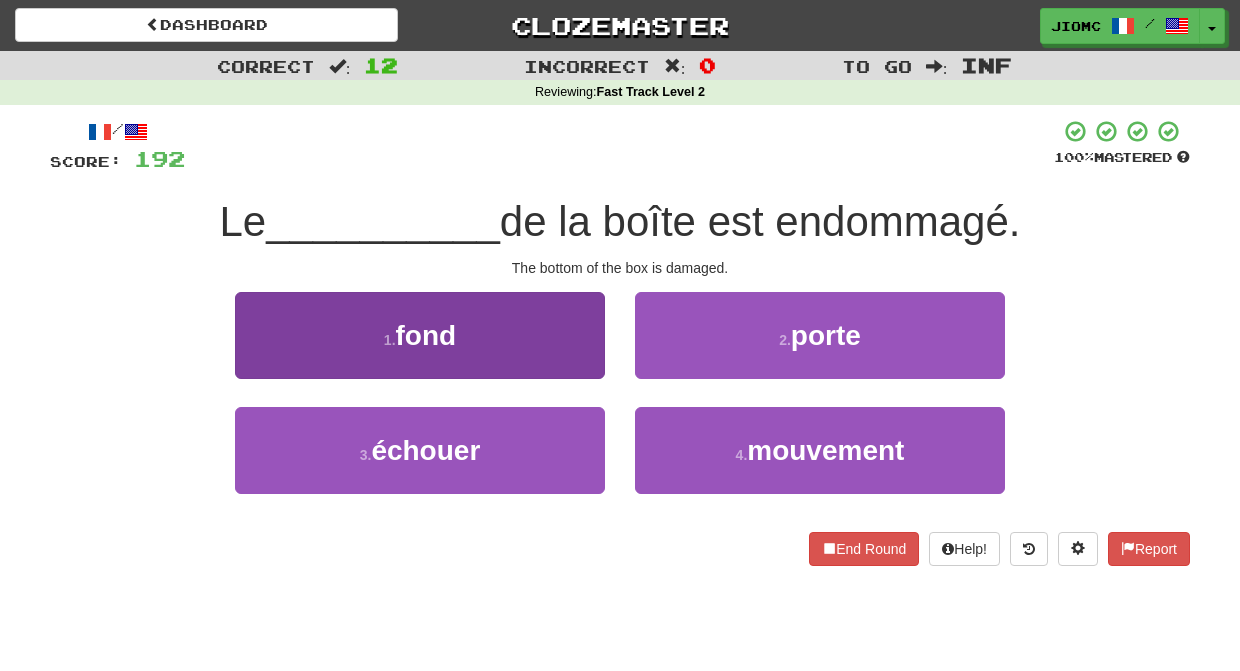 click on "1 .  fond" at bounding box center (420, 335) 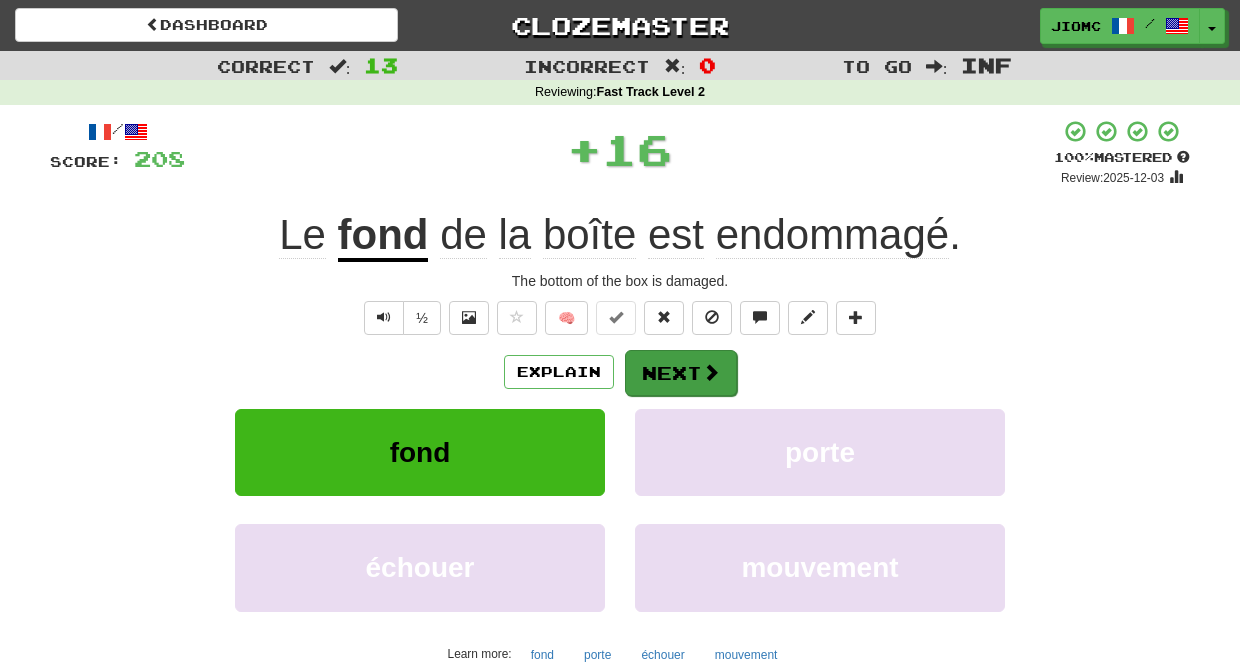 click on "Next" at bounding box center (681, 373) 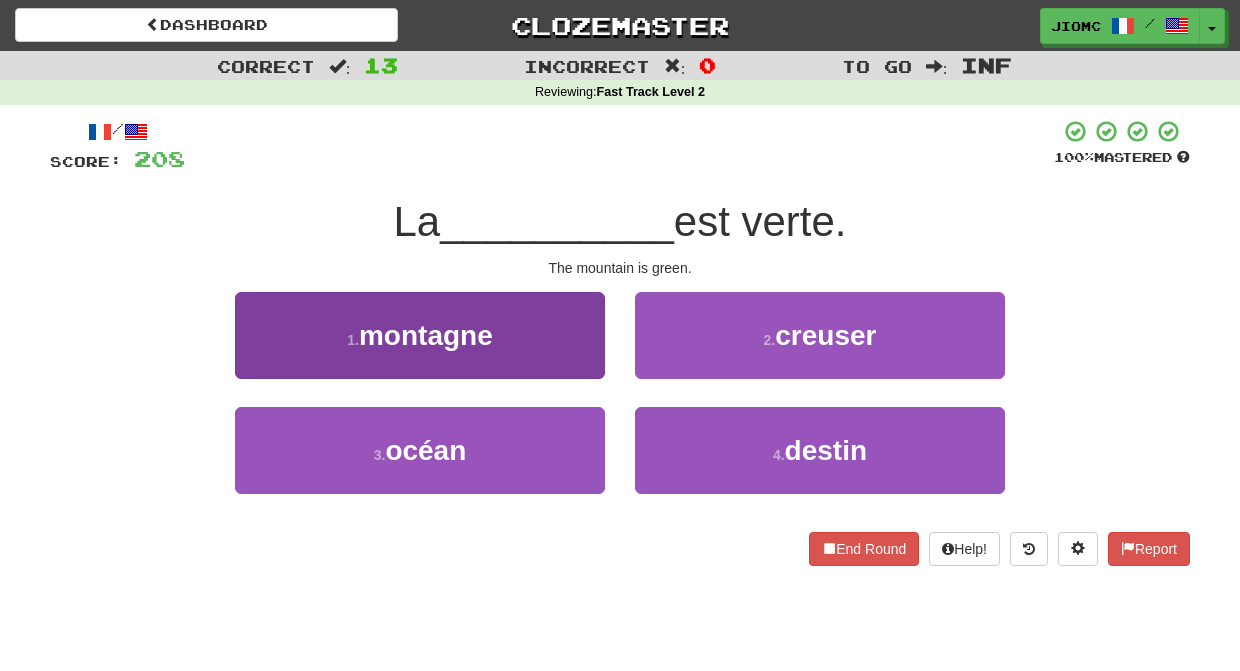 click on "1 .  montagne" at bounding box center [420, 335] 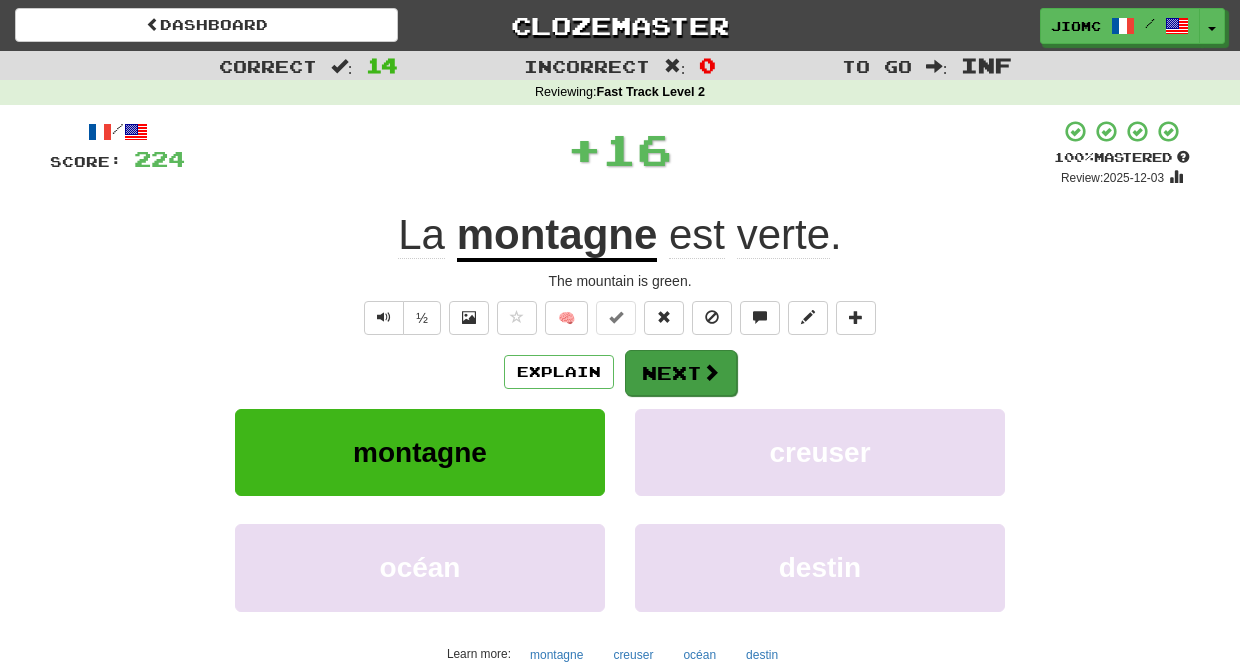 click on "Next" at bounding box center (681, 373) 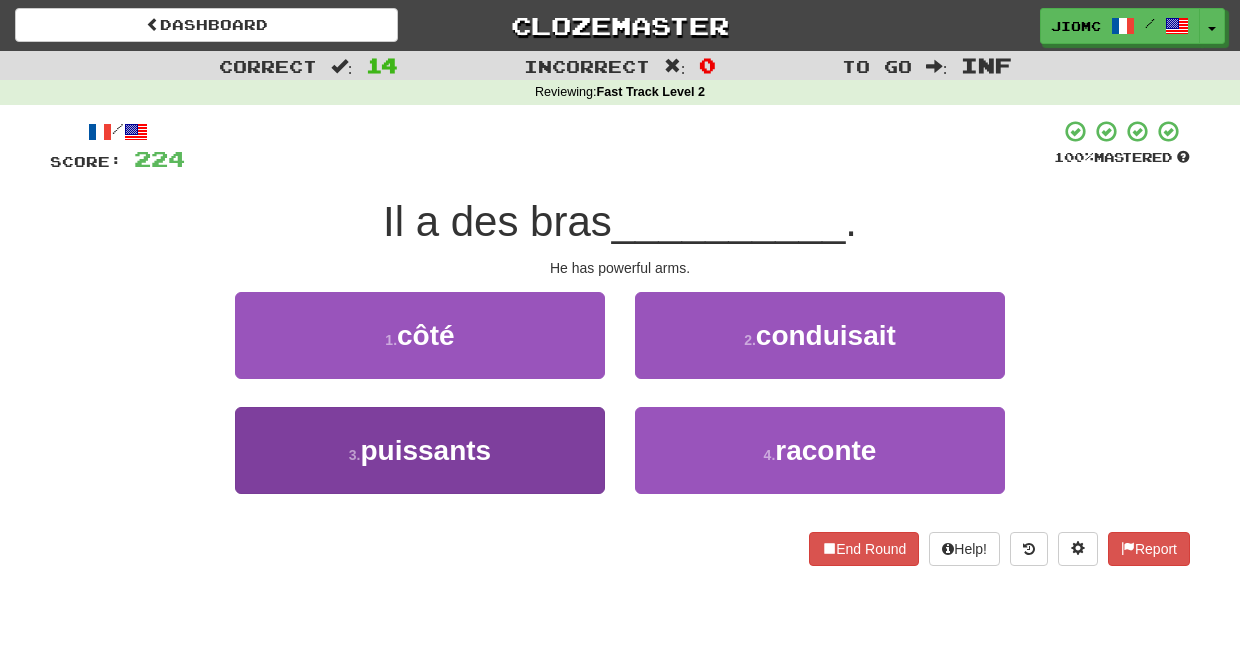 click on "3 .  puissants" at bounding box center [420, 450] 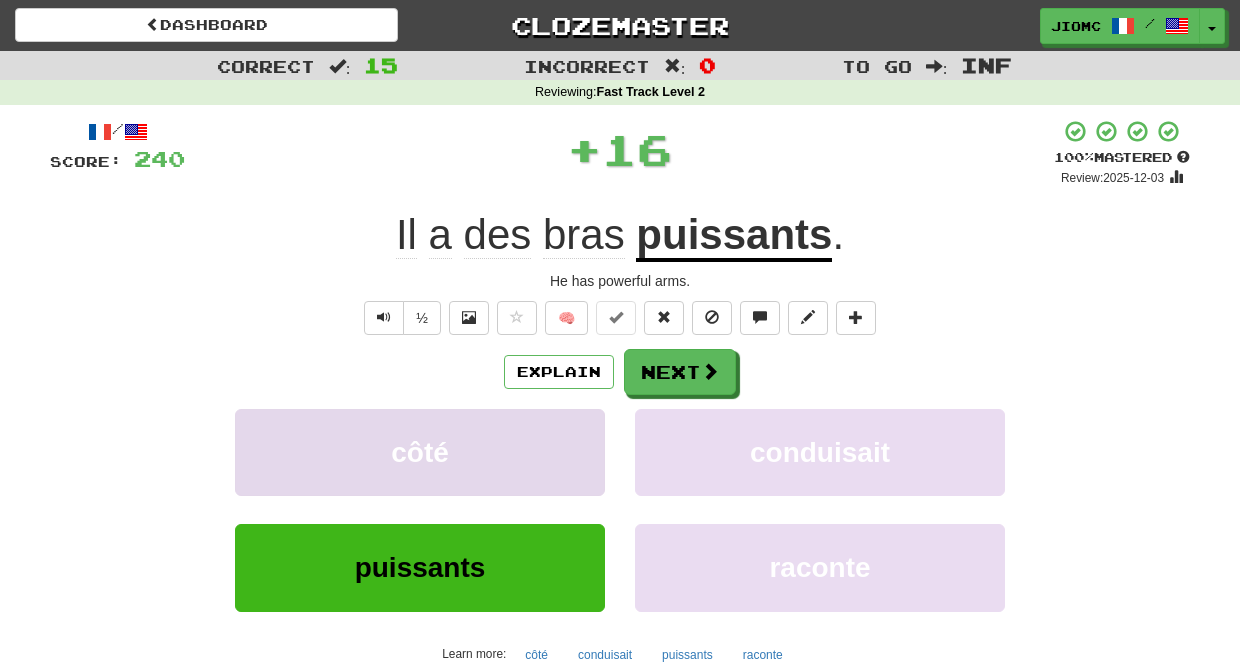 click on "côté" at bounding box center [420, 452] 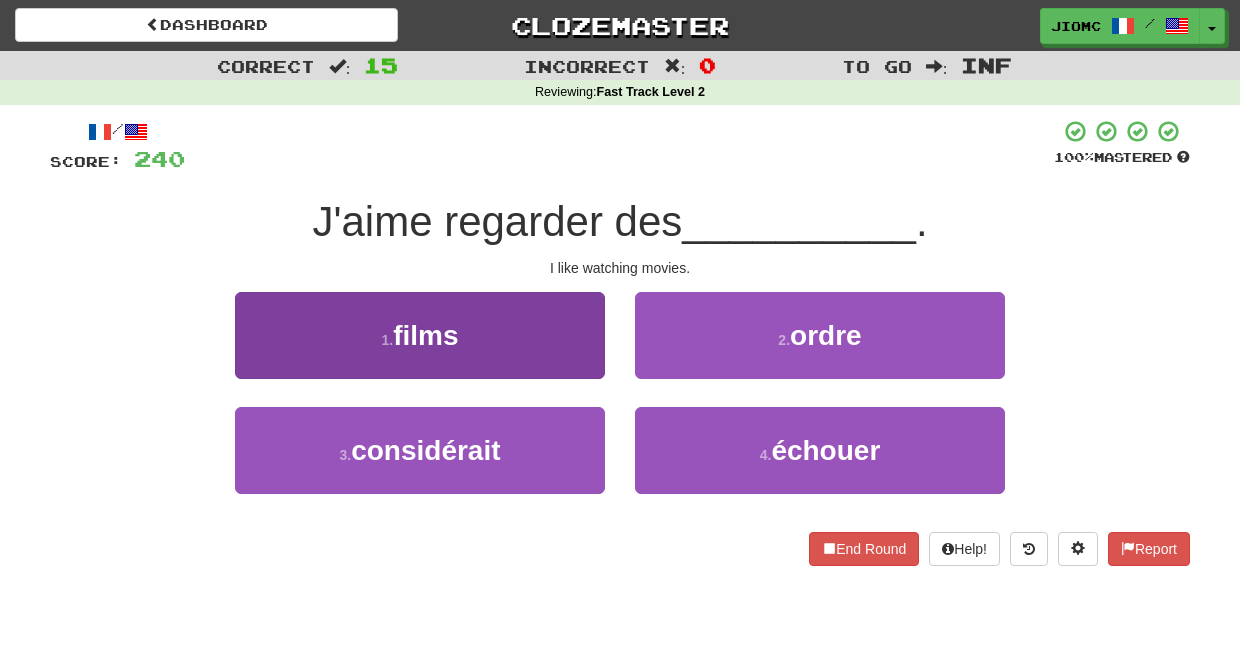 click on "1 .  films" at bounding box center [420, 335] 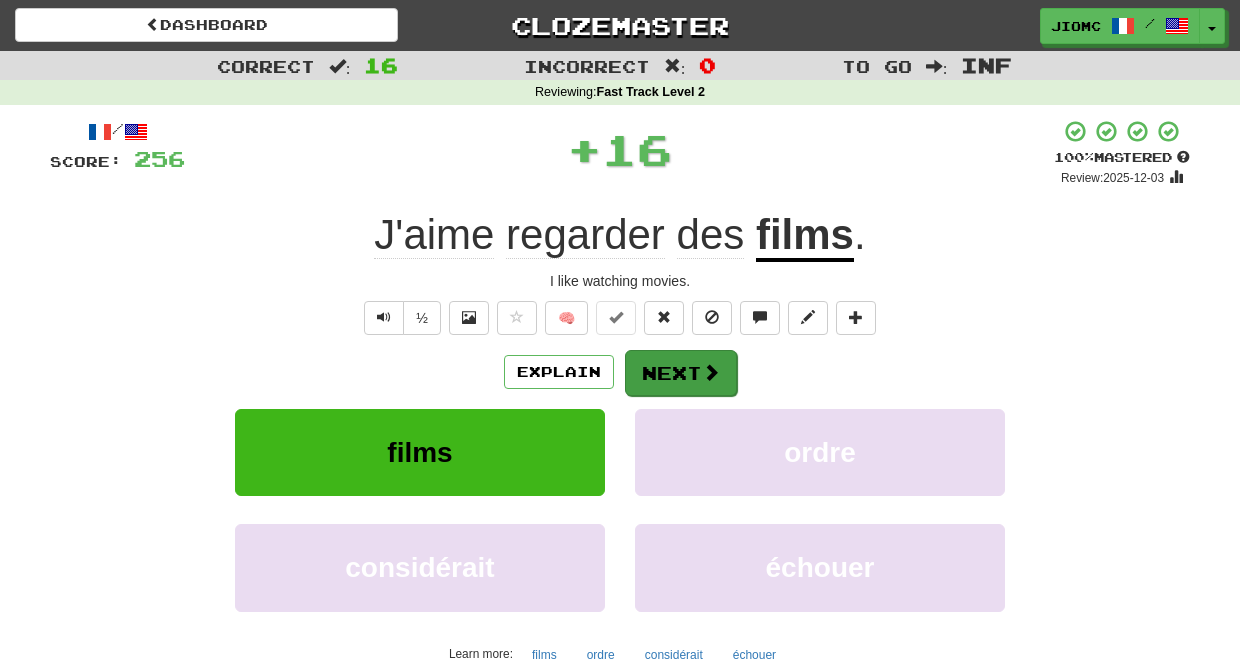 click on "Next" at bounding box center [681, 373] 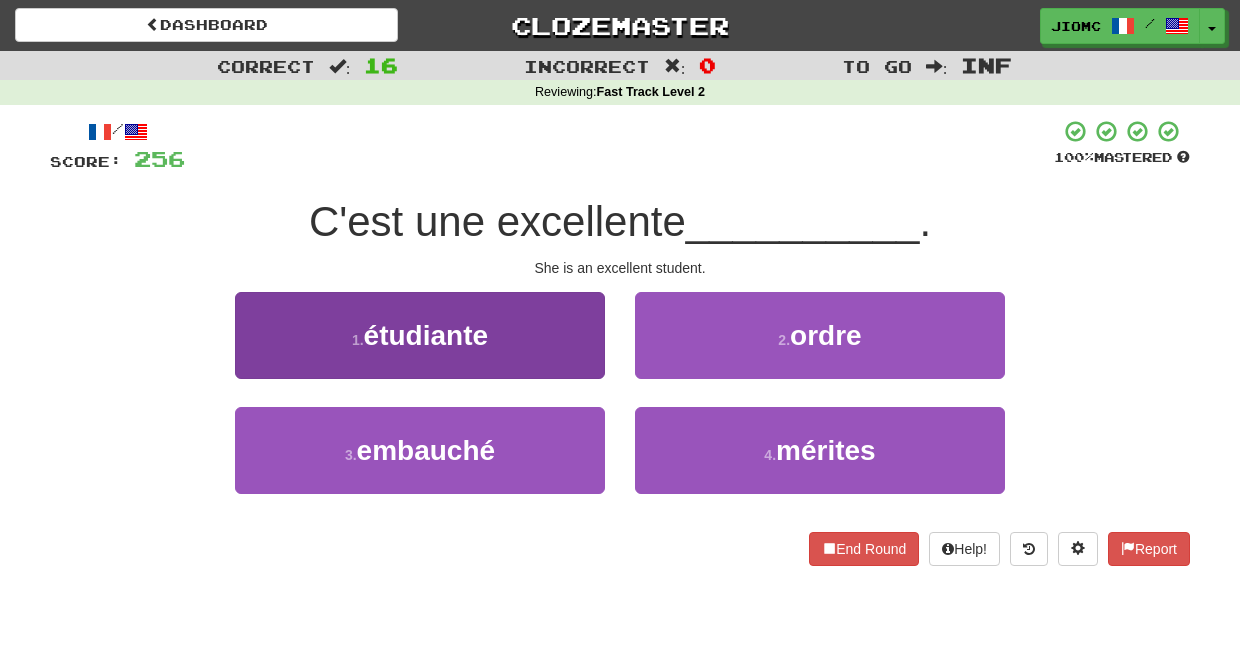 click on "1 .  étudiante" at bounding box center (420, 335) 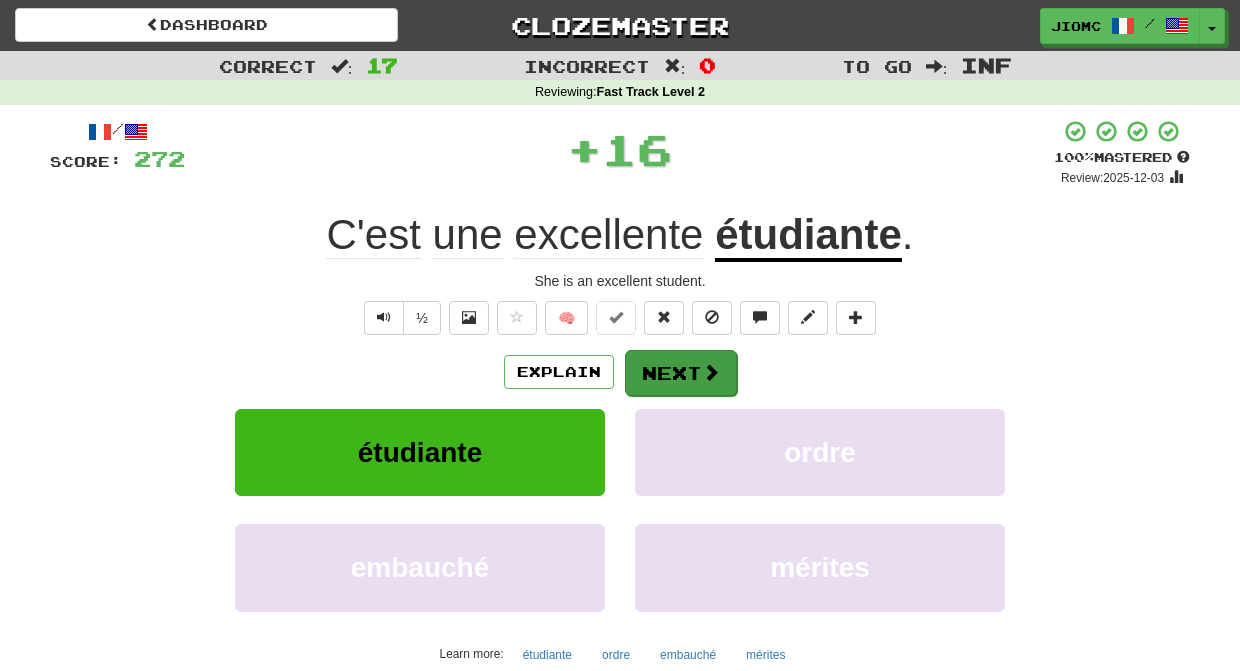 click on "Next" at bounding box center (681, 373) 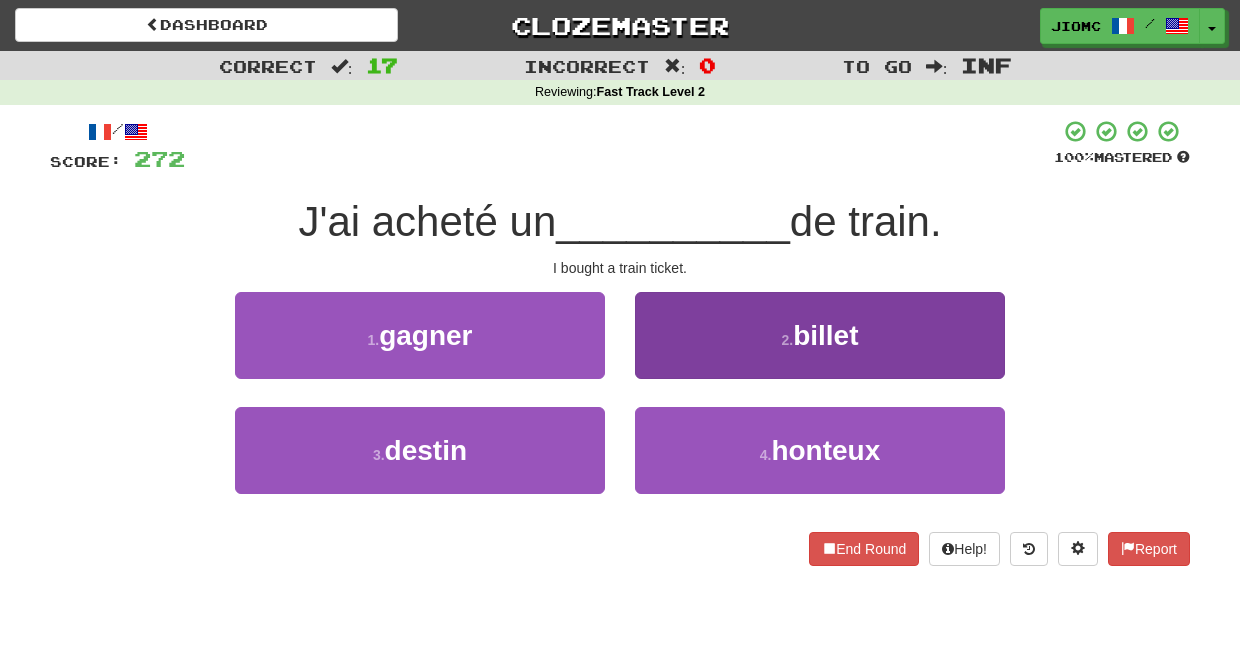 click on "2 .  billet" at bounding box center (820, 335) 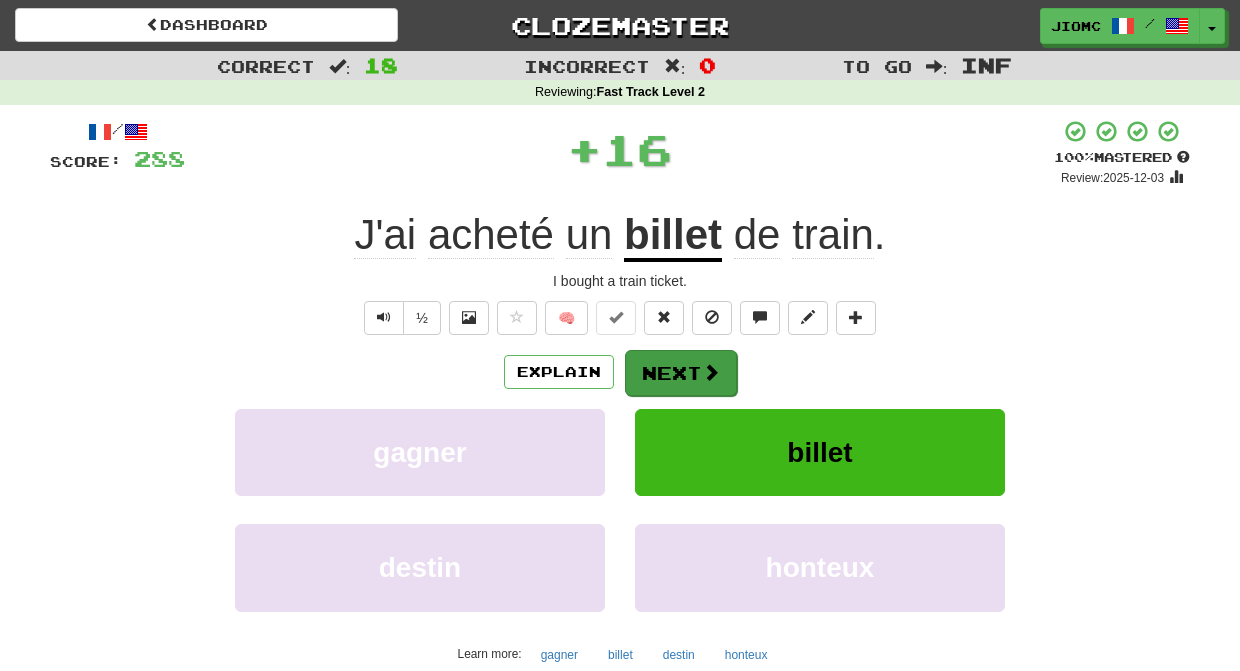 click on "Next" at bounding box center (681, 373) 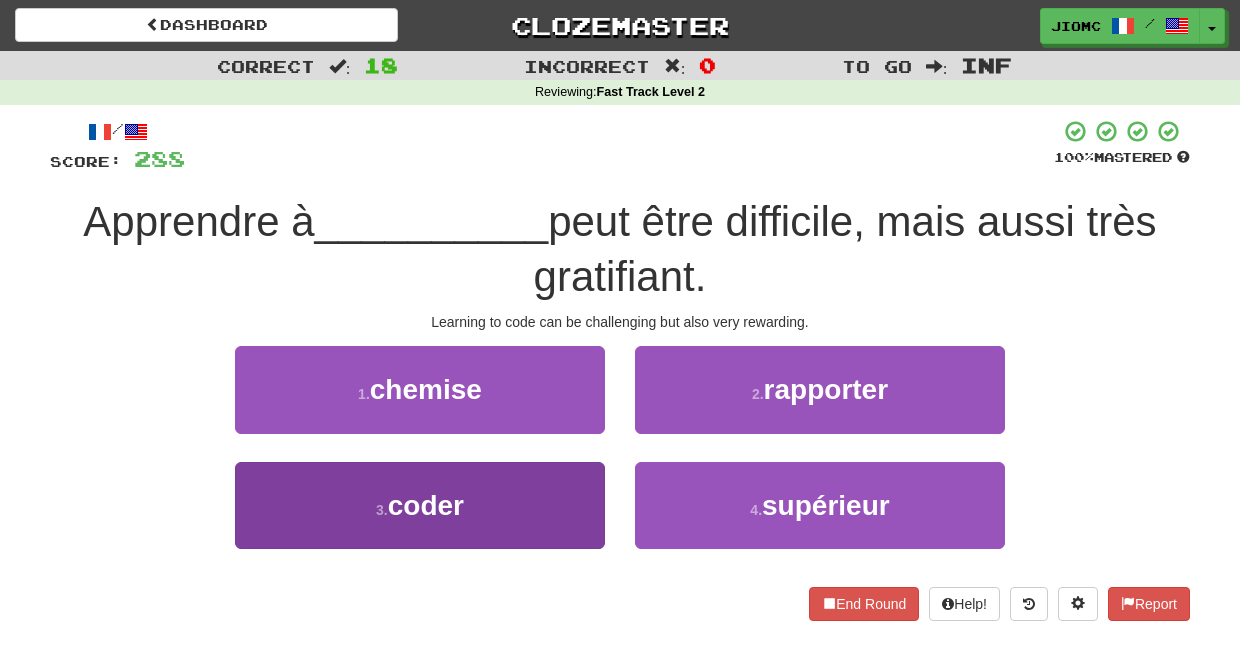 click on "3 .  coder" at bounding box center [420, 505] 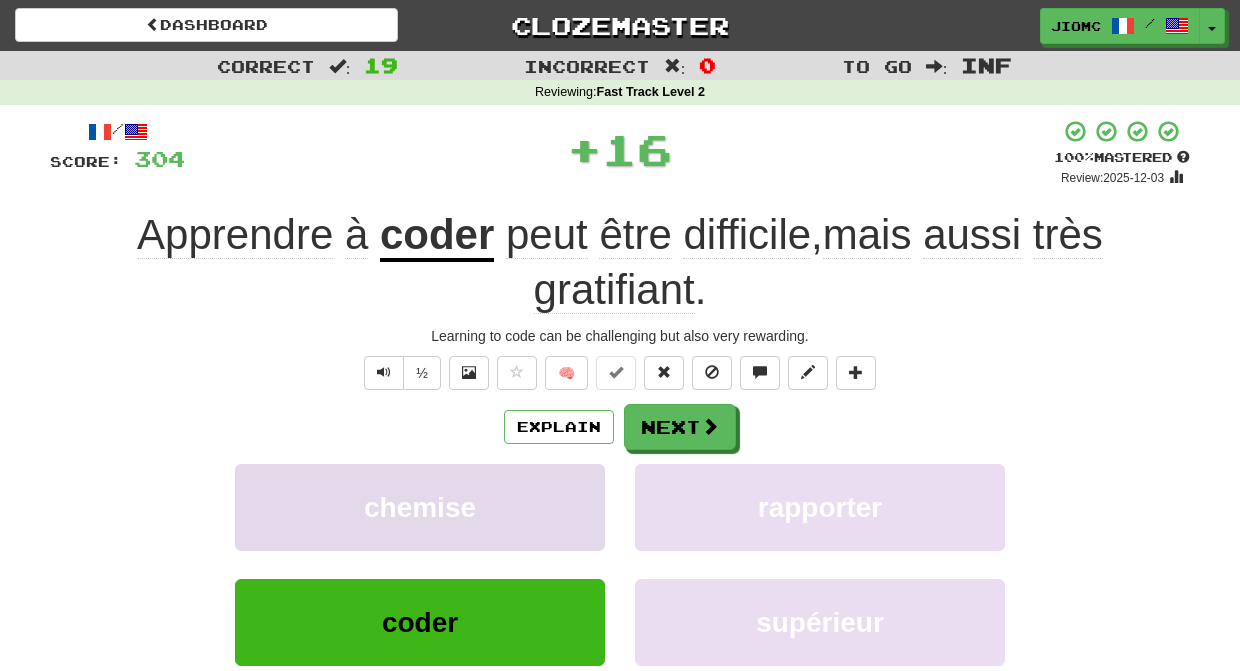 click on "chemise" at bounding box center [420, 507] 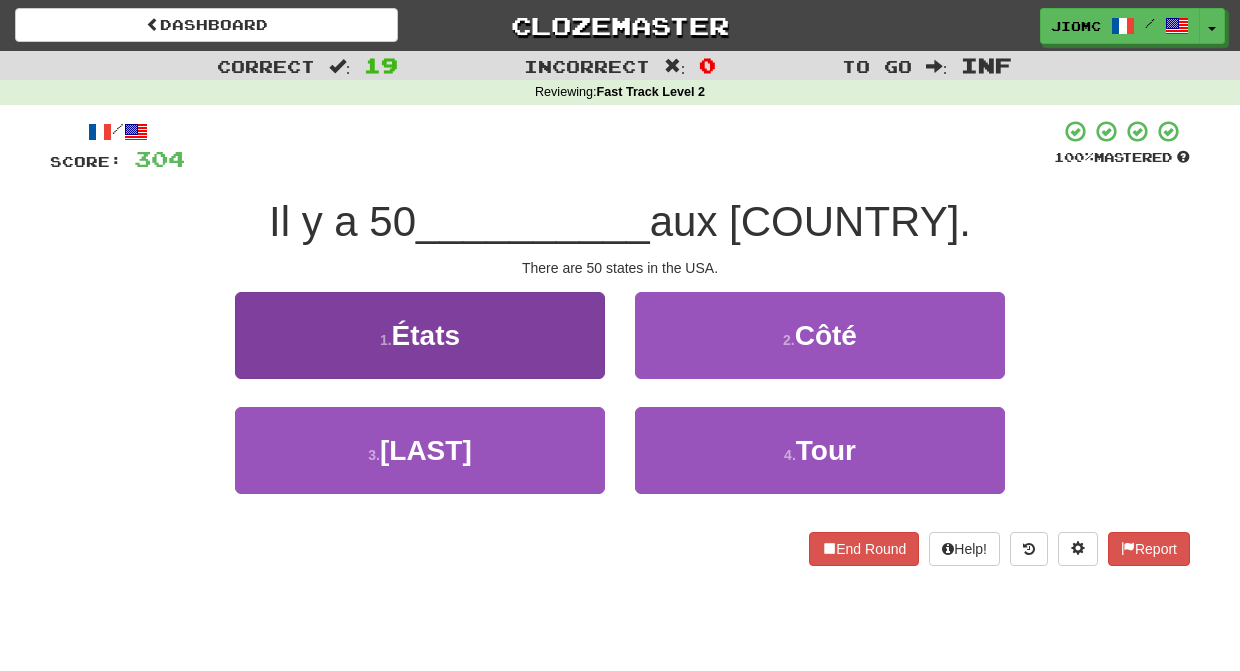 click on "1 .  États" at bounding box center (420, 335) 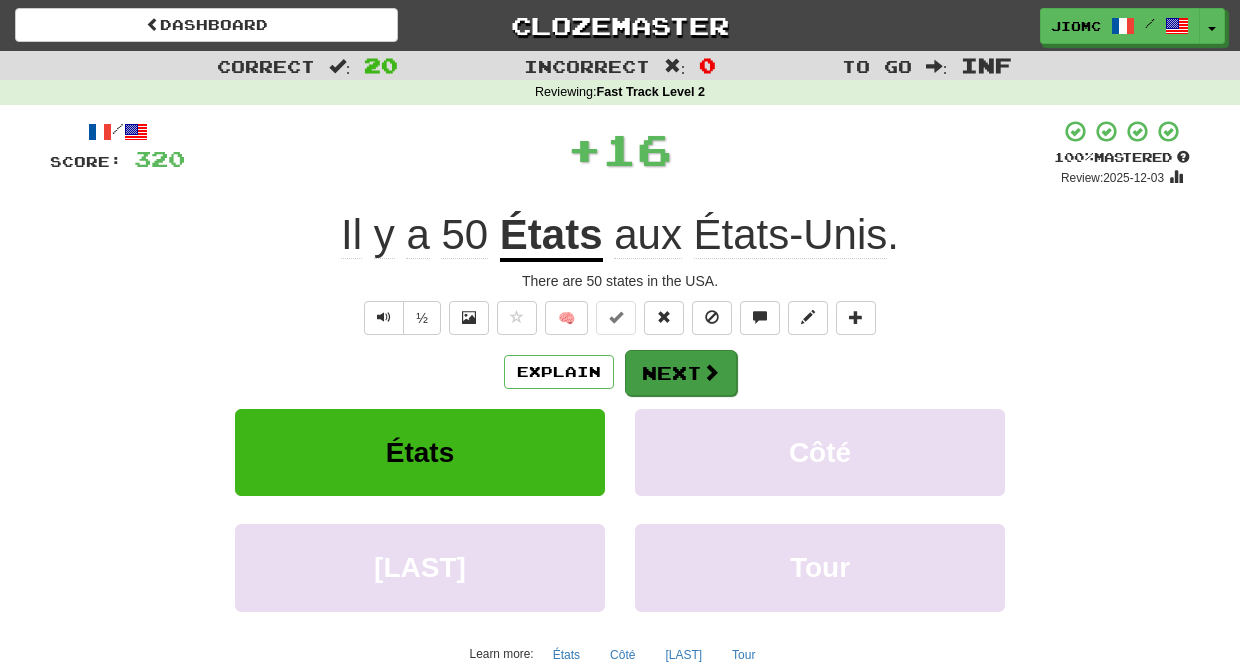 click on "Next" at bounding box center [681, 373] 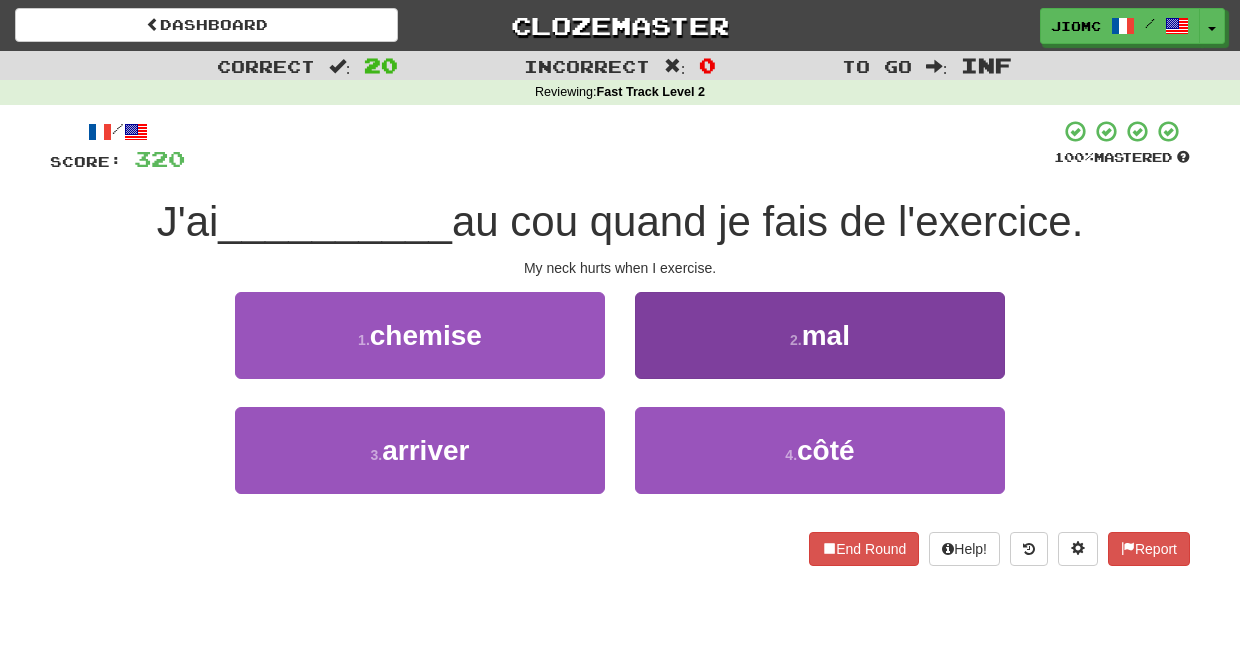 click on "2 .  mal" at bounding box center (820, 335) 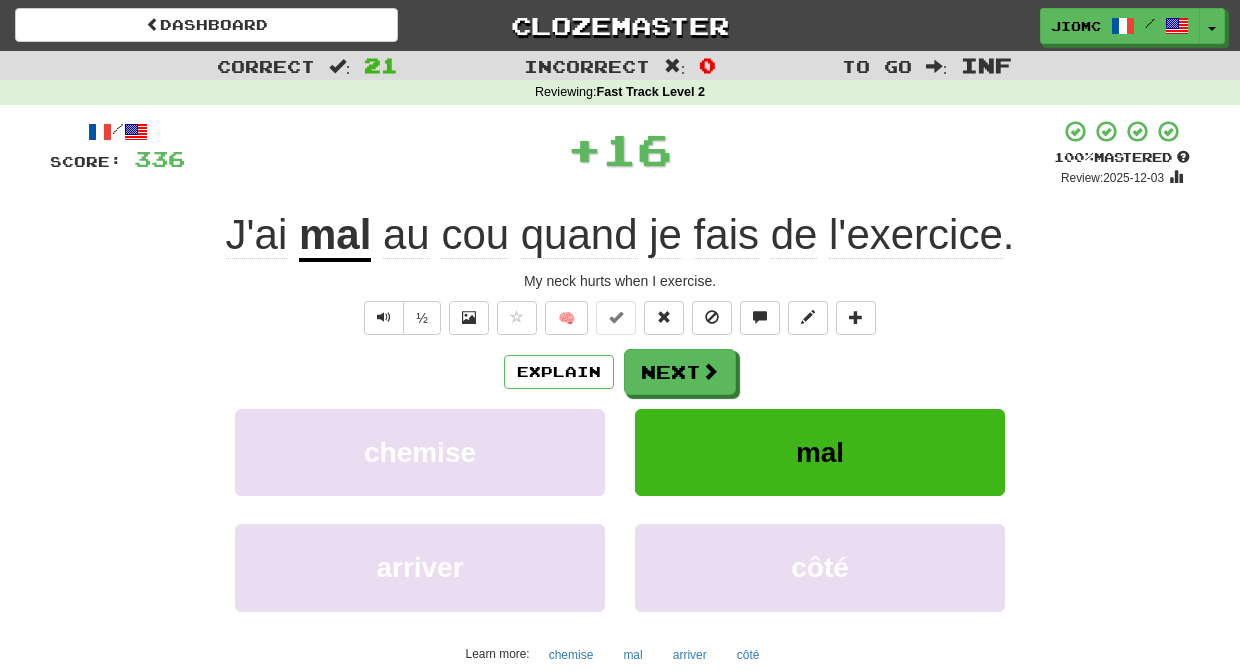 click on "Next" at bounding box center [680, 372] 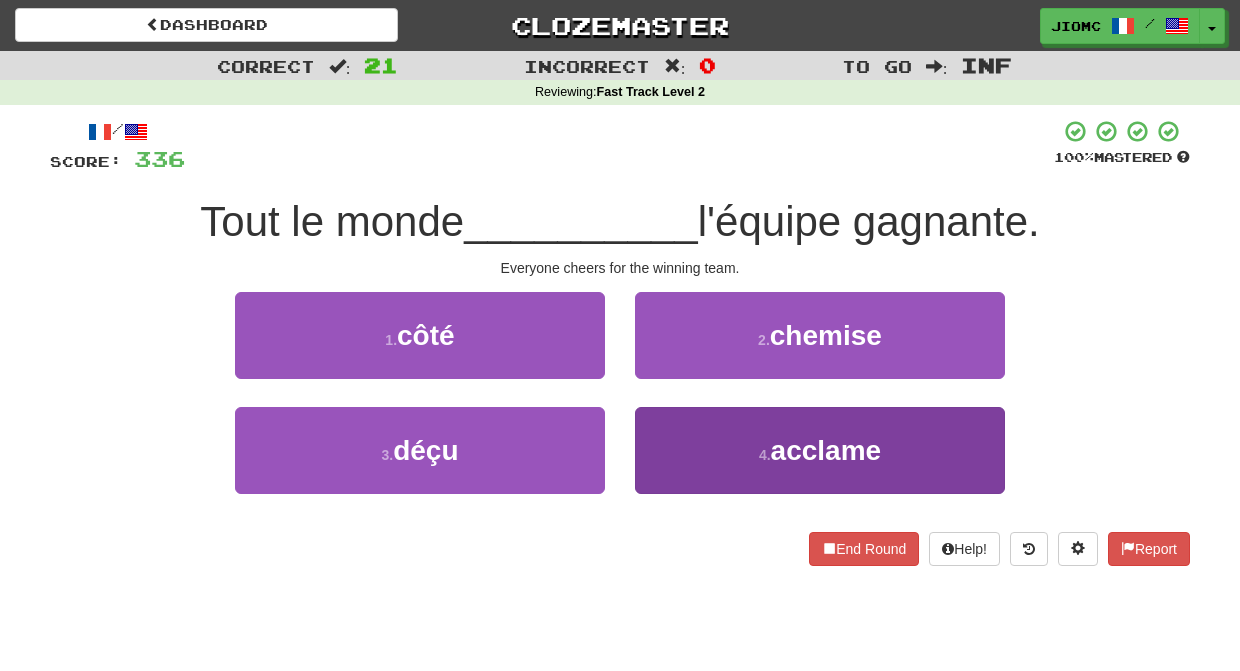 click on "4 .  acclame" at bounding box center (820, 450) 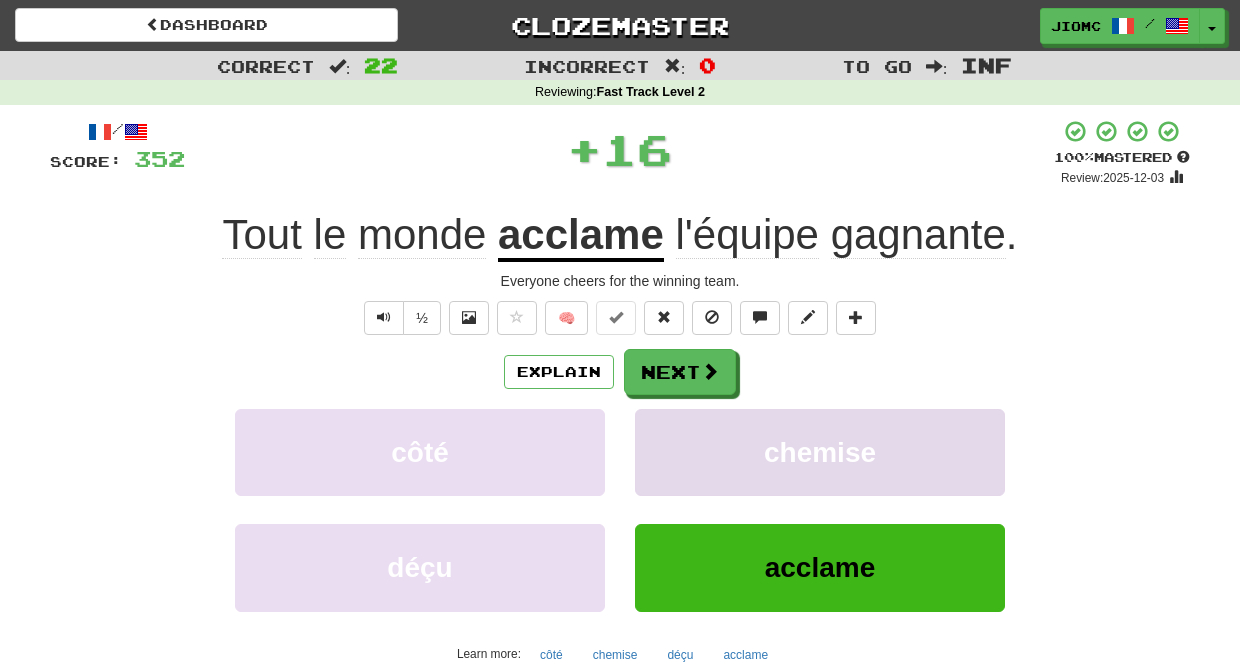 click on "chemise" at bounding box center (820, 452) 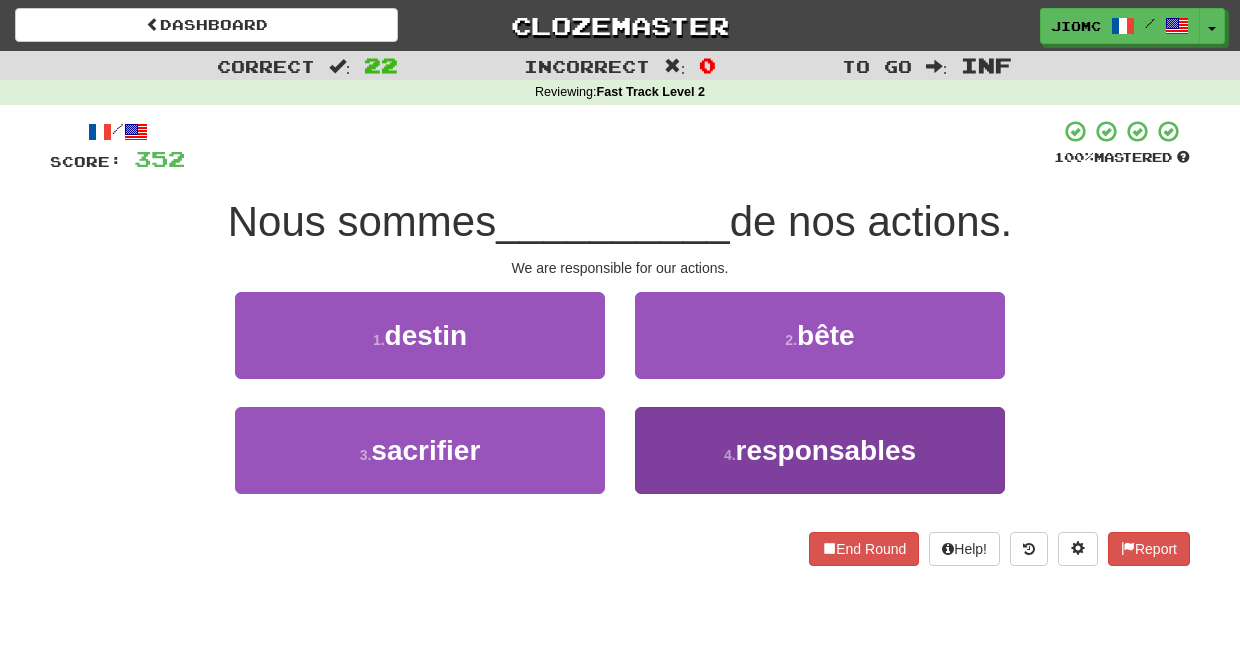 click on "4 .  responsables" at bounding box center [820, 450] 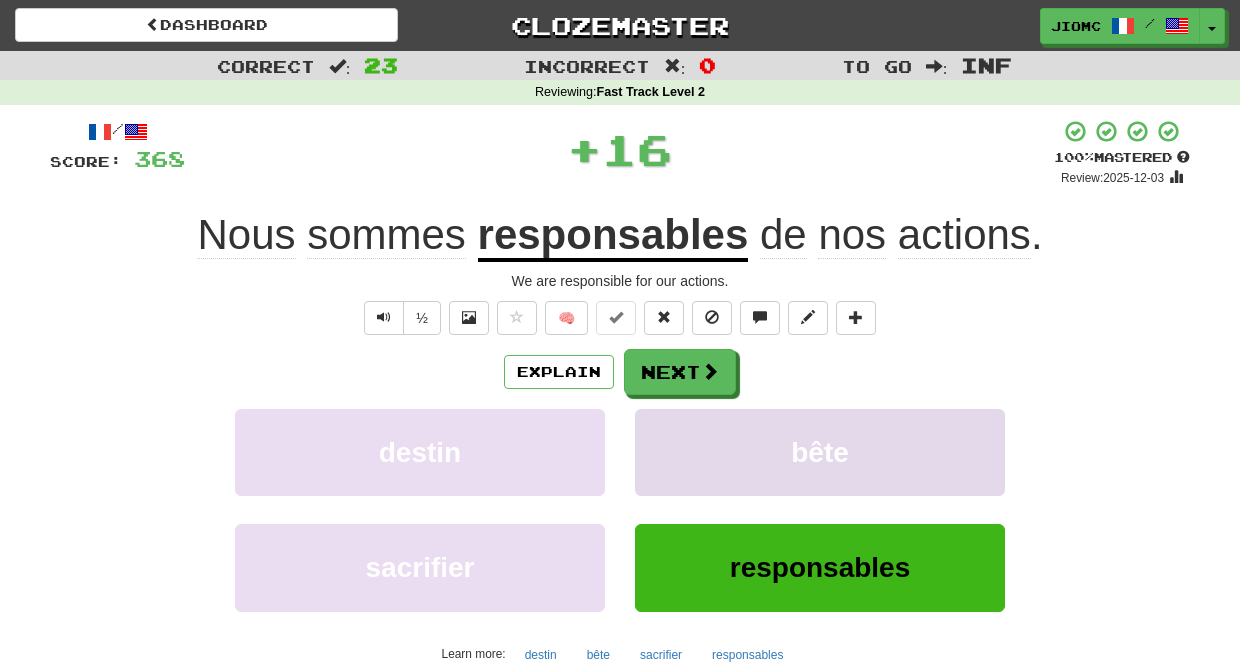 click on "bête" at bounding box center [820, 452] 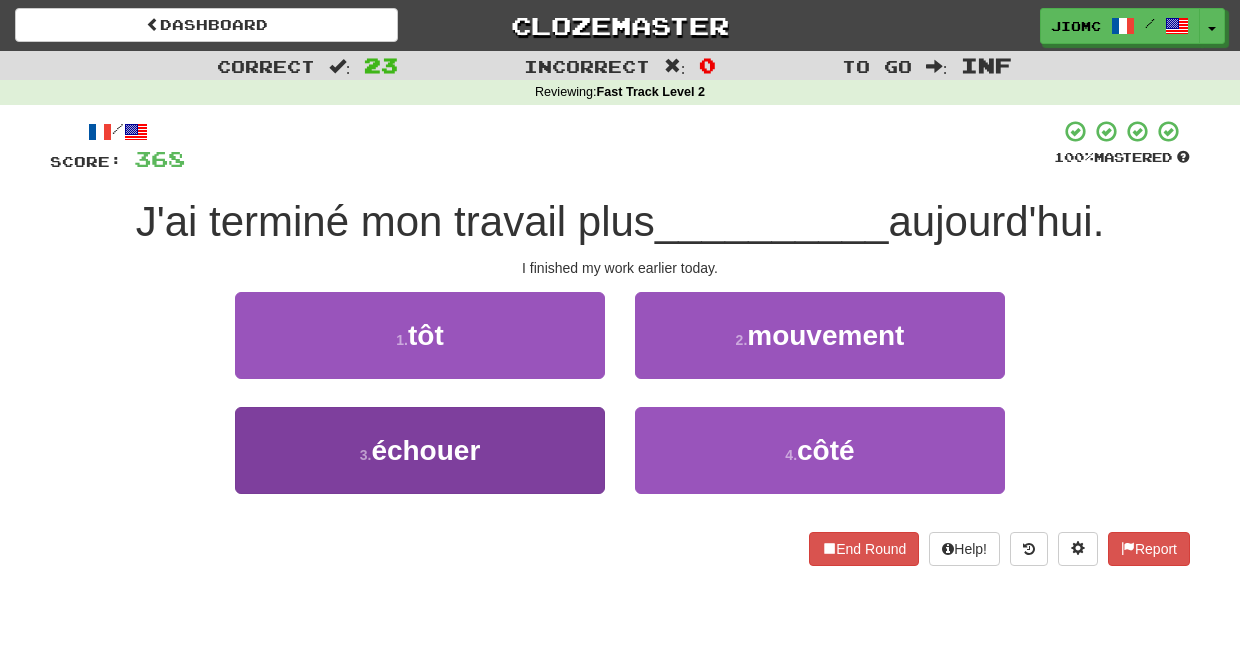 click on "3 .  échouer" at bounding box center [420, 450] 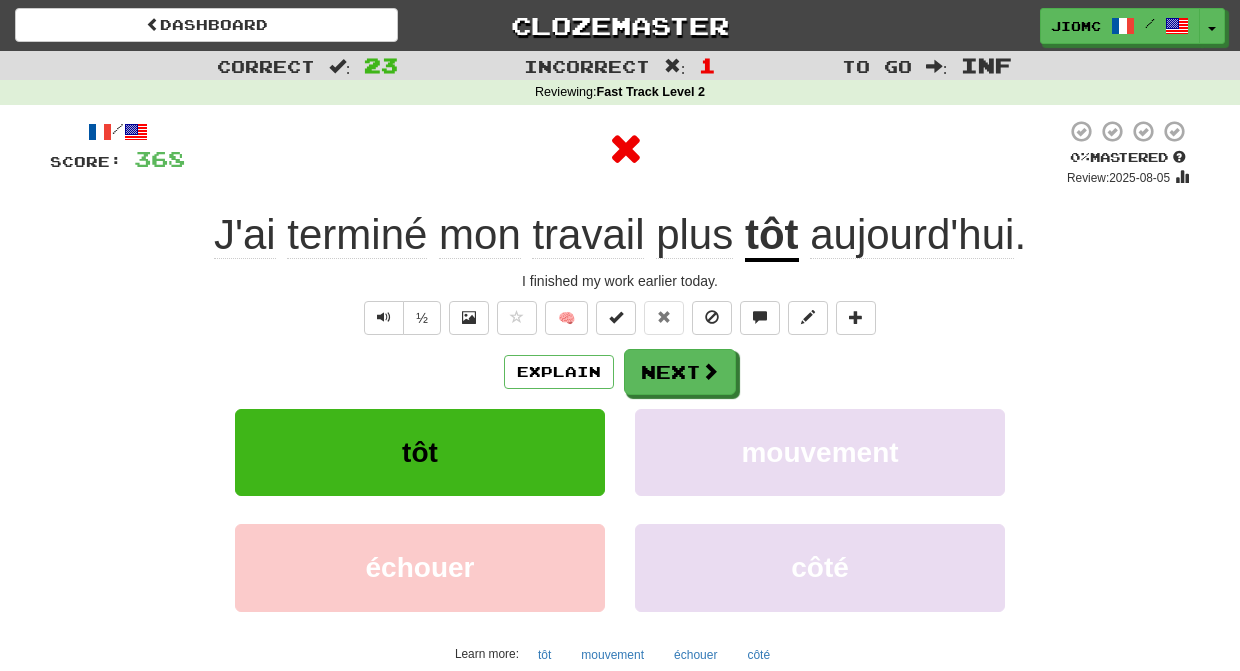 click on "tôt" at bounding box center [420, 452] 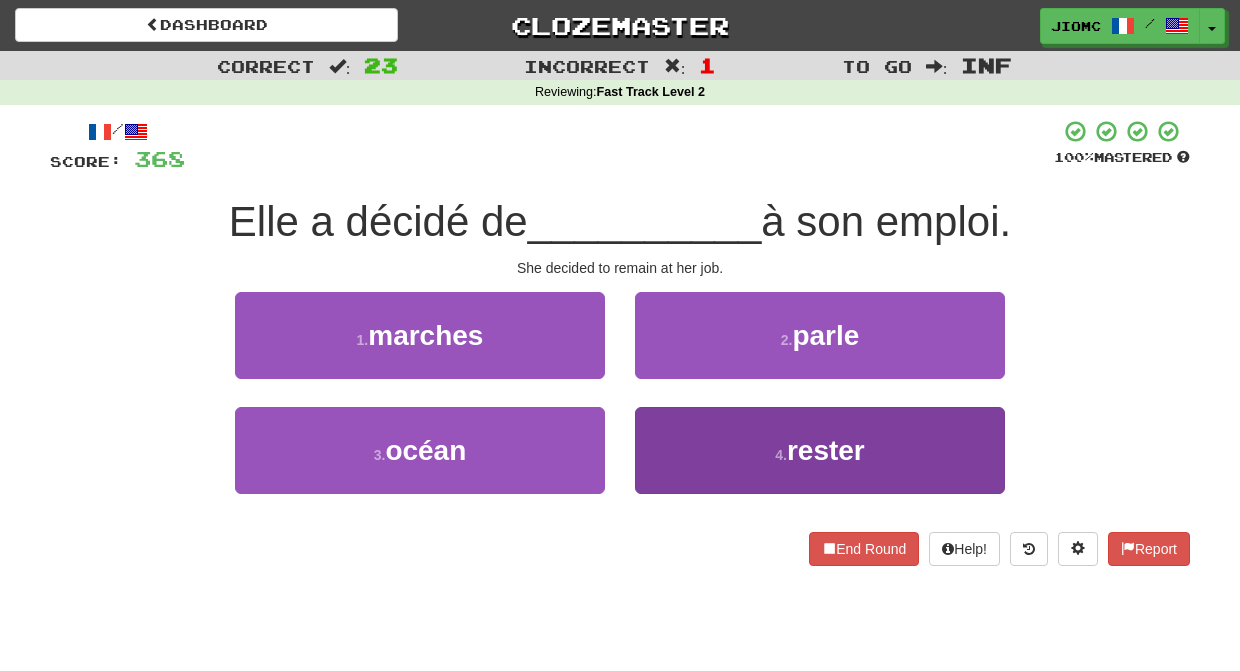 click on "4 .  rester" at bounding box center (820, 450) 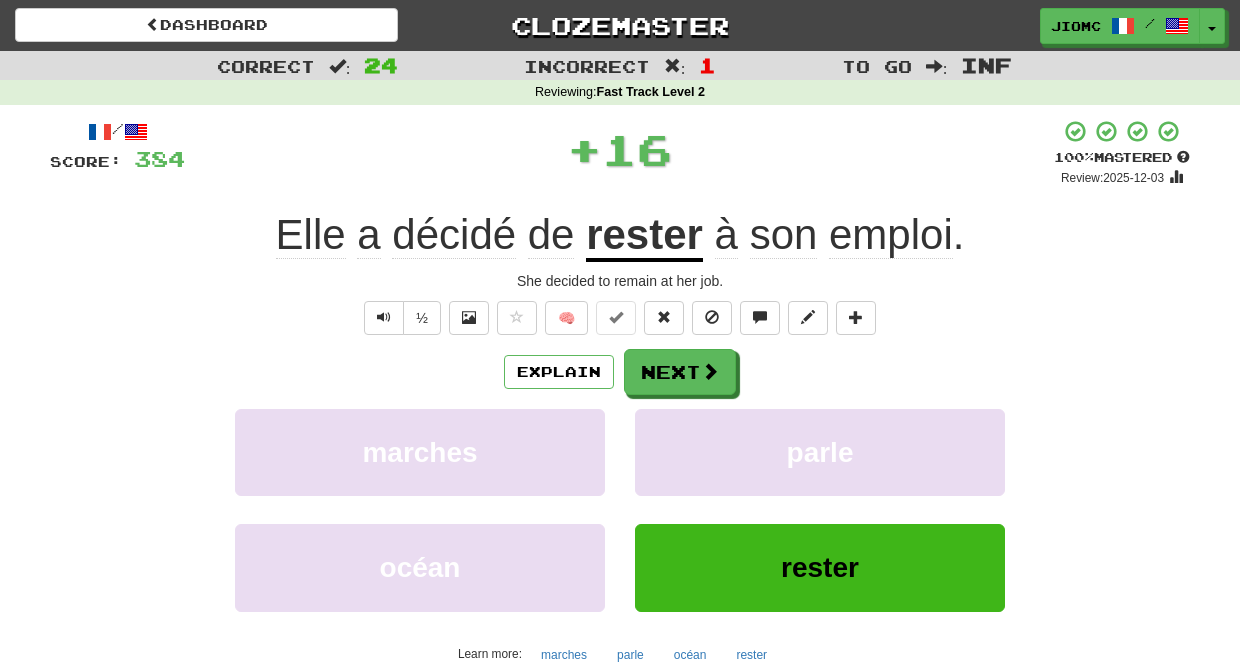 click on "parle" at bounding box center (820, 452) 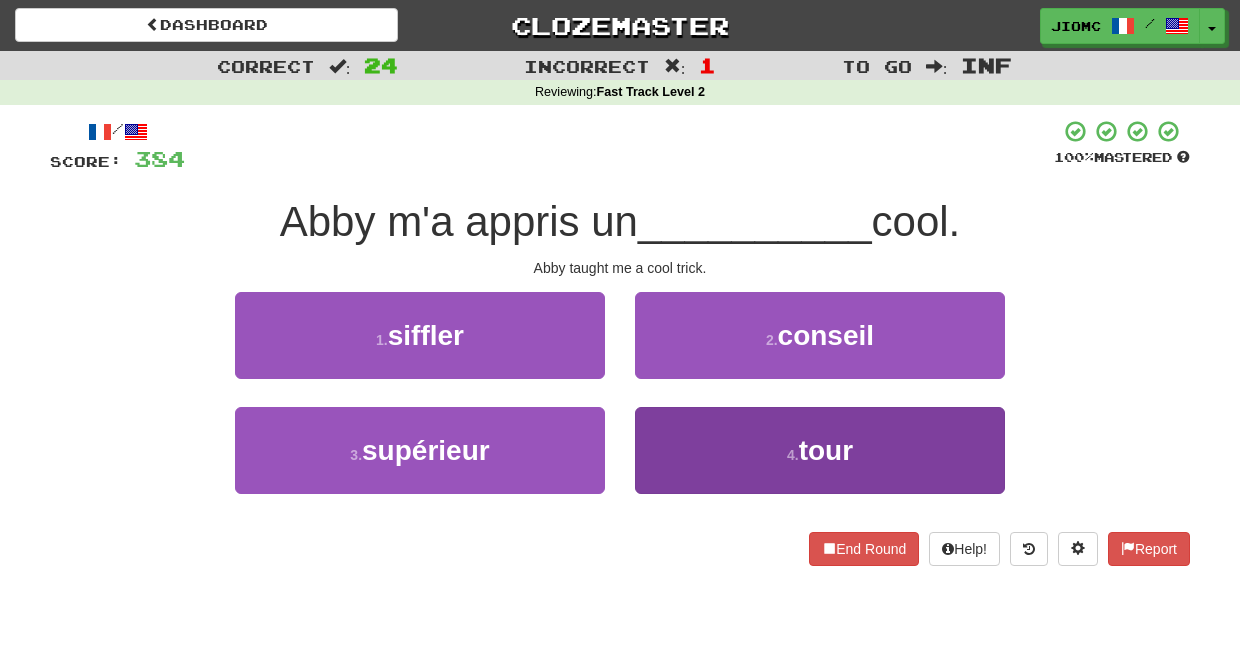 click on "4 .  tour" at bounding box center (820, 450) 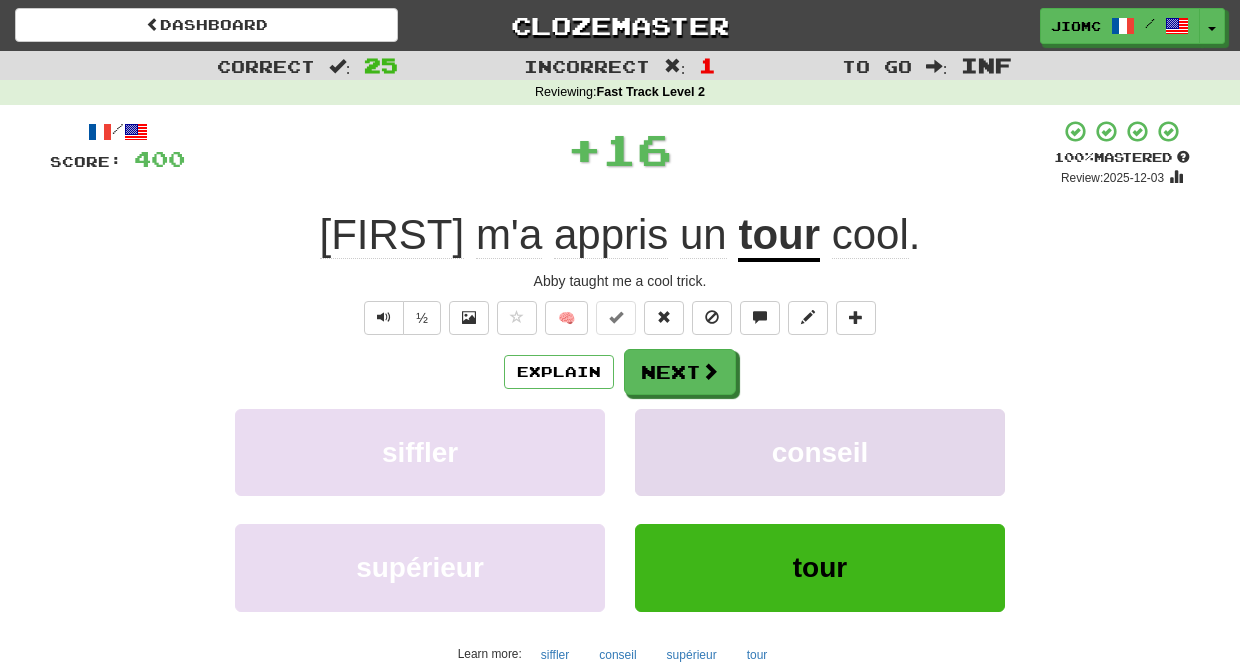click on "conseil" at bounding box center [820, 452] 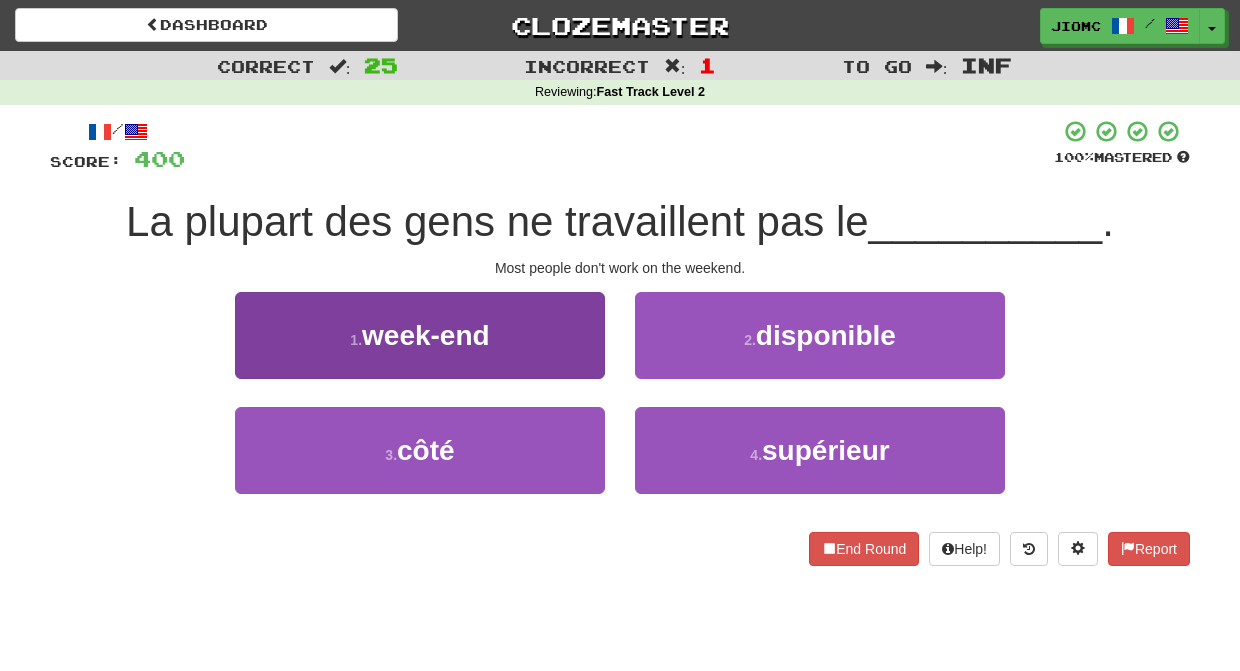 click on "1 .  week-end" at bounding box center [420, 335] 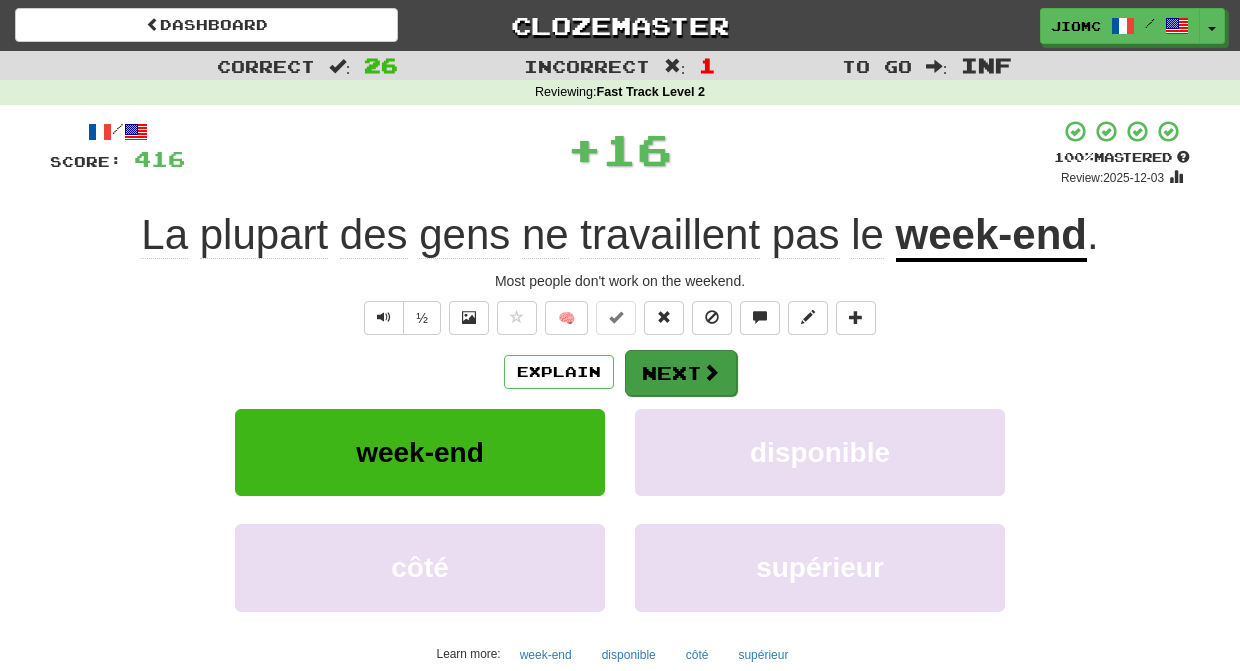 click on "Next" at bounding box center (681, 373) 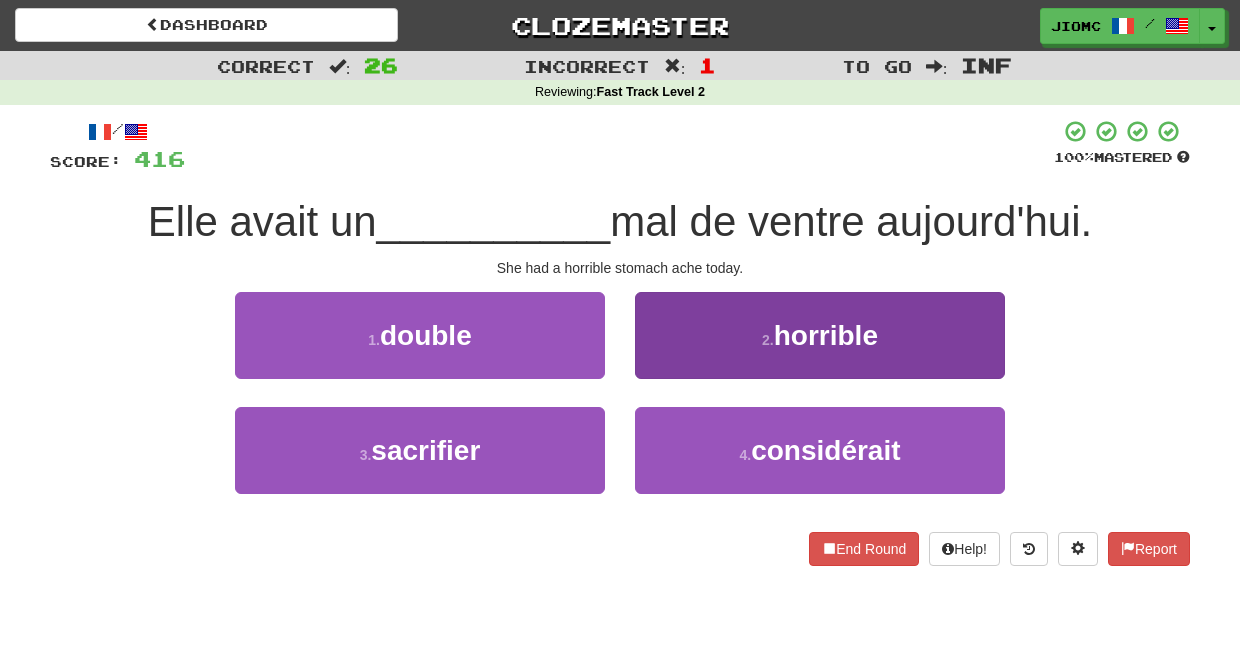 click on "2 .  horrible" at bounding box center (820, 335) 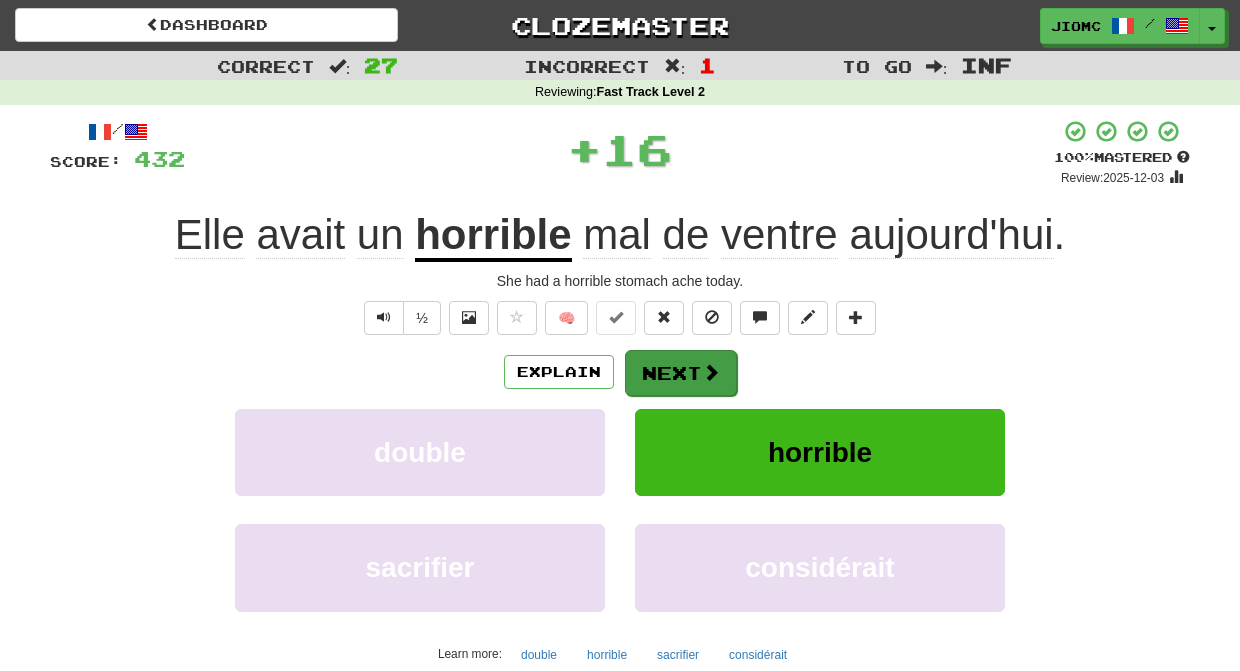click on "Next" at bounding box center (681, 373) 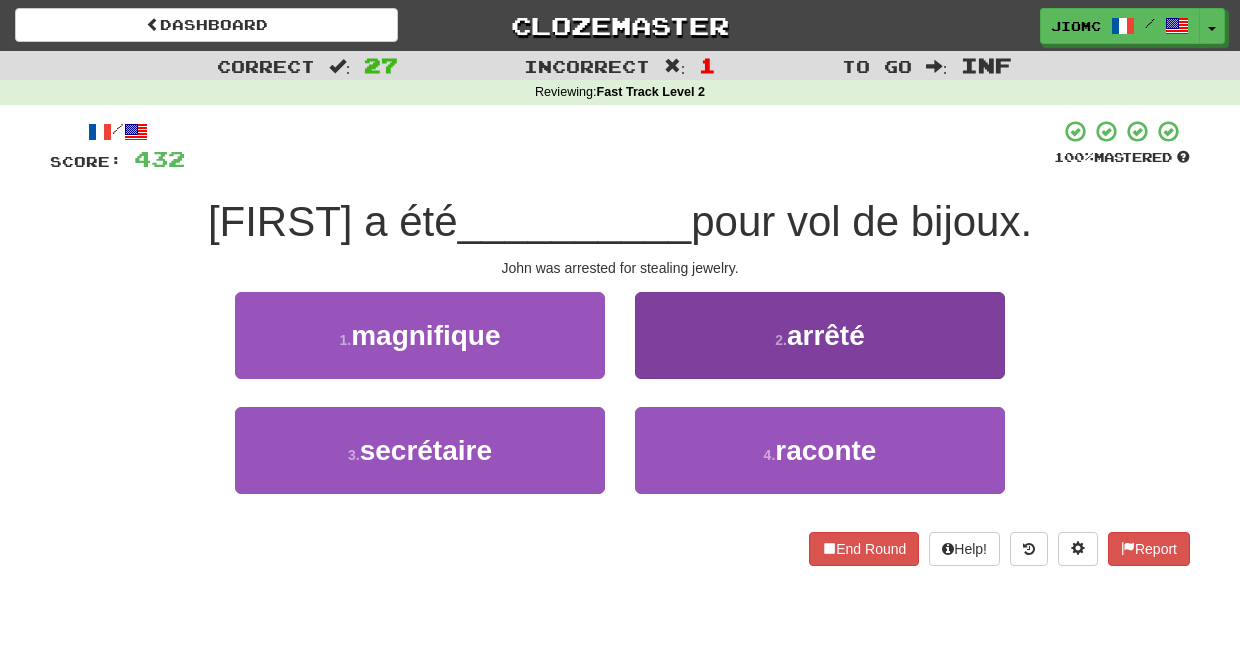click on "2 .  arrêté" at bounding box center [820, 335] 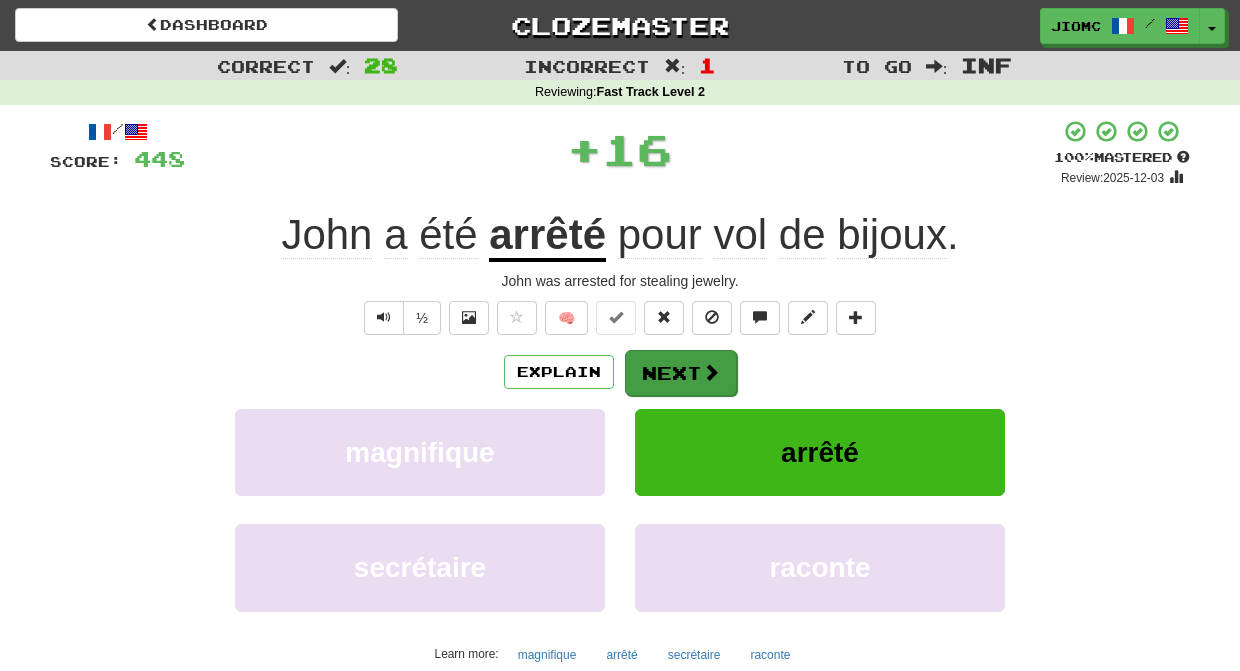 click on "Next" at bounding box center [681, 373] 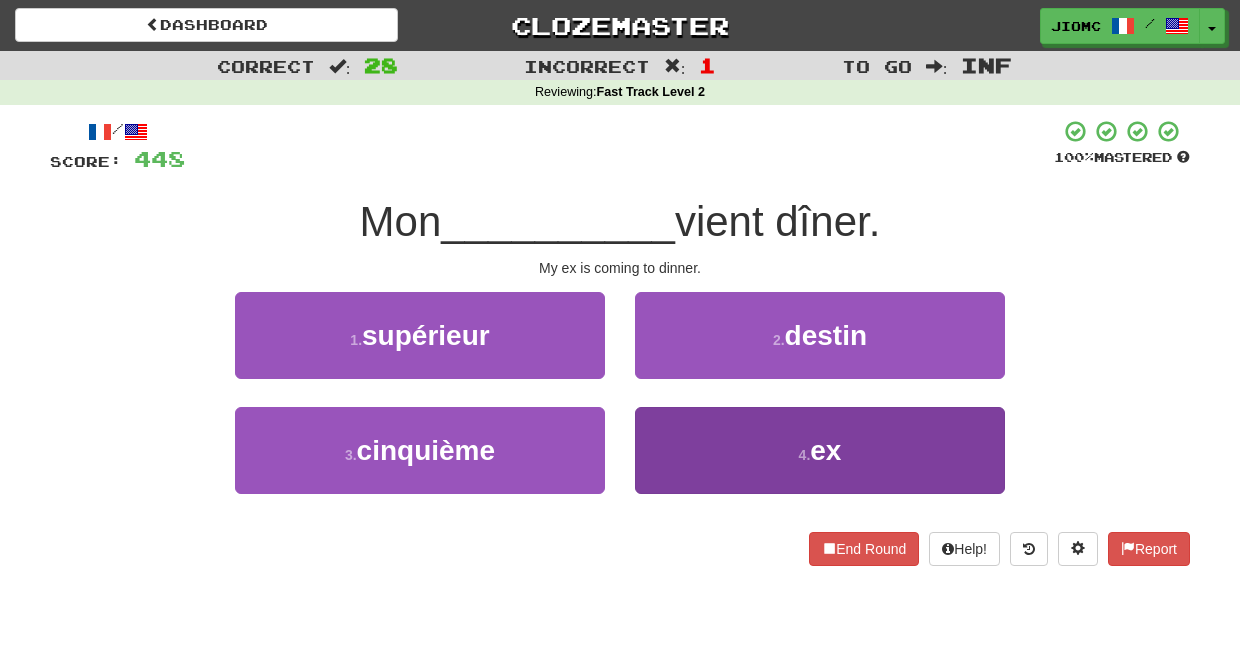 click on "4 .  ex" at bounding box center [820, 450] 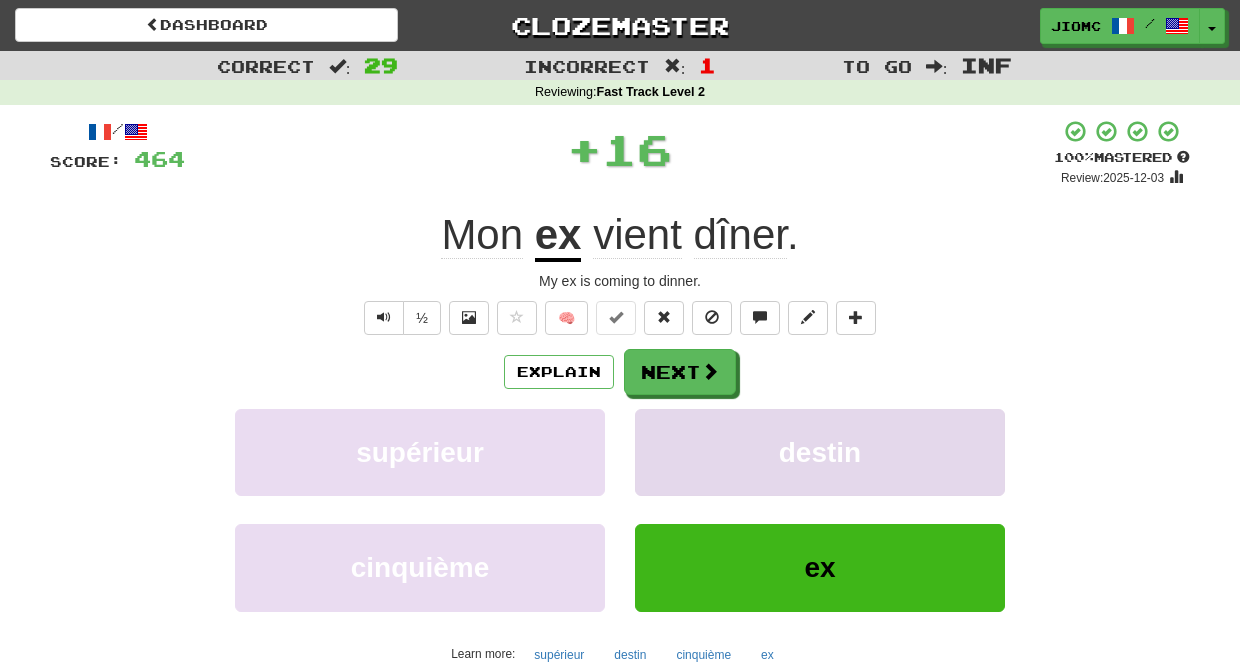 click on "destin" at bounding box center (820, 452) 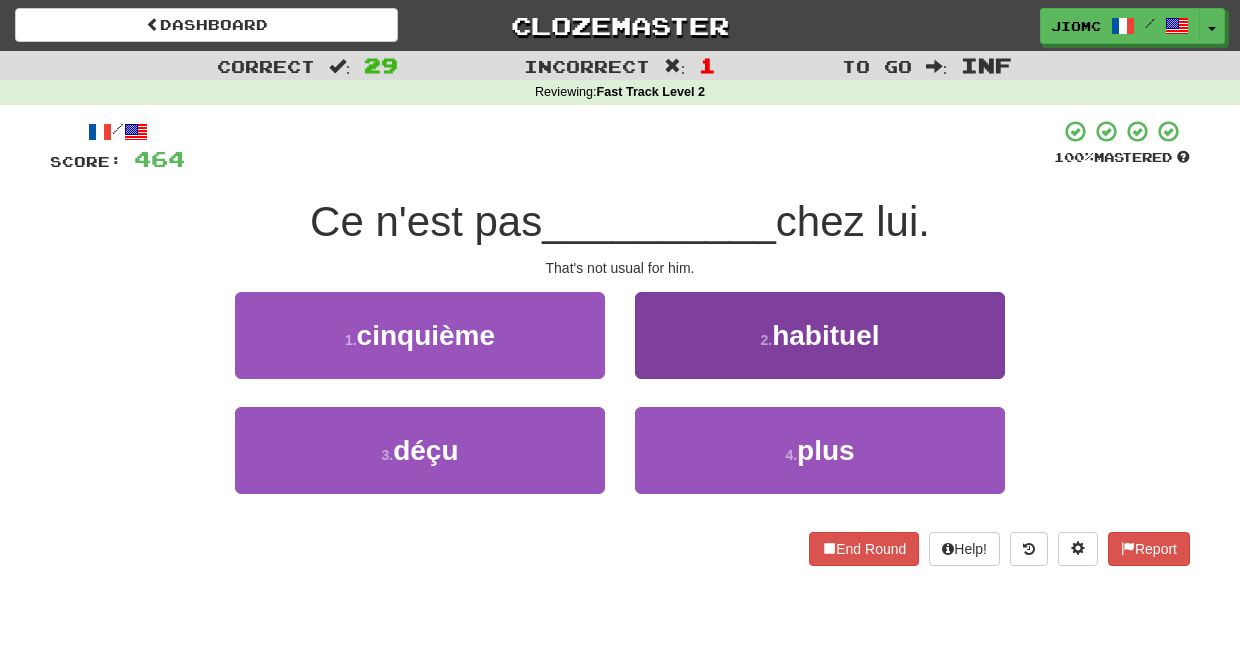 click on "2 .  habituel" at bounding box center (820, 335) 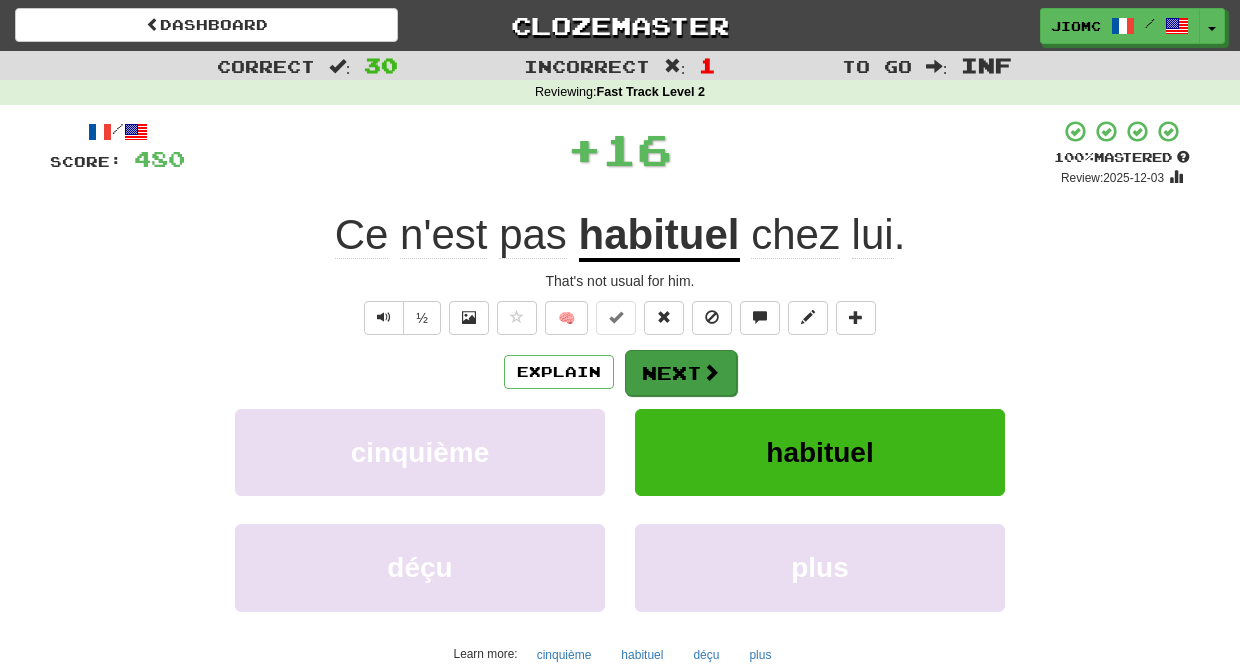 click on "Next" at bounding box center [681, 373] 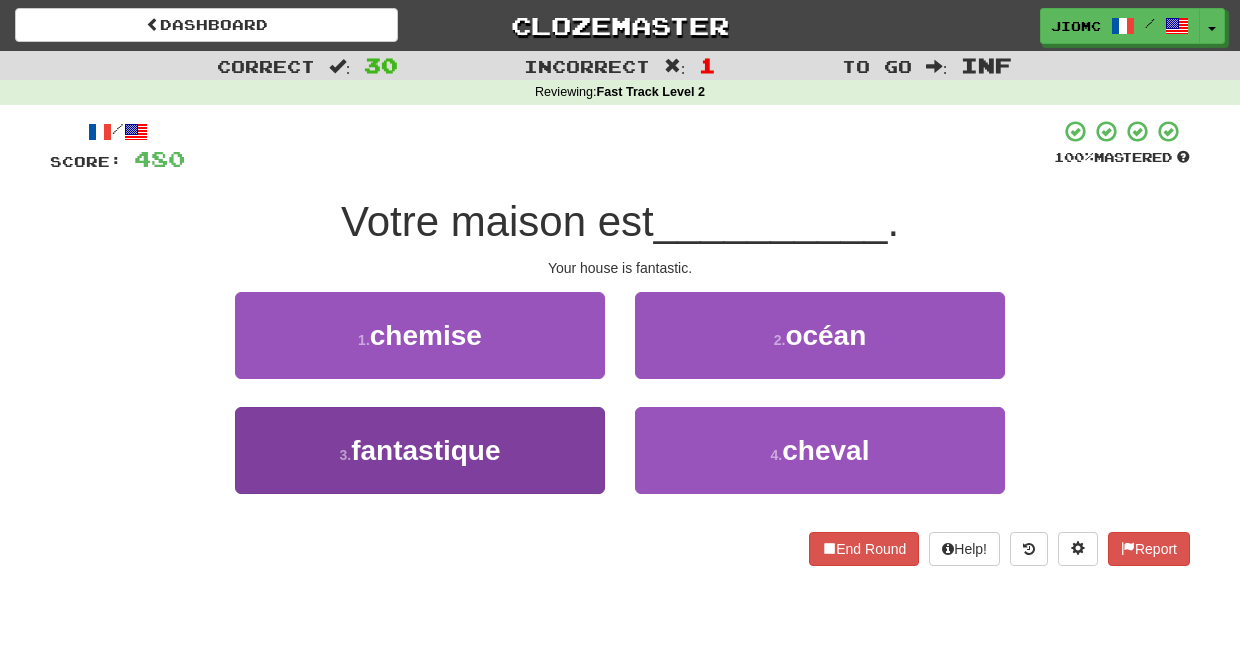click on "3 .  fantastique" at bounding box center [420, 450] 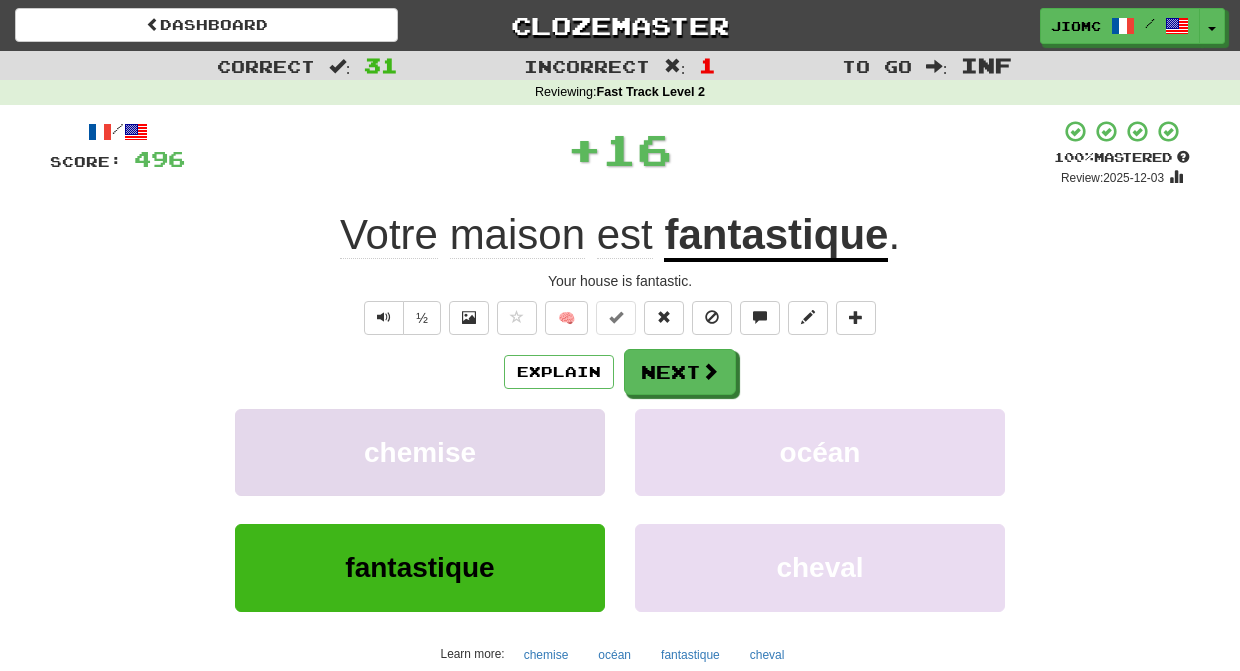 click on "chemise" at bounding box center (420, 452) 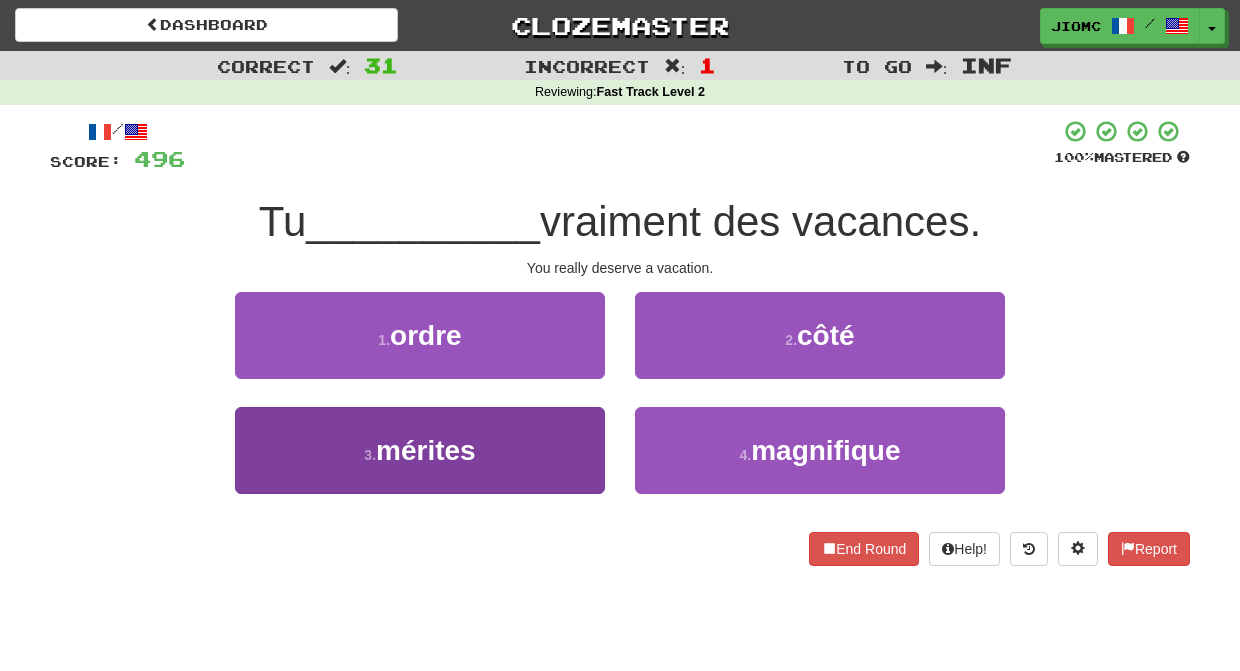 click on "3 .  mérites" at bounding box center [420, 450] 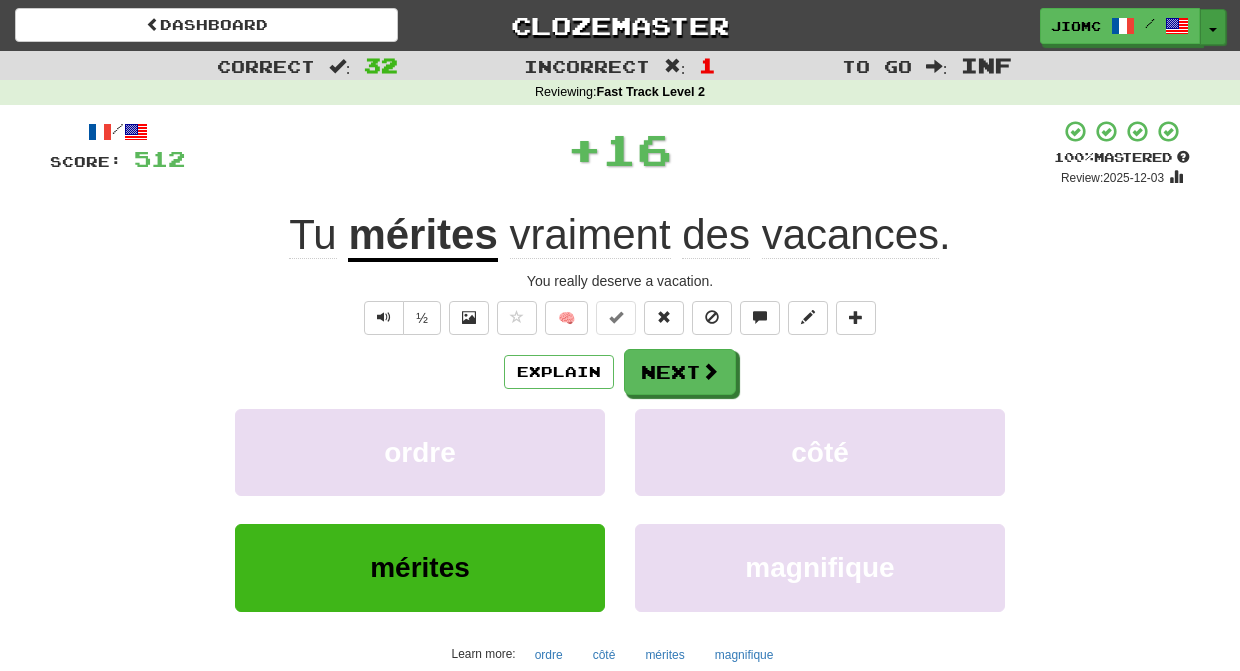 click on "Toggle Dropdown" at bounding box center (1213, 27) 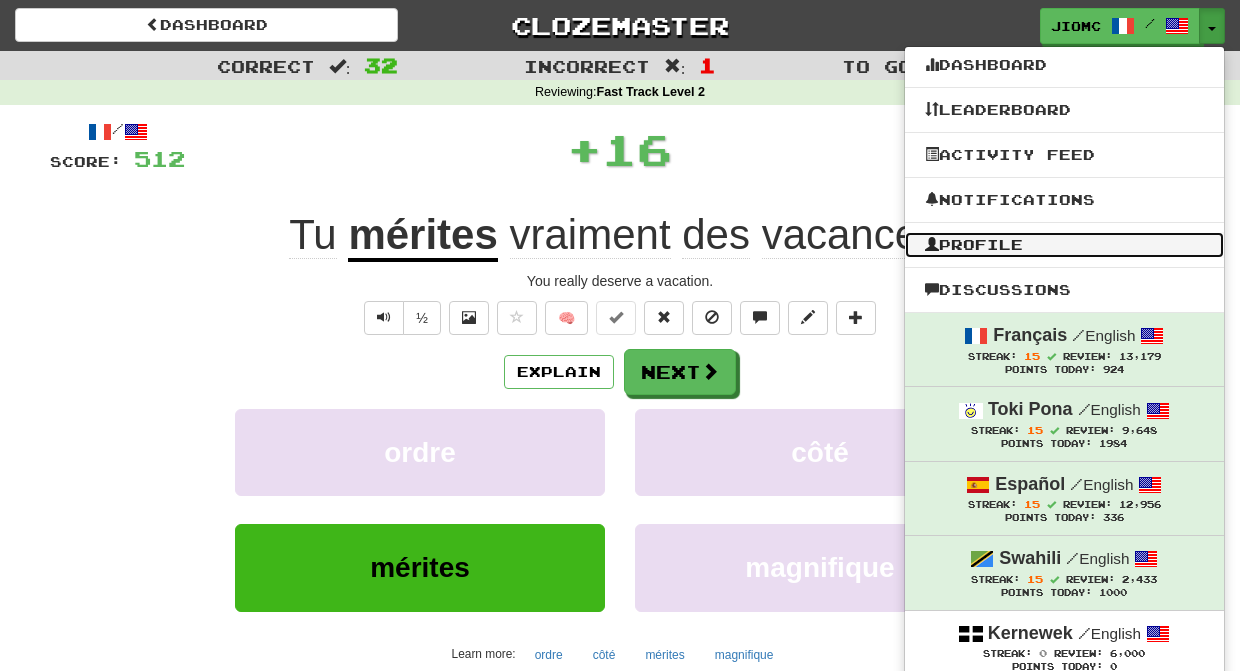 click on "Profile" at bounding box center [1064, 245] 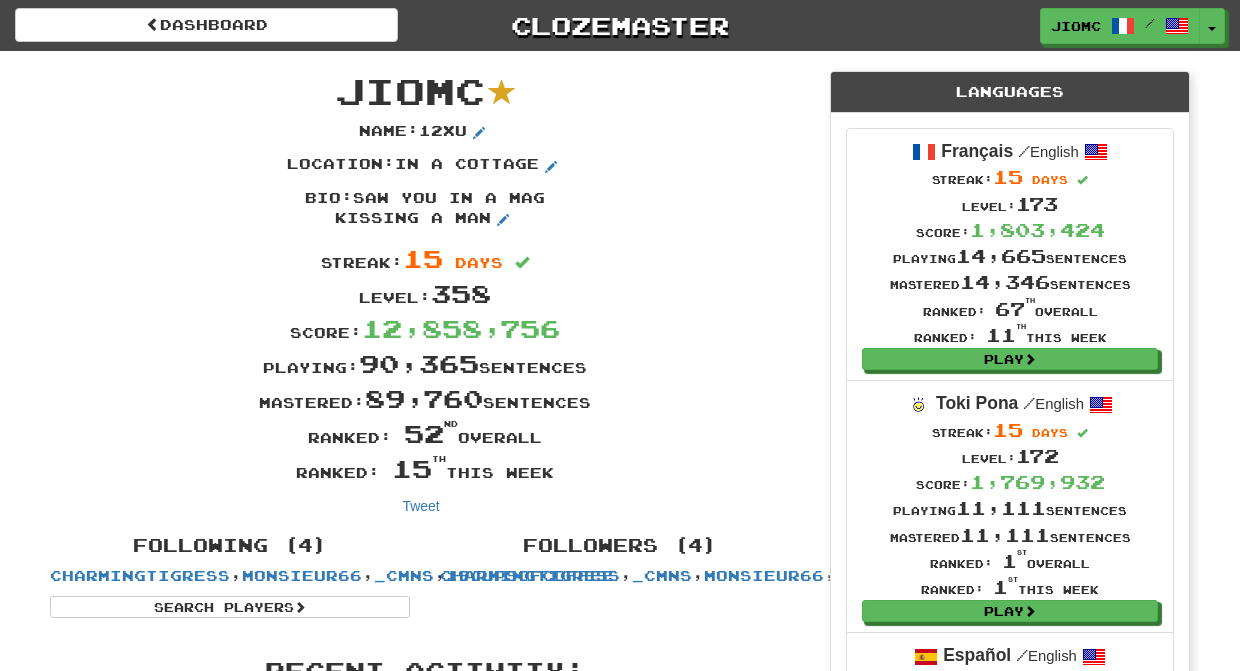 scroll, scrollTop: 0, scrollLeft: 0, axis: both 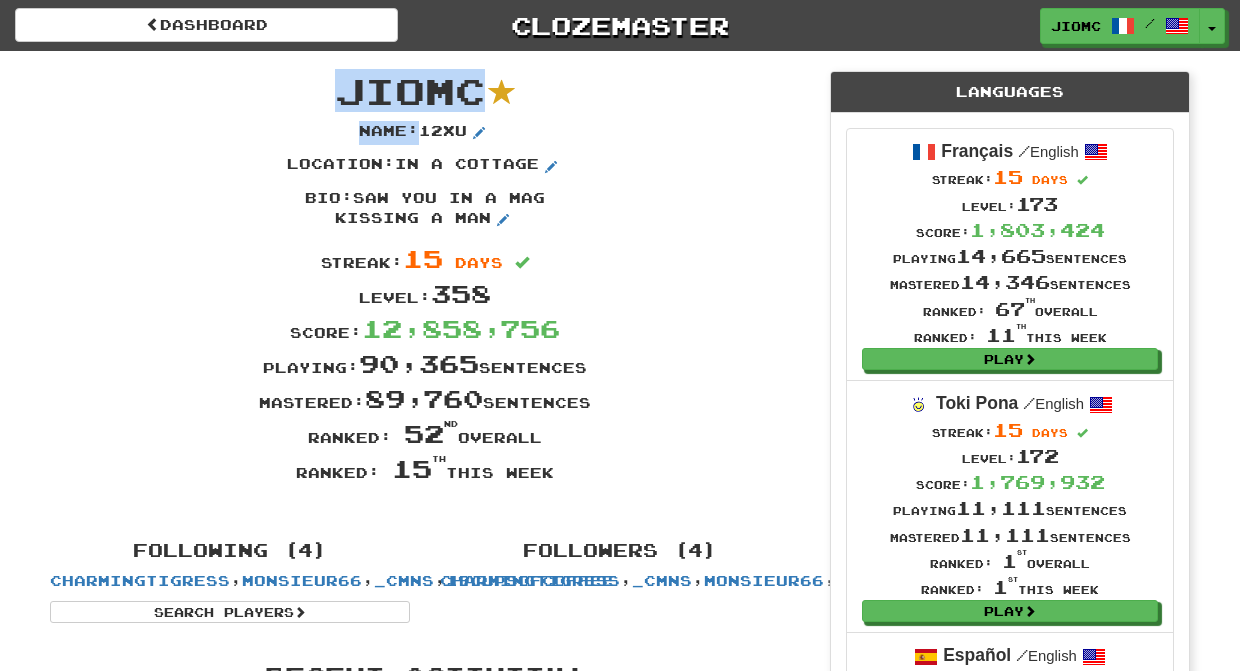 drag, startPoint x: 661, startPoint y: 481, endPoint x: 345, endPoint y: 84, distance: 507.4101 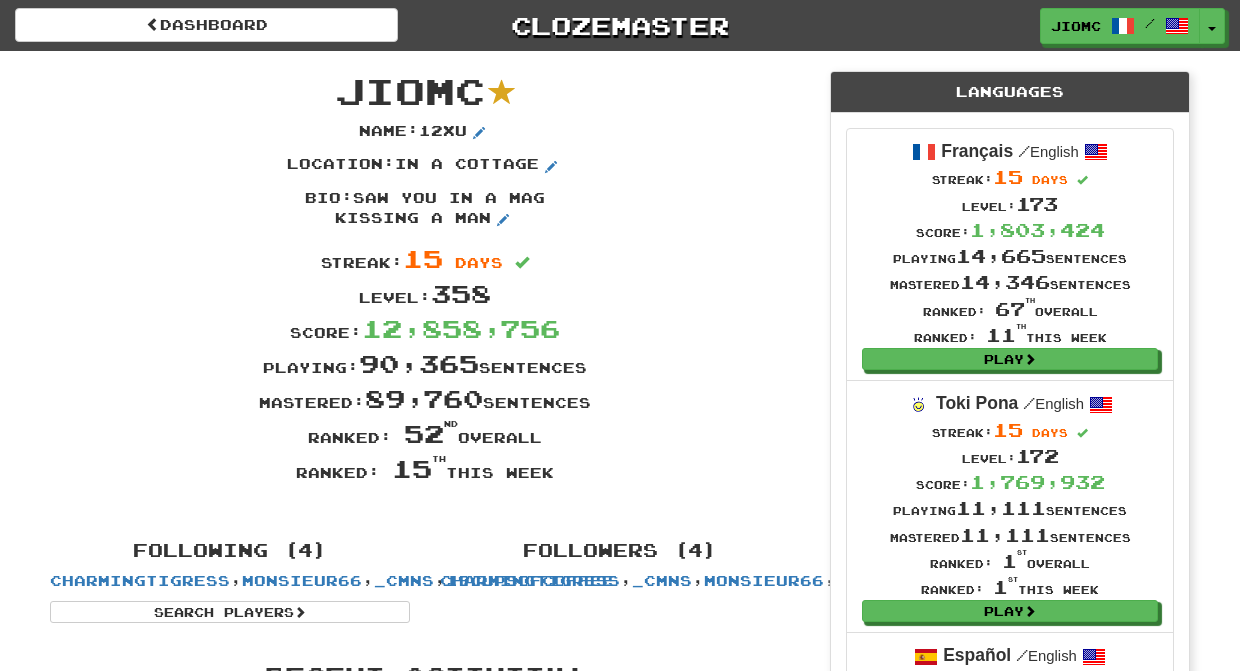 click on "JioMc" at bounding box center [410, 90] 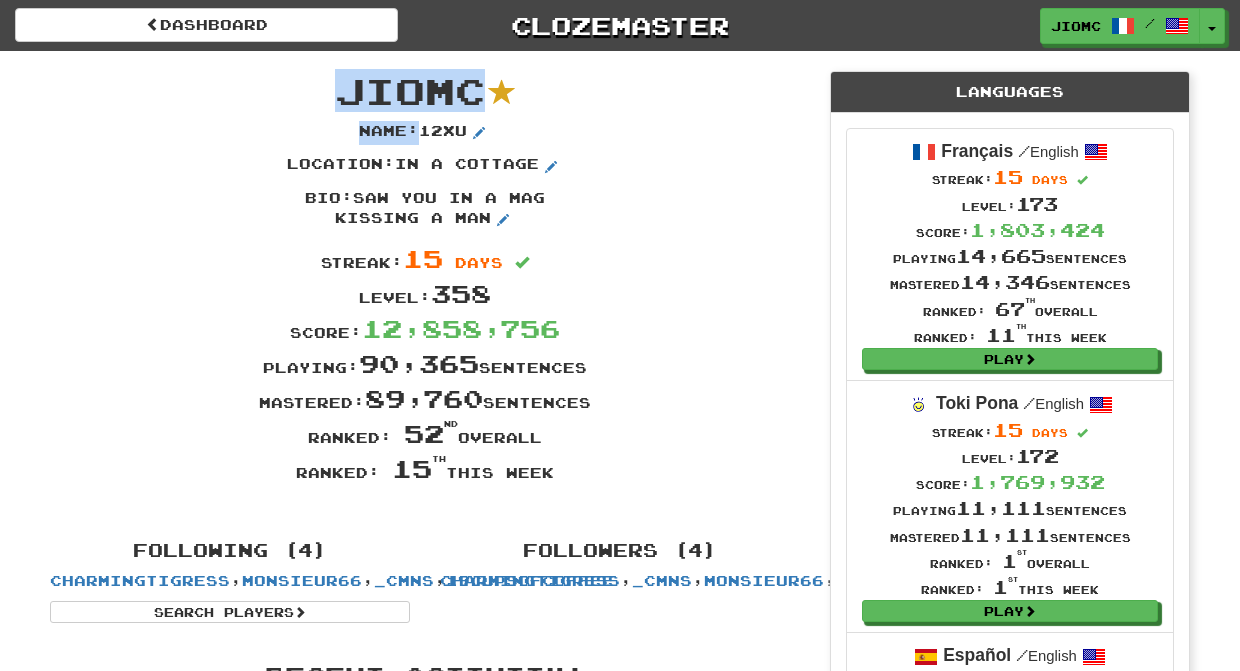 drag, startPoint x: 663, startPoint y: 484, endPoint x: 337, endPoint y: 96, distance: 506.7741 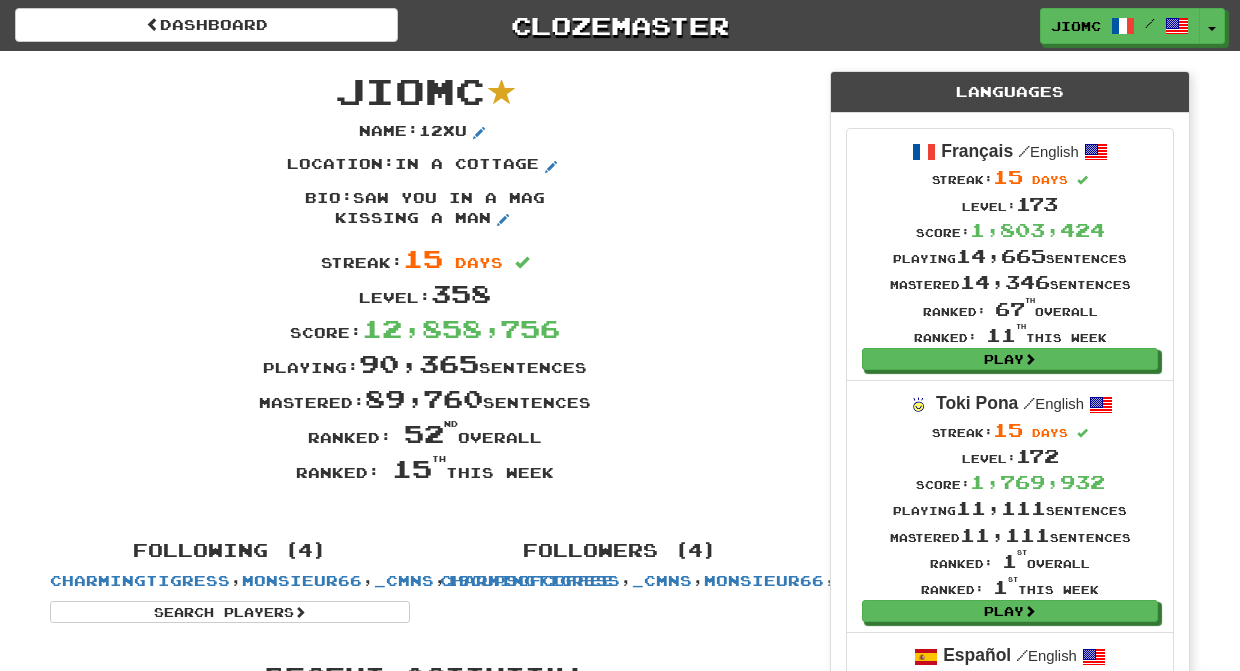 click on "JioMc" at bounding box center (410, 90) 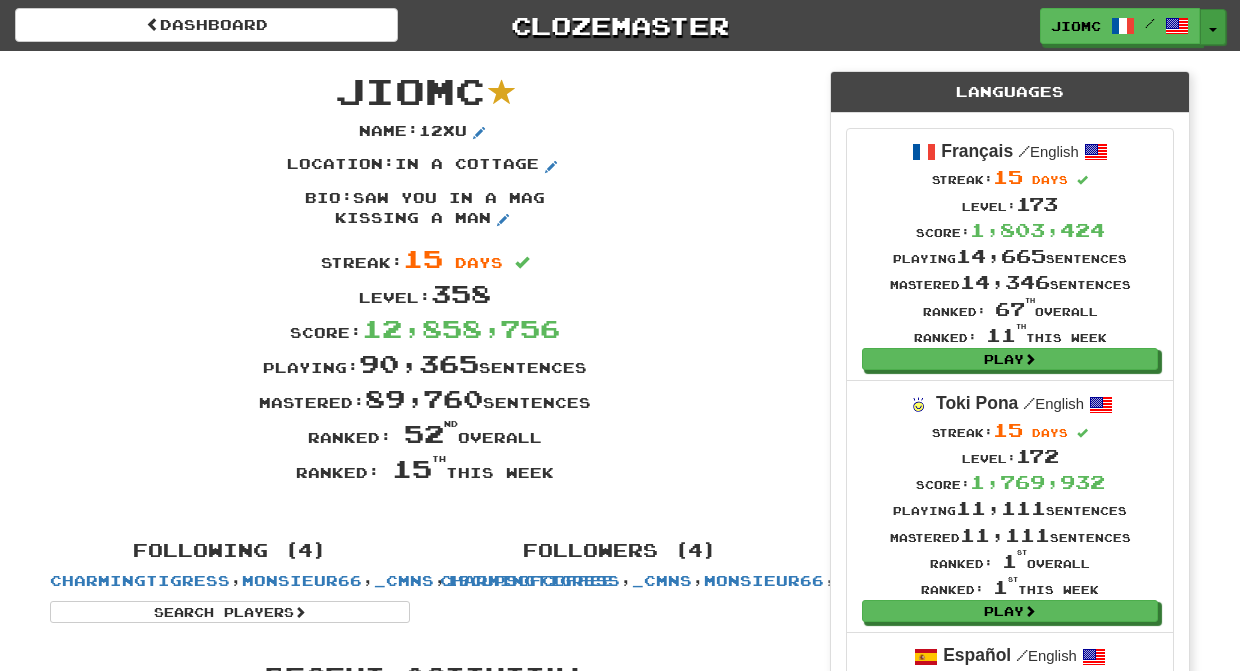click on "Toggle Dropdown" at bounding box center (1213, 27) 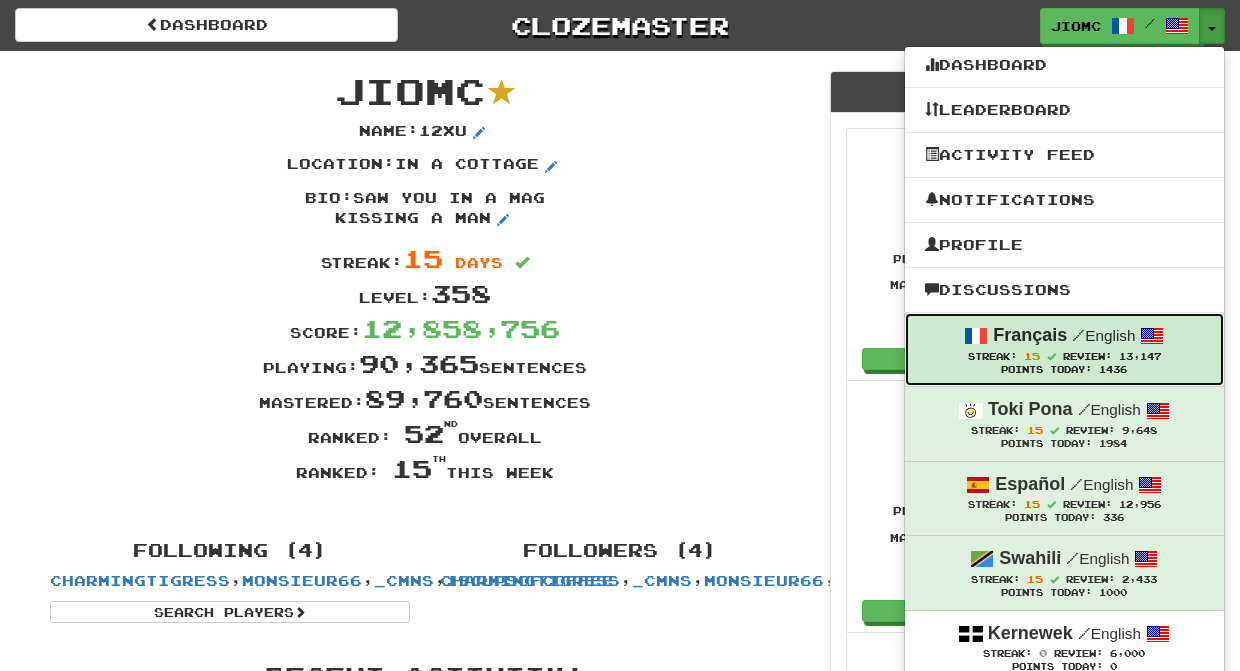 click on "Français" at bounding box center [1030, 335] 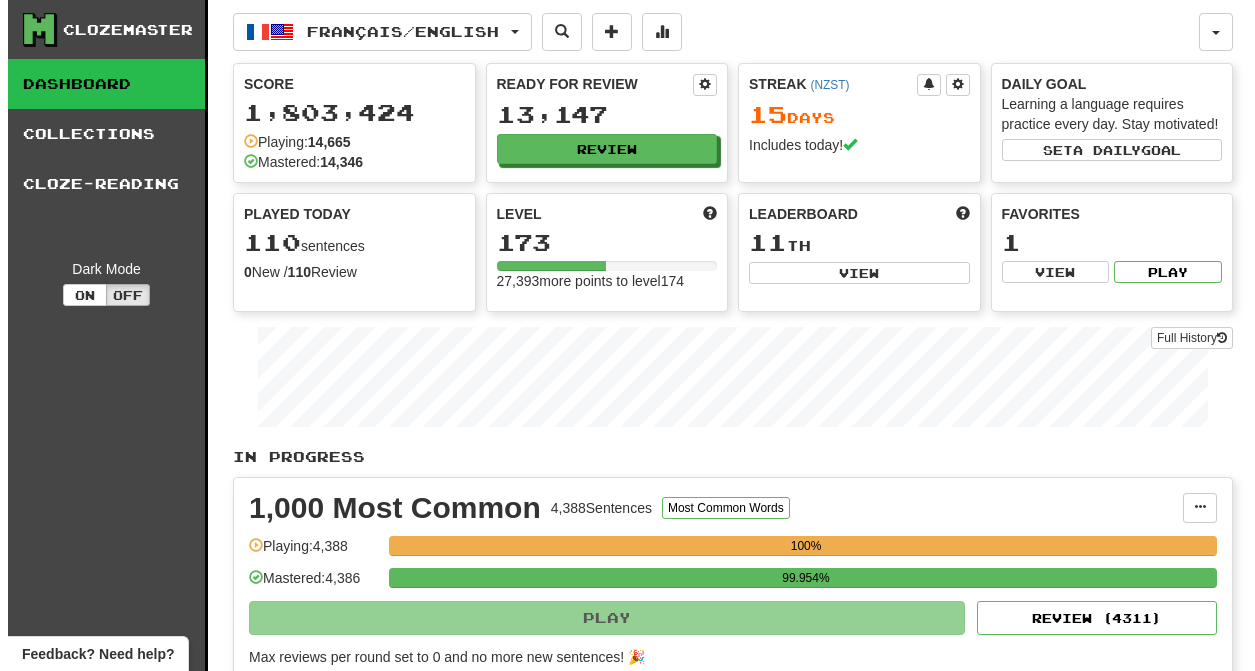 scroll, scrollTop: 0, scrollLeft: 0, axis: both 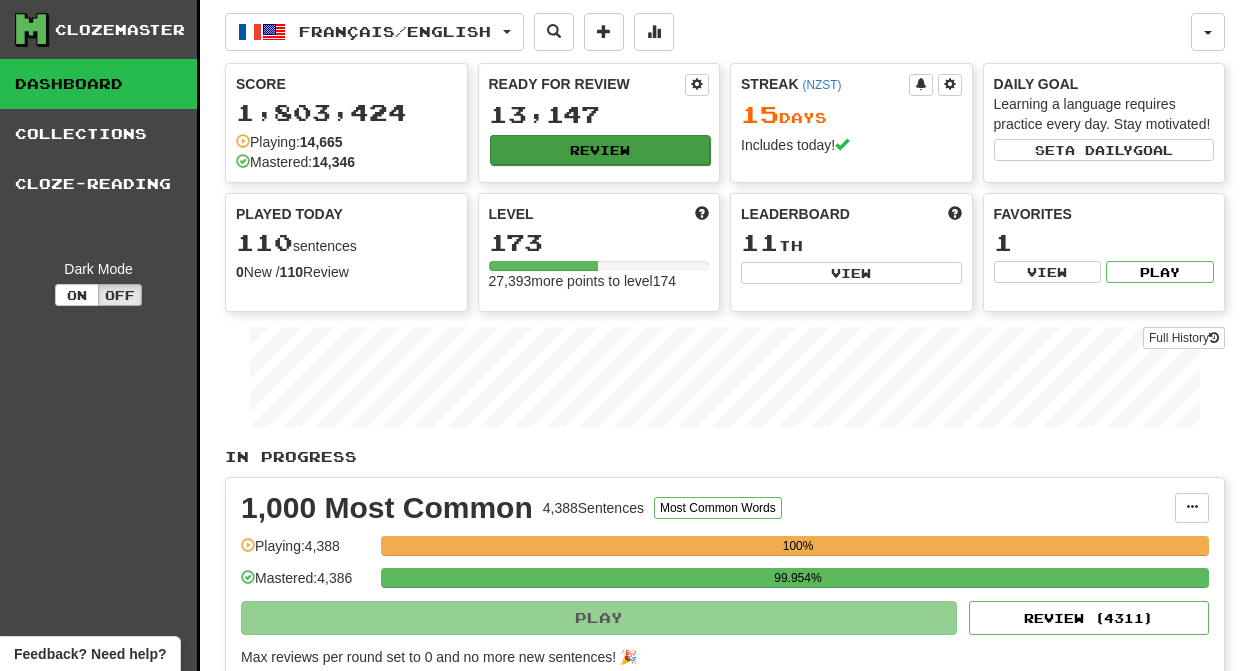 click on "Review" 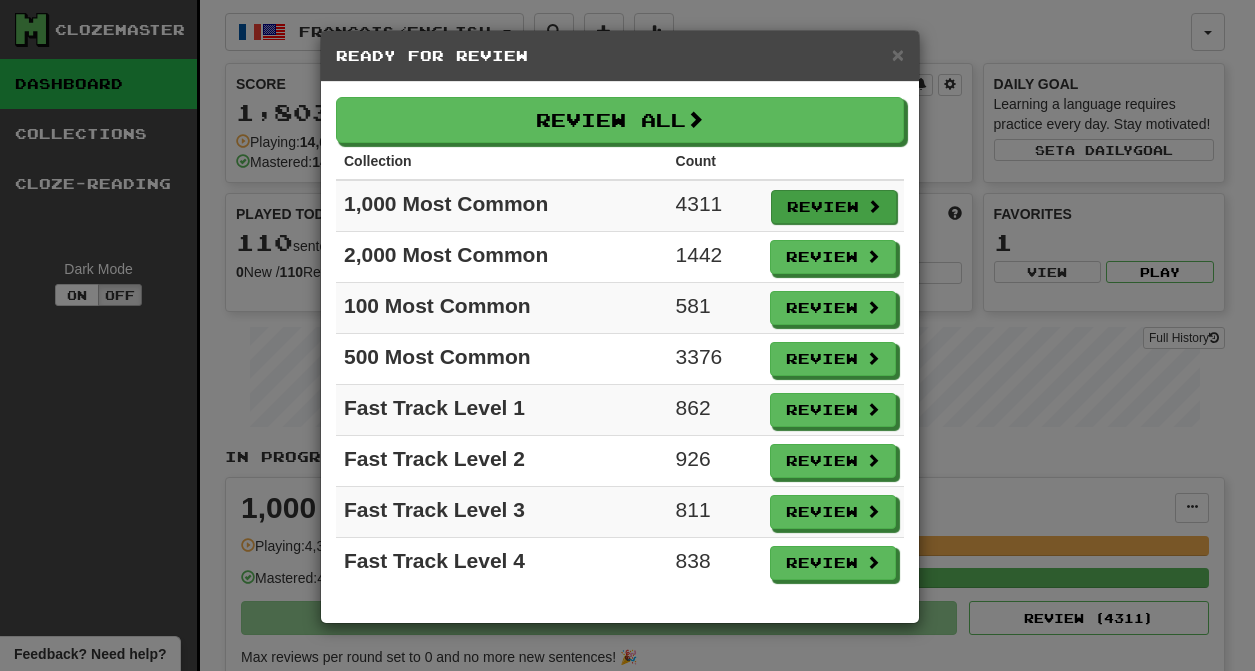 click on "Review" at bounding box center (834, 207) 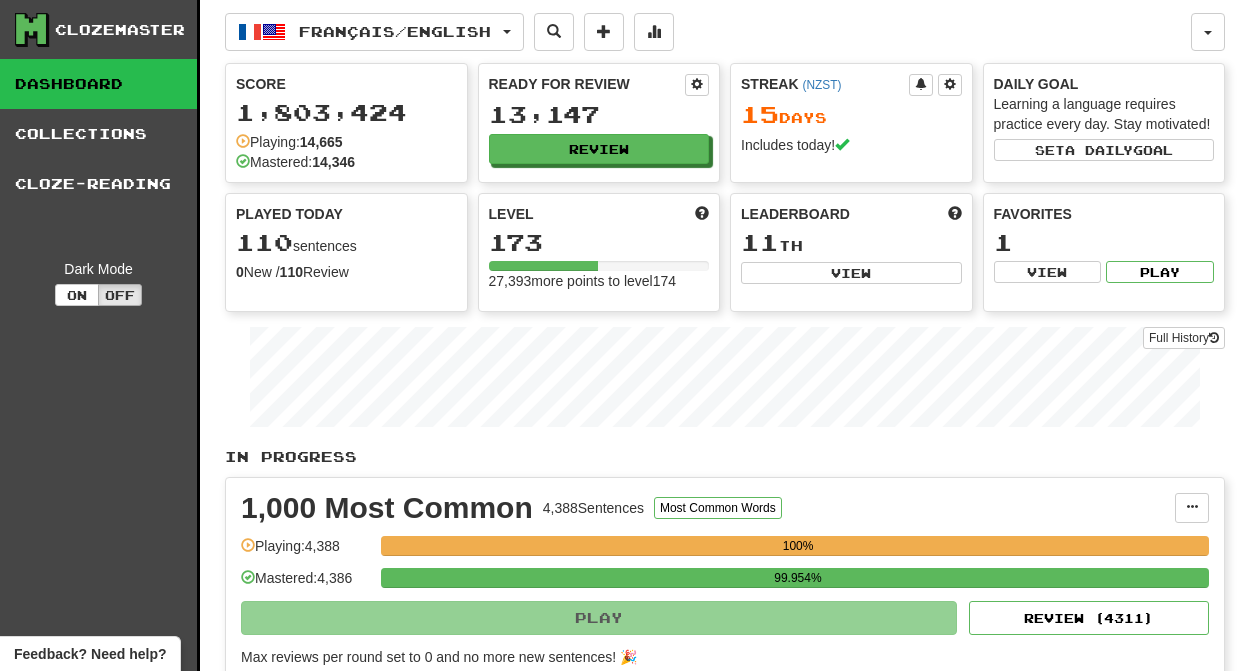 select on "********" 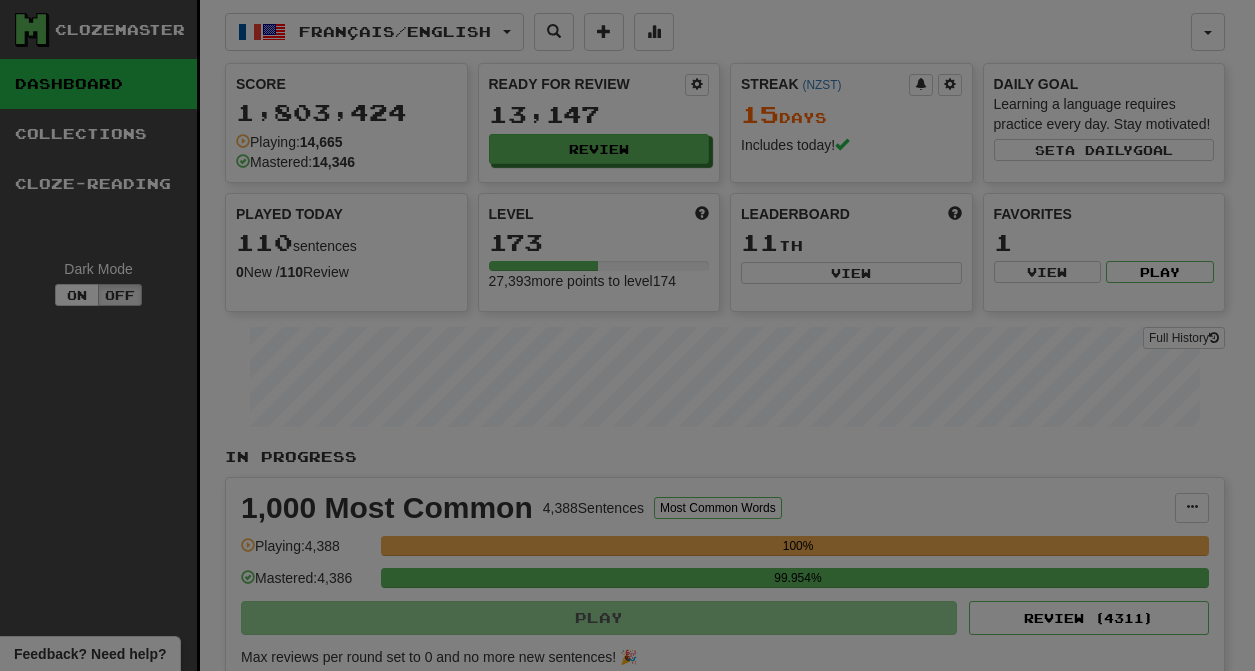 scroll, scrollTop: 0, scrollLeft: 0, axis: both 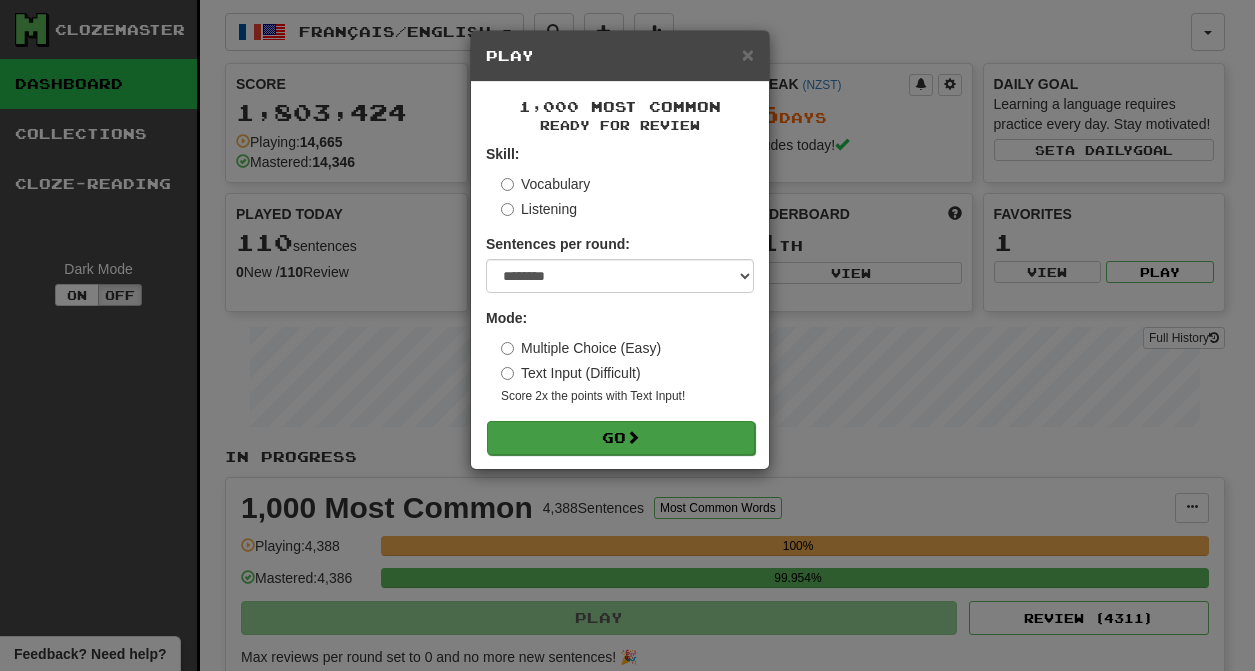click at bounding box center (633, 437) 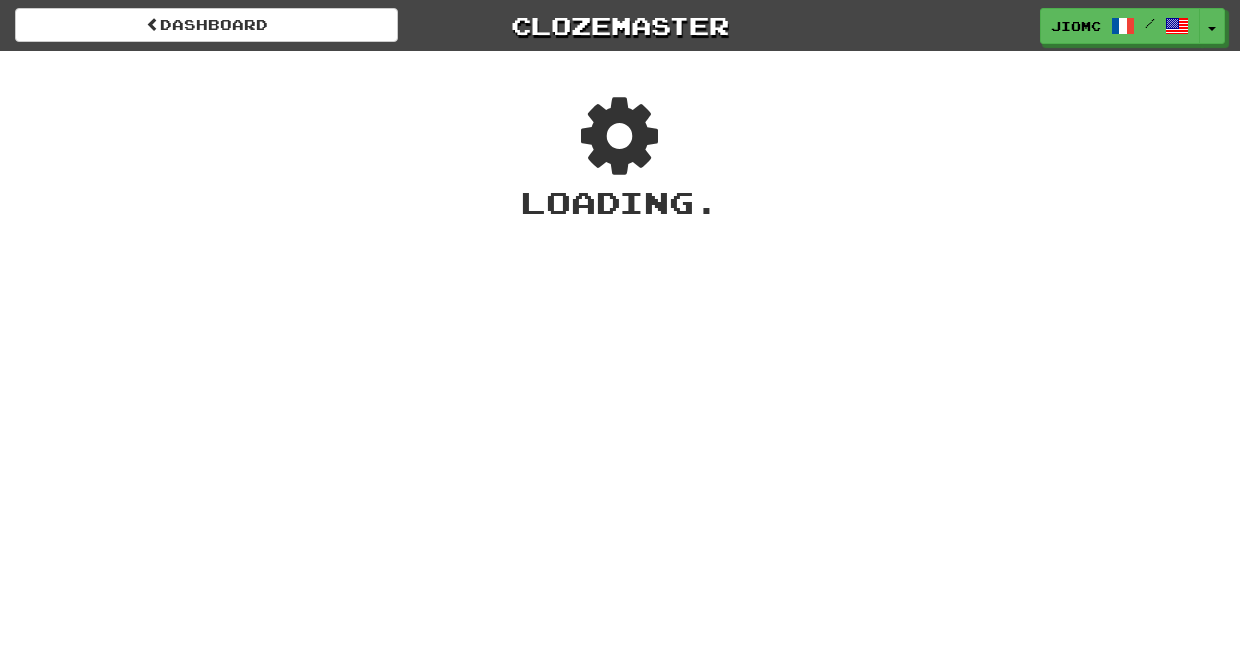 scroll, scrollTop: 0, scrollLeft: 0, axis: both 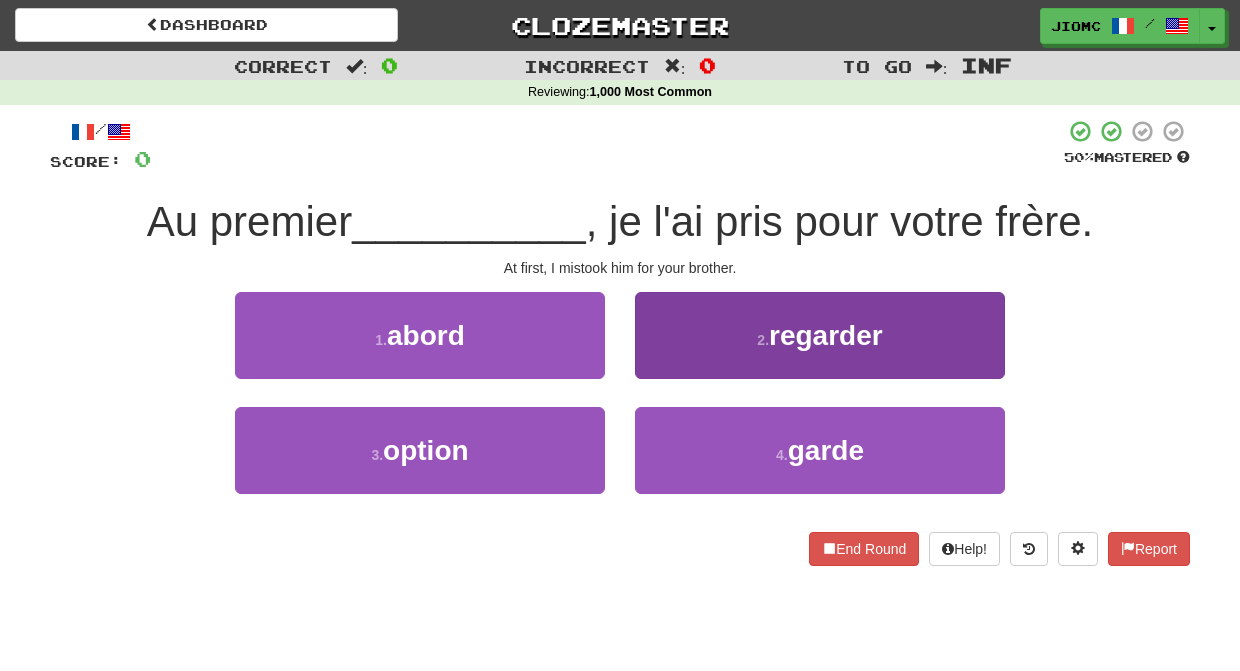 click on "2 .  regarder" at bounding box center (820, 335) 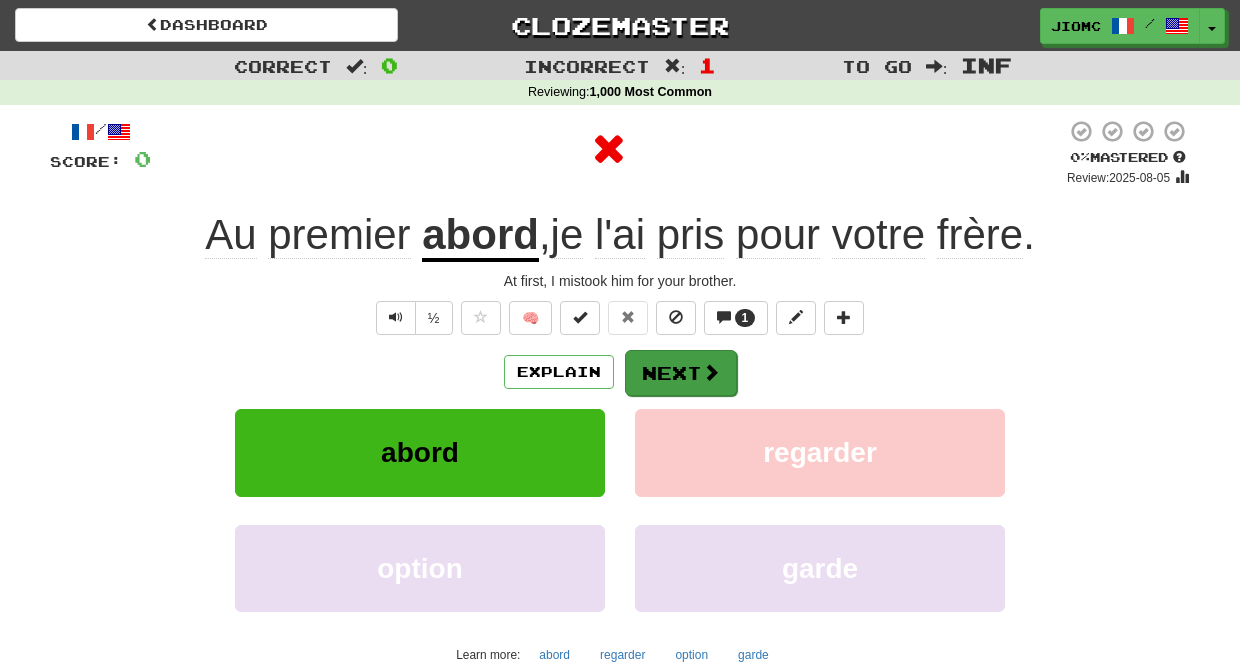 click on "Next" at bounding box center (681, 373) 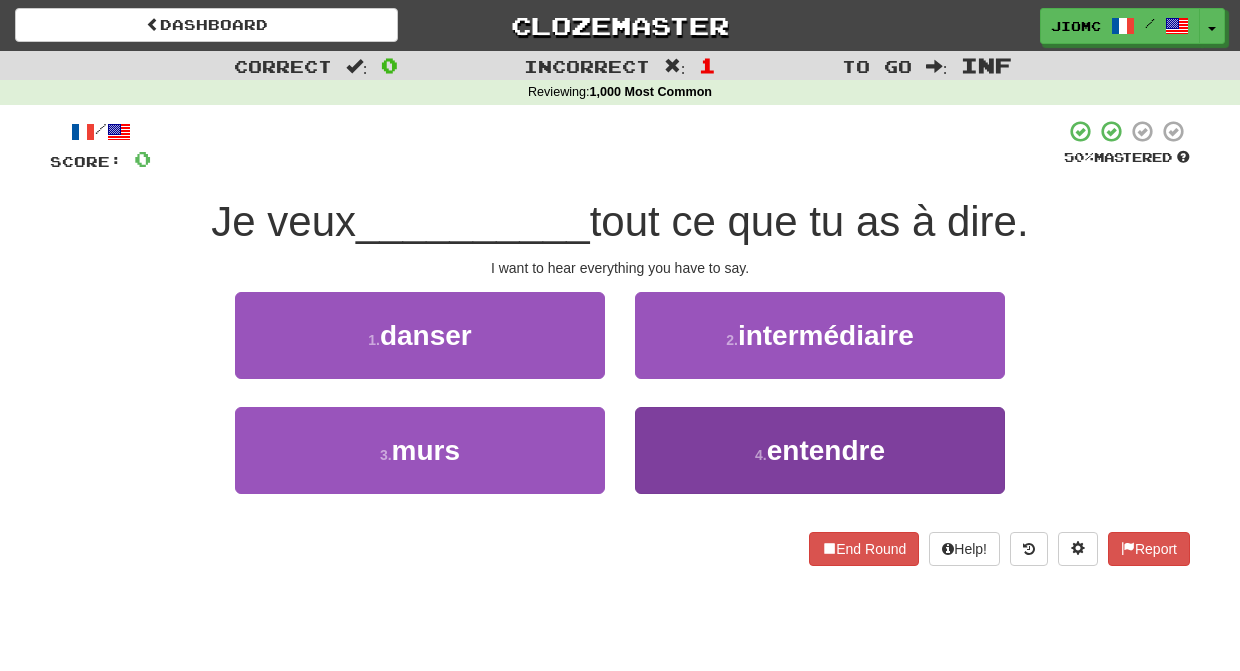 click on "4 .  entendre" at bounding box center [820, 450] 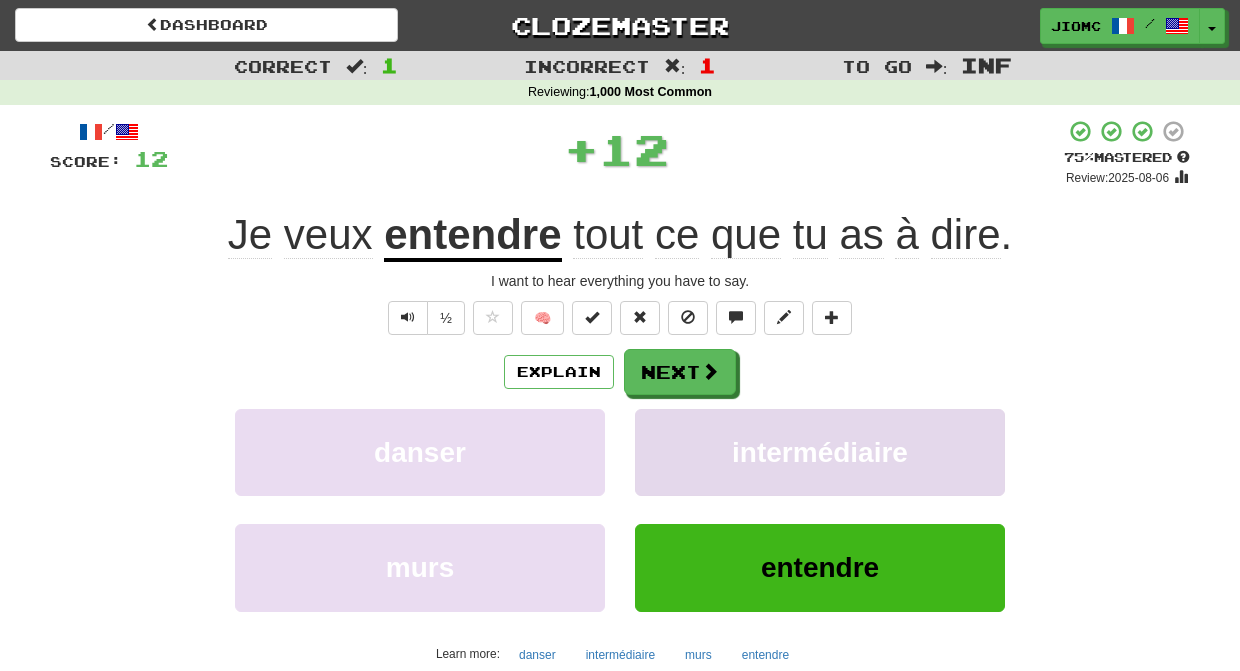 click on "intermédiaire" at bounding box center [820, 452] 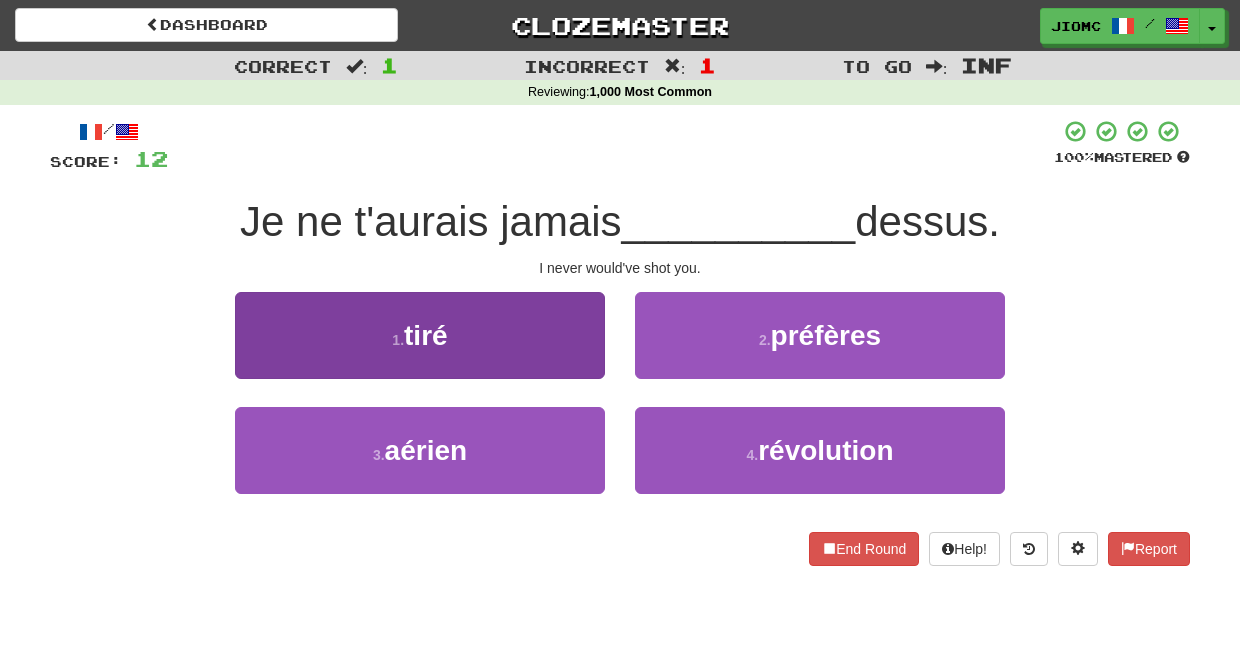 click on "1 .  tiré" at bounding box center [420, 335] 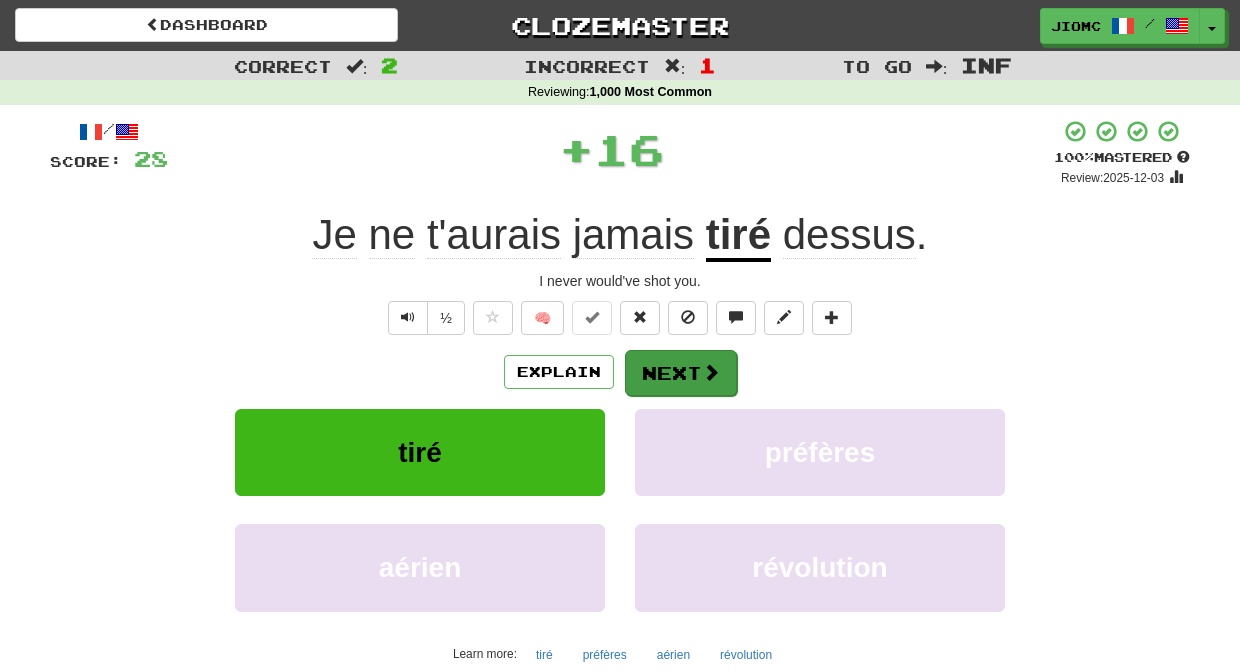 click on "Next" at bounding box center [681, 373] 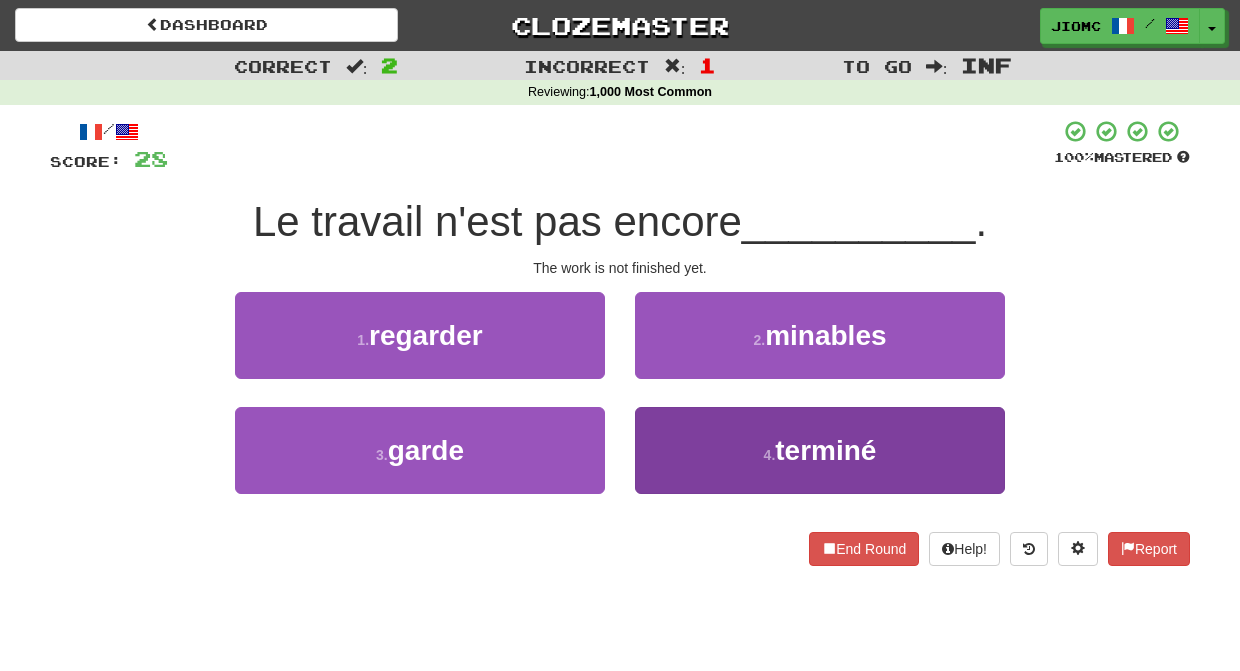 click on "4 .  terminé" at bounding box center (820, 450) 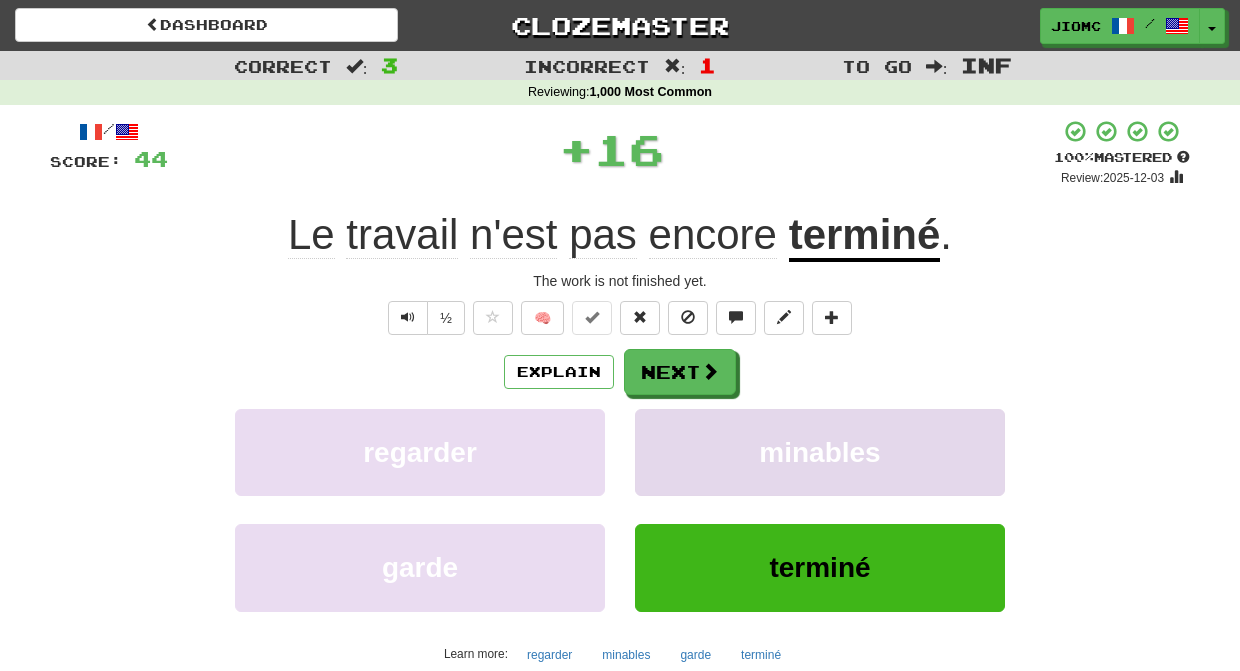 click on "minables" at bounding box center (820, 452) 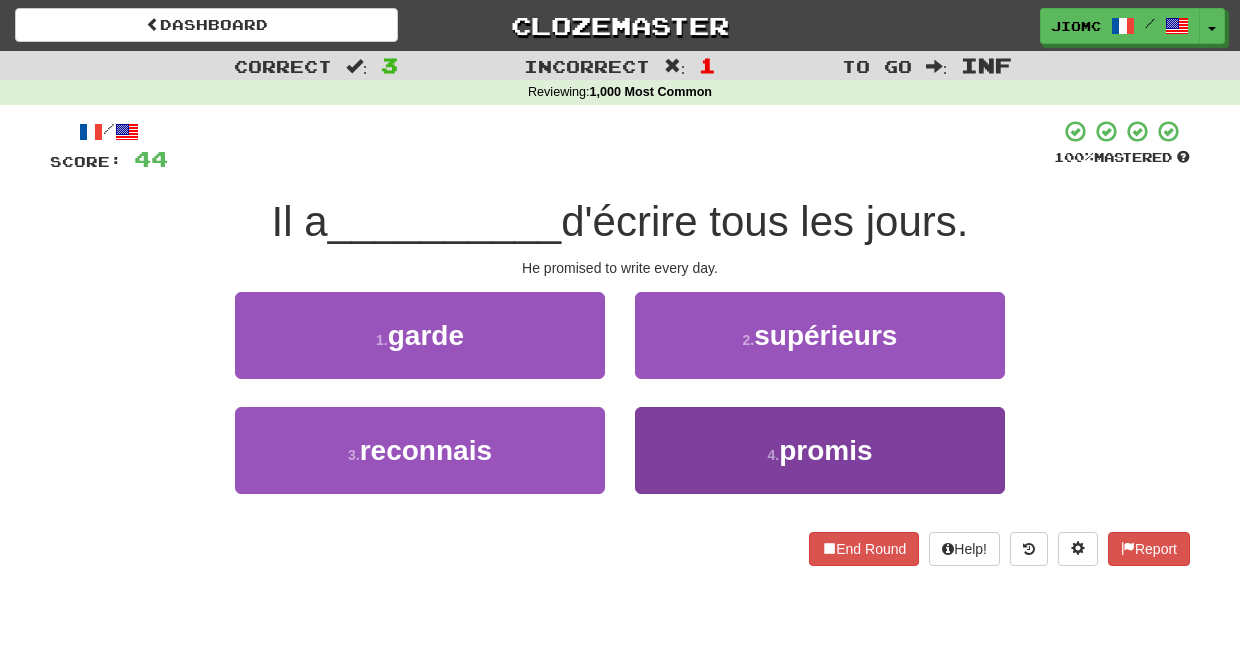 click on "4 .  promis" at bounding box center [820, 450] 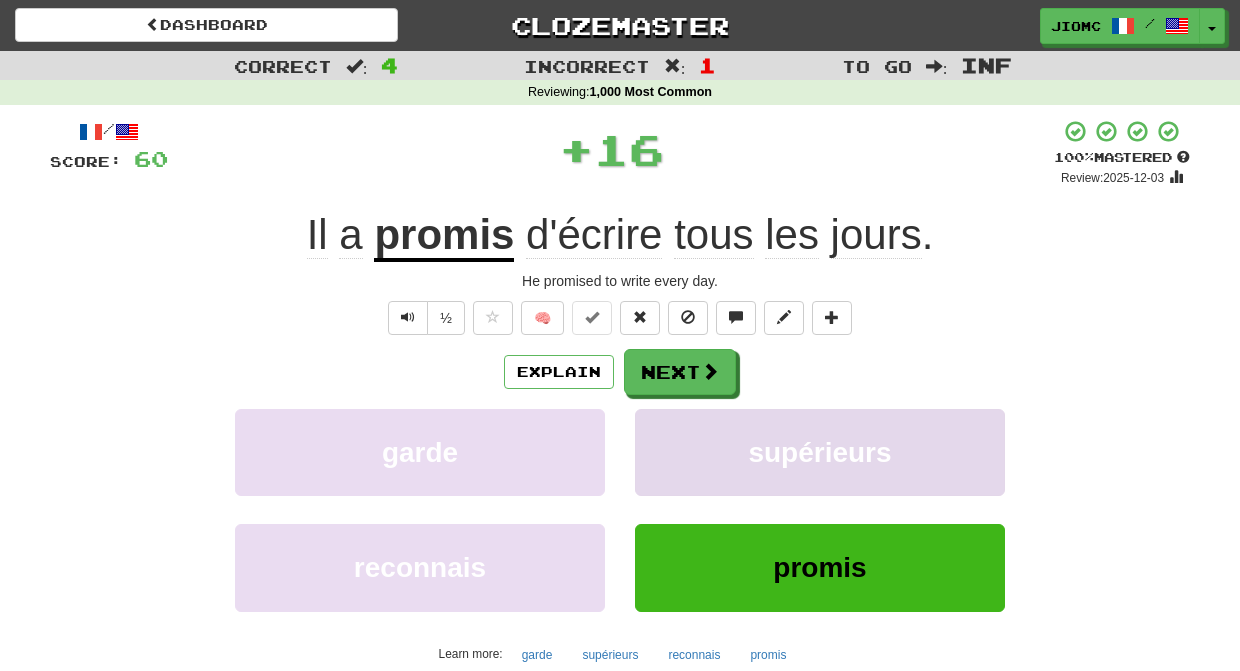 click on "supérieurs" at bounding box center [820, 452] 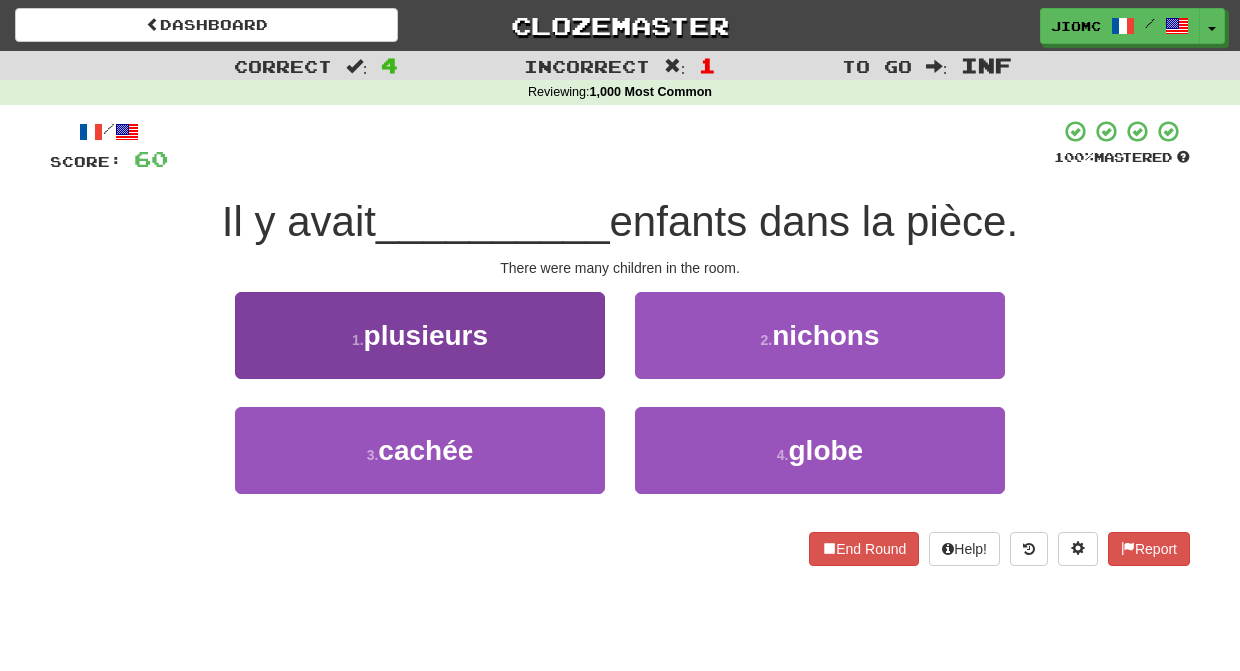 click on "1 .  plusieurs" at bounding box center (420, 335) 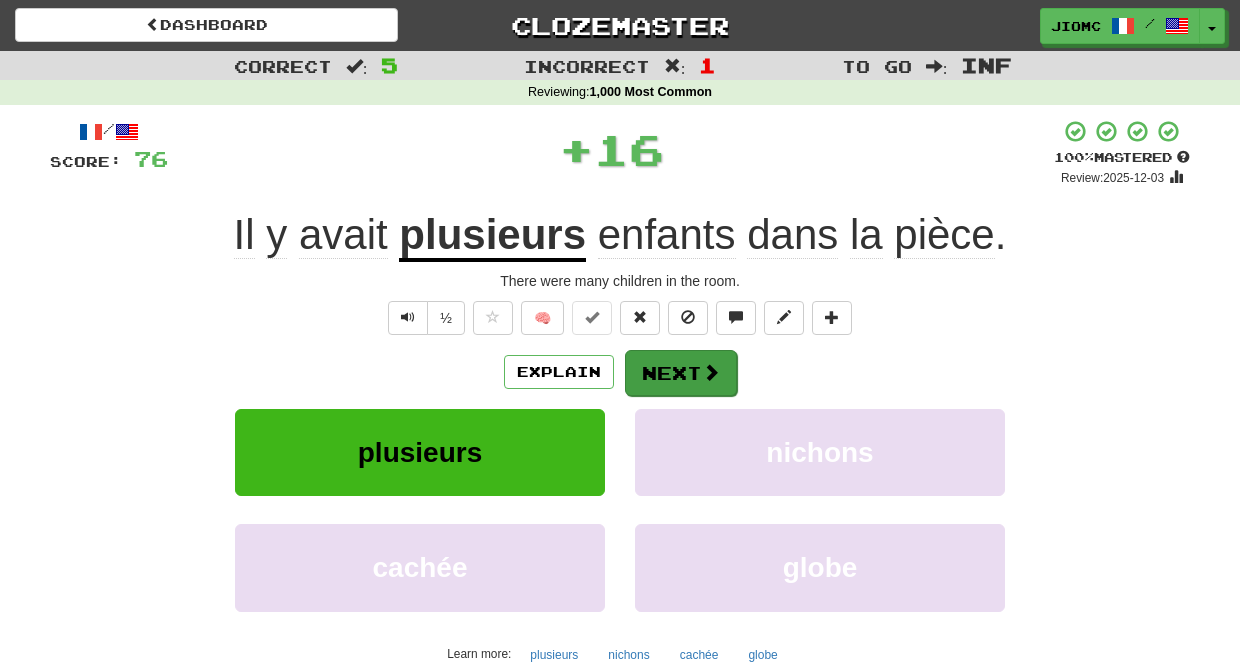click on "Next" at bounding box center (681, 373) 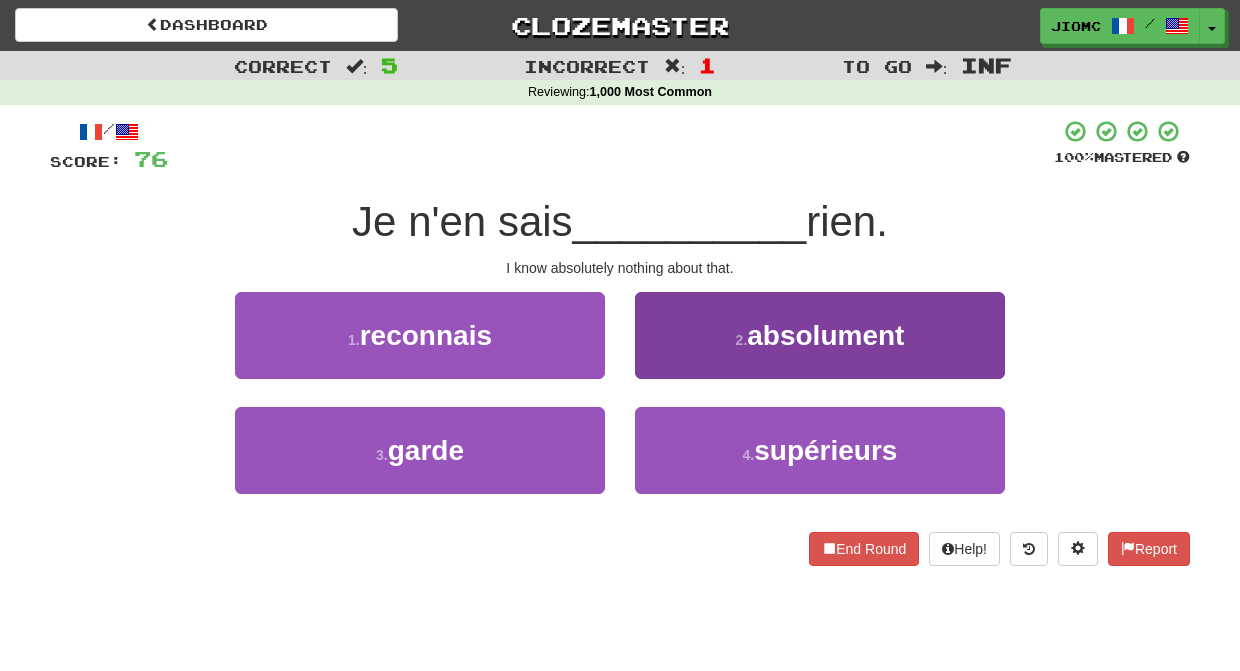 click on "2 .  absolument" at bounding box center (820, 335) 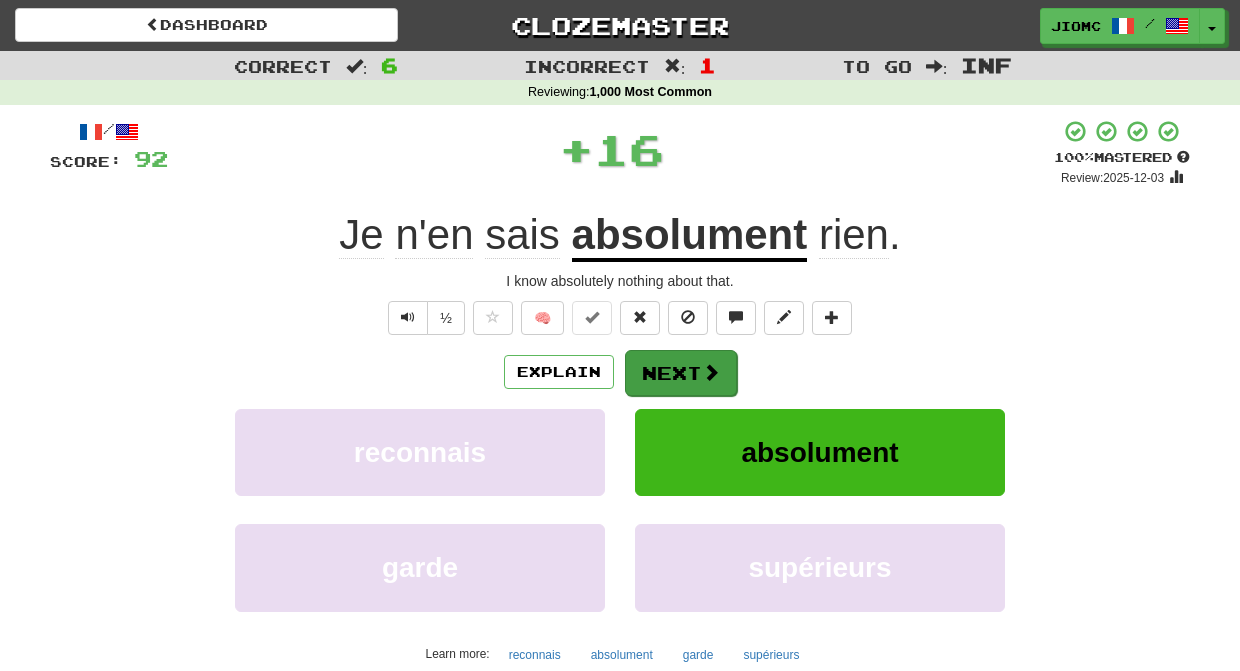 click on "Next" at bounding box center (681, 373) 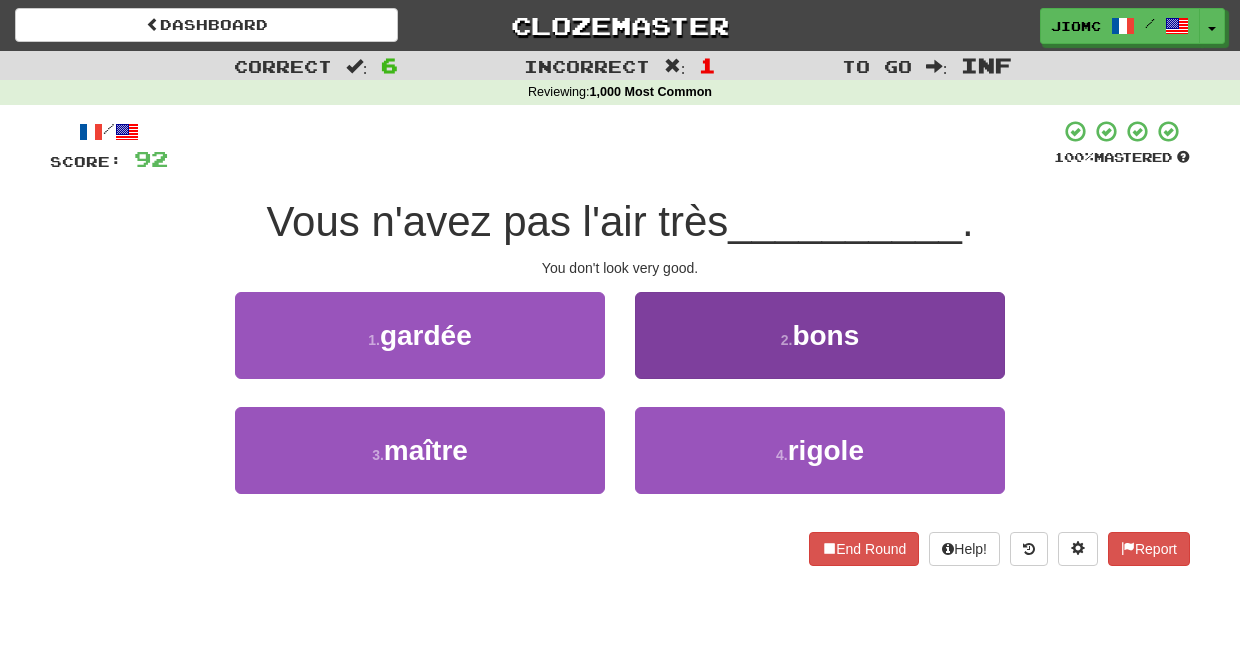 click on "2 .  bons" at bounding box center [820, 335] 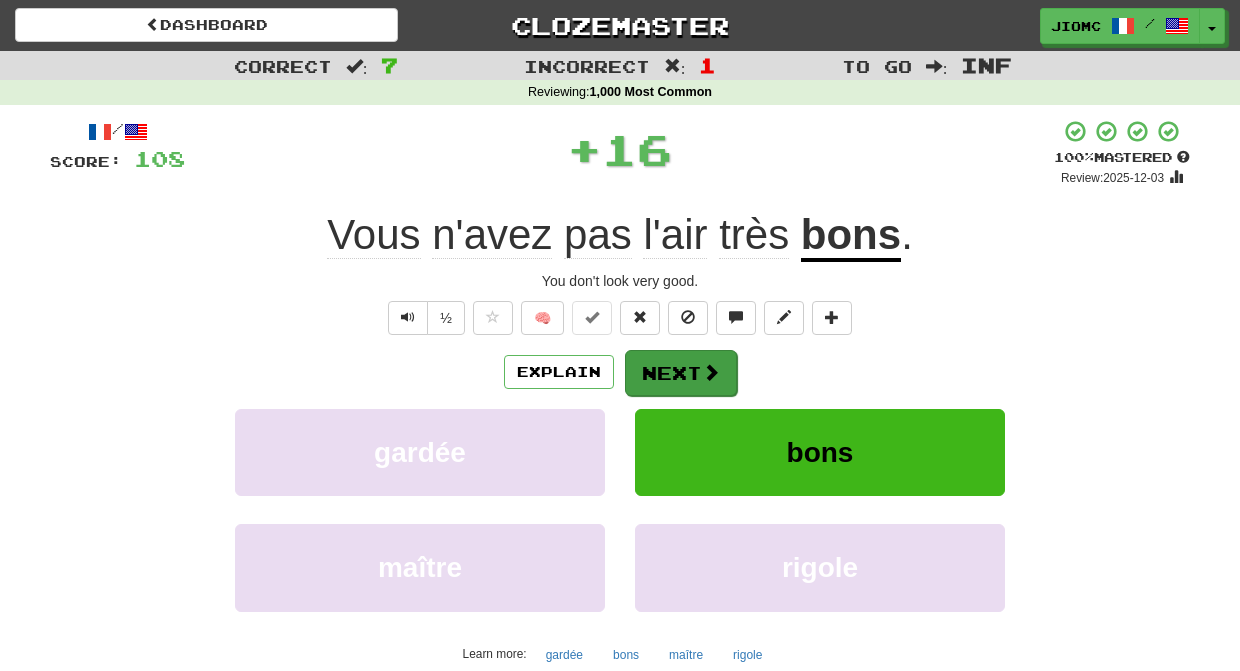 click on "Next" at bounding box center [681, 373] 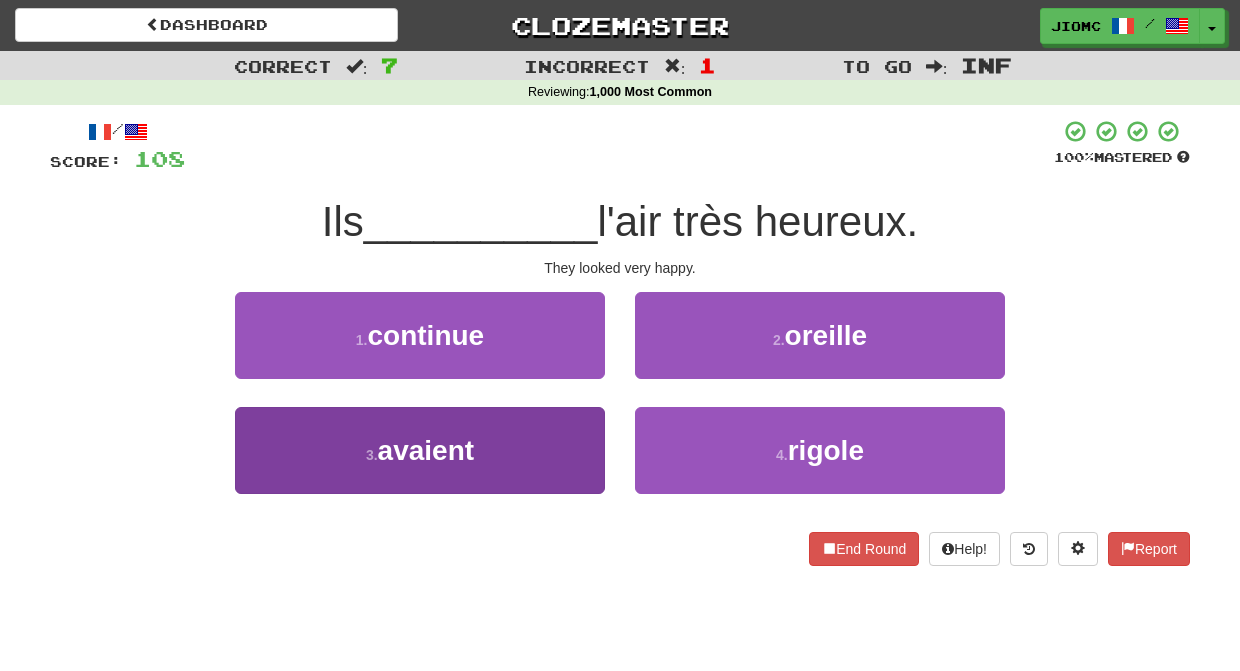 click on "3 .  avaient" at bounding box center (420, 450) 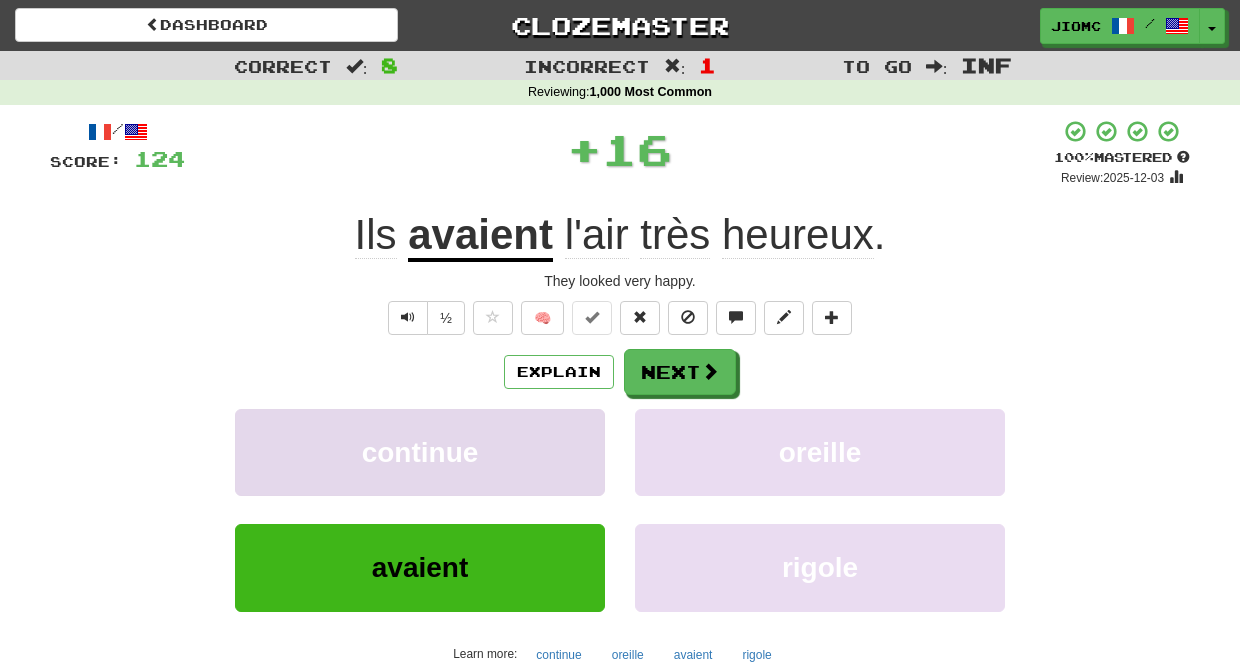 click on "continue" at bounding box center (420, 452) 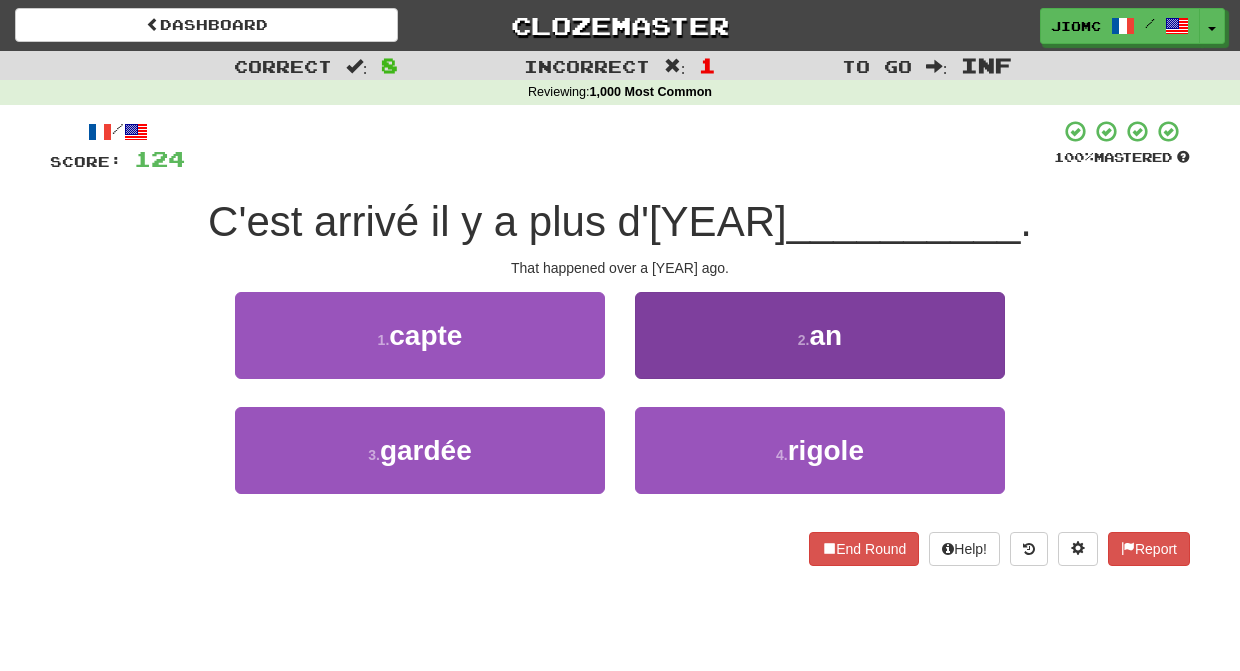 click on "2 .  an" at bounding box center (820, 335) 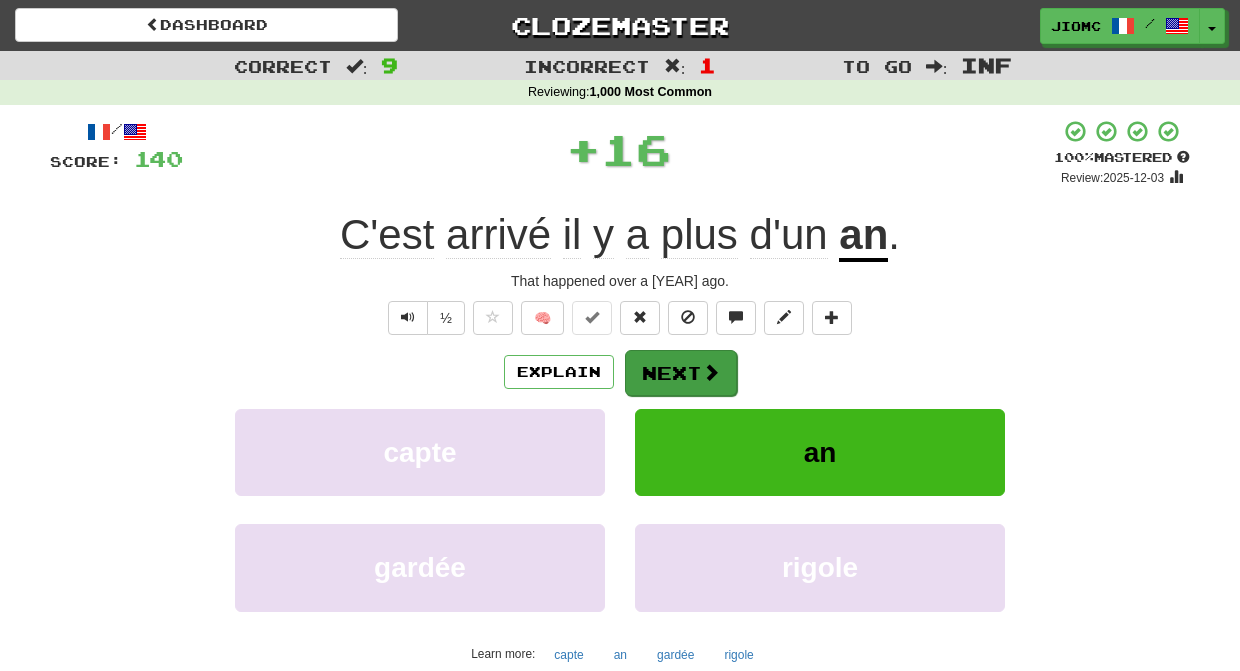 click on "Next" at bounding box center (681, 373) 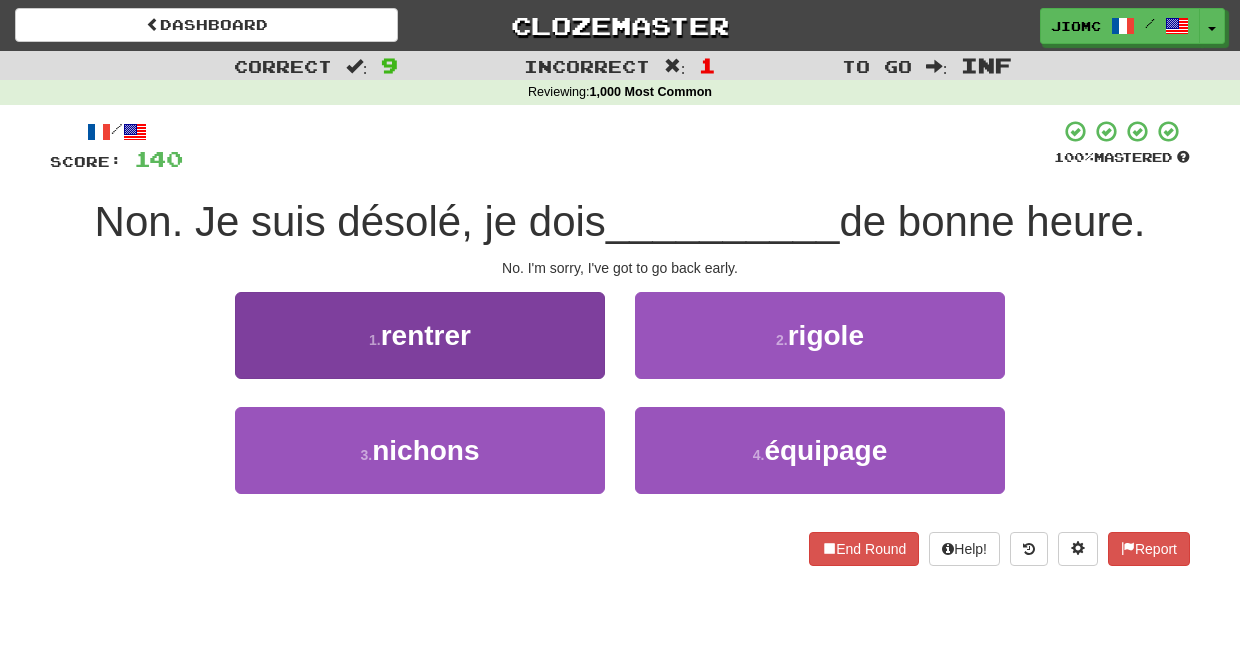 click on "1 .  rentrer" at bounding box center [420, 335] 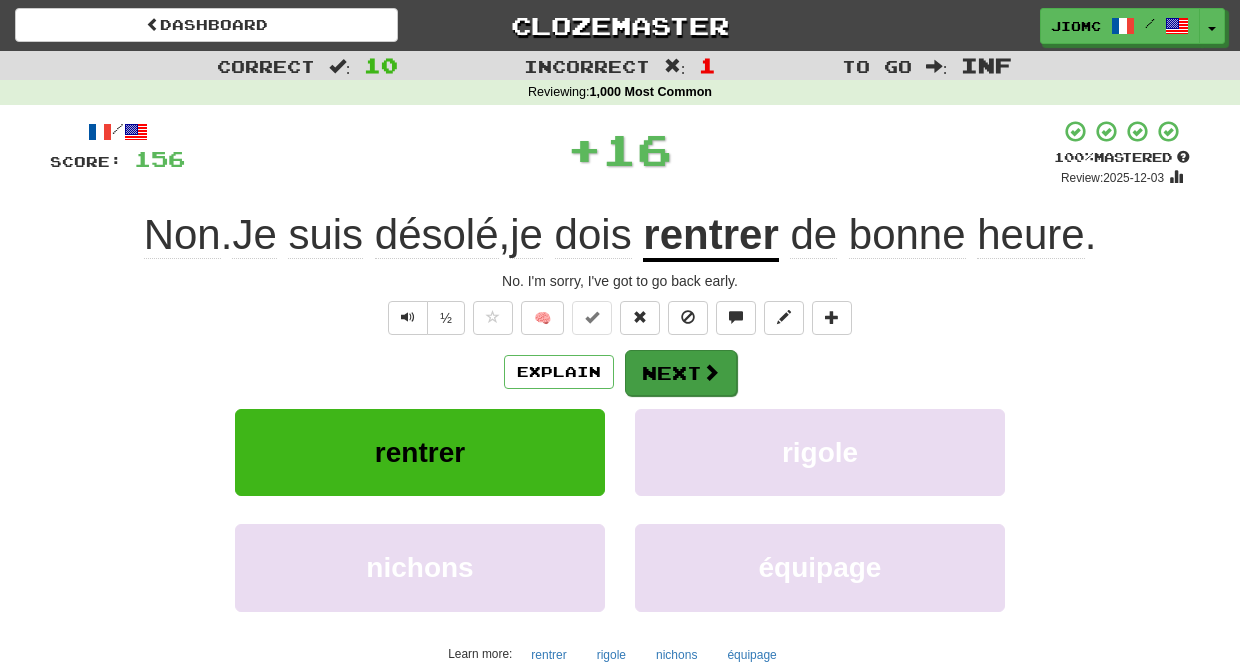 click on "Next" at bounding box center (681, 373) 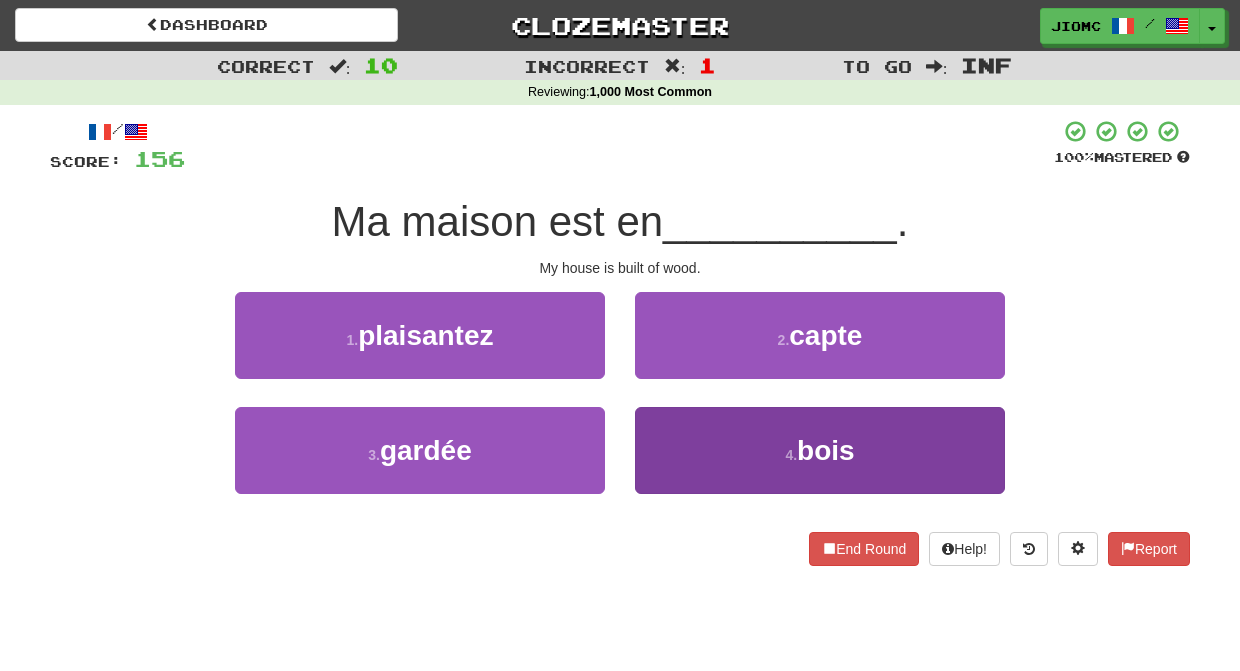 click on "4 .  bois" at bounding box center [820, 450] 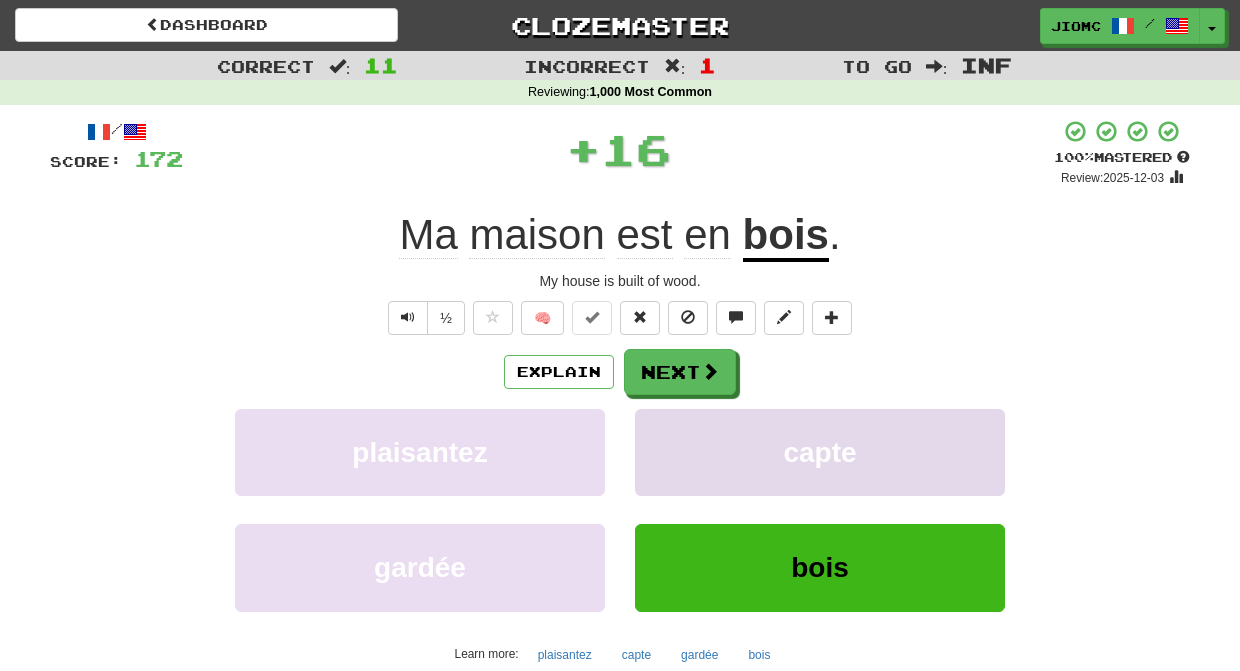 click on "capte" at bounding box center (820, 452) 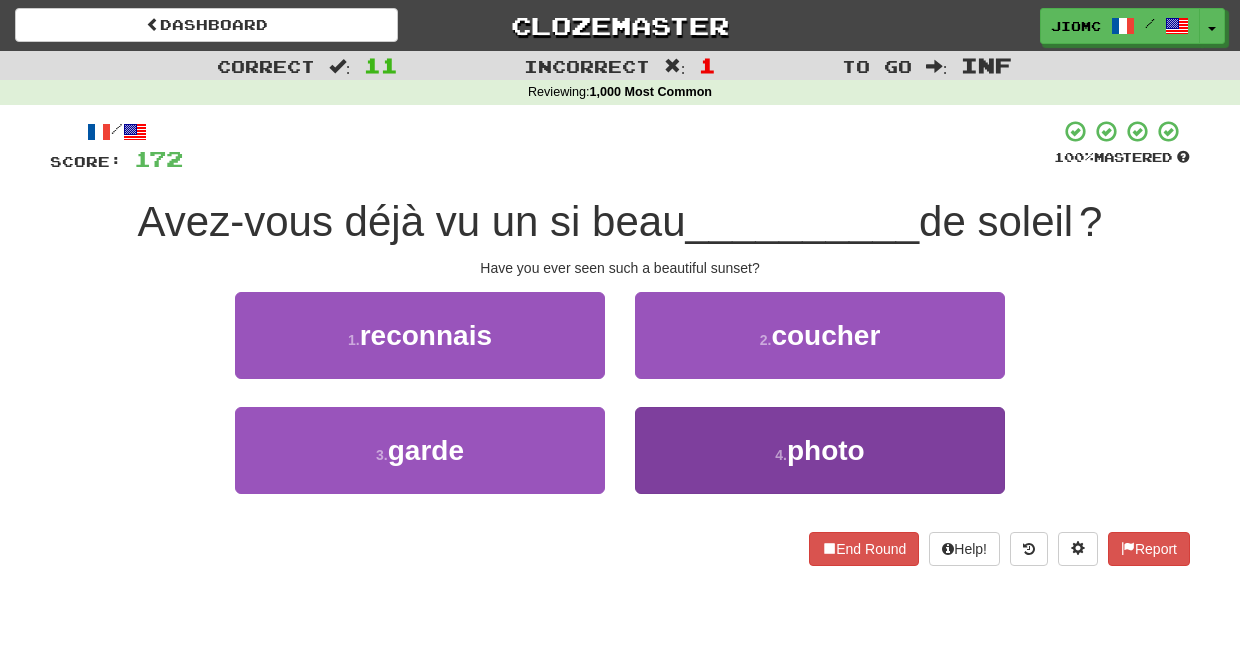 click on "4 .  photo" at bounding box center [820, 450] 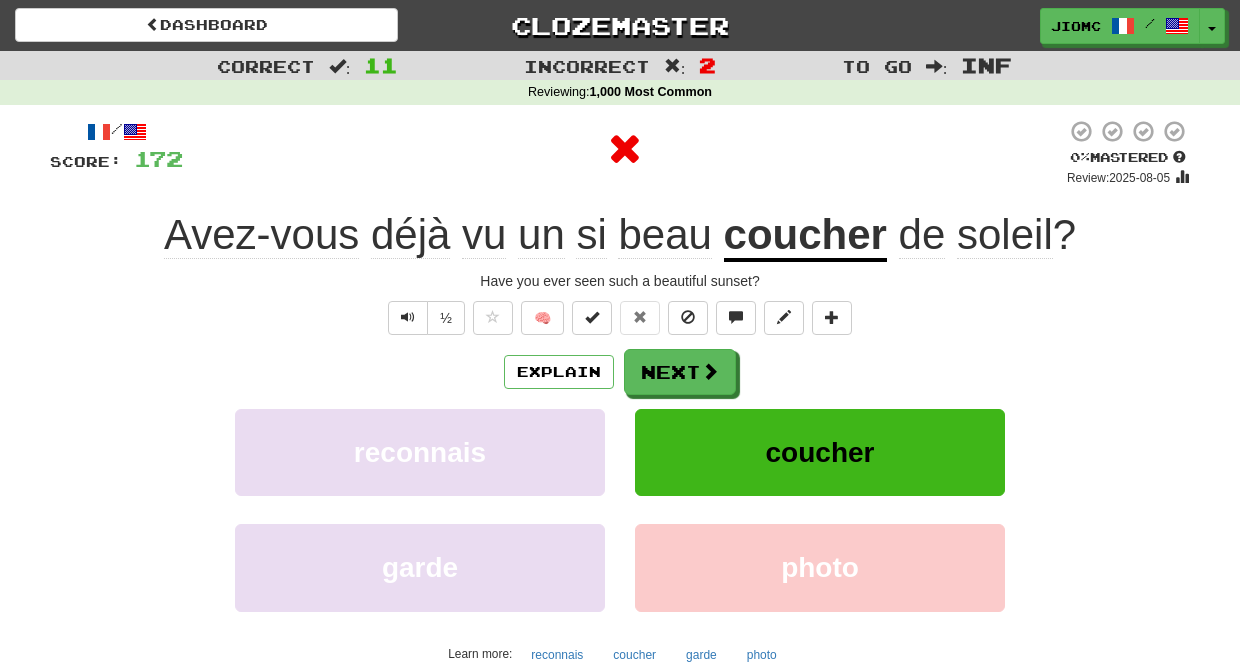 click on "coucher" at bounding box center [820, 452] 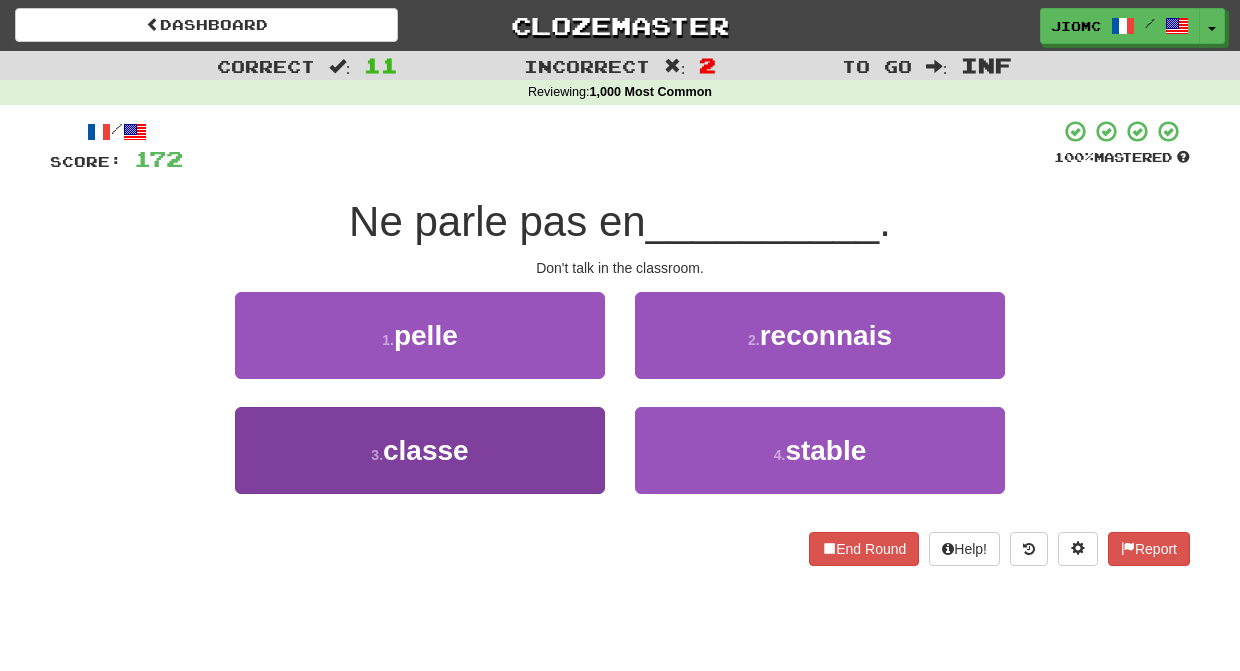 click on "3 .  classe" at bounding box center (420, 450) 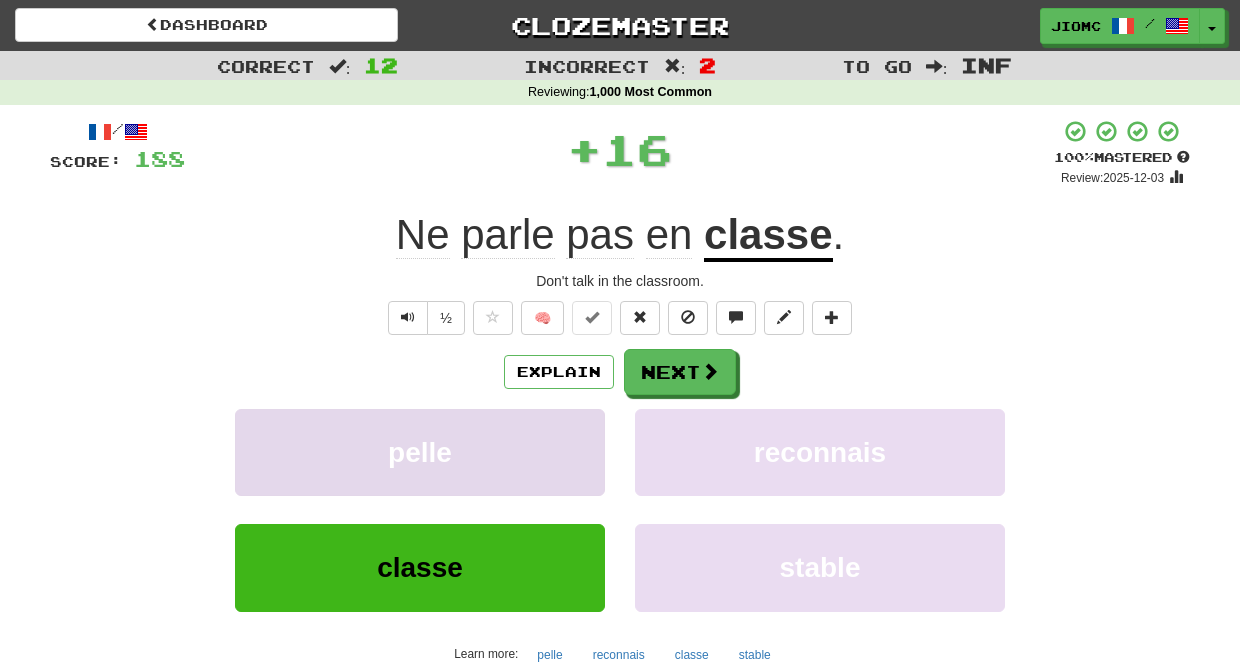click on "pelle" at bounding box center (420, 452) 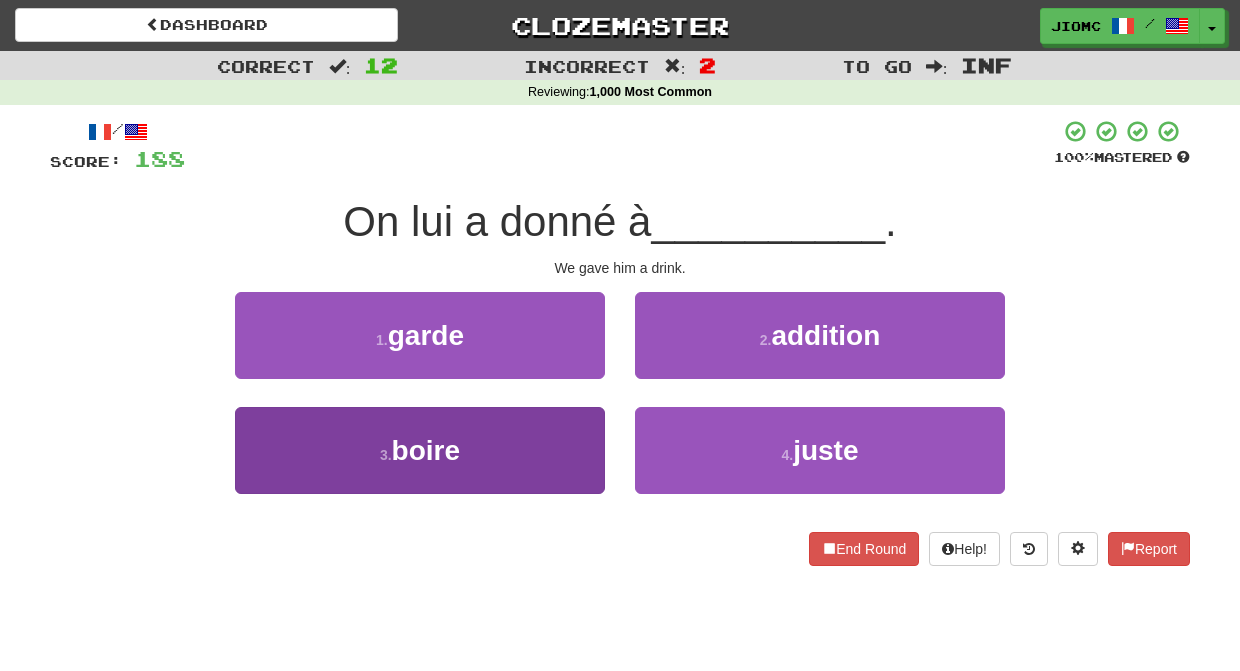 click on "3 .  boire" at bounding box center (420, 450) 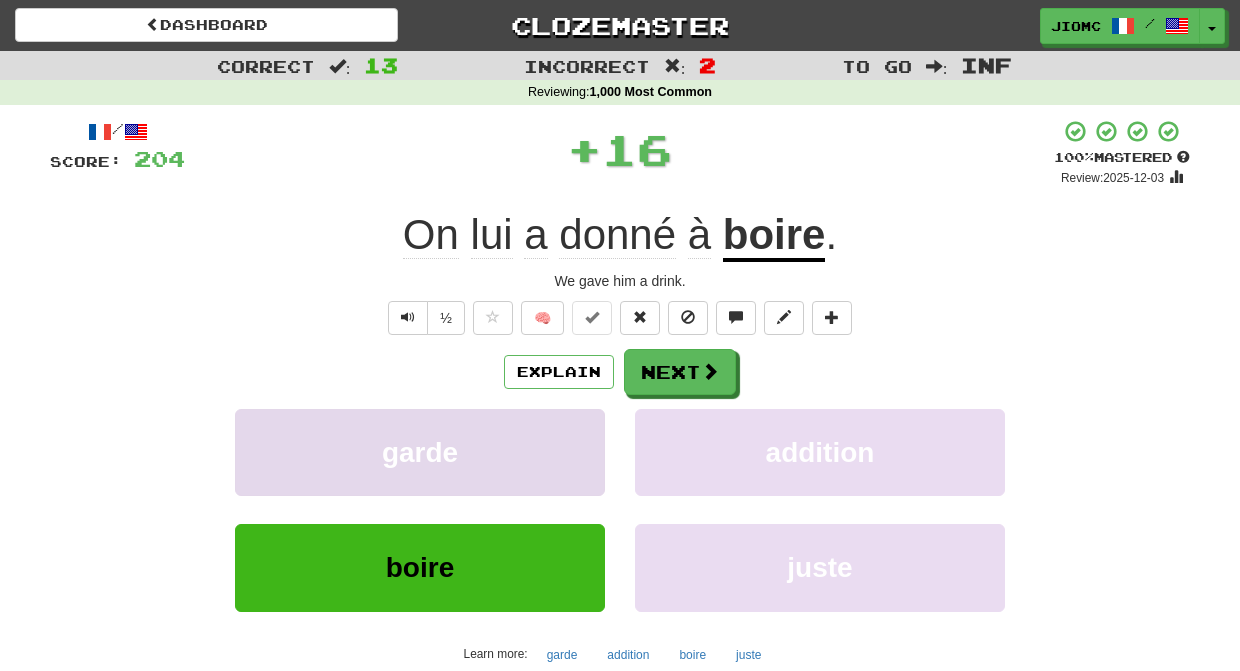 click on "garde" at bounding box center (420, 452) 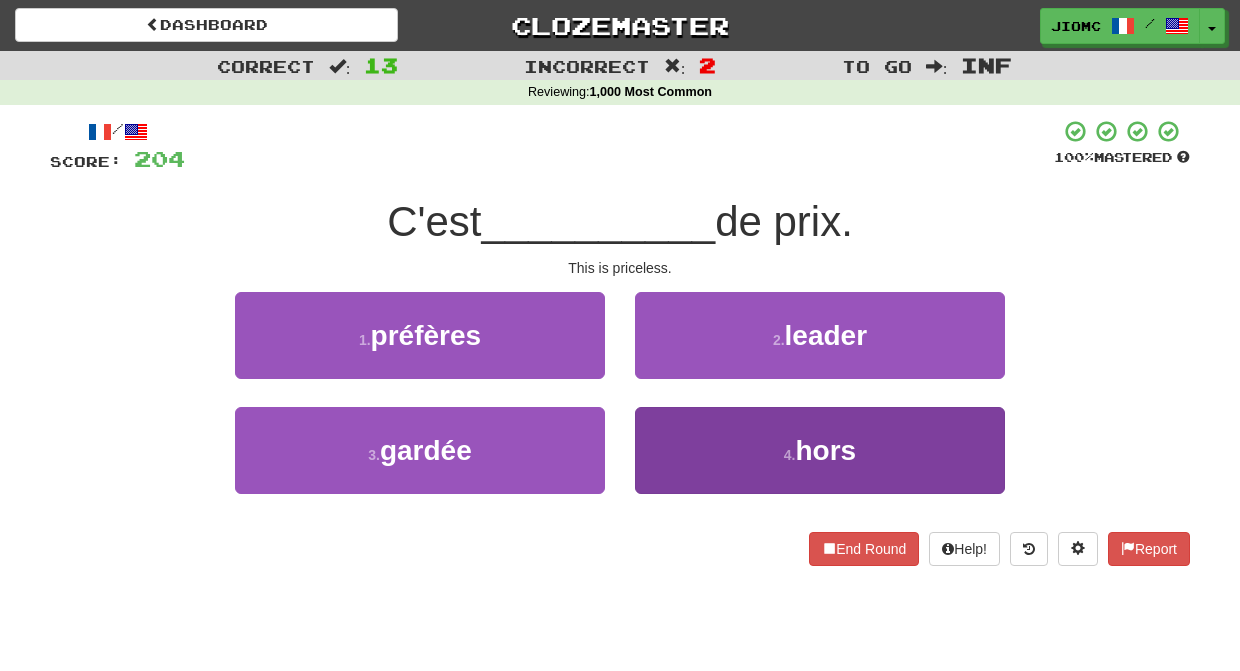 click on "4 .  hors" at bounding box center [820, 450] 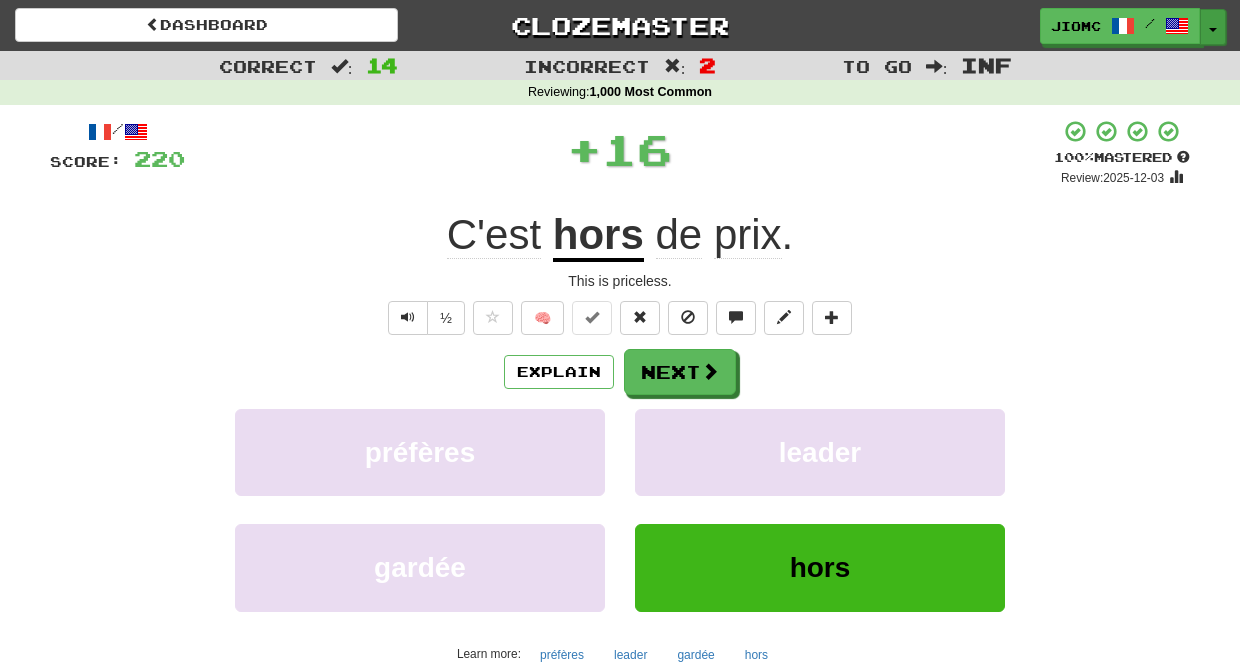 click on "Toggle Dropdown" at bounding box center [1213, 27] 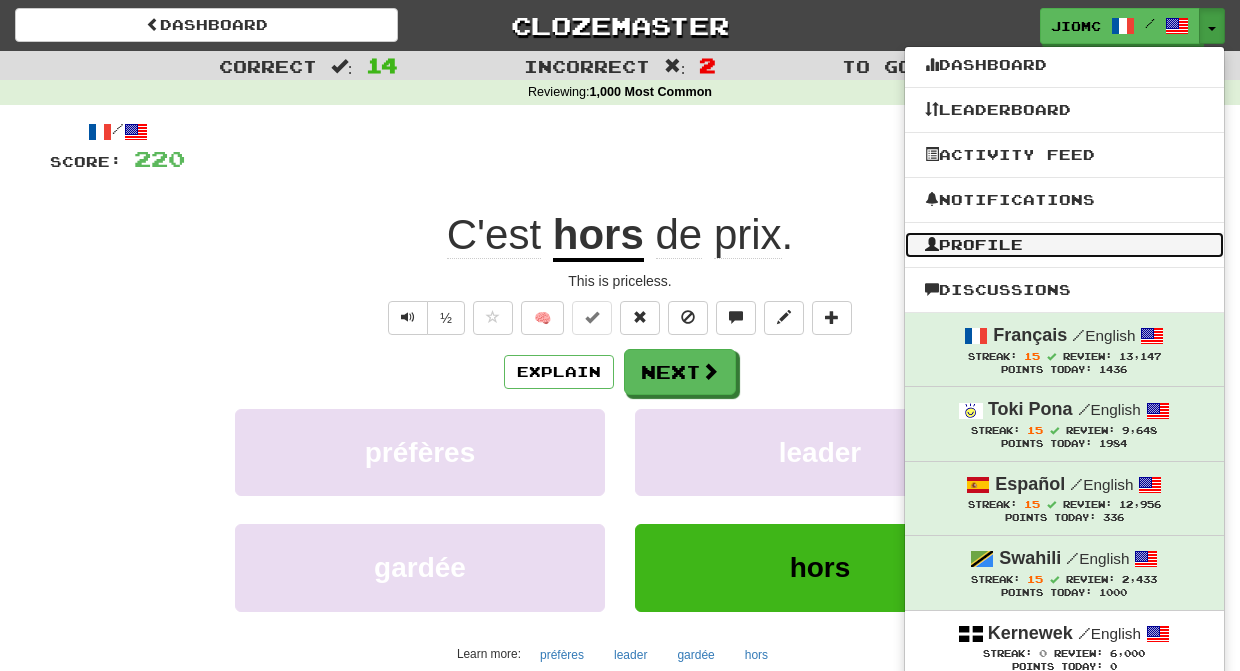 click on "Profile" at bounding box center [1064, 245] 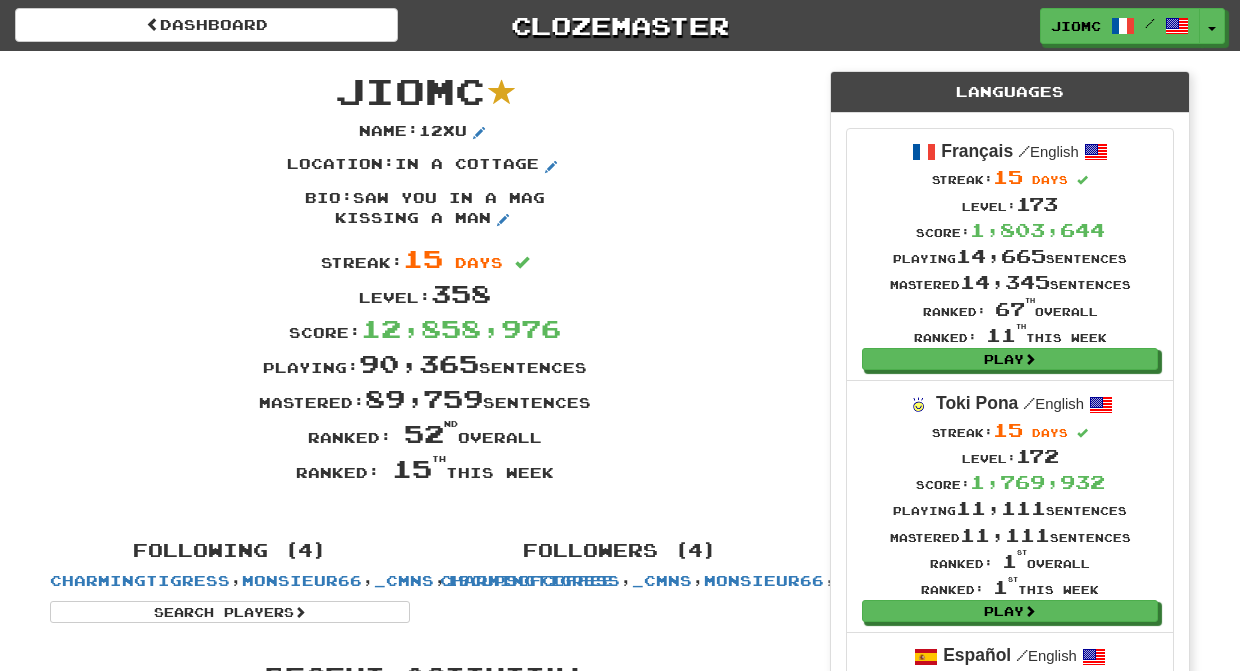 scroll, scrollTop: 0, scrollLeft: 0, axis: both 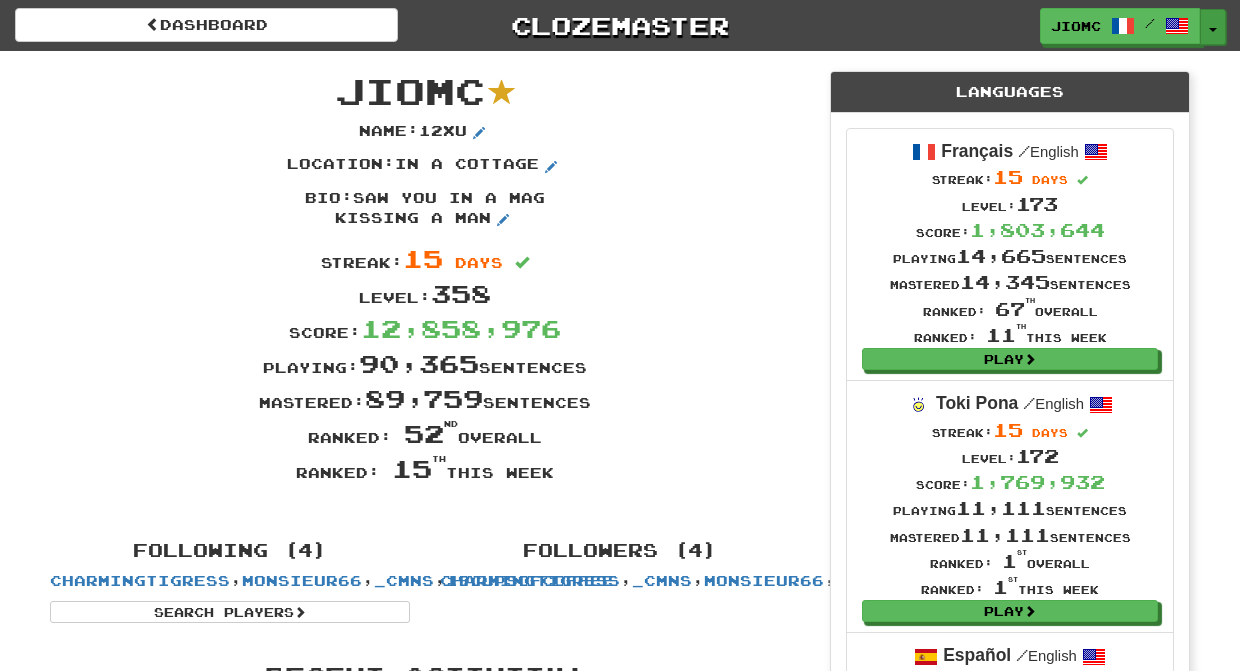 click on "Toggle Dropdown" at bounding box center (1213, 27) 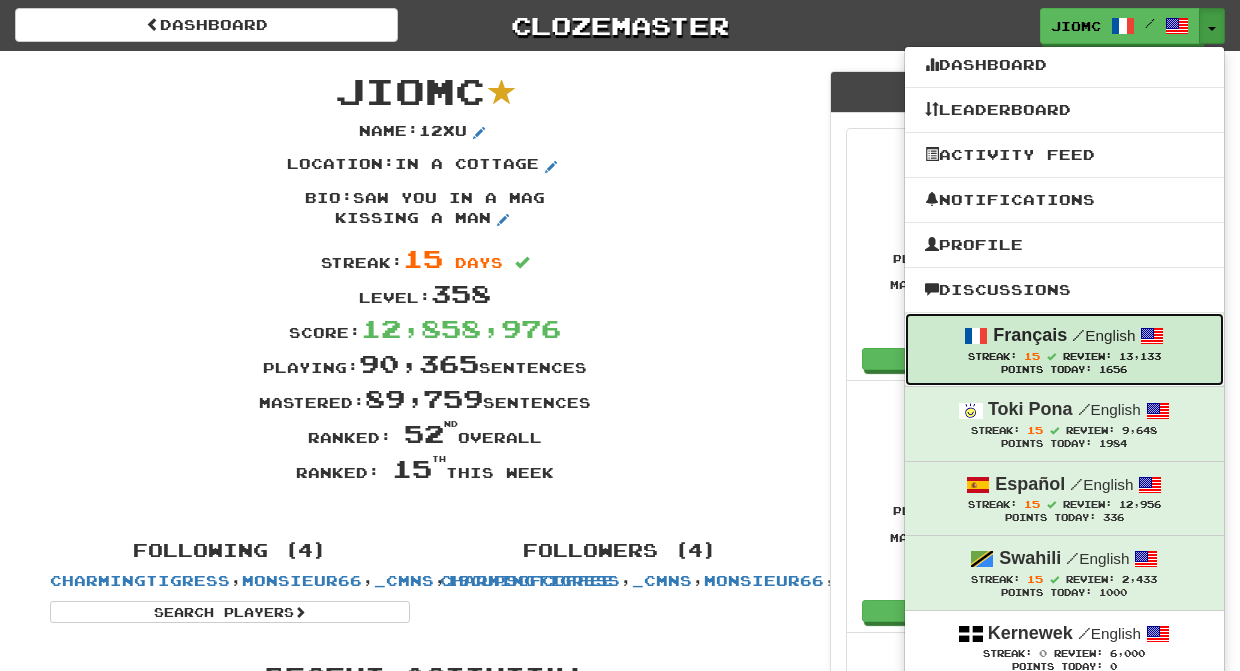 click on "Français" at bounding box center [1030, 335] 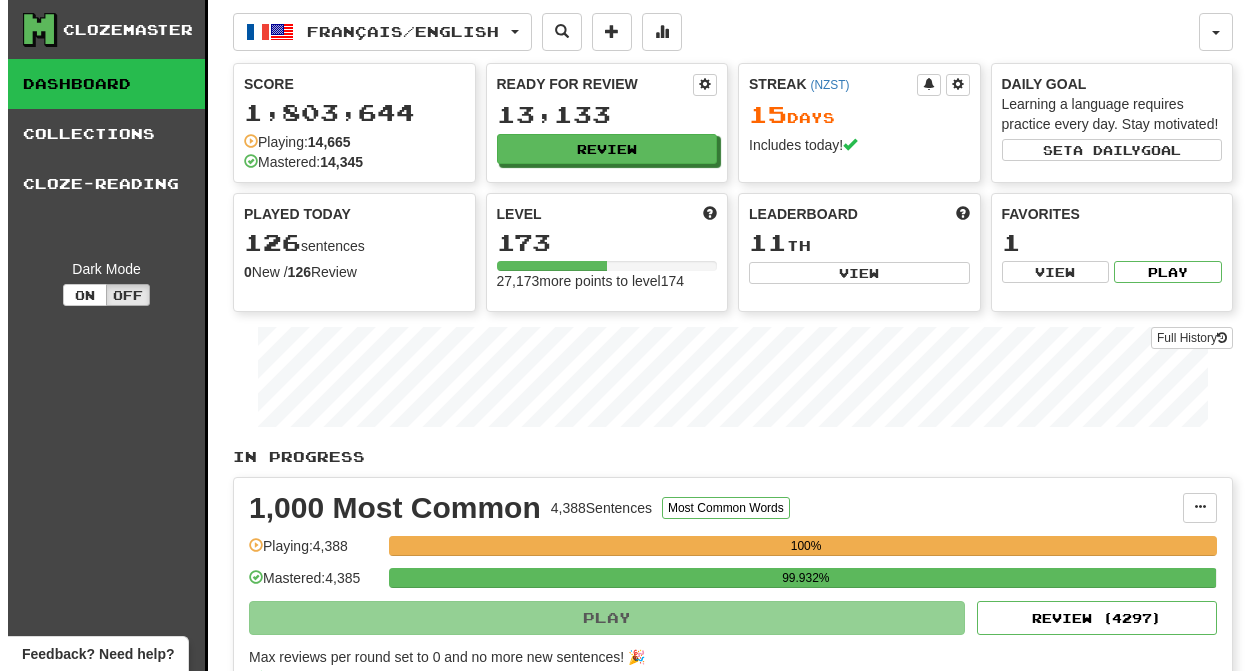 scroll, scrollTop: 0, scrollLeft: 0, axis: both 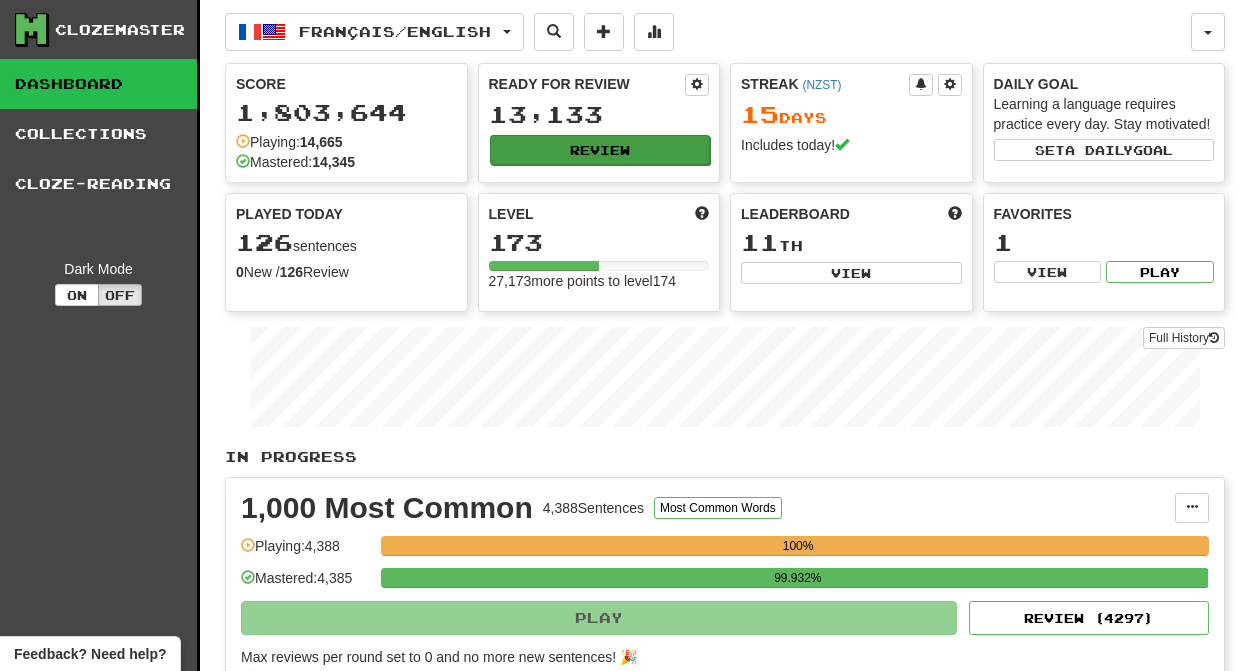 click on "Review" 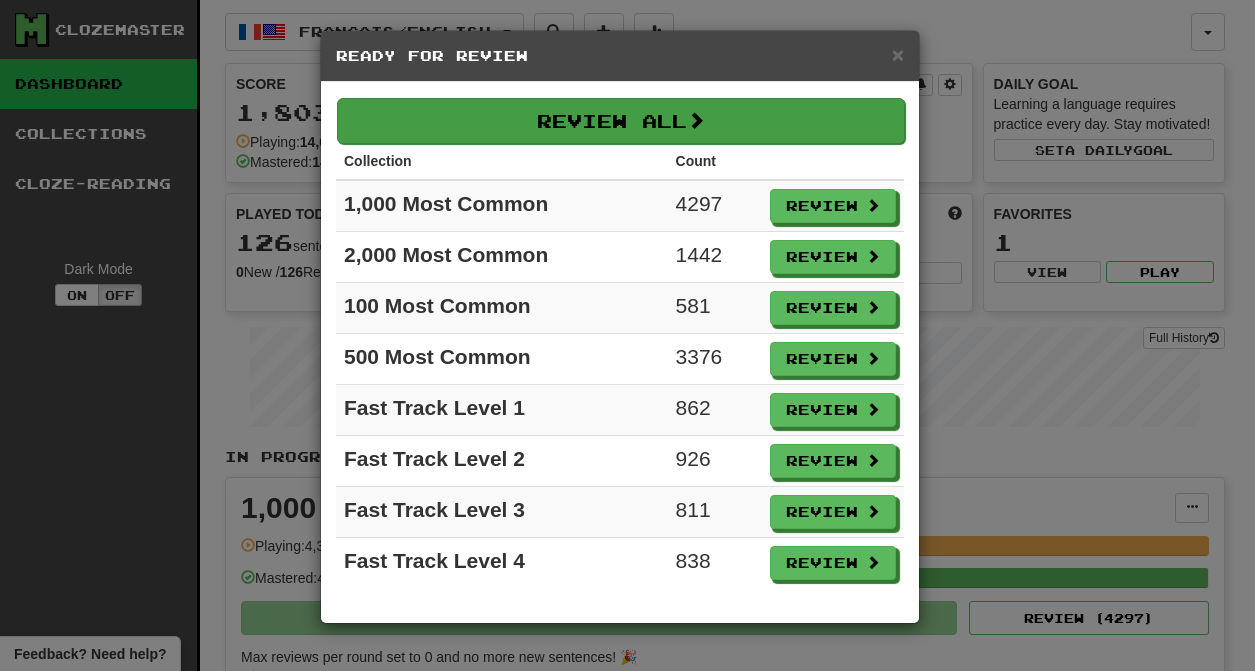 click on "Review All" at bounding box center [621, 121] 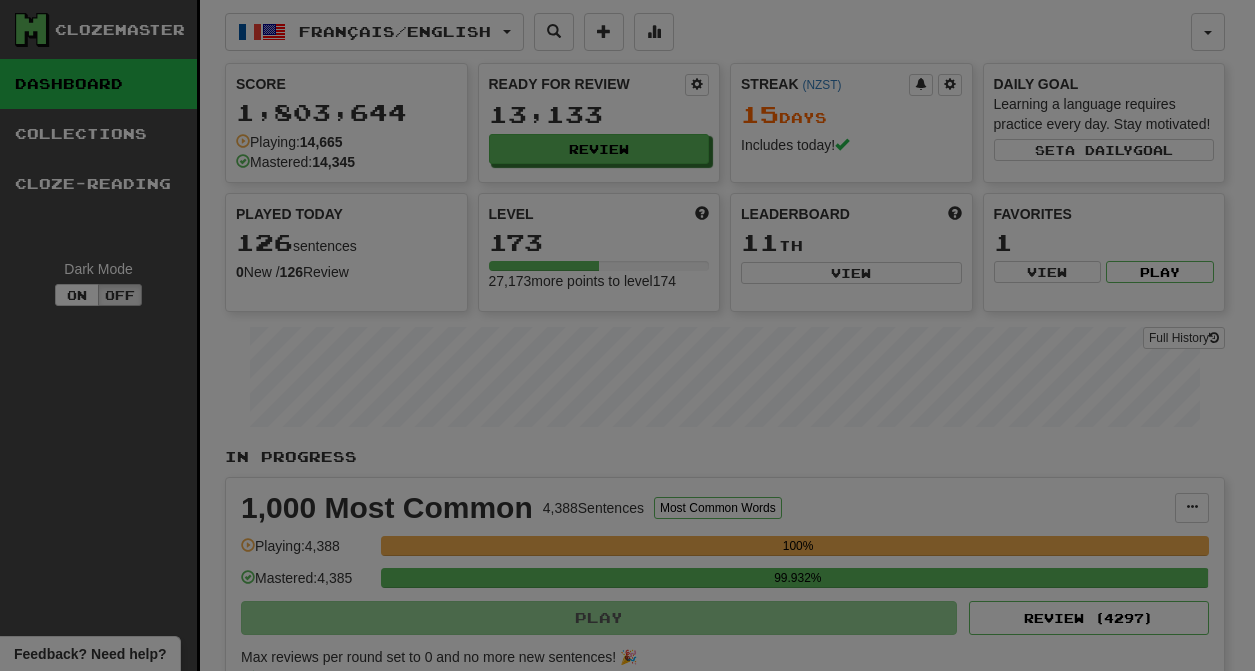 select on "********" 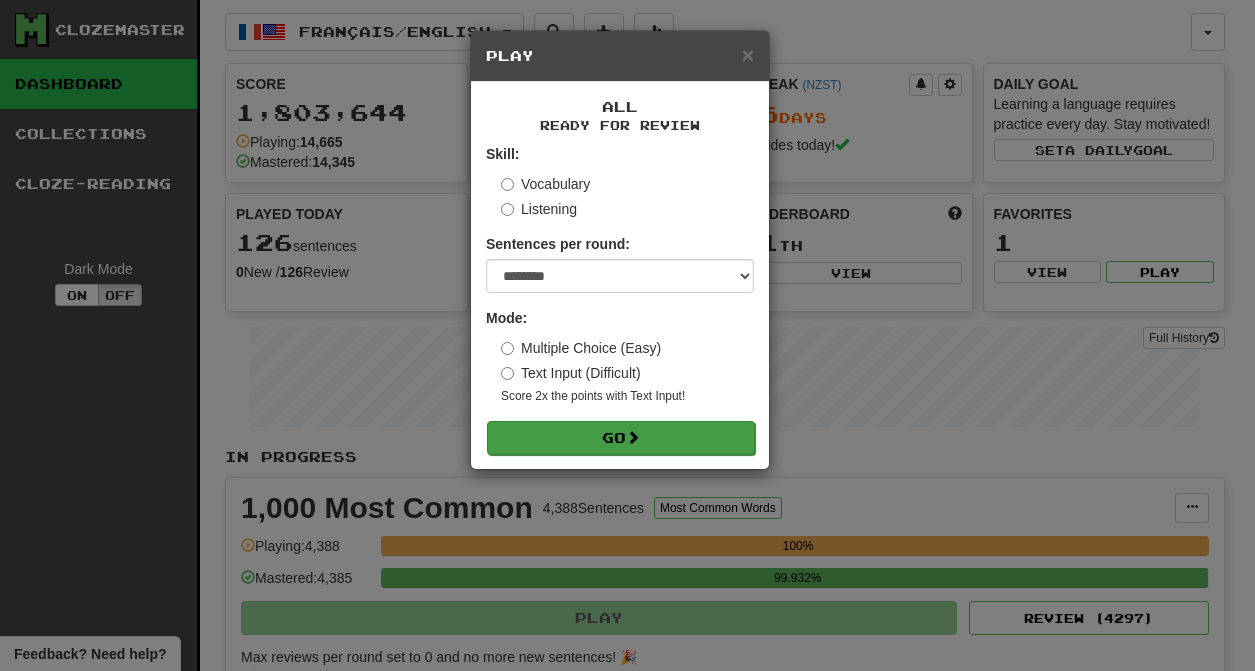 click at bounding box center (633, 437) 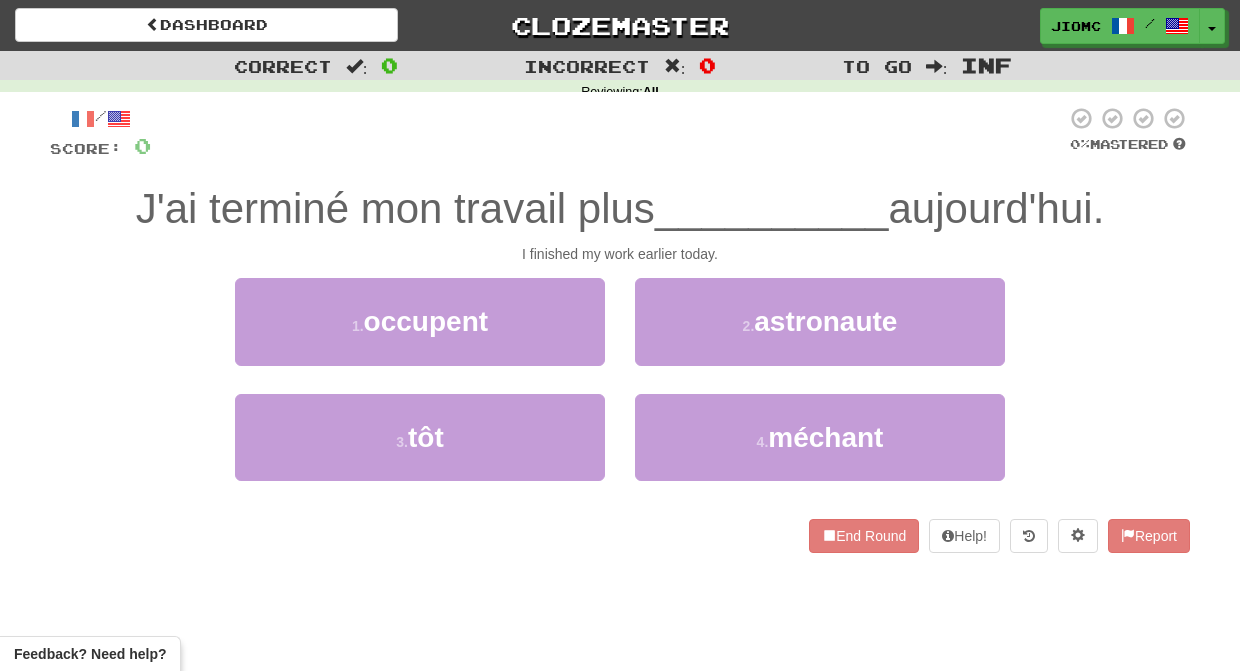 scroll, scrollTop: 0, scrollLeft: 0, axis: both 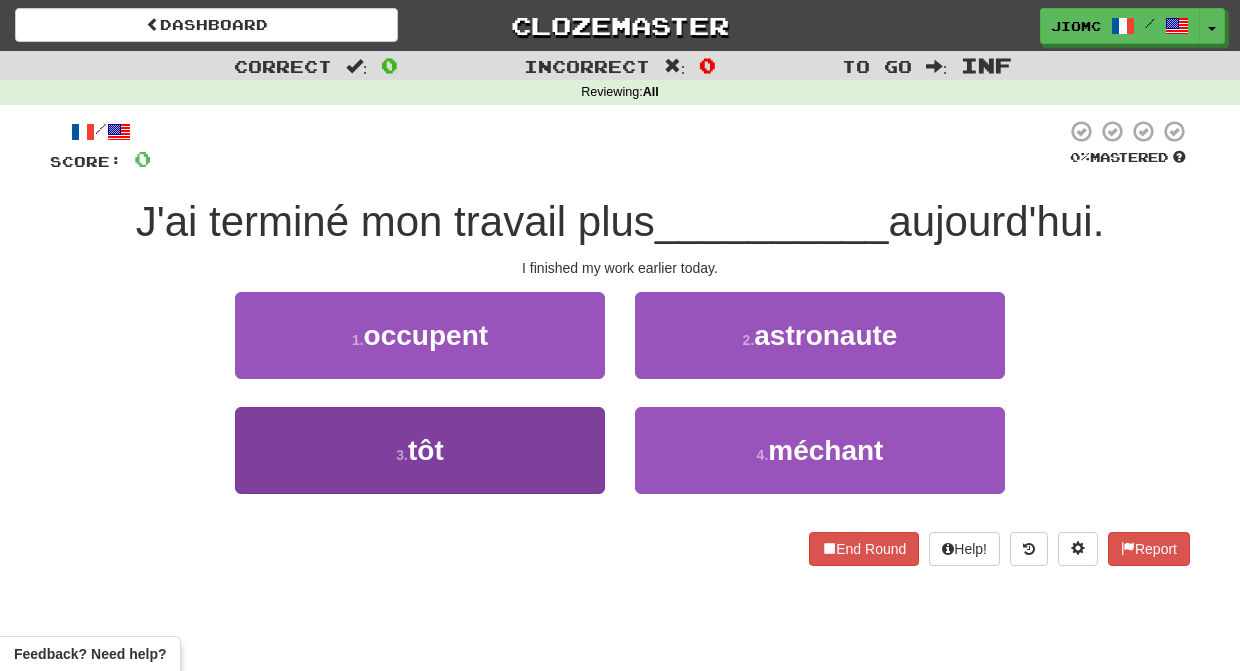click on "3 .  tôt" at bounding box center [420, 450] 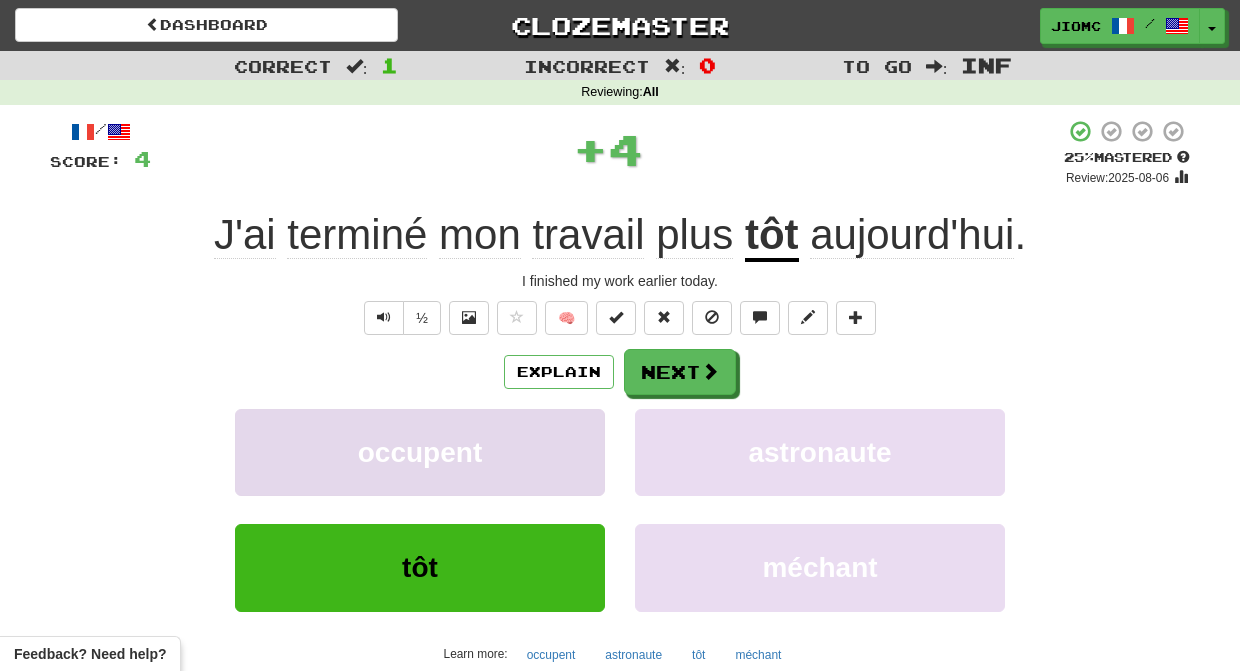 click on "occupent" at bounding box center [420, 452] 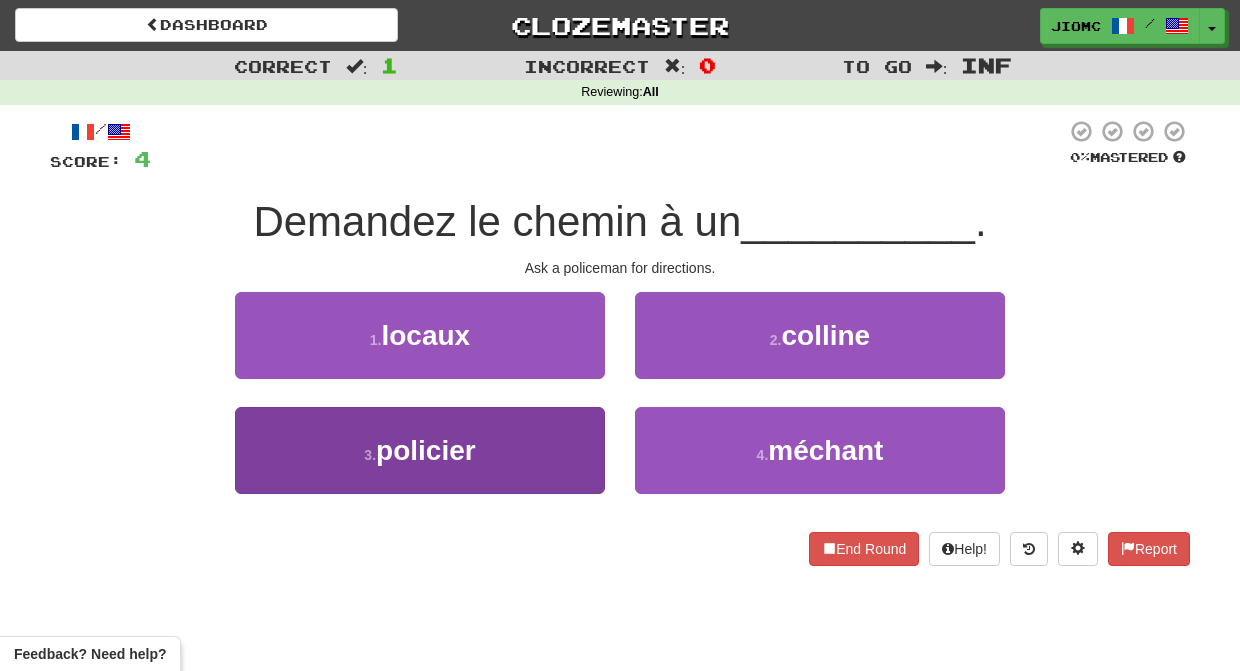 click on "3 .  policier" at bounding box center [420, 450] 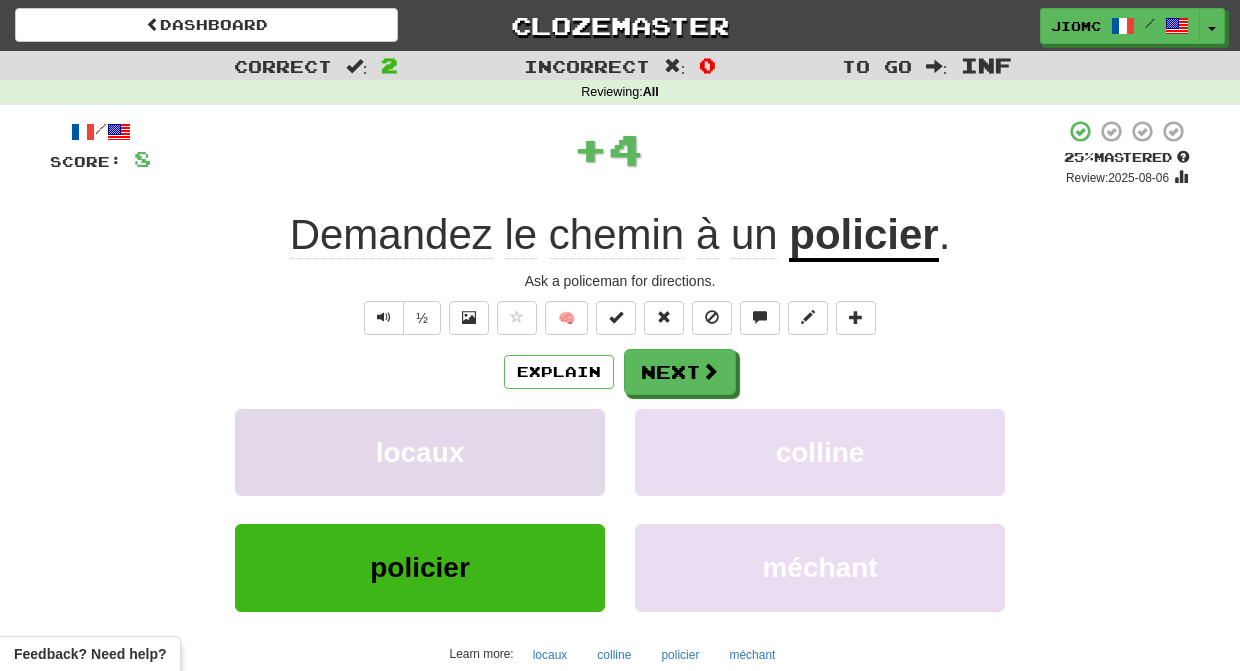 click on "locaux" at bounding box center (420, 452) 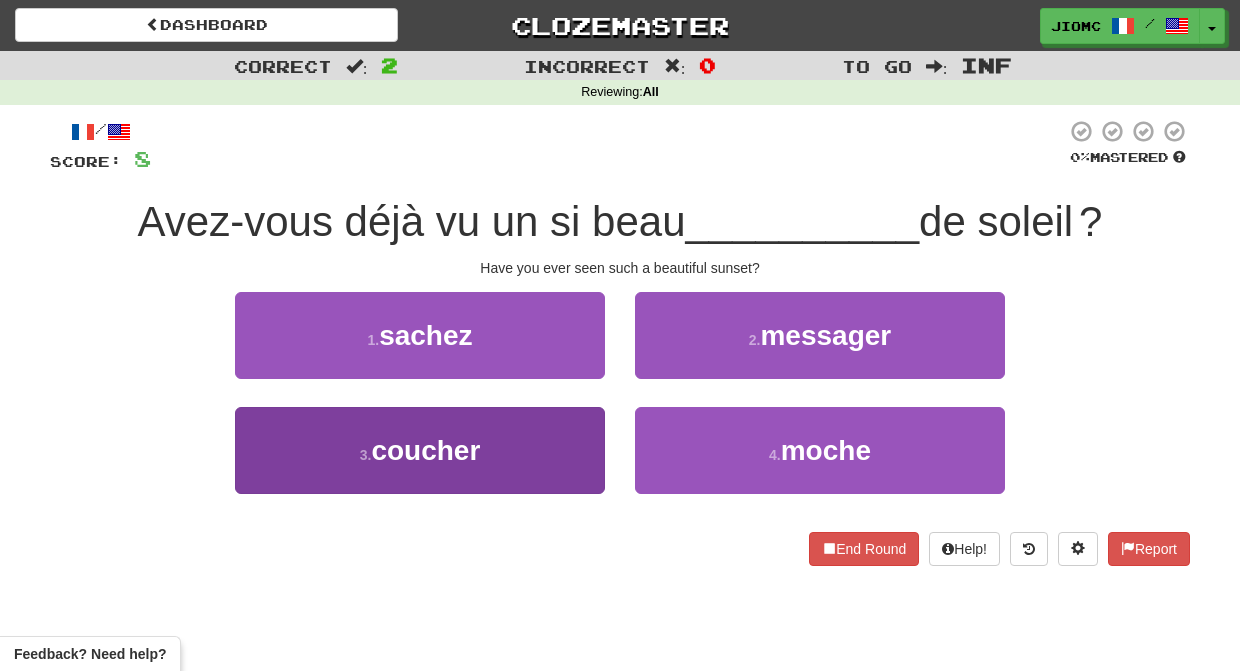 click on "3 .  coucher" at bounding box center (420, 450) 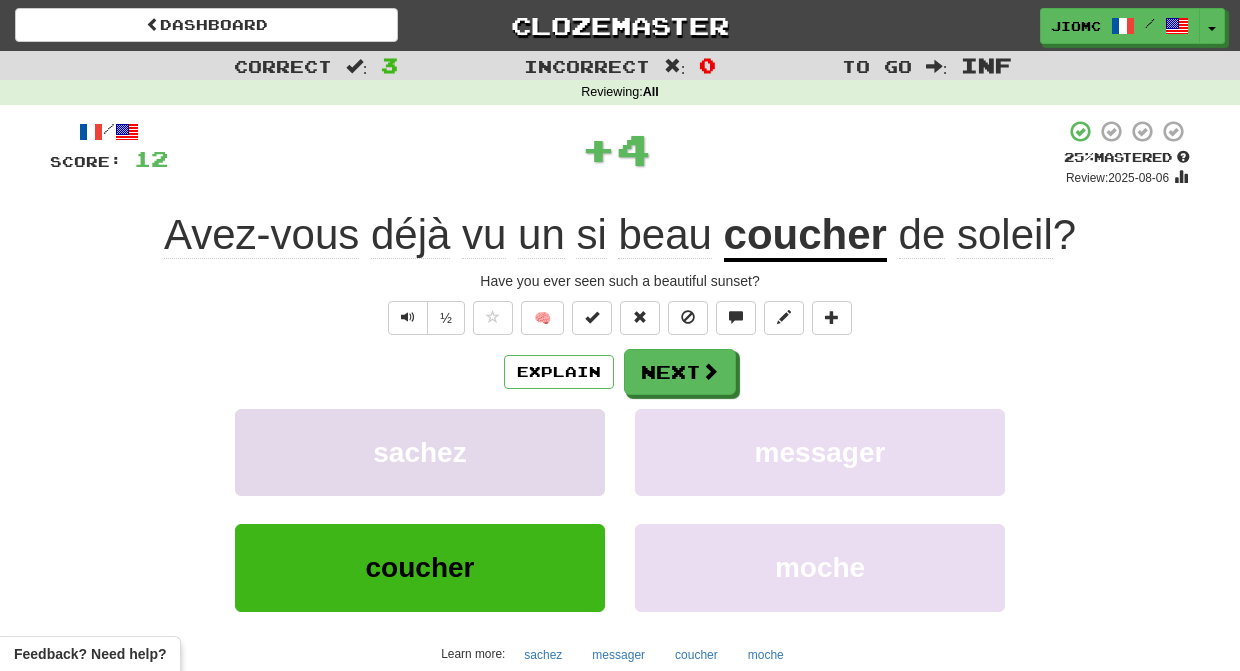 click on "sachez" at bounding box center (420, 452) 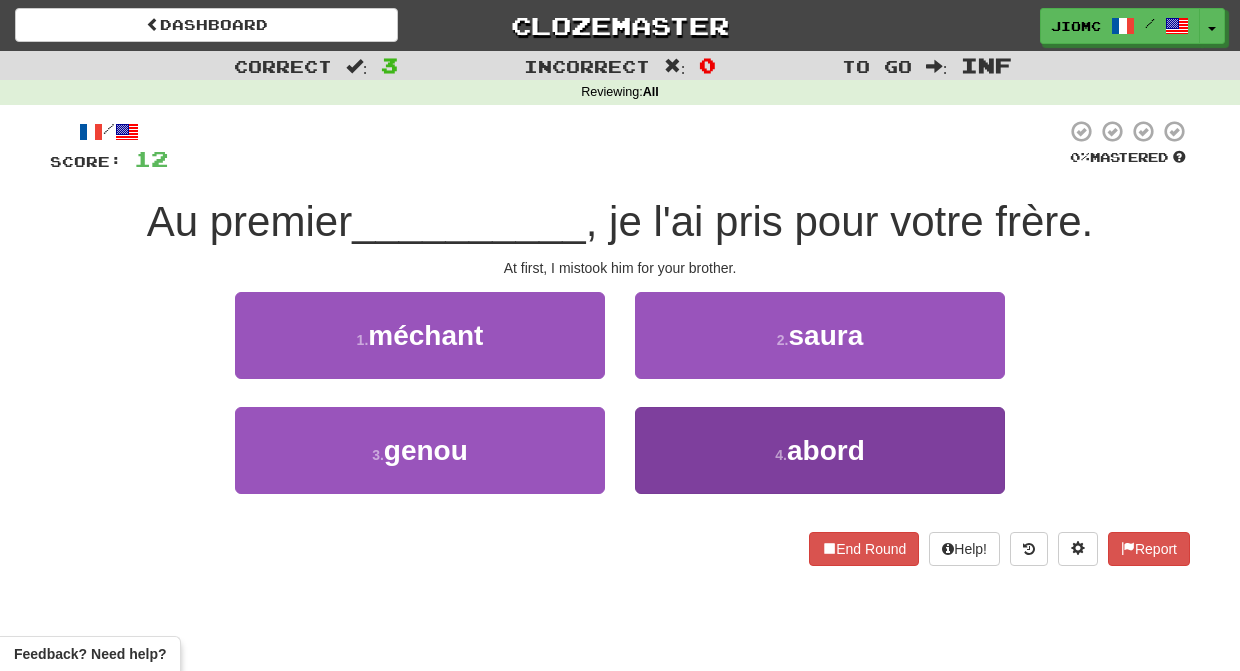 click on "4 .  abord" at bounding box center [820, 450] 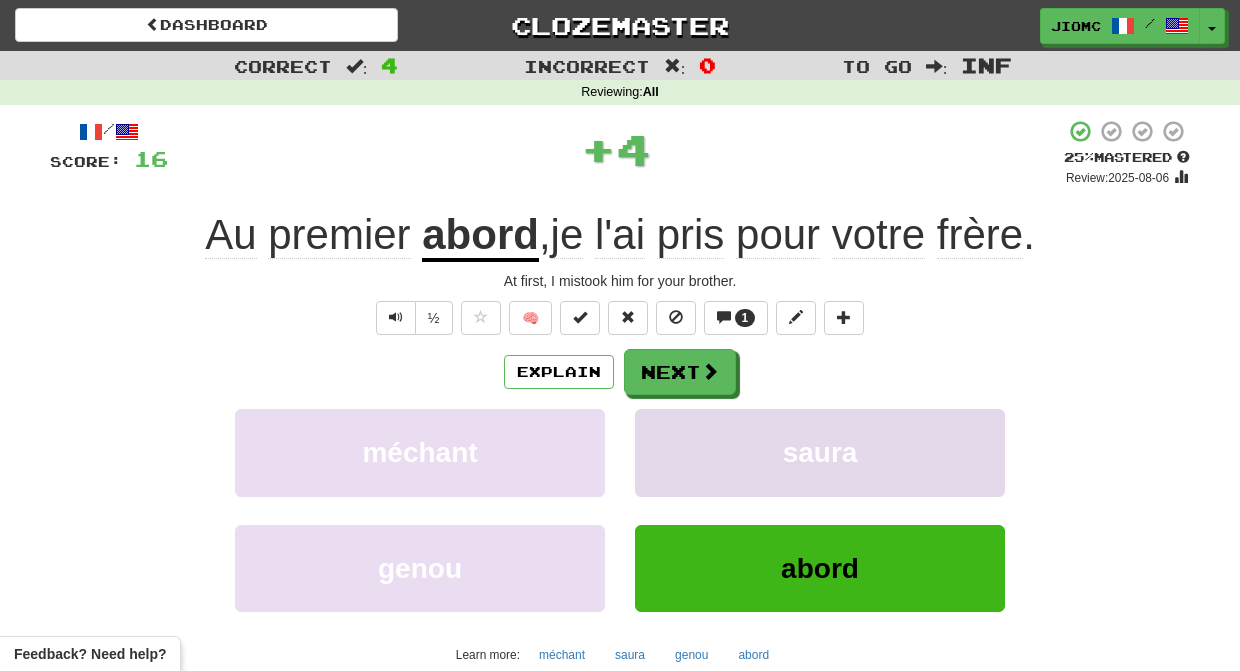 click on "saura" at bounding box center [820, 452] 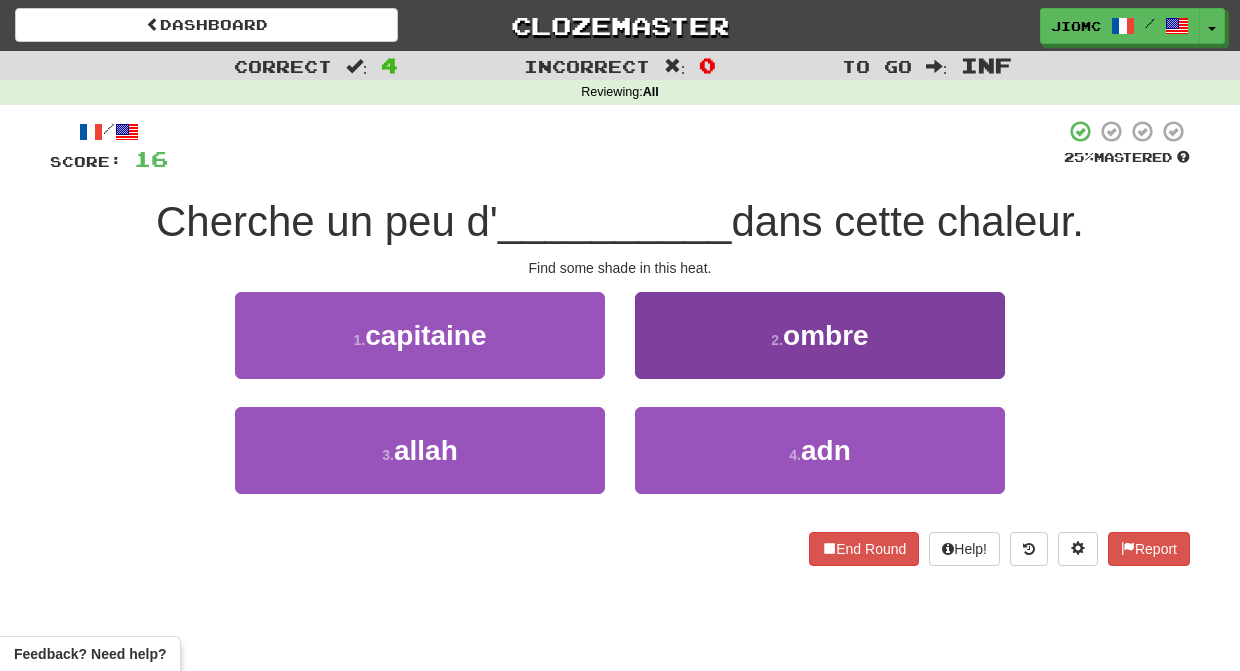 click on "2 .  ombre" at bounding box center (820, 335) 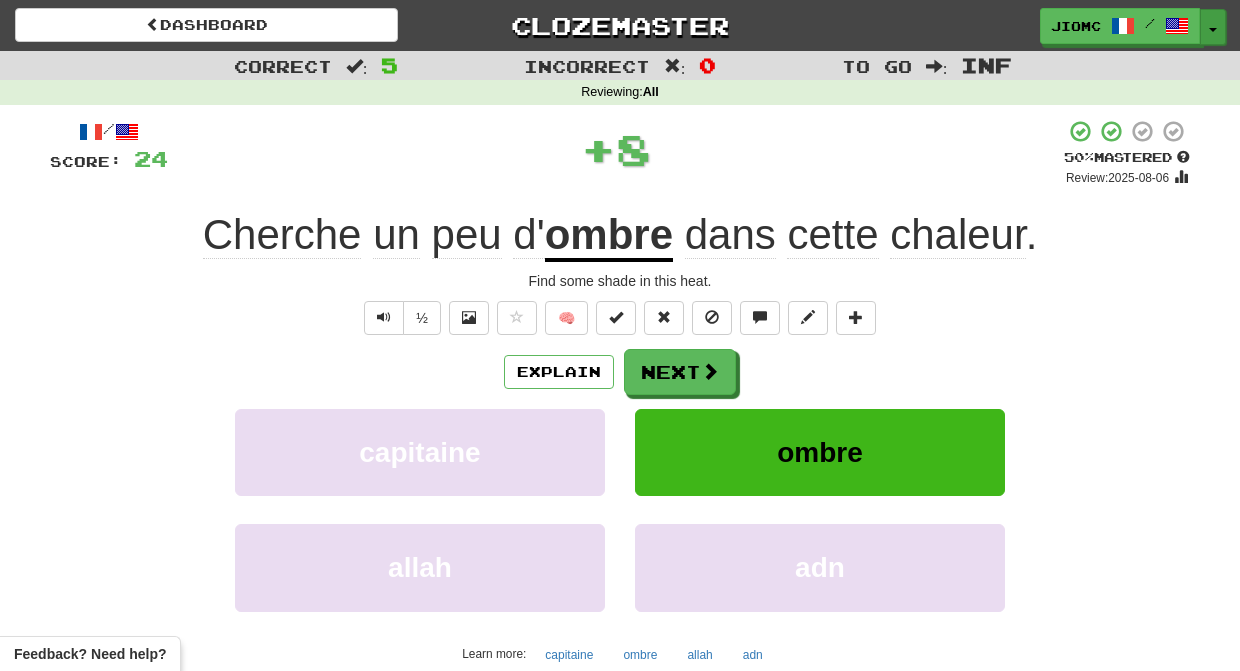 click on "Toggle Dropdown" at bounding box center [1213, 27] 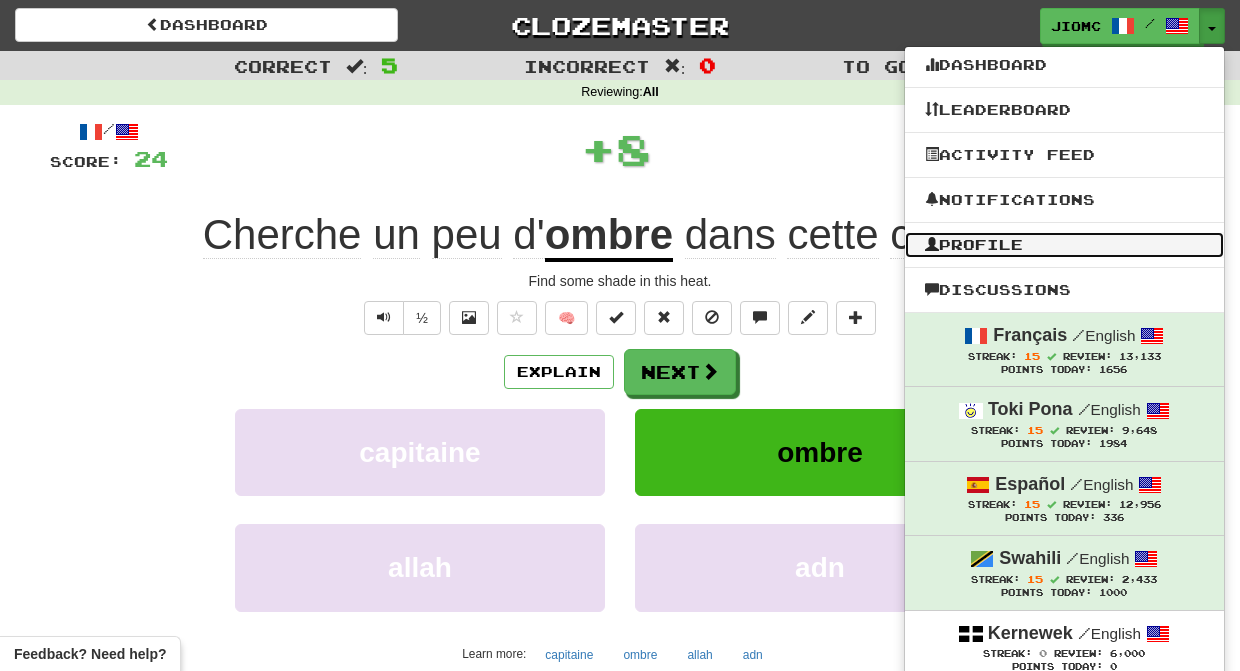 click on "Profile" at bounding box center (1064, 245) 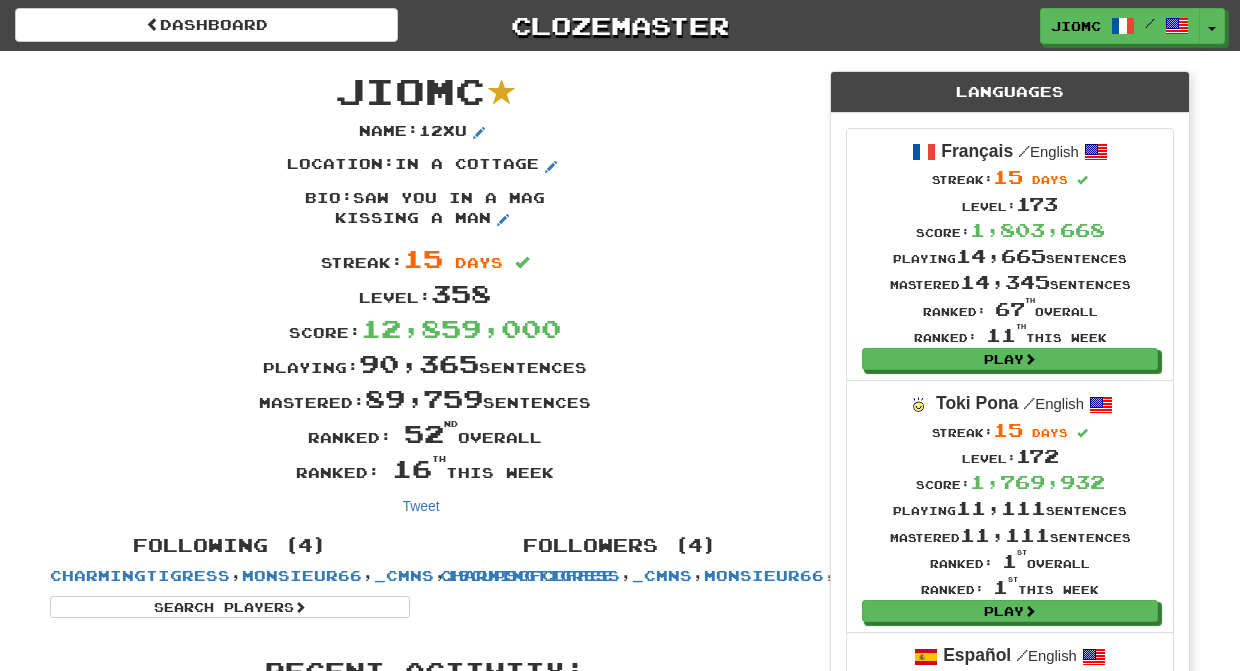 scroll, scrollTop: 0, scrollLeft: 0, axis: both 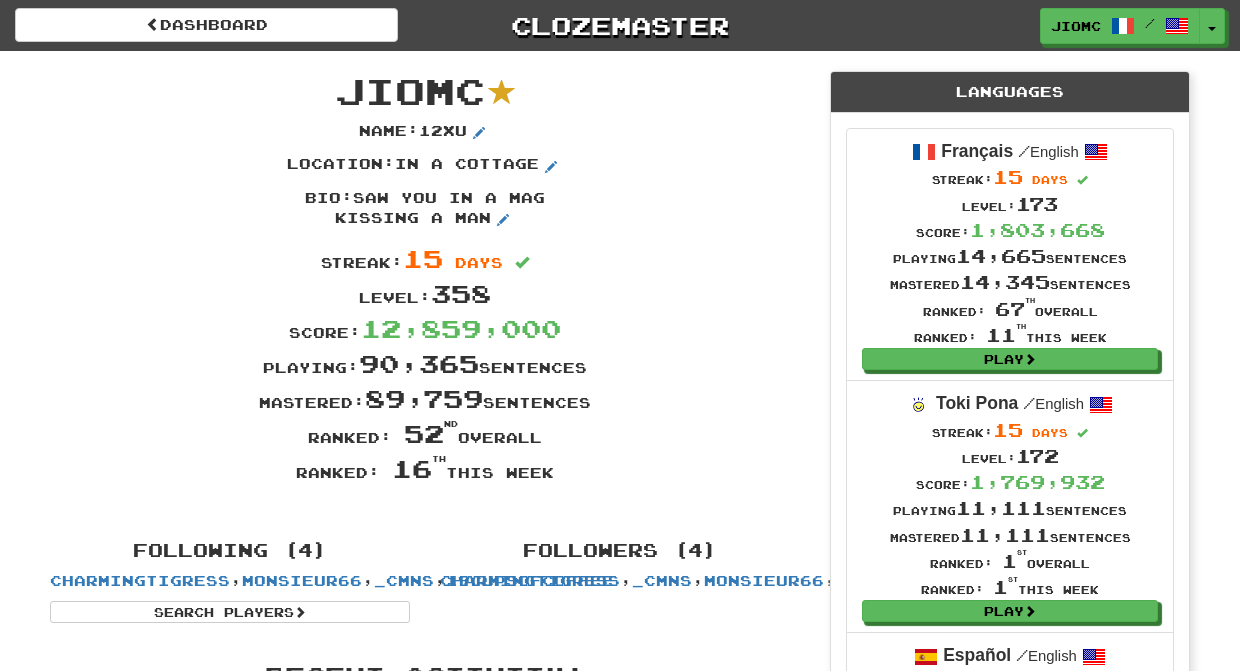 click on "Ranked:
52 nd
overall" at bounding box center [425, 433] 